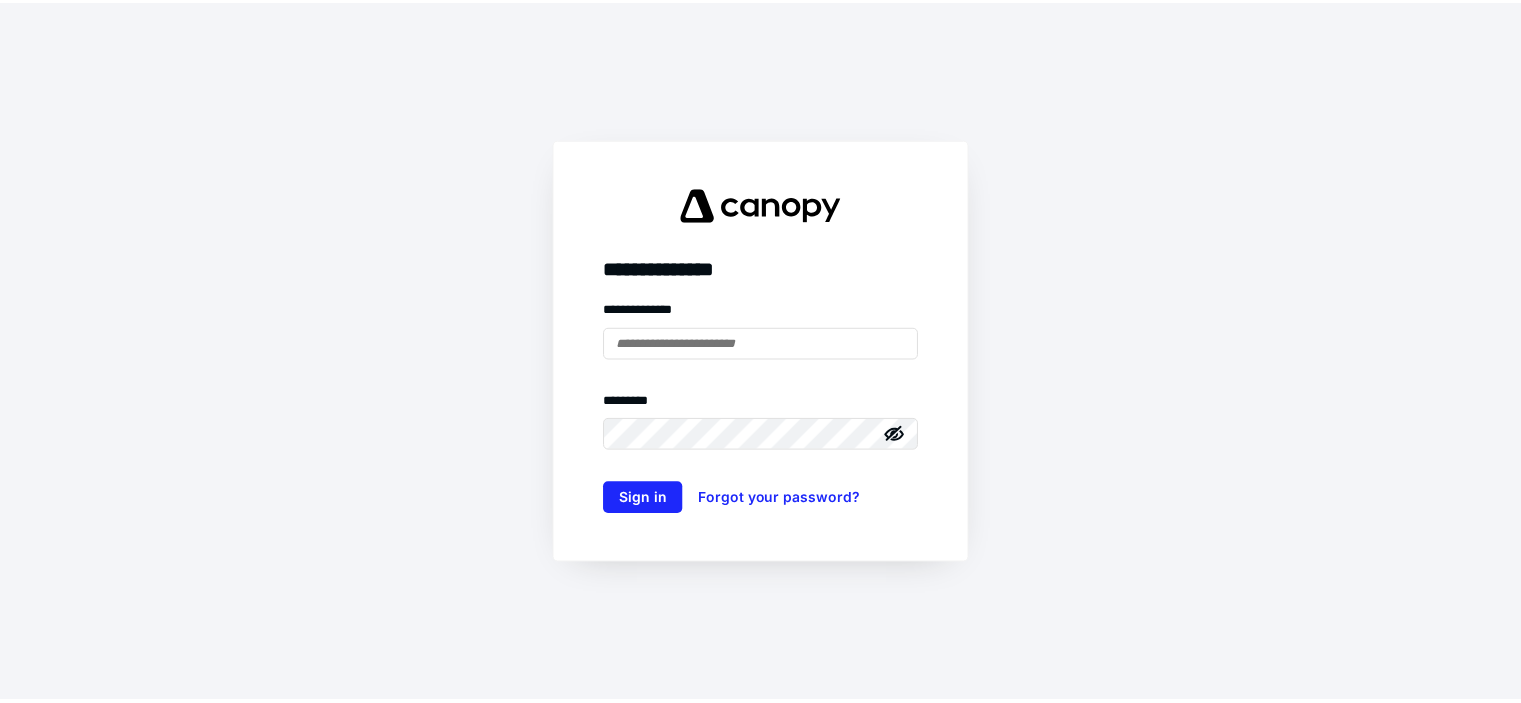 scroll, scrollTop: 0, scrollLeft: 0, axis: both 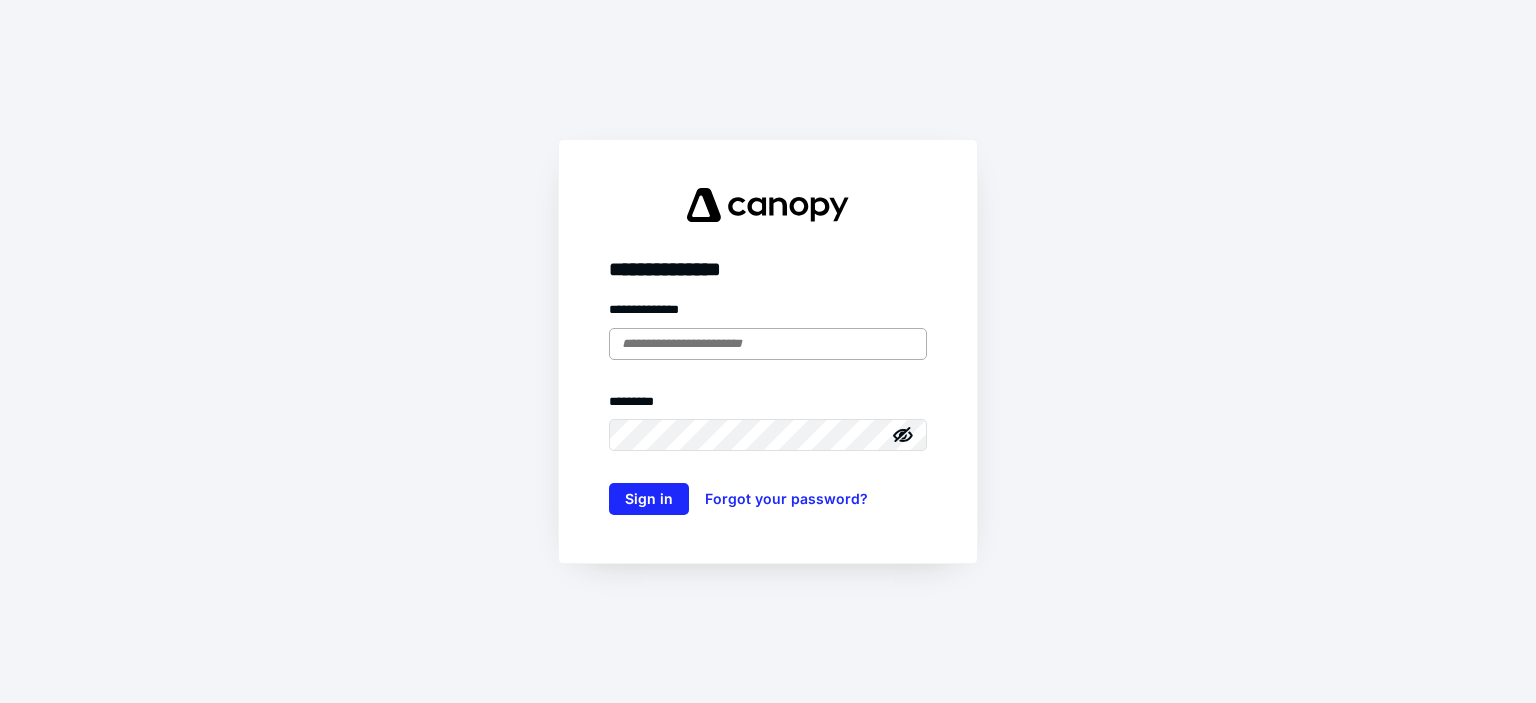 click at bounding box center [768, 344] 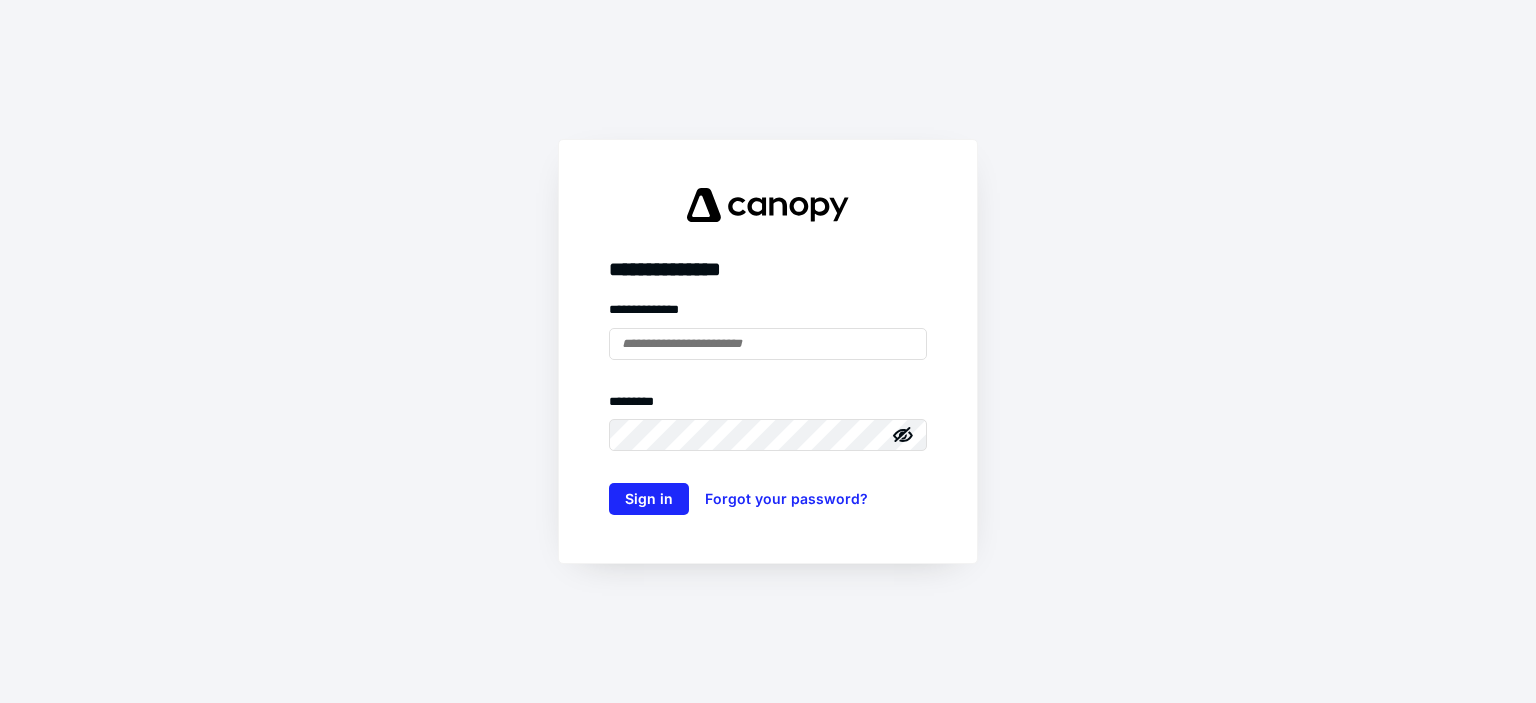type on "**********" 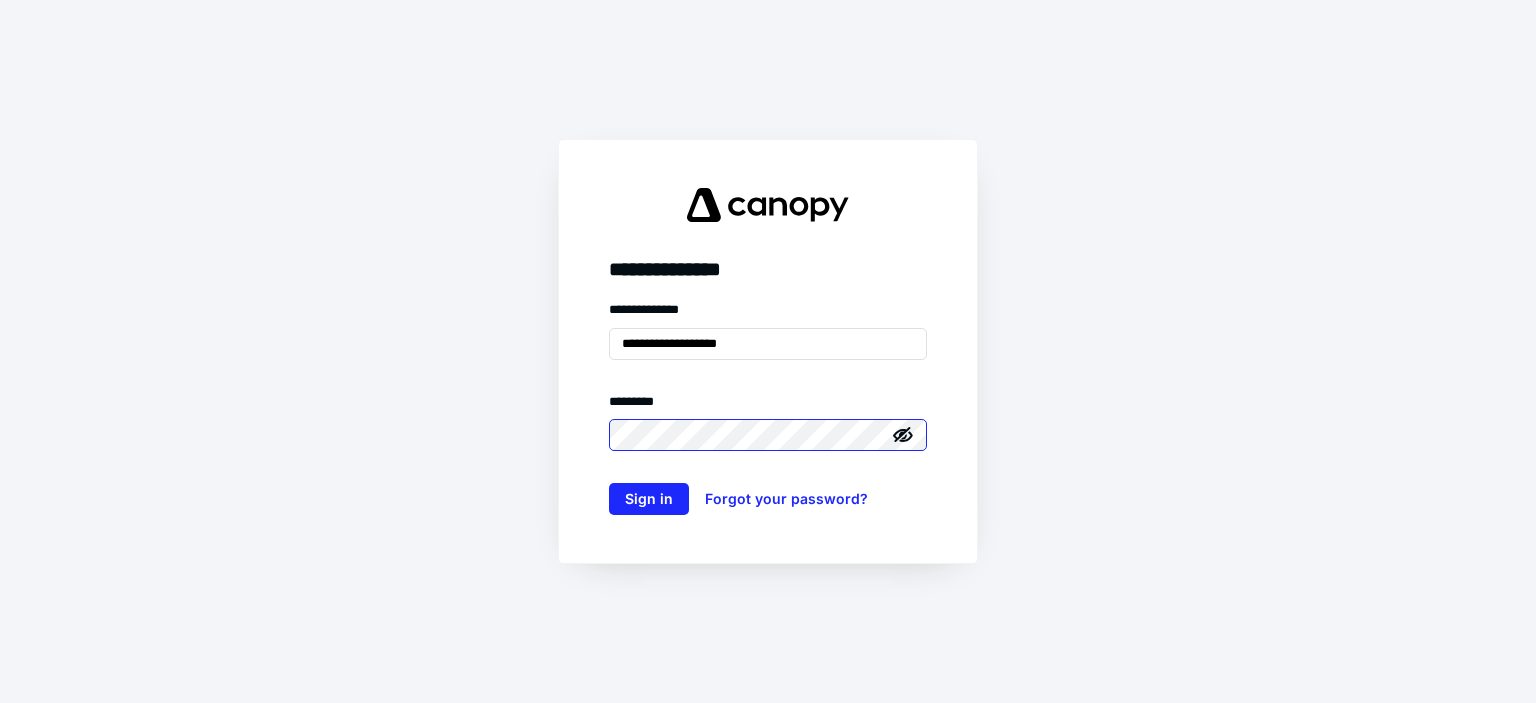 click on "Sign in" at bounding box center [649, 499] 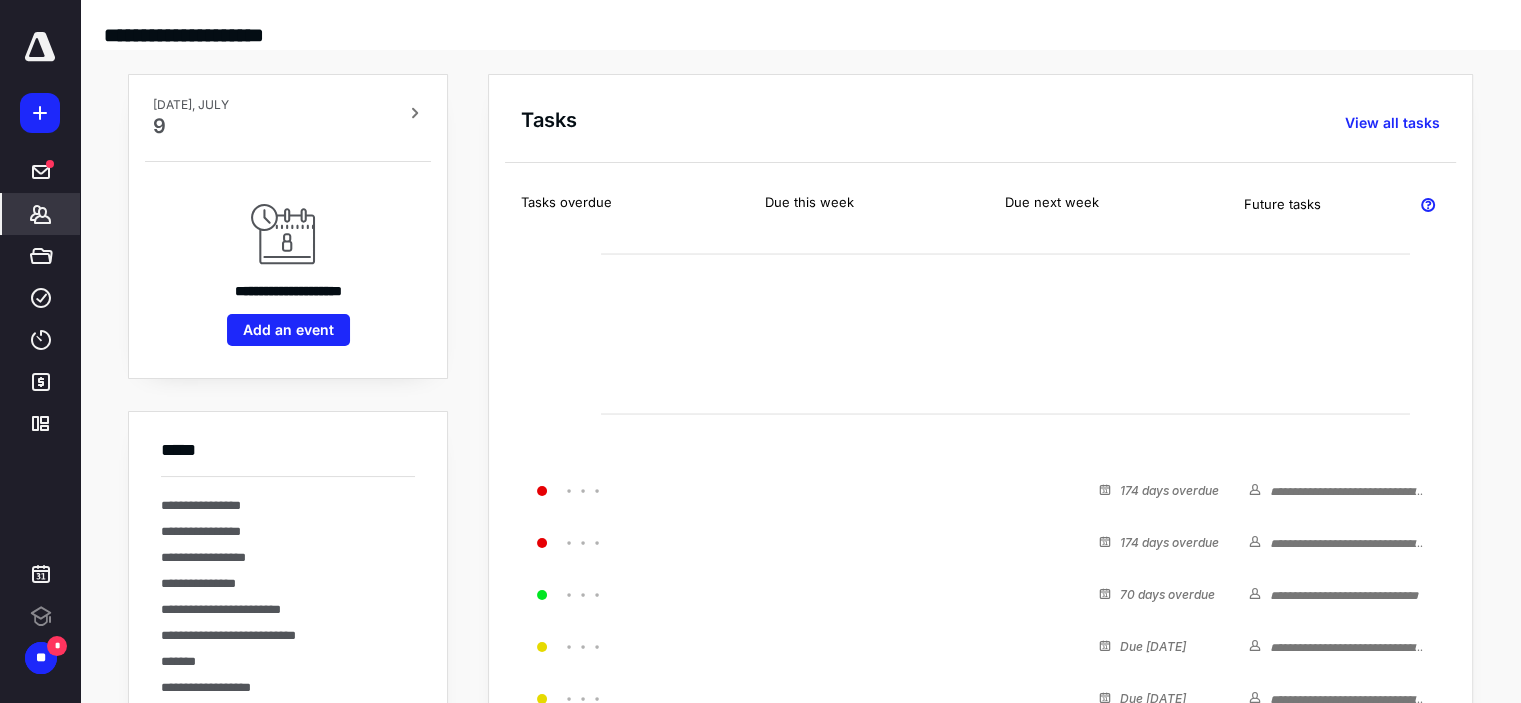 click 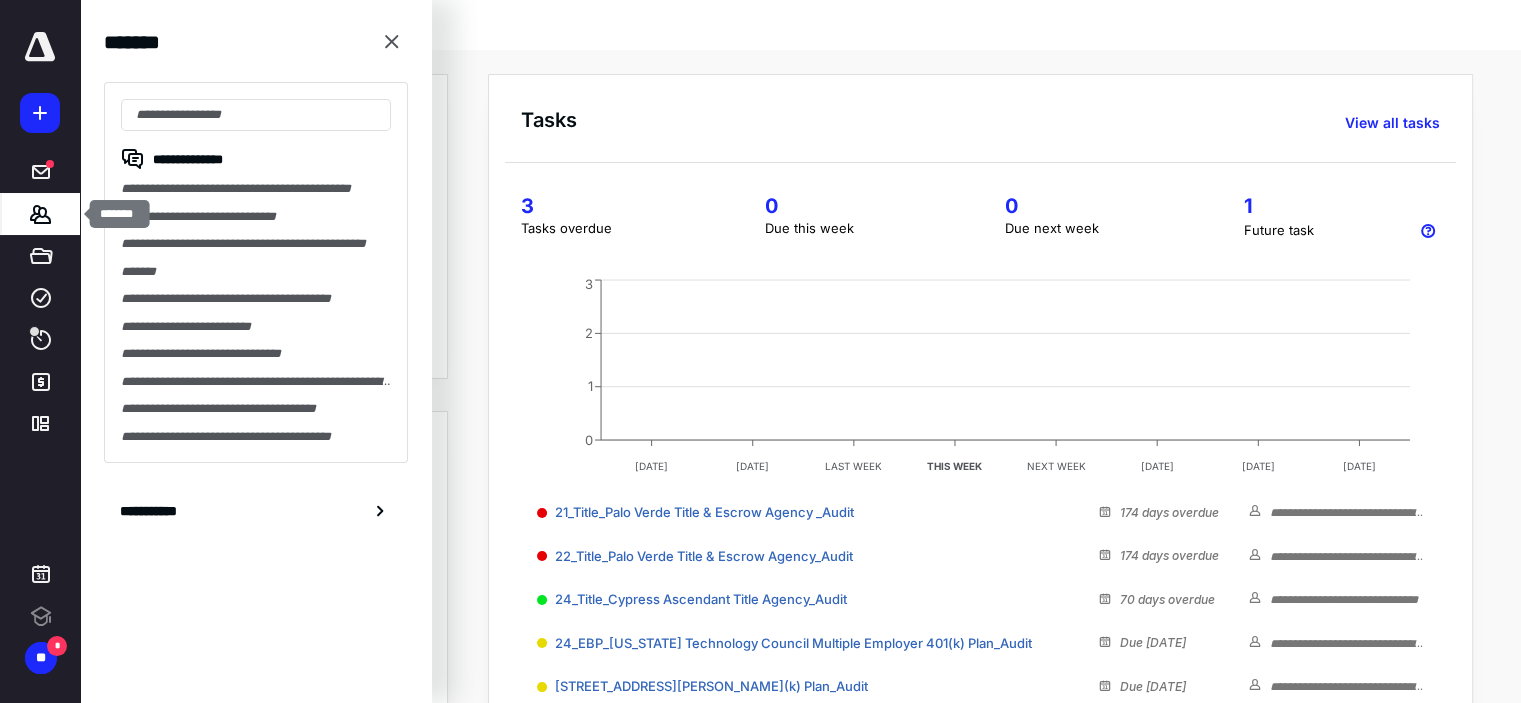 scroll, scrollTop: 0, scrollLeft: 0, axis: both 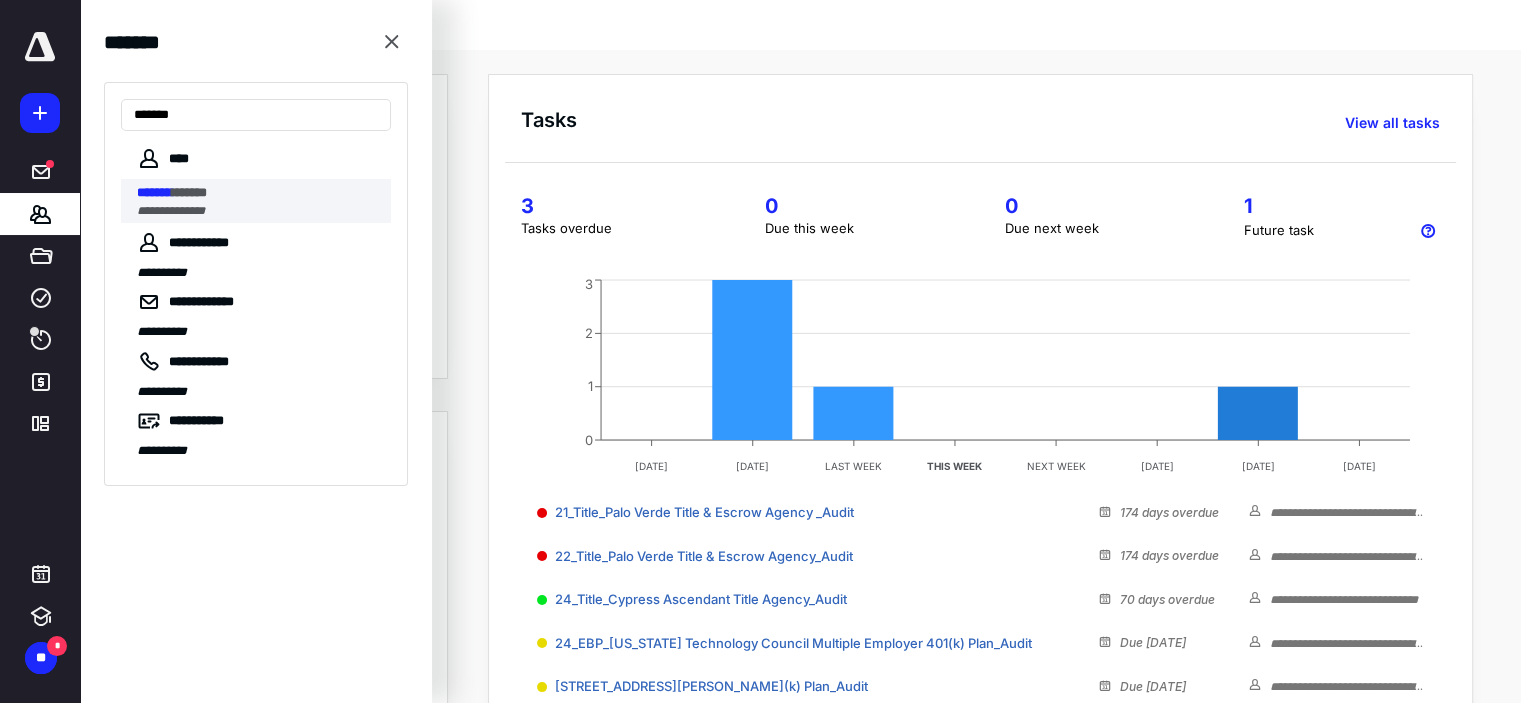 type on "*******" 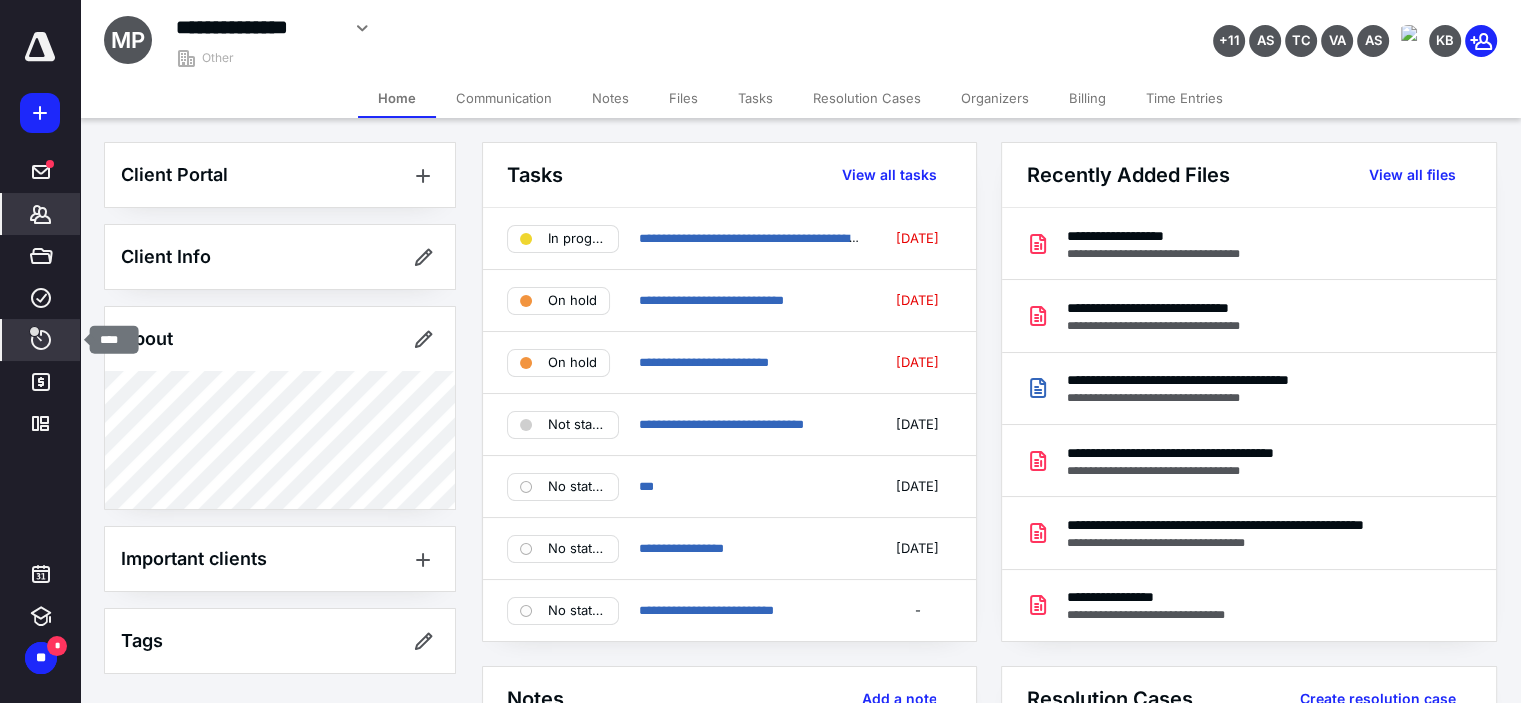click 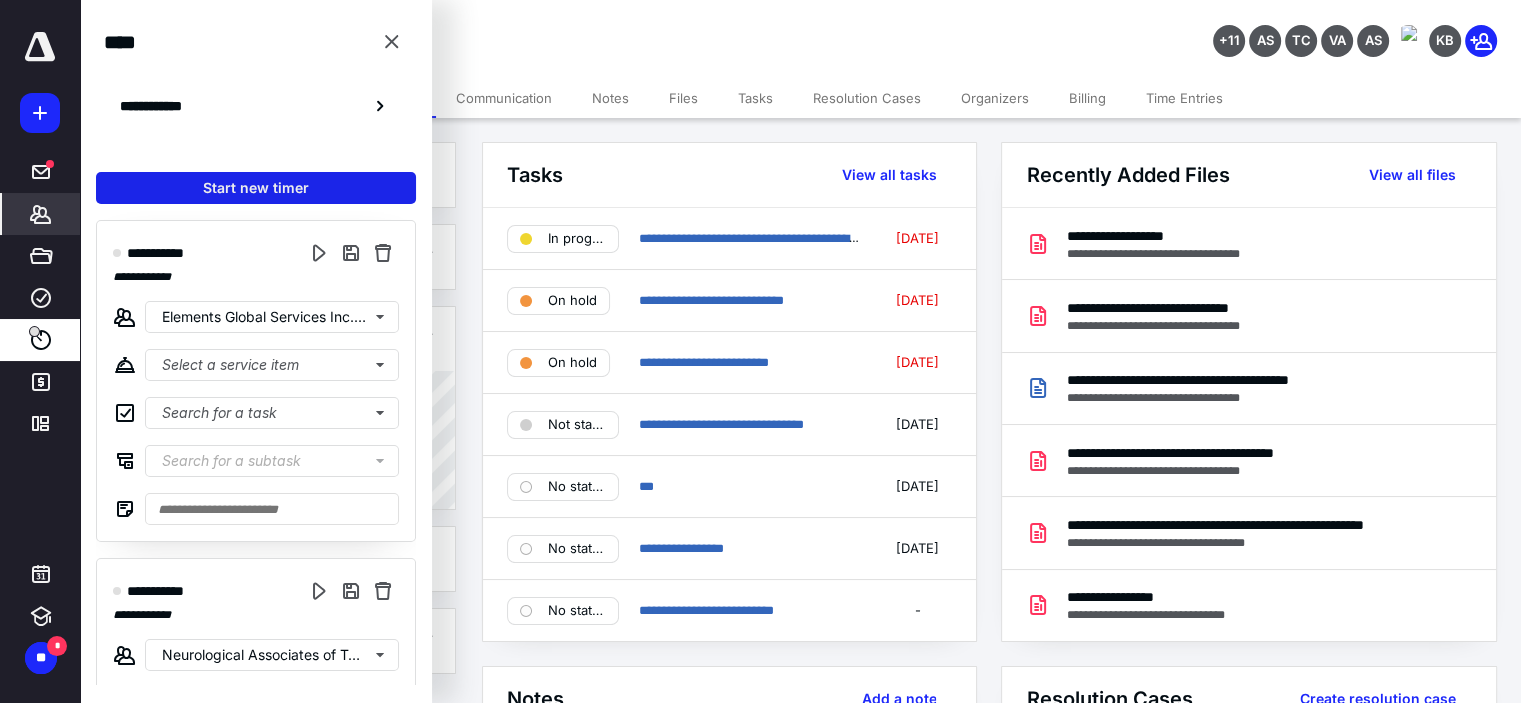 click on "Start new timer" at bounding box center [256, 188] 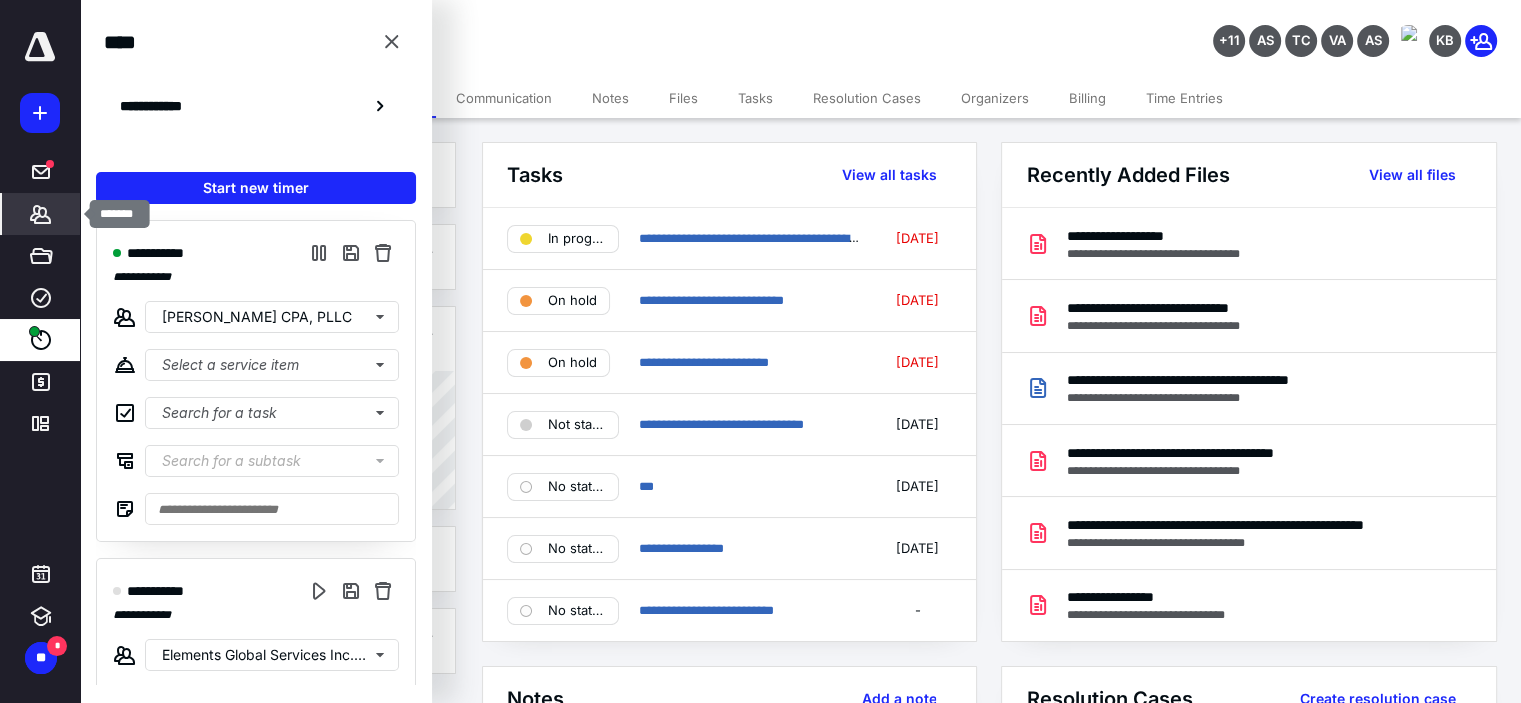 click 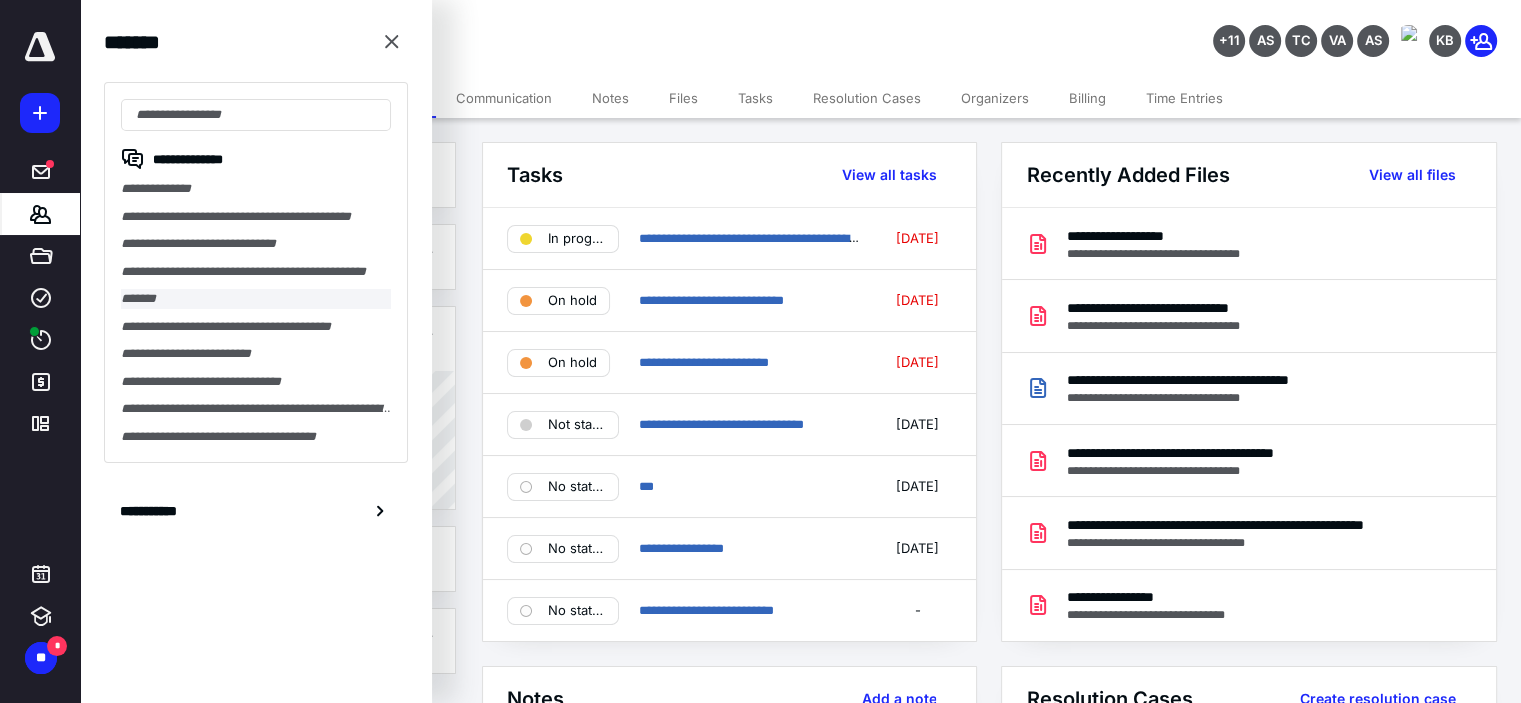 click on "*******" at bounding box center [256, 299] 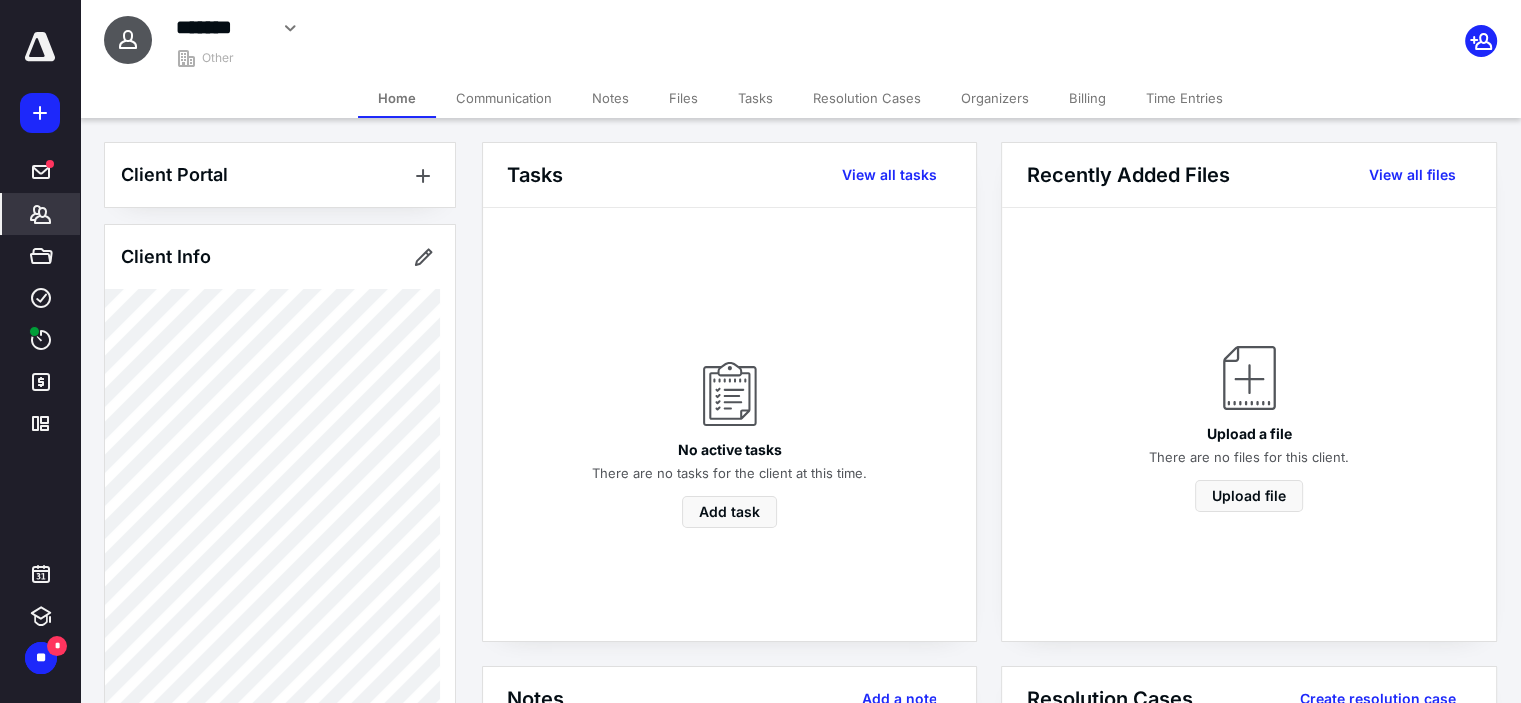 click on "Notes" at bounding box center (610, 98) 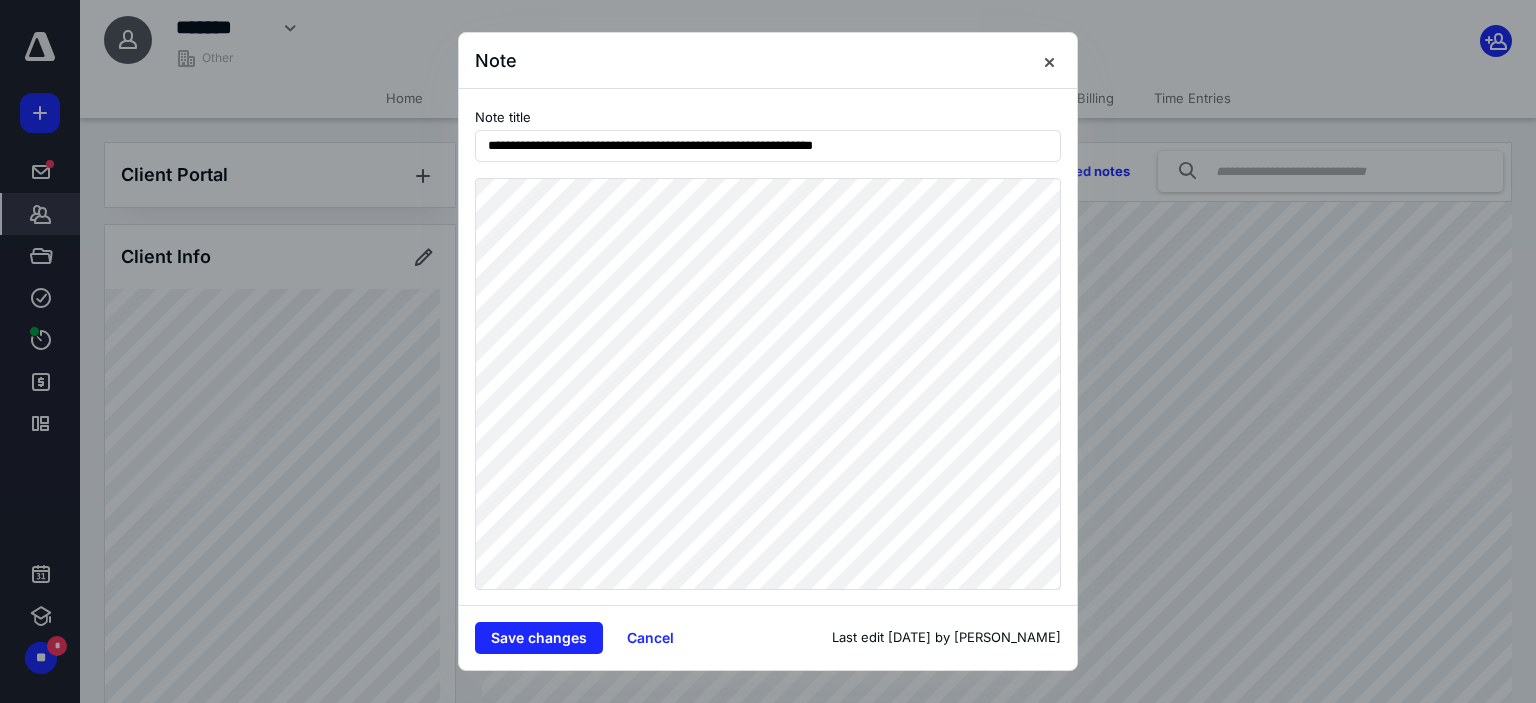 click at bounding box center [768, 351] 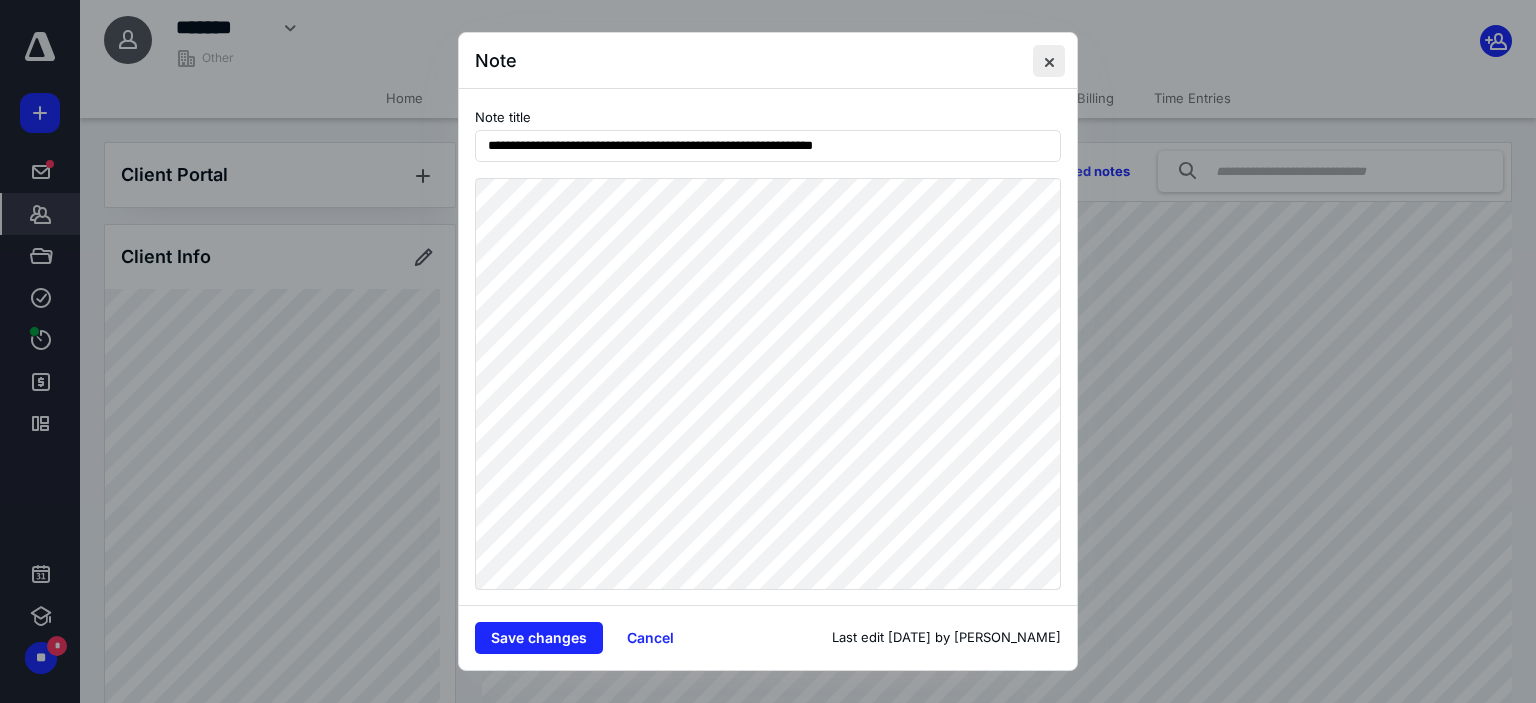 click at bounding box center (1049, 61) 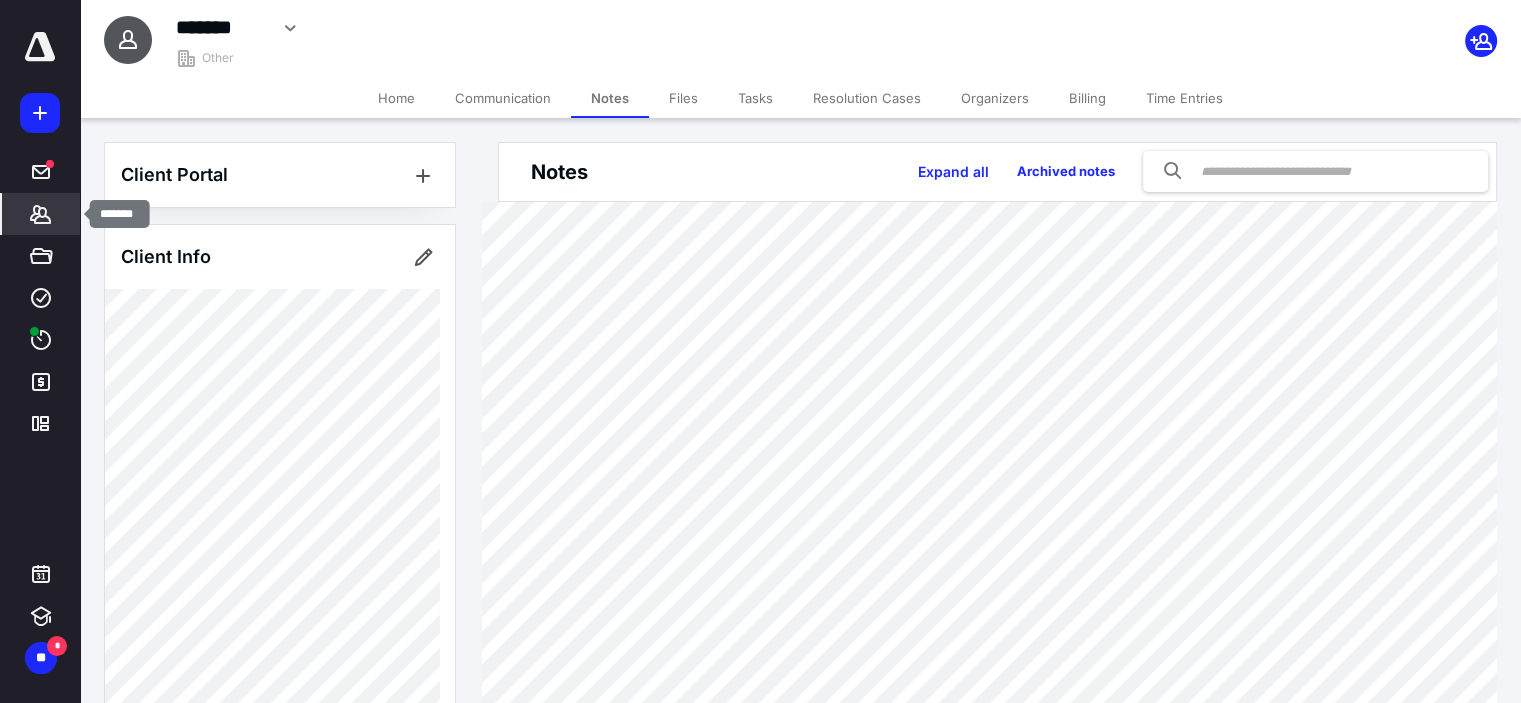 click 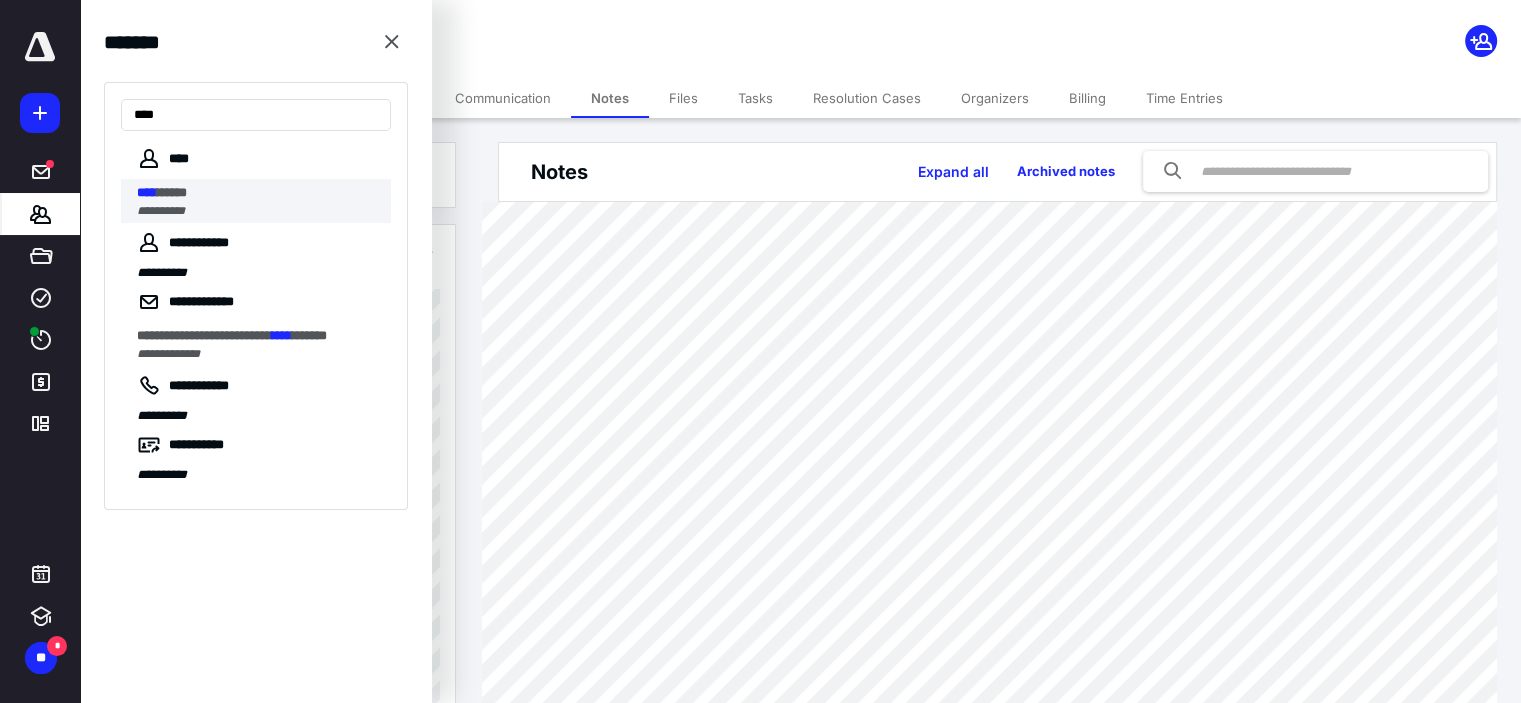 type on "****" 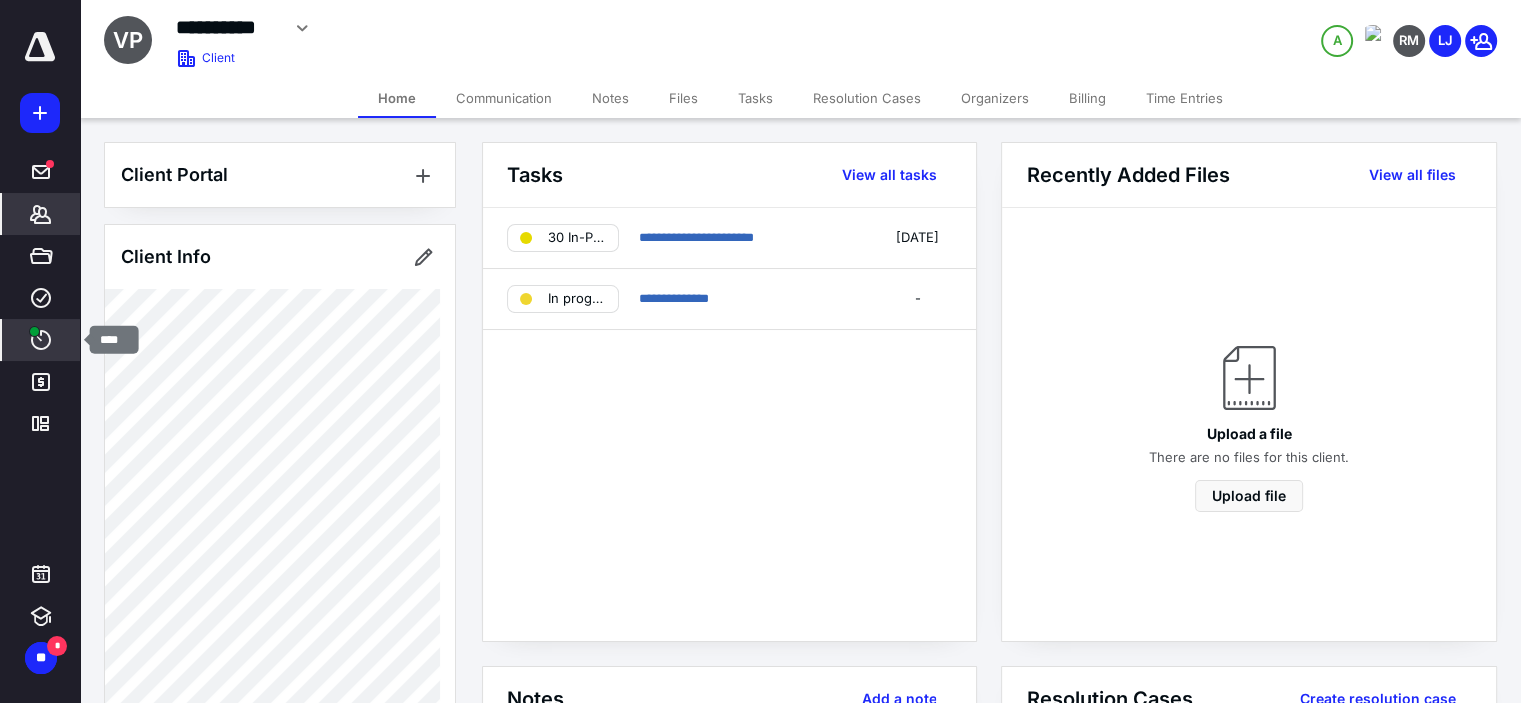 click on "****" at bounding box center (41, 340) 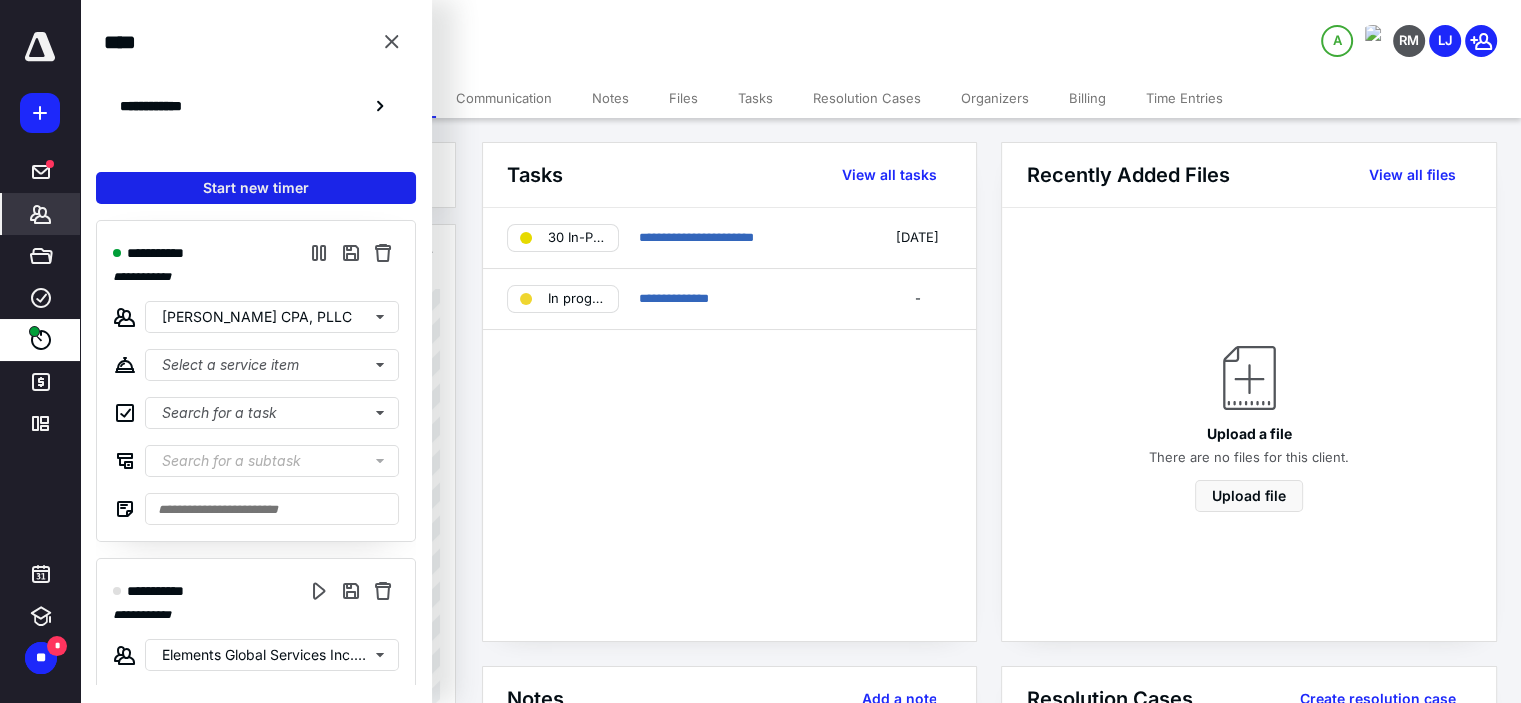 click on "Start new timer" at bounding box center [256, 188] 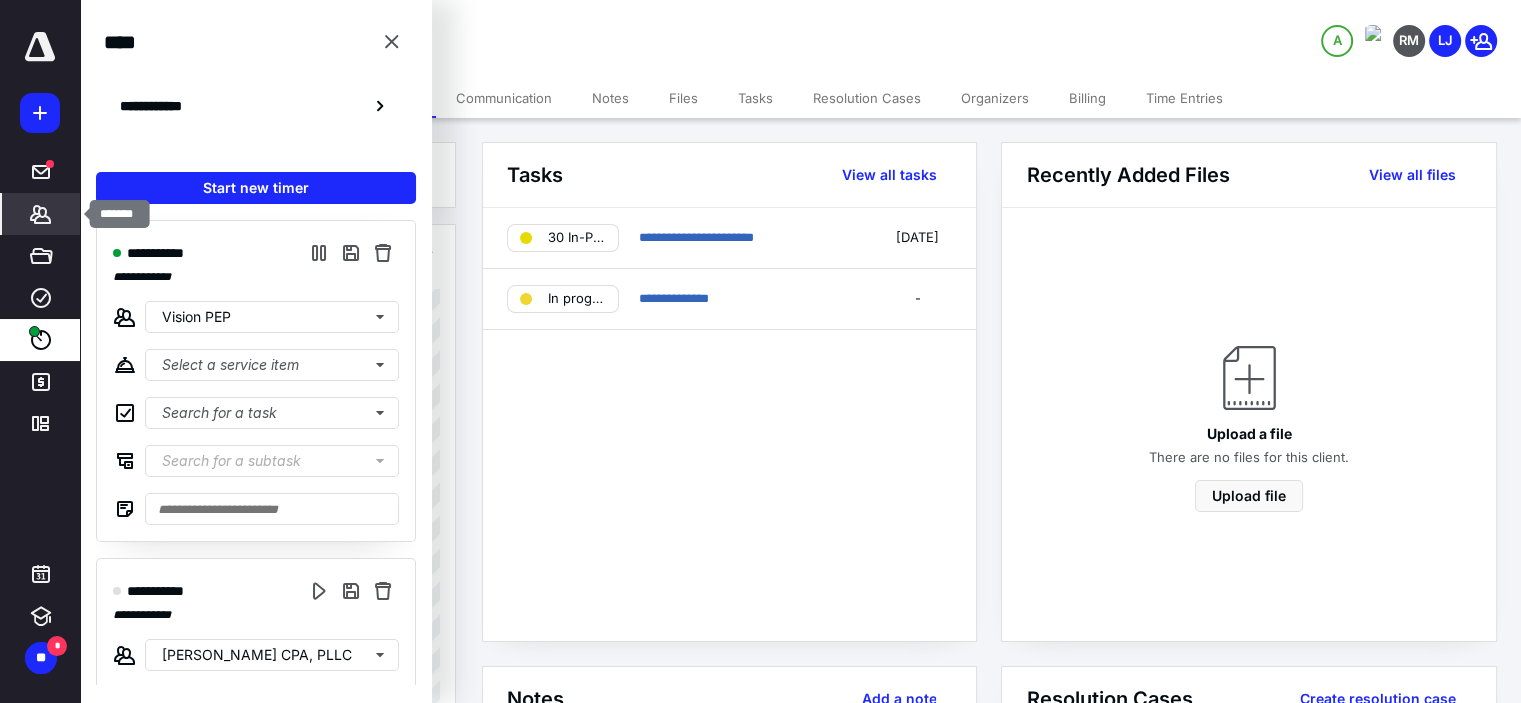 click 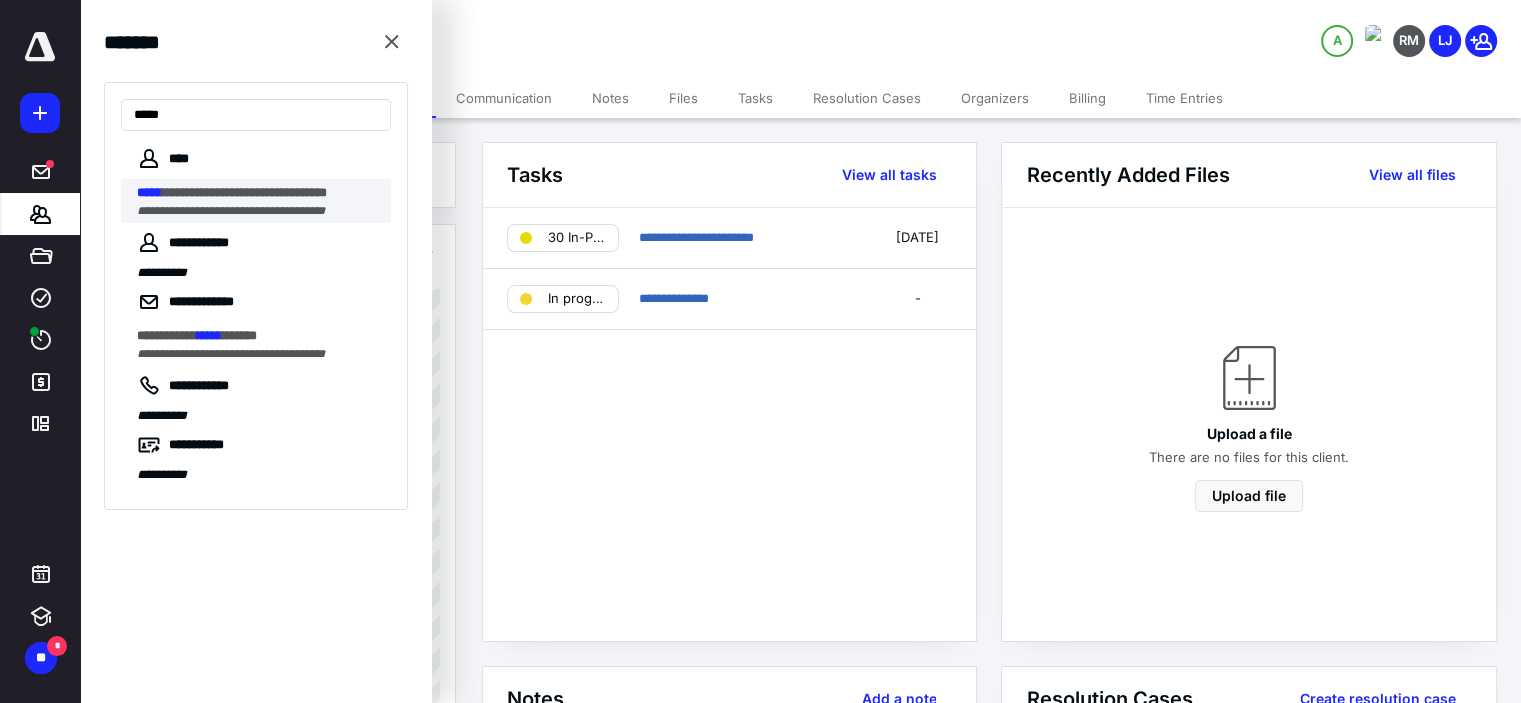 type on "*****" 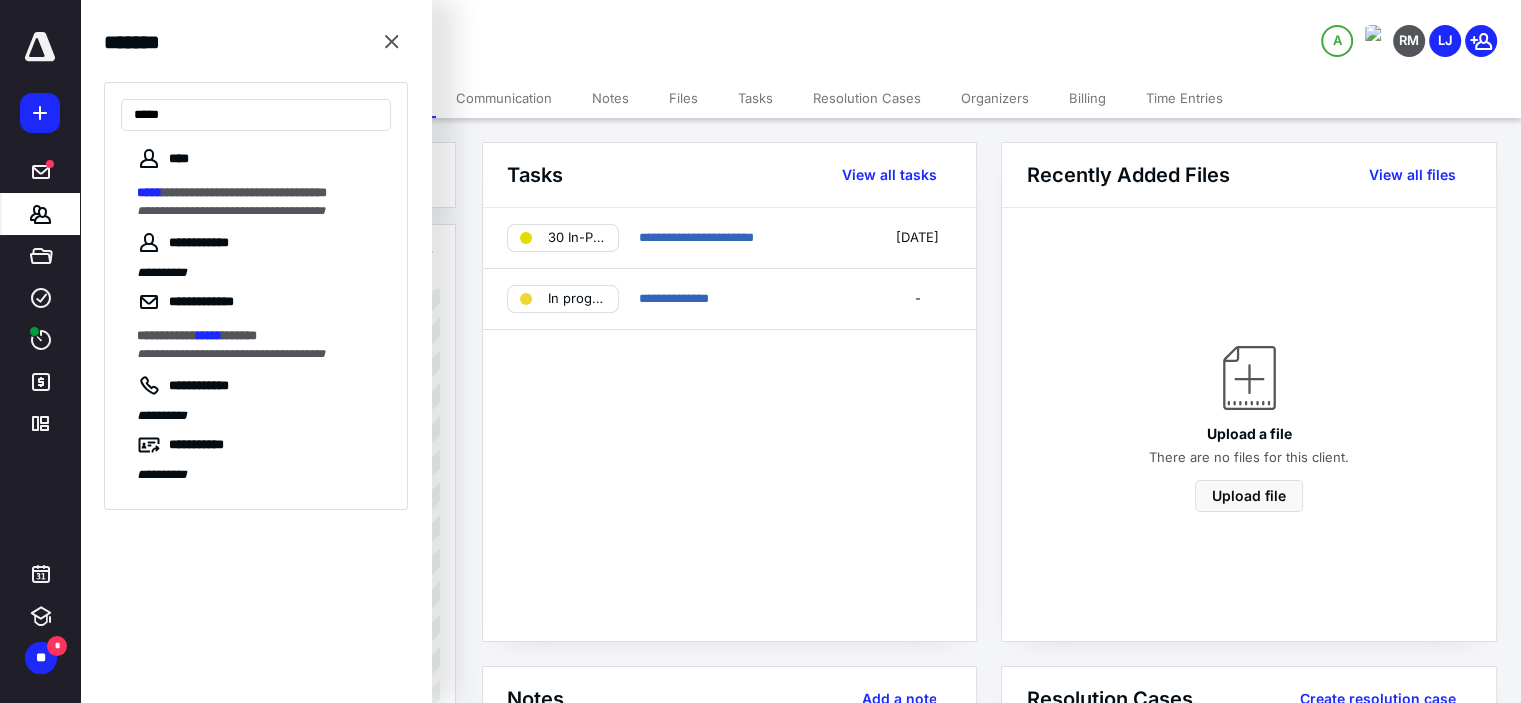 click on "**********" at bounding box center (244, 192) 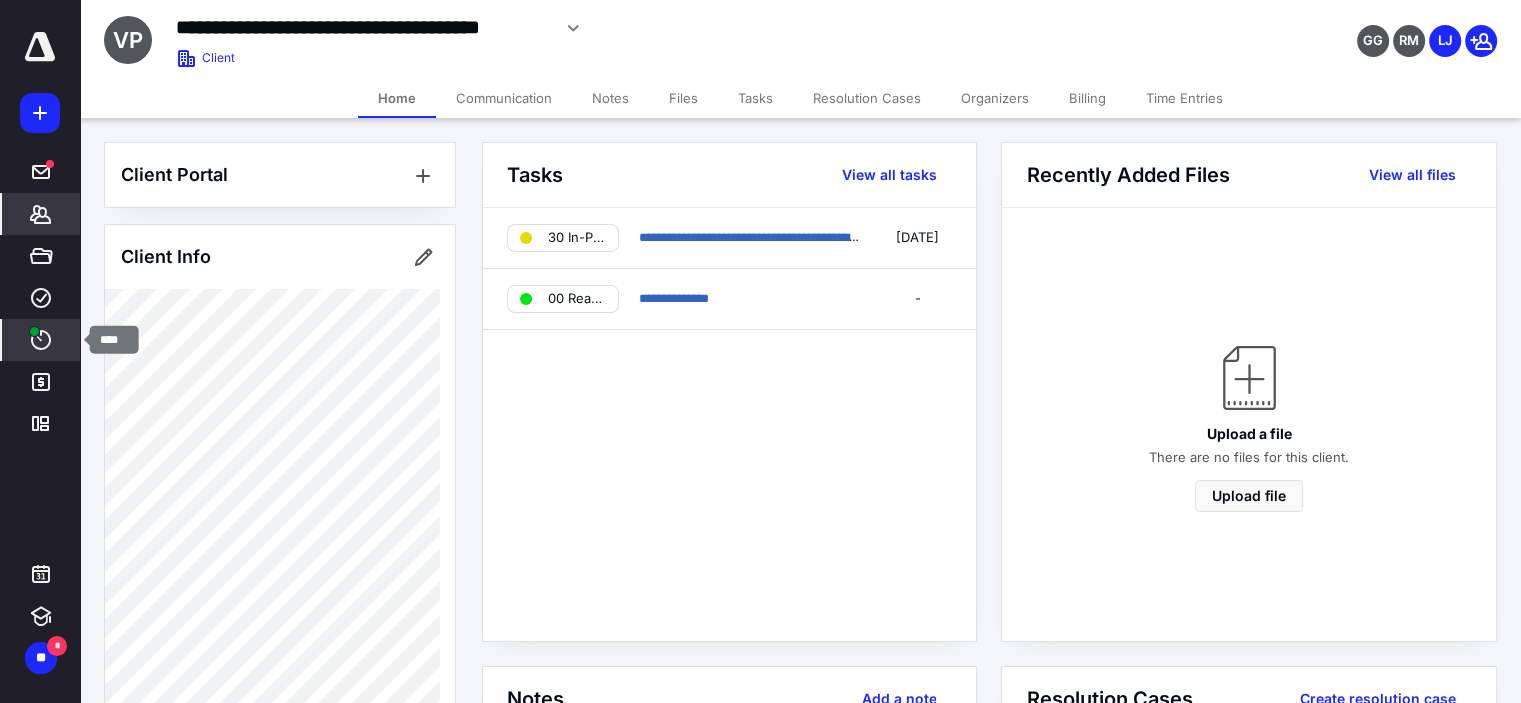 click 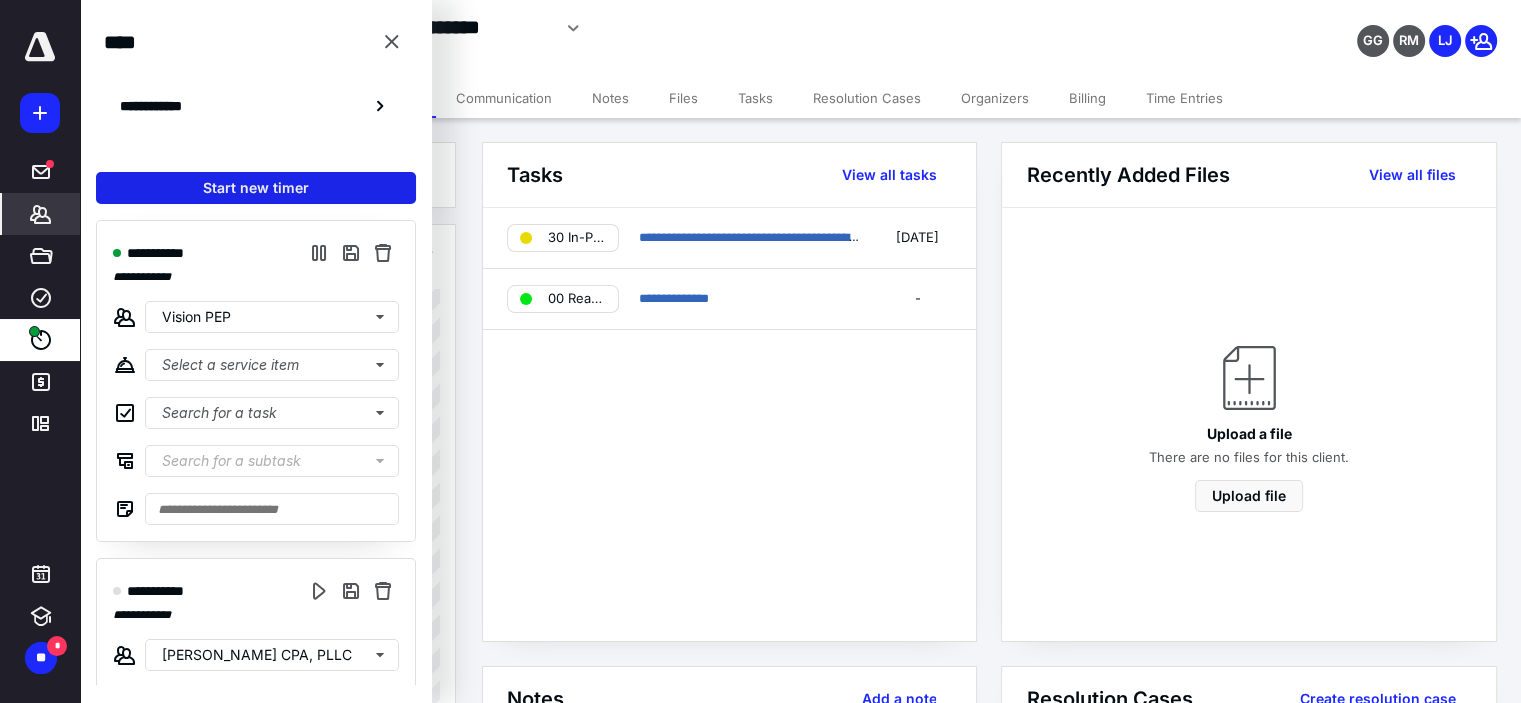 click on "Start new timer" at bounding box center (256, 188) 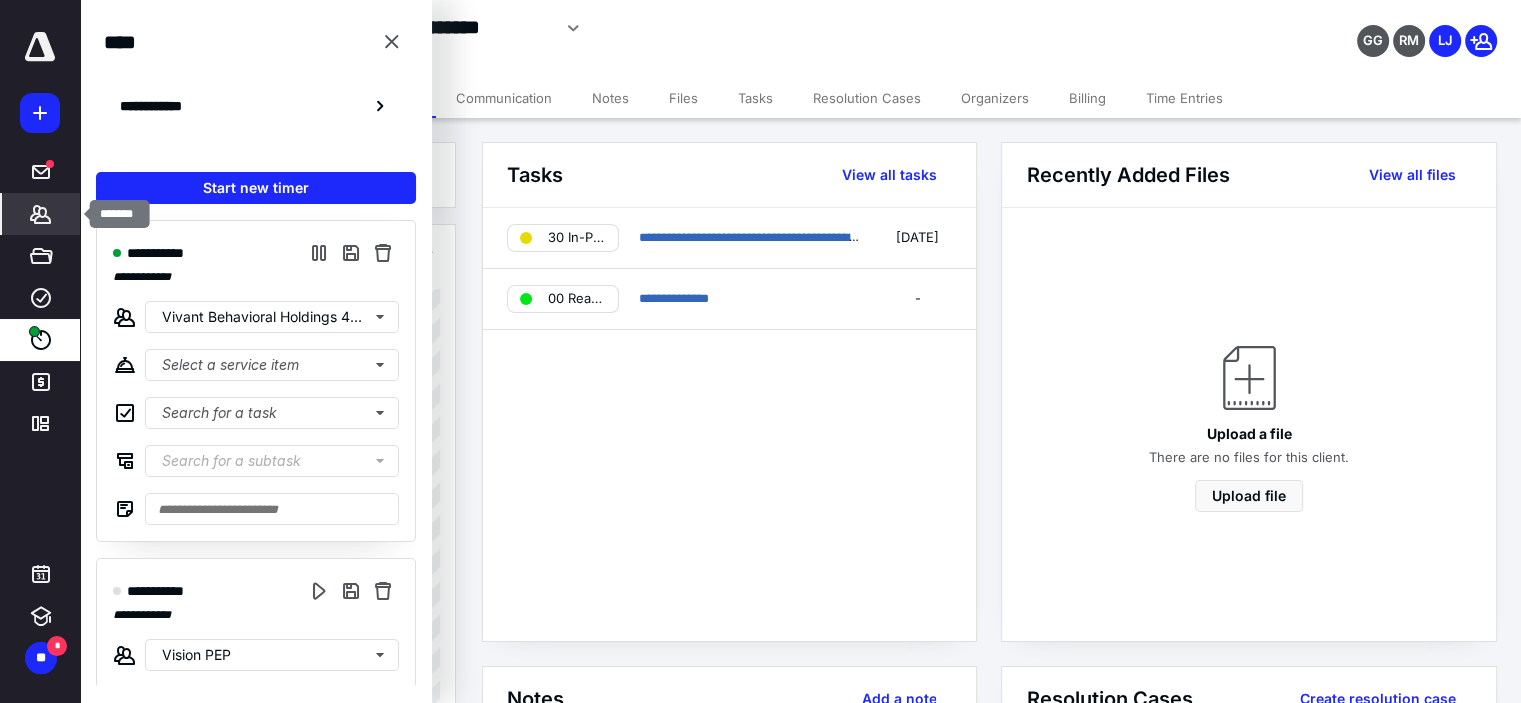 click 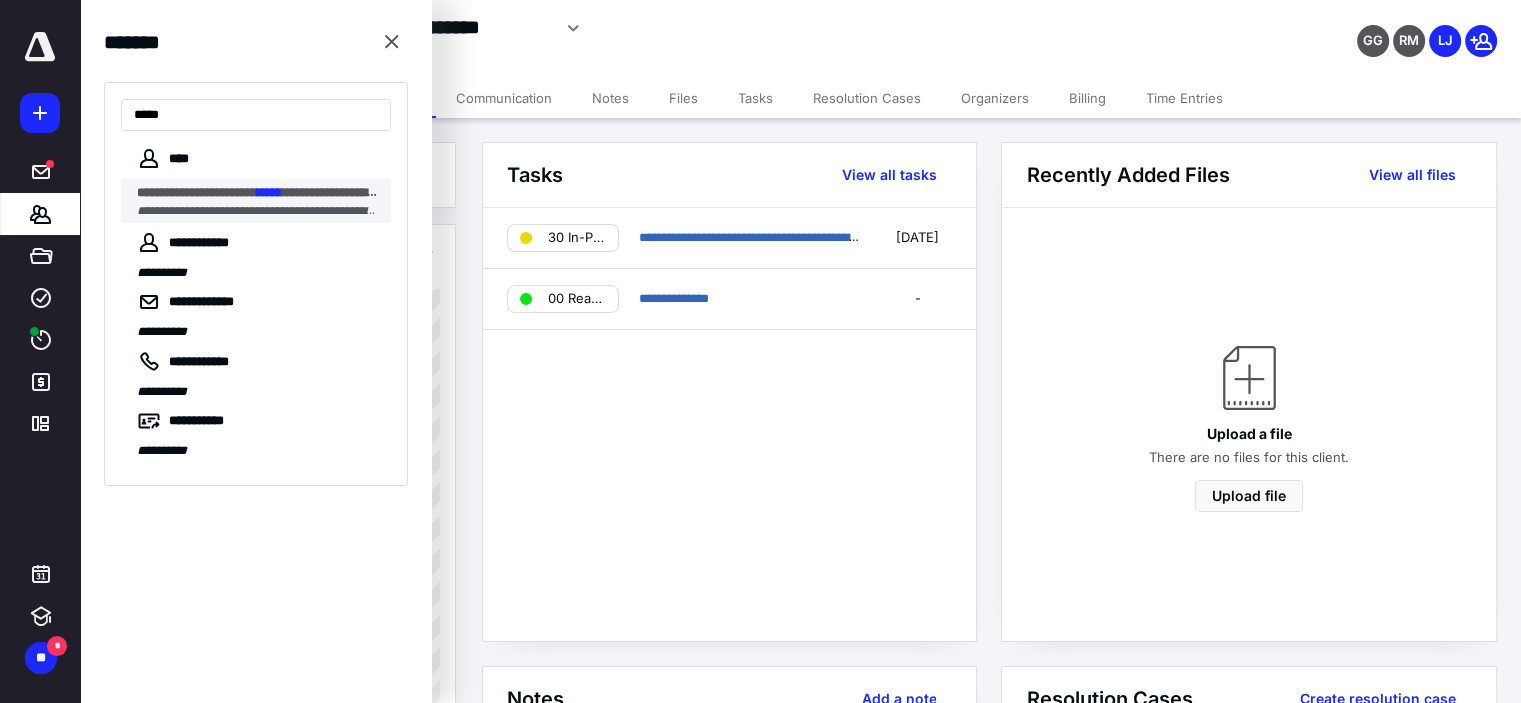 type on "*****" 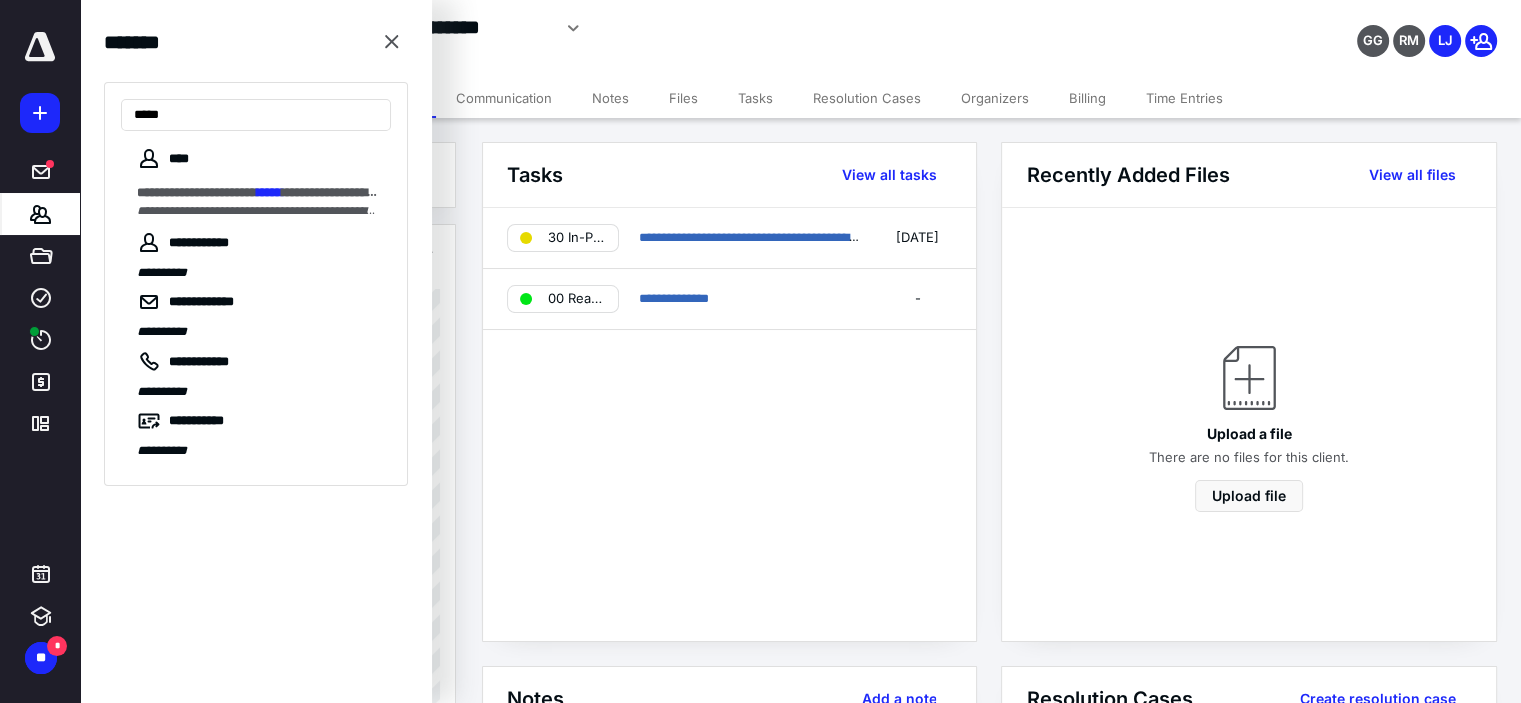 click on "**********" at bounding box center (197, 192) 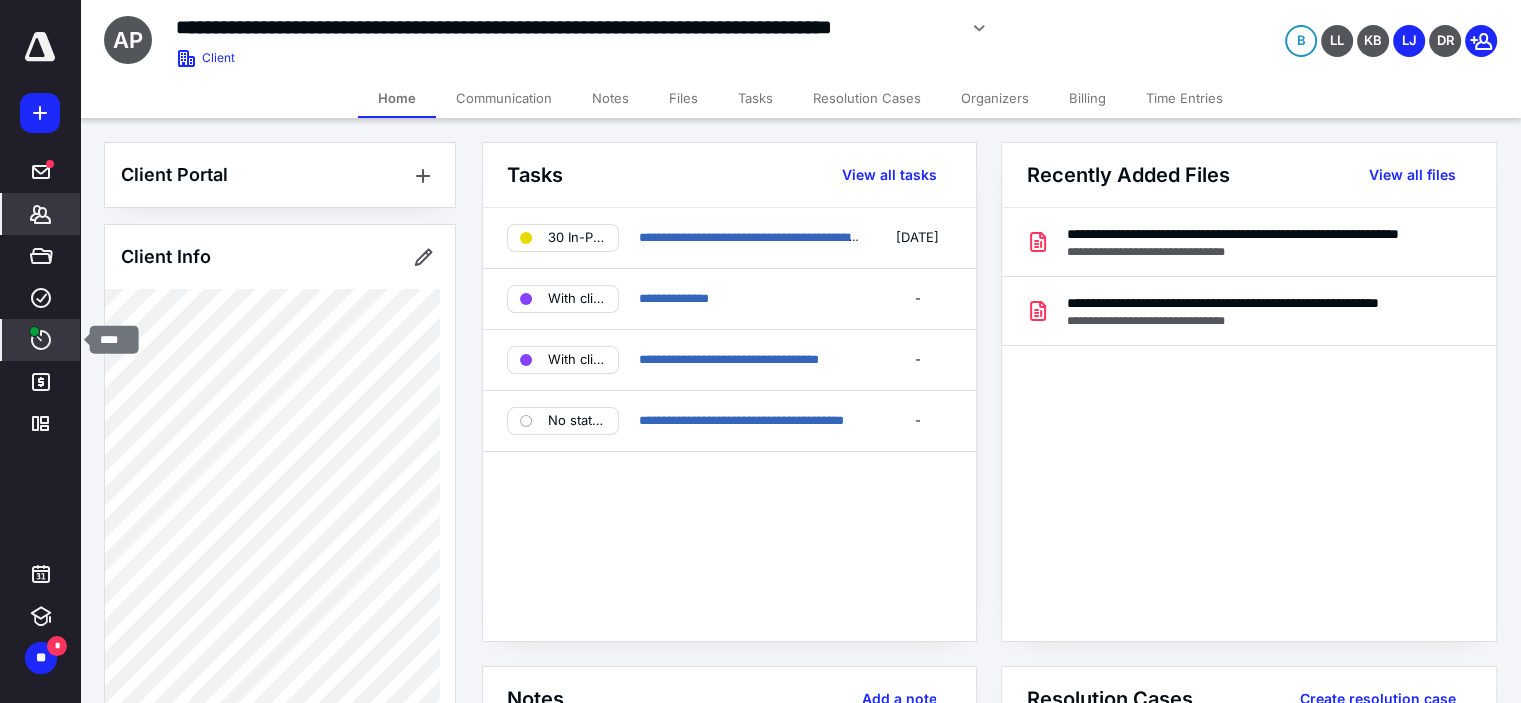 click 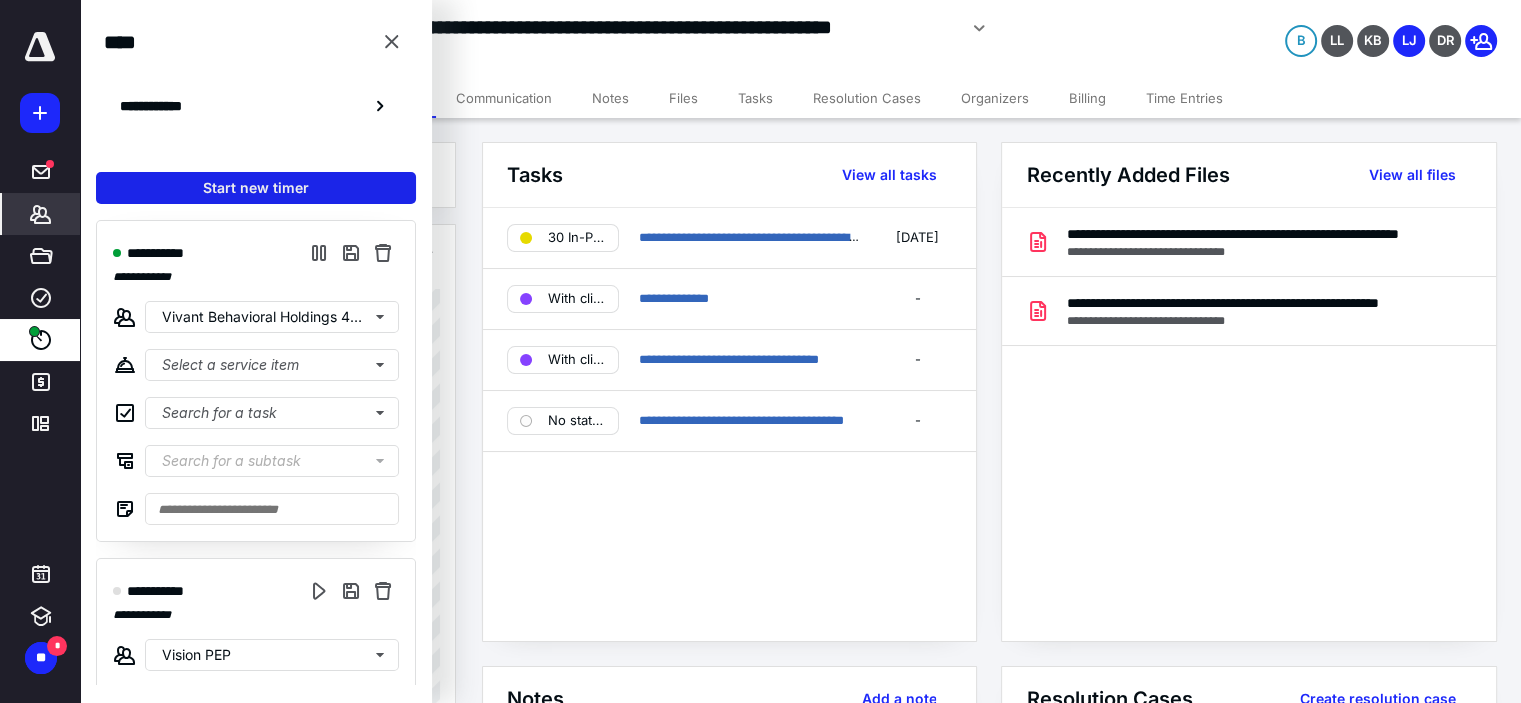 click on "Start new timer" at bounding box center (256, 188) 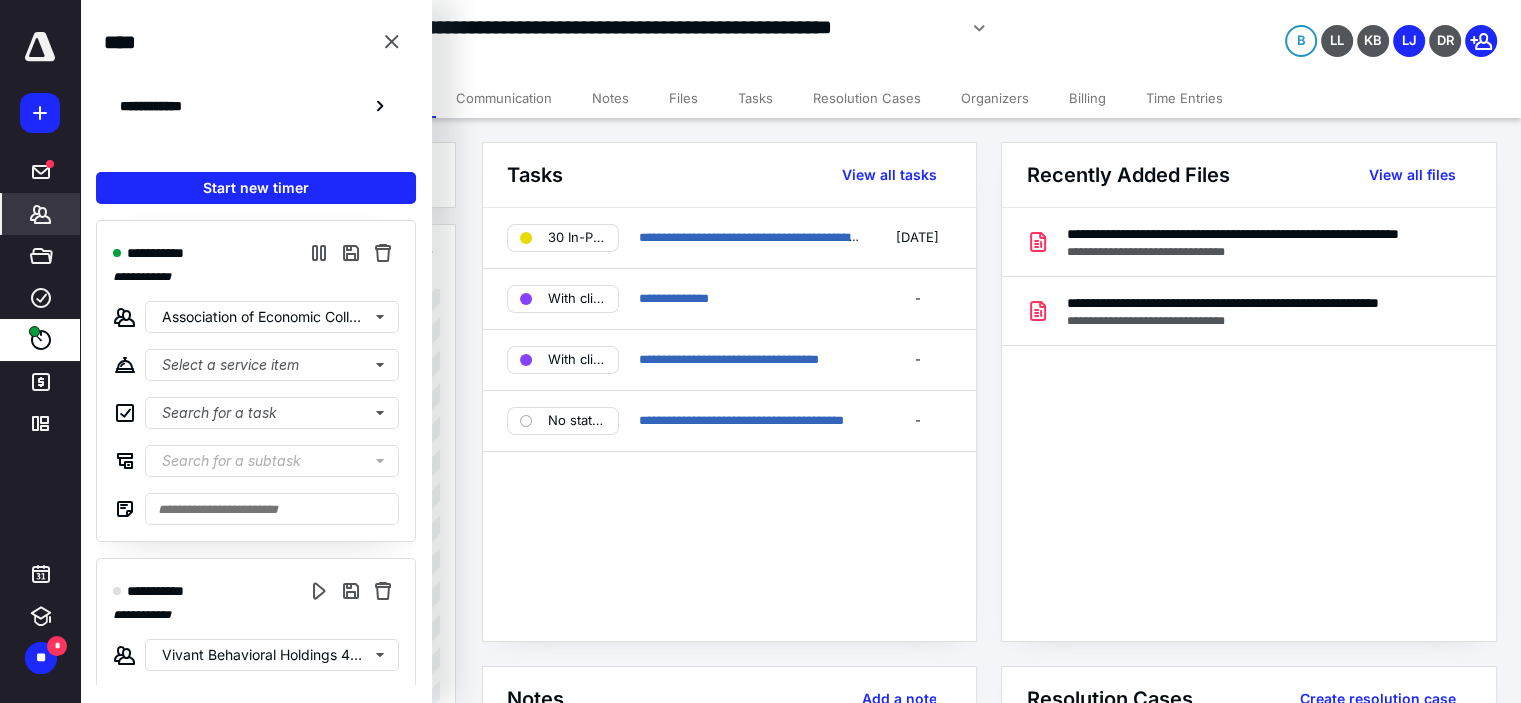 click 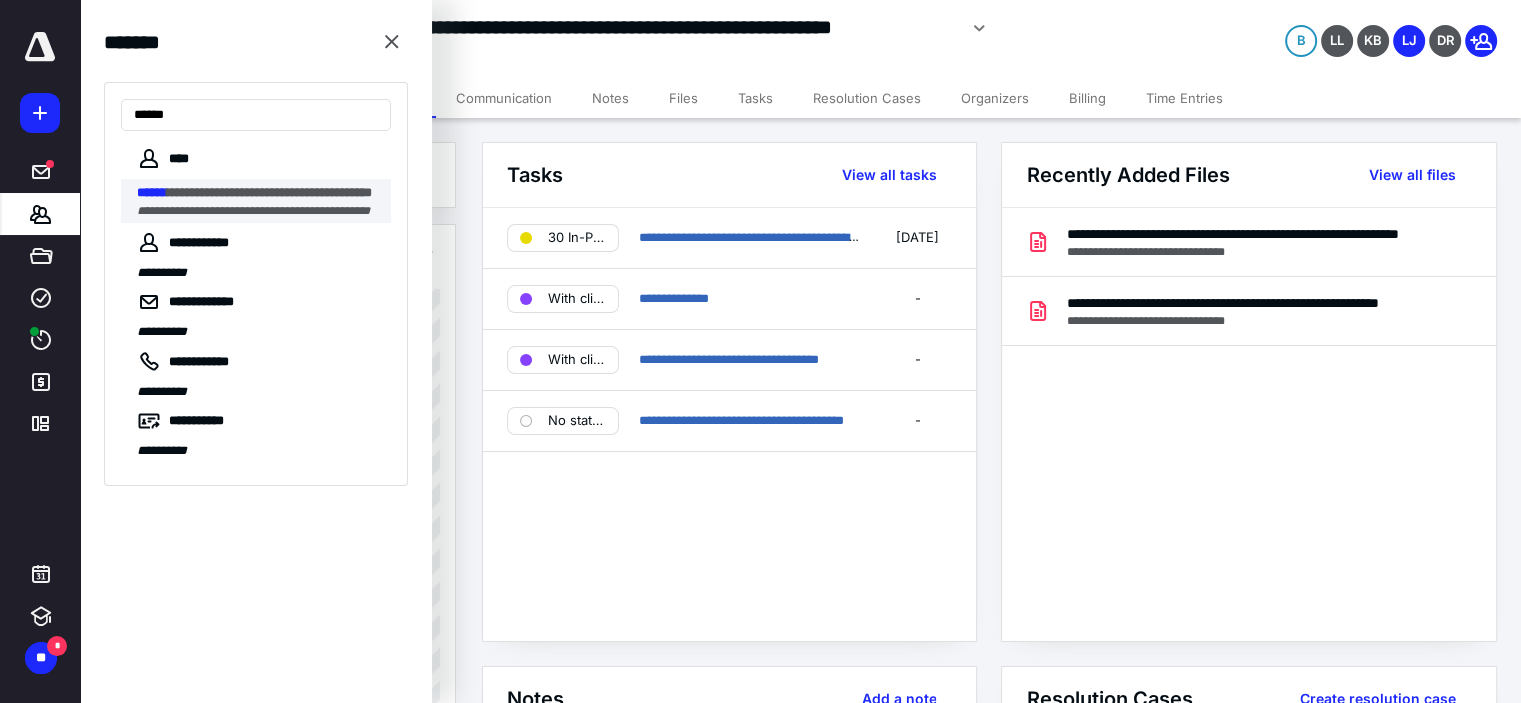 type on "******" 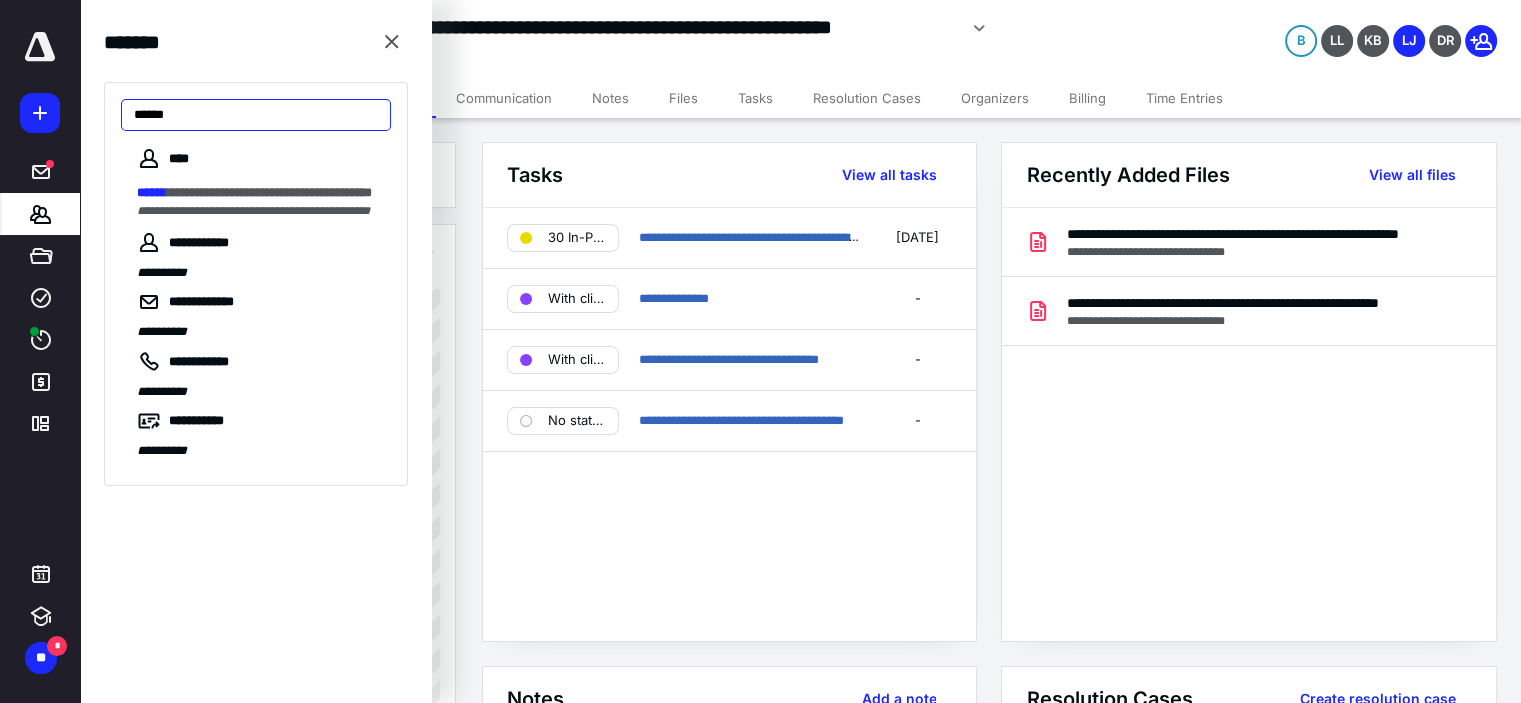 drag, startPoint x: 179, startPoint y: 112, endPoint x: 56, endPoint y: 106, distance: 123.146255 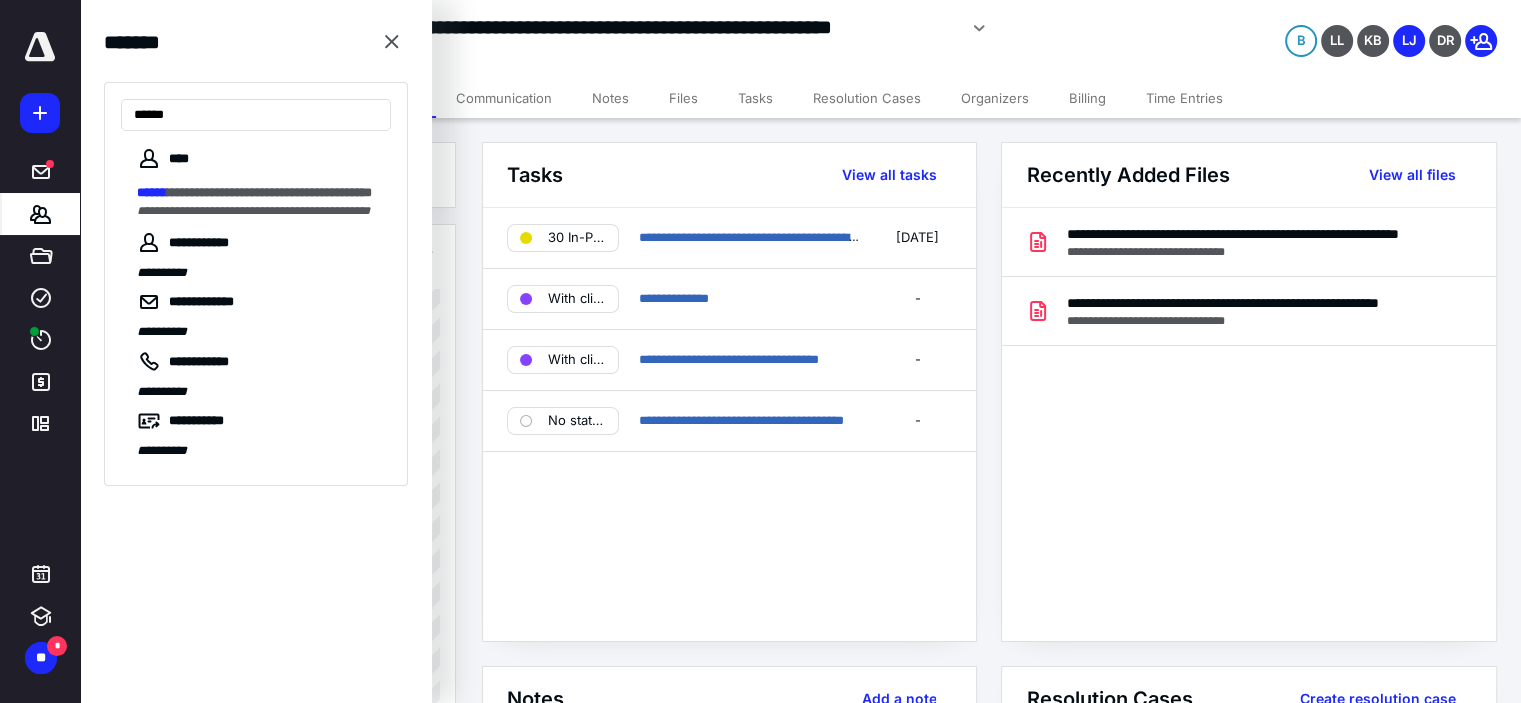 click on "**********" at bounding box center [760, 1650] 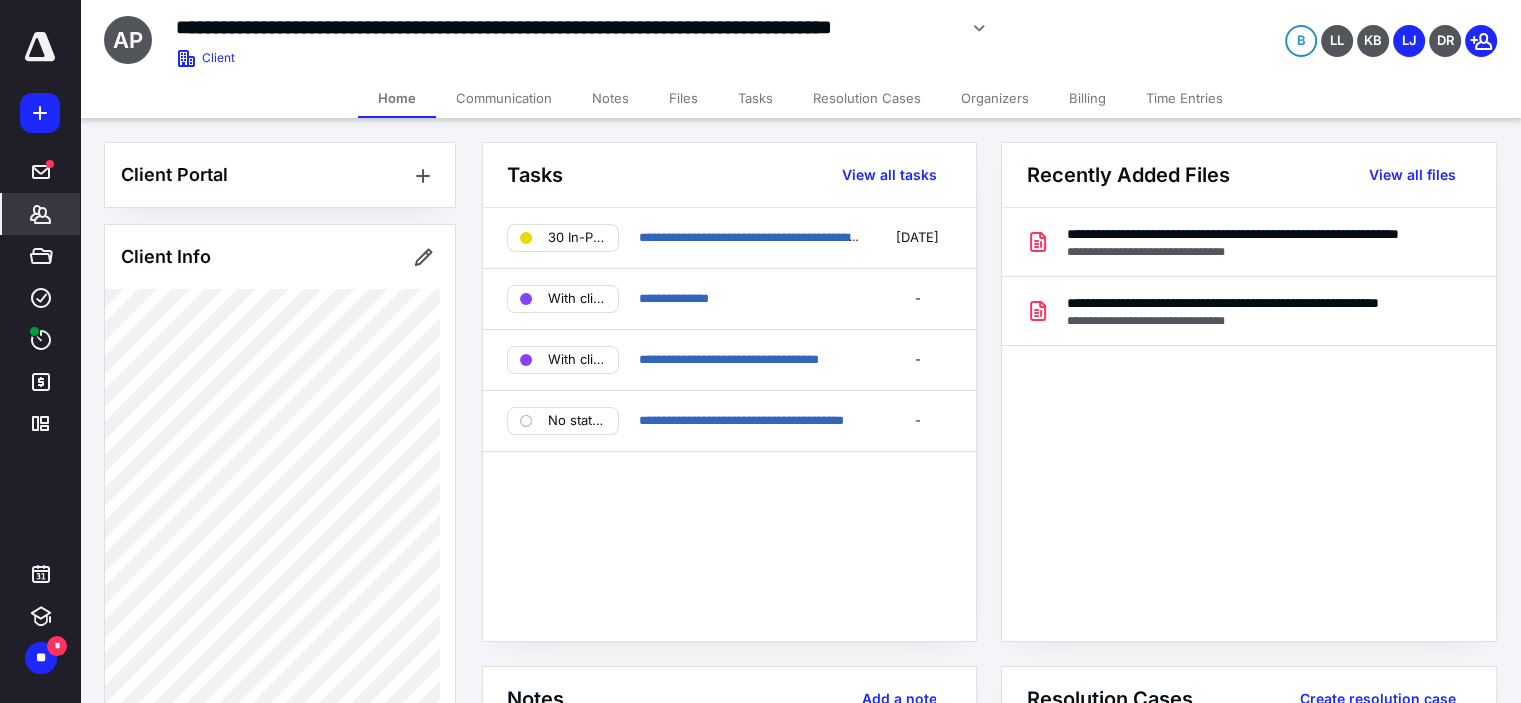 click 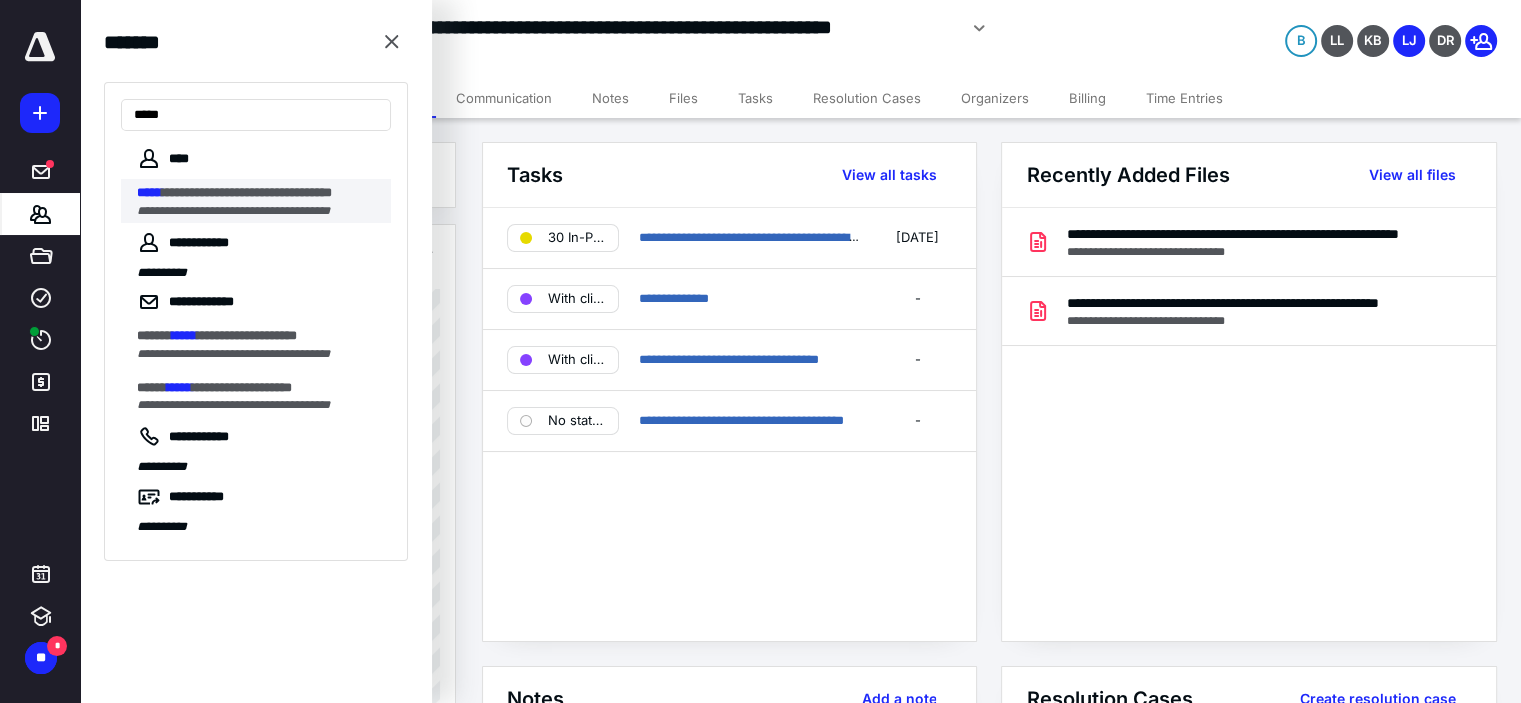 type on "*****" 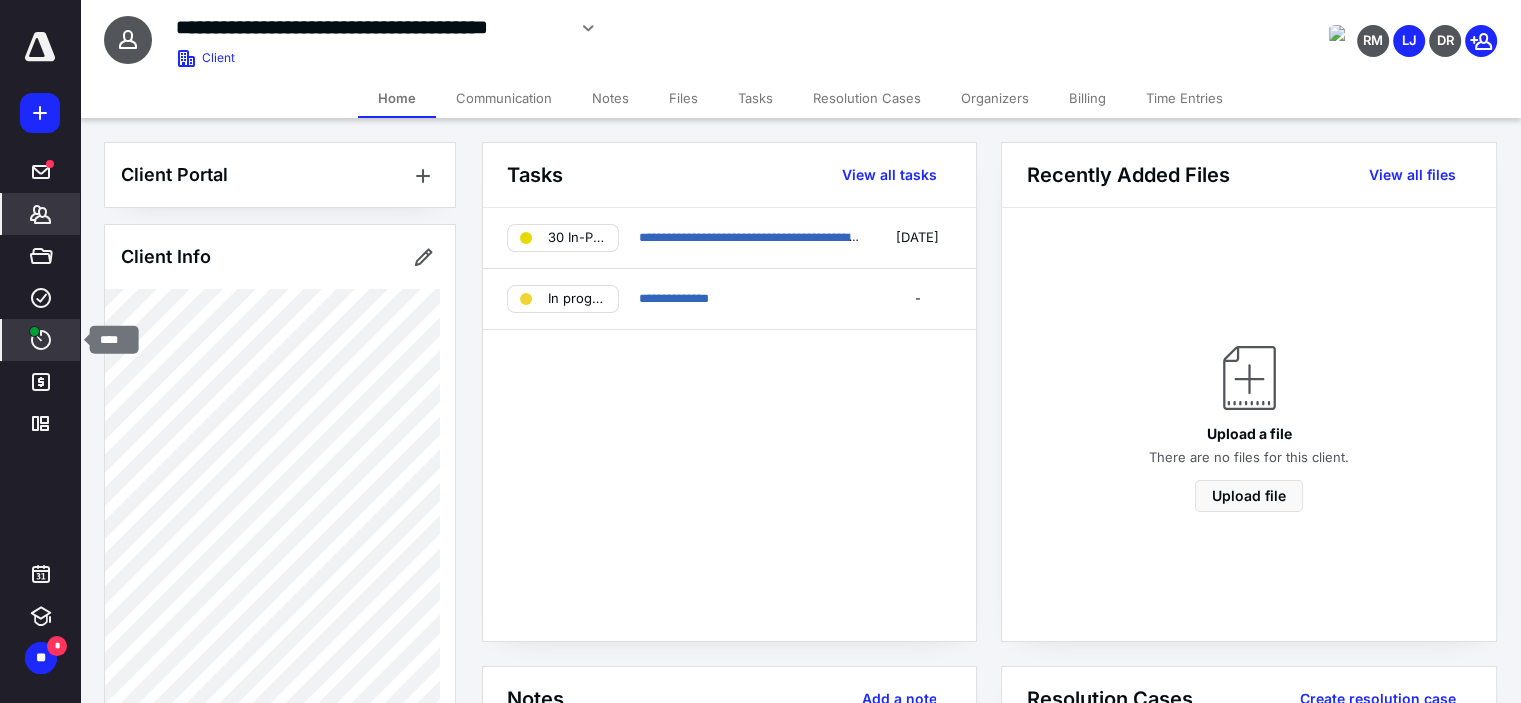click 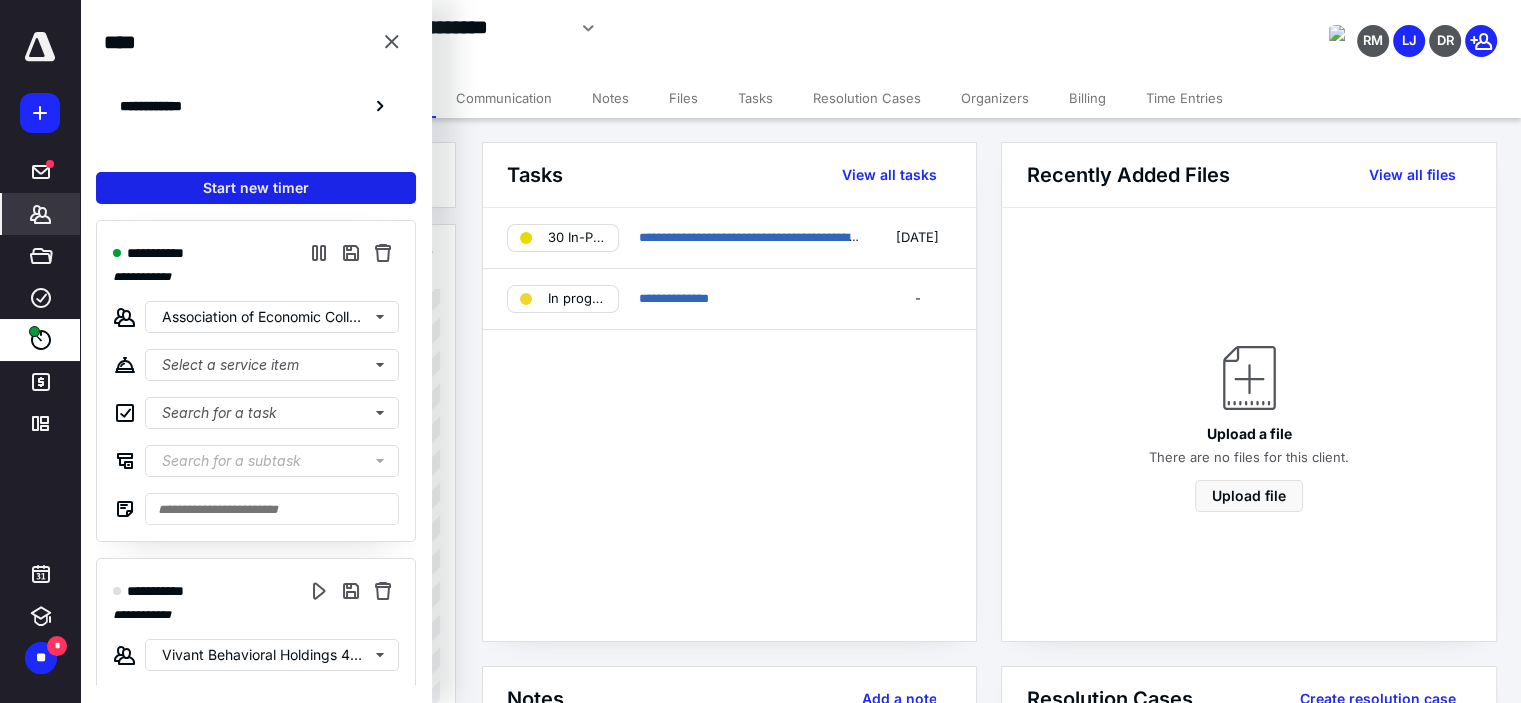 click on "Start new timer" at bounding box center (256, 188) 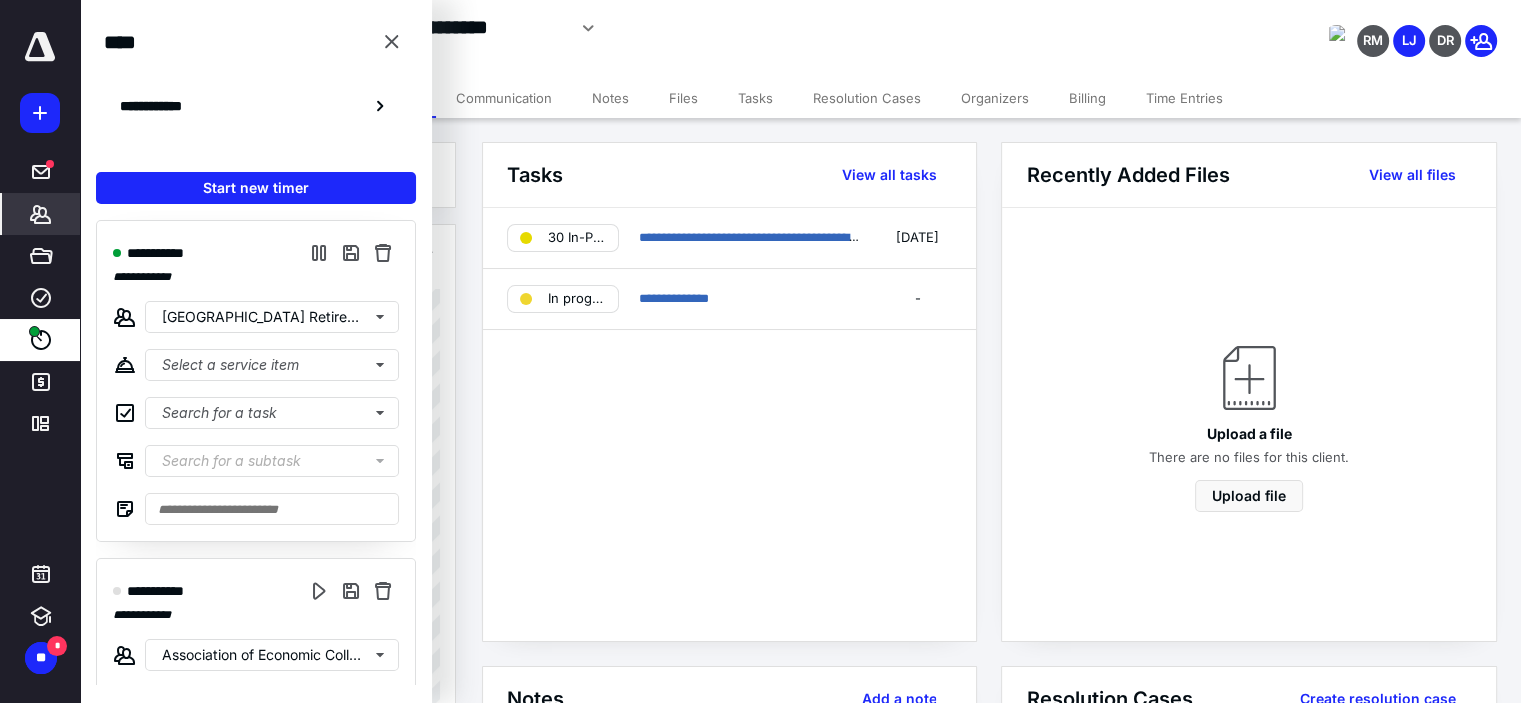click on "*******" at bounding box center (41, 214) 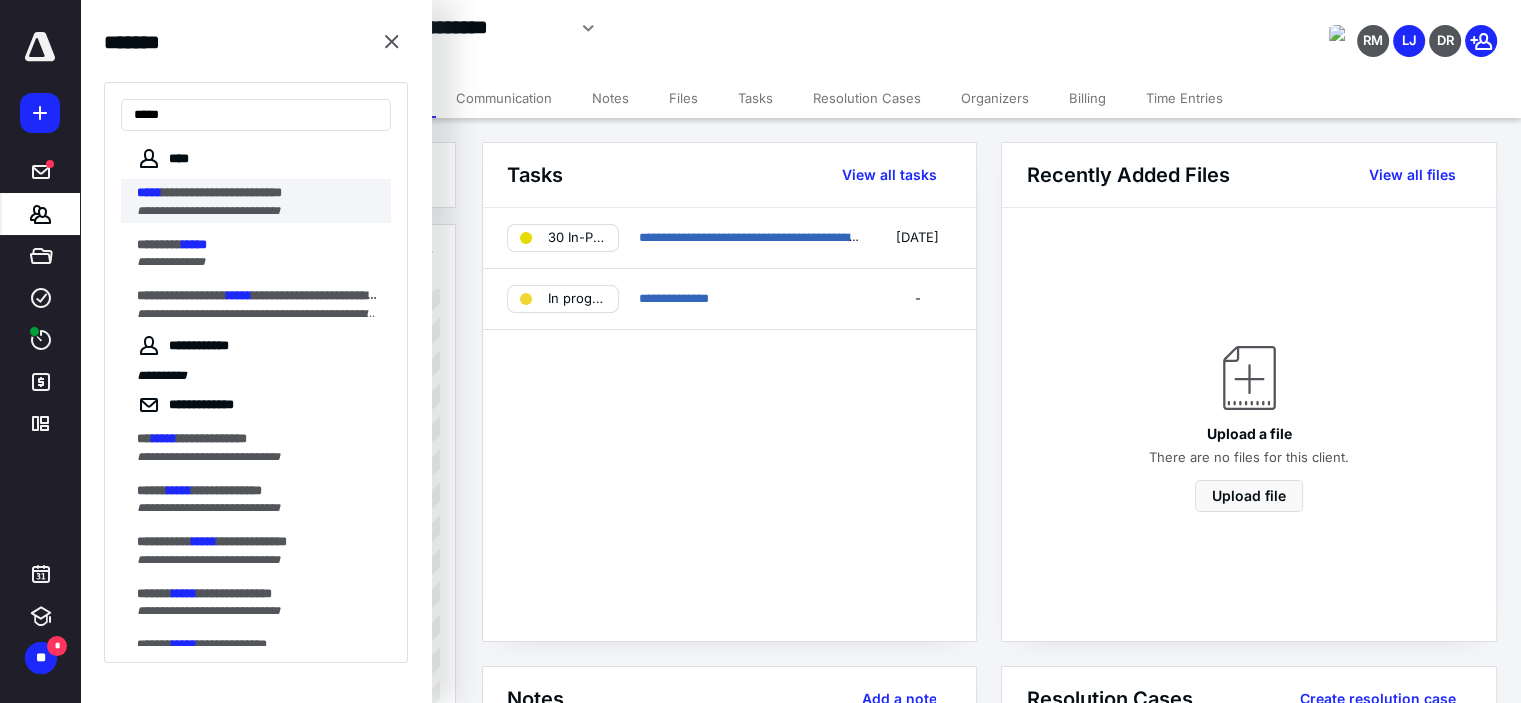 type on "*****" 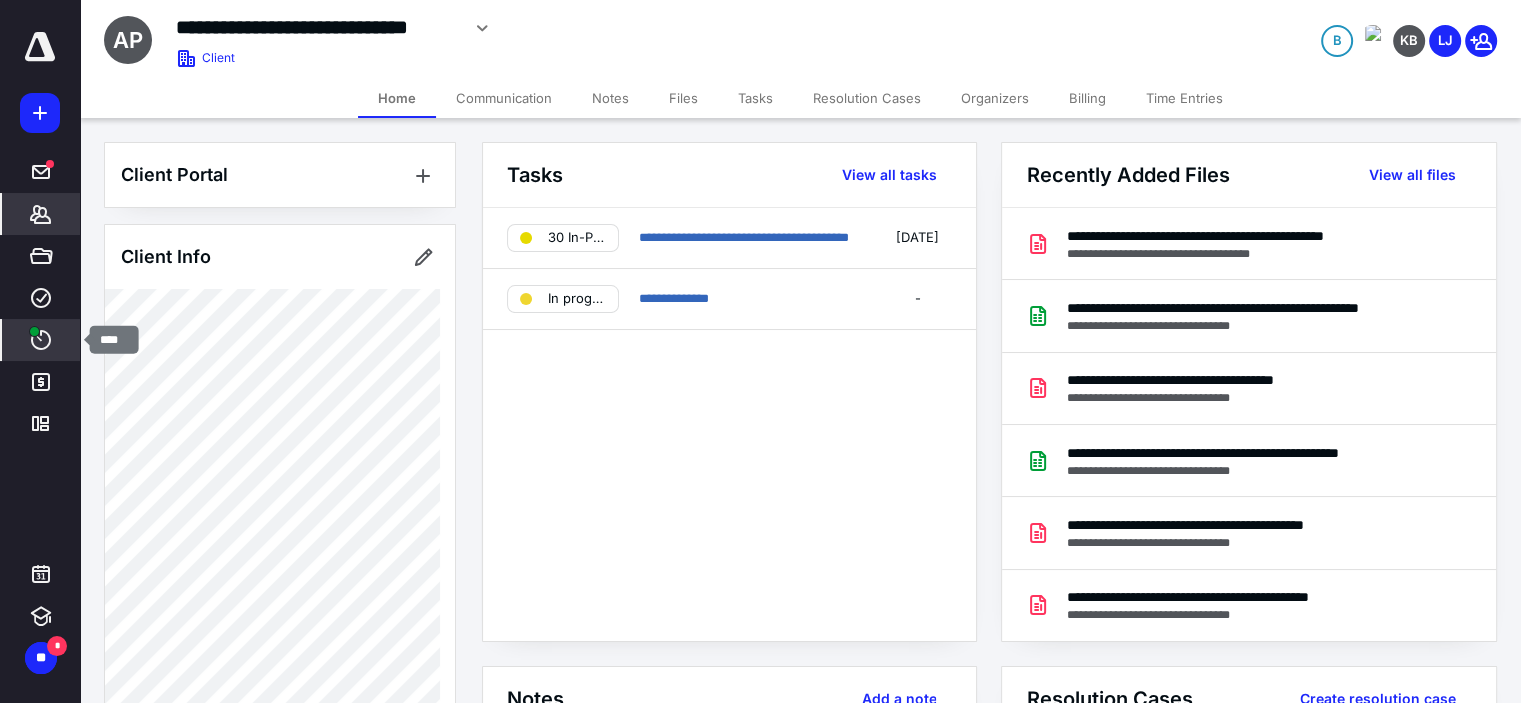 click 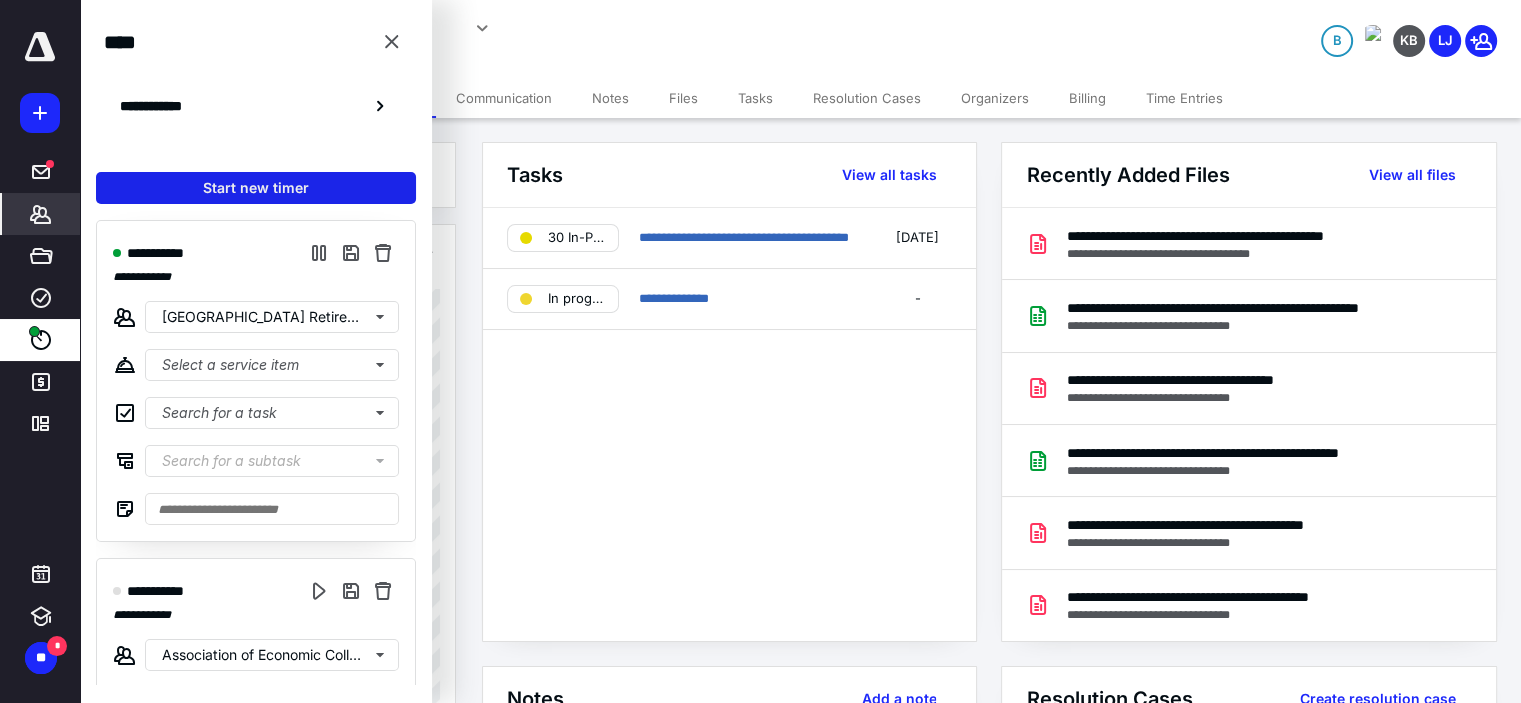 click on "Start new timer" at bounding box center (256, 188) 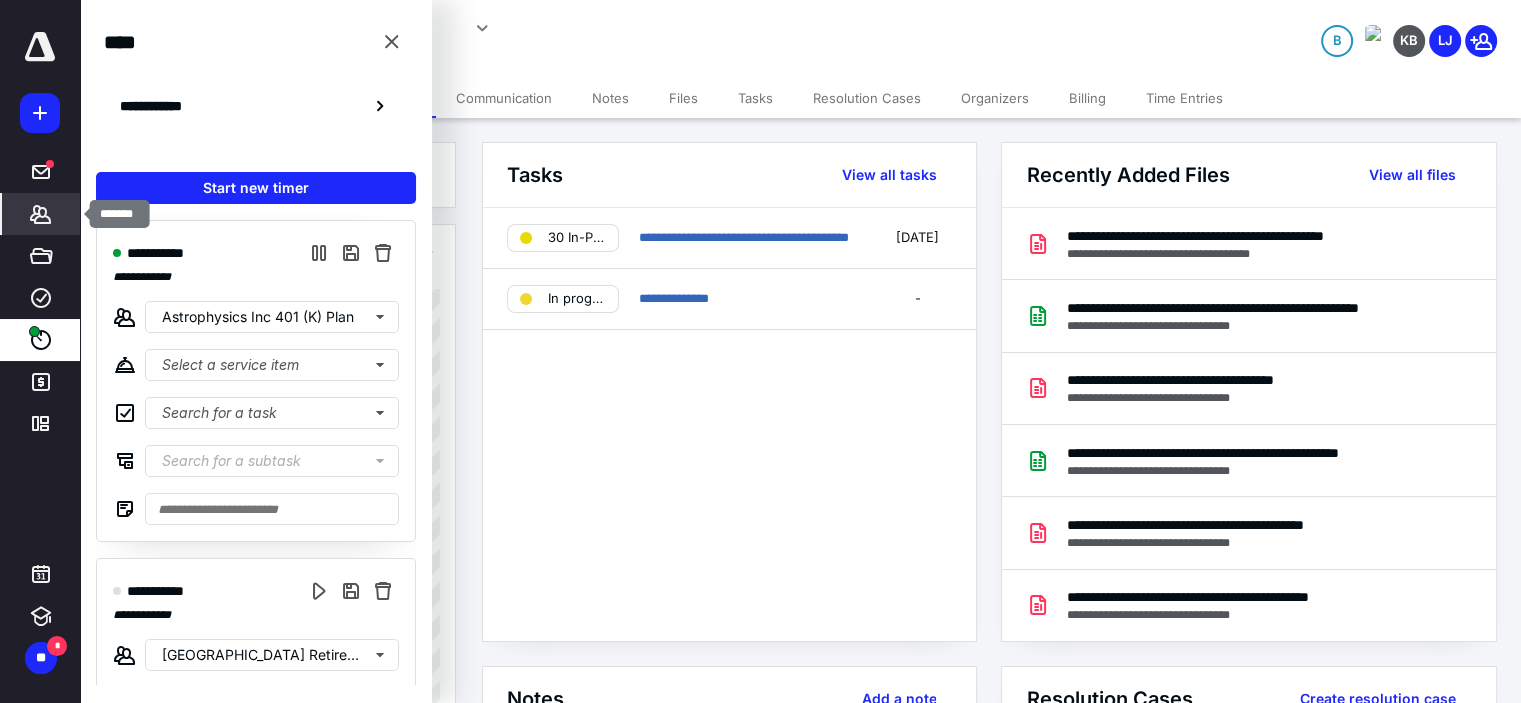 click 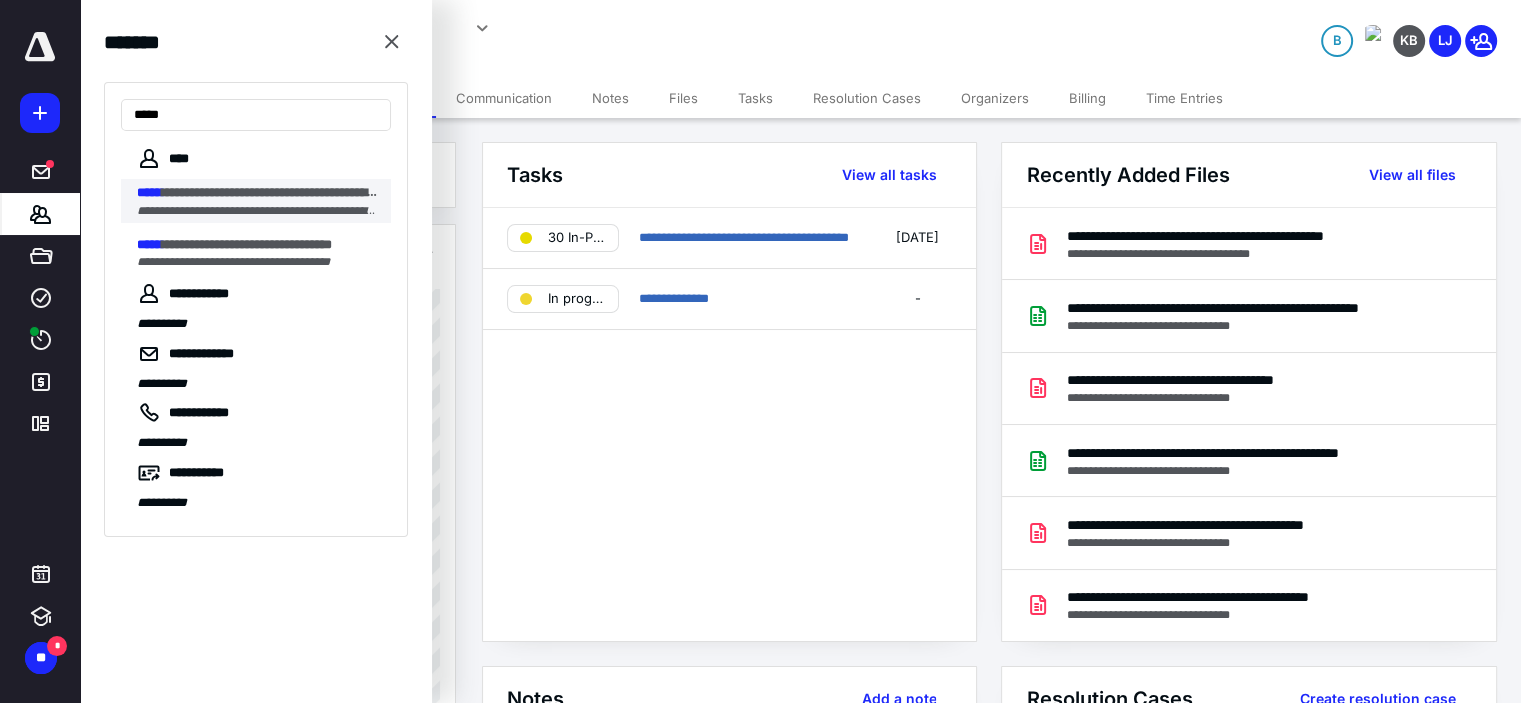 type on "*****" 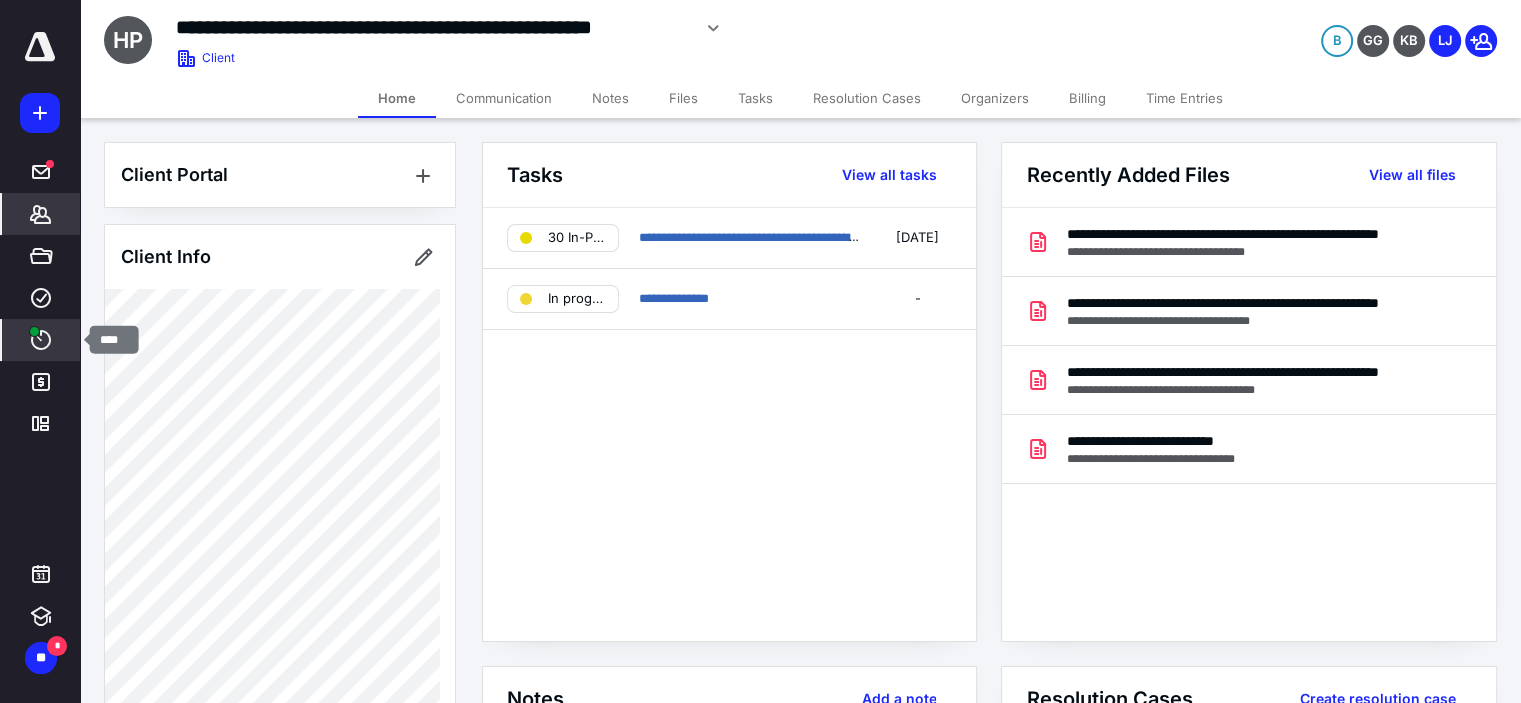 click 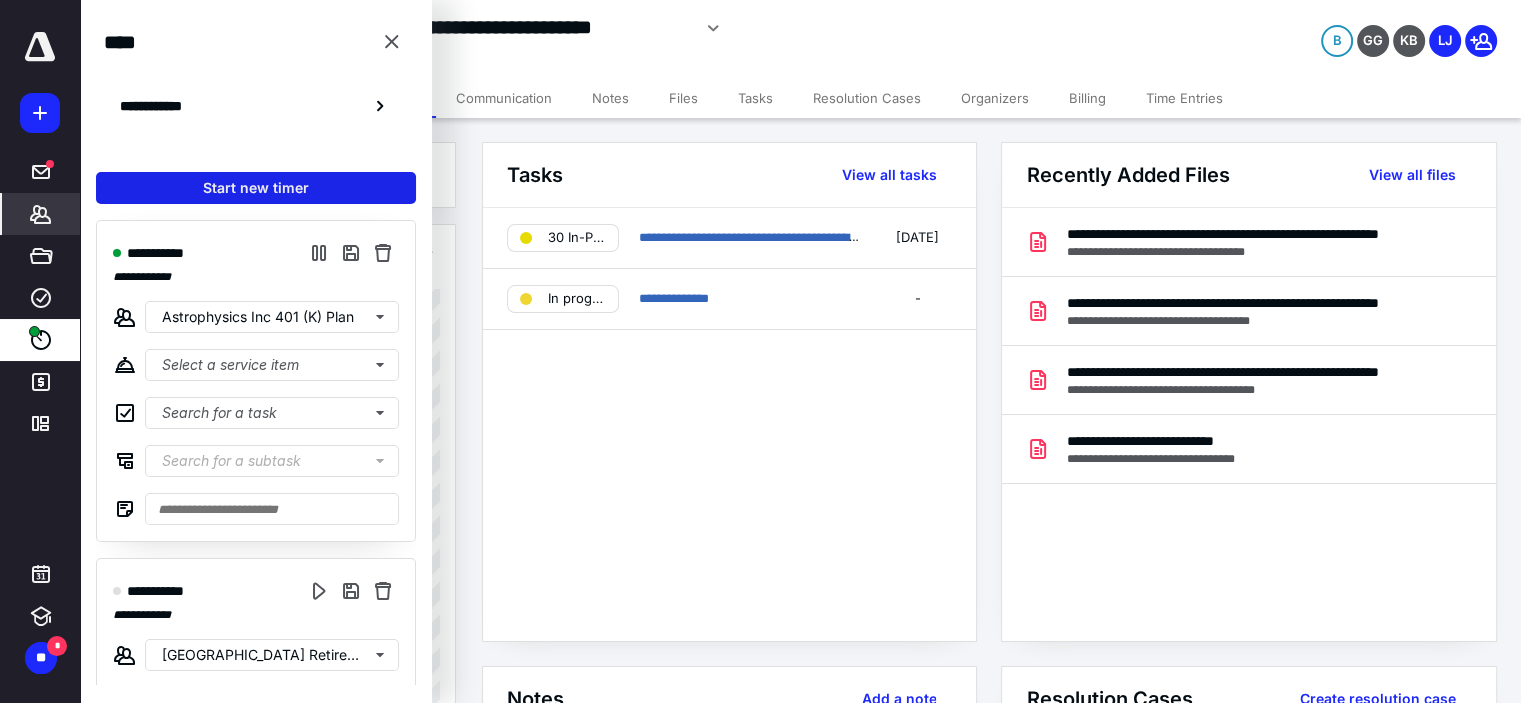 click on "Start new timer" at bounding box center [256, 188] 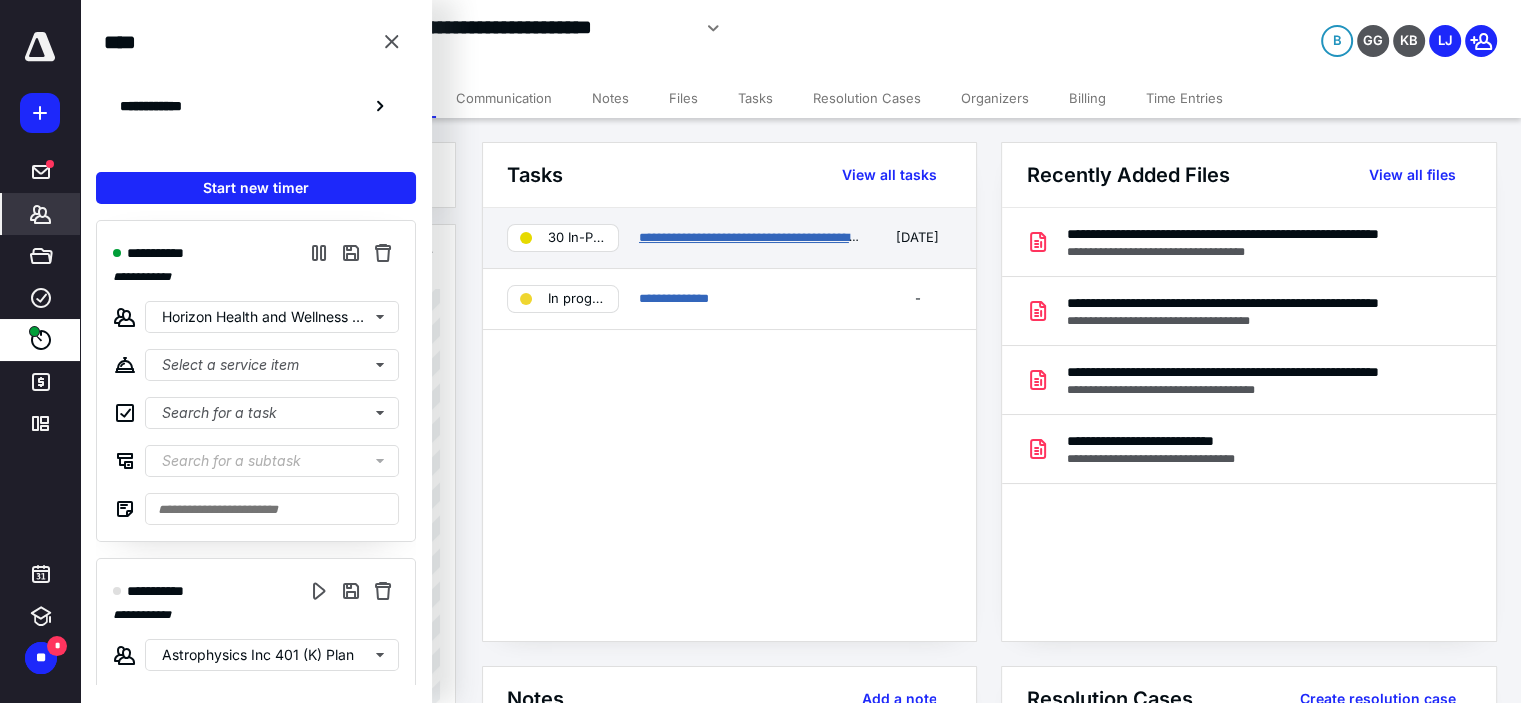 click on "**********" at bounding box center (801, 237) 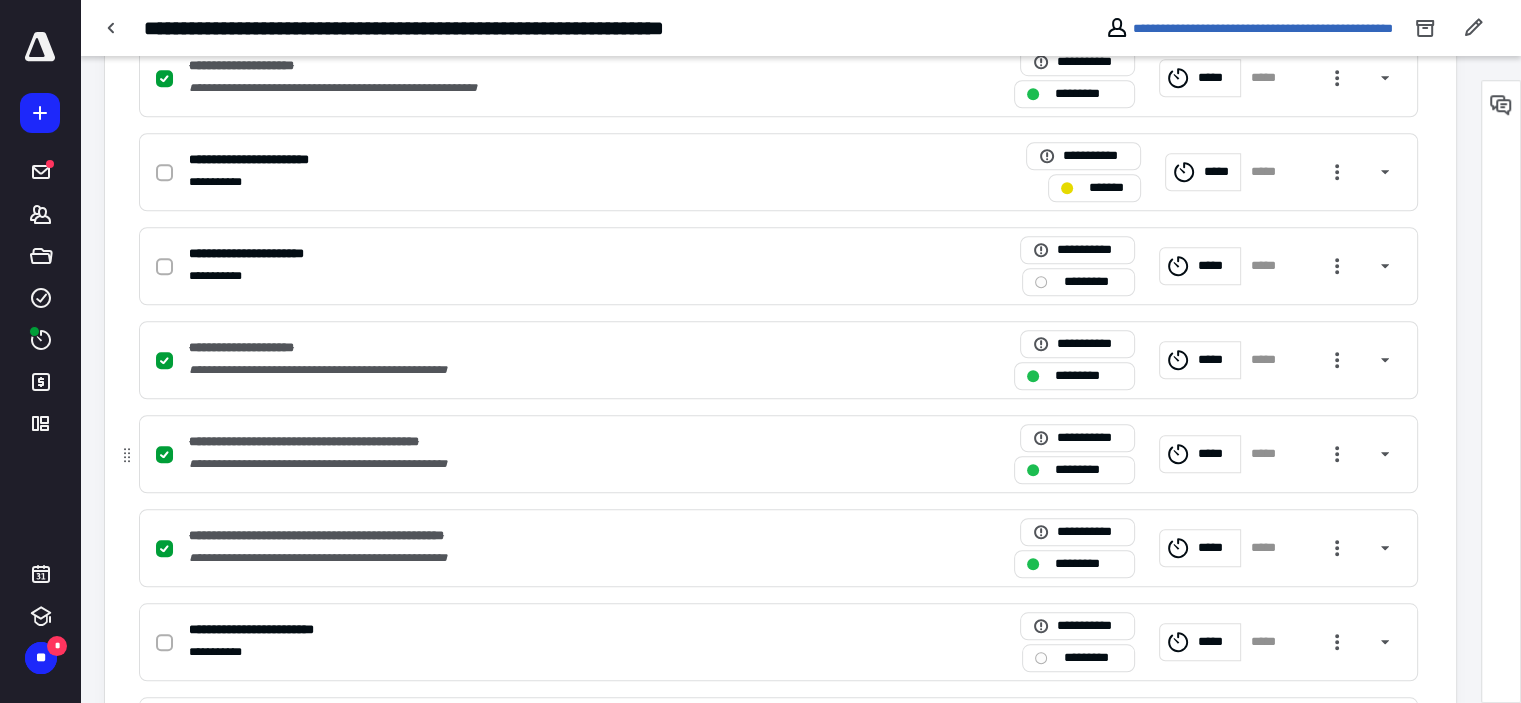scroll, scrollTop: 1473, scrollLeft: 0, axis: vertical 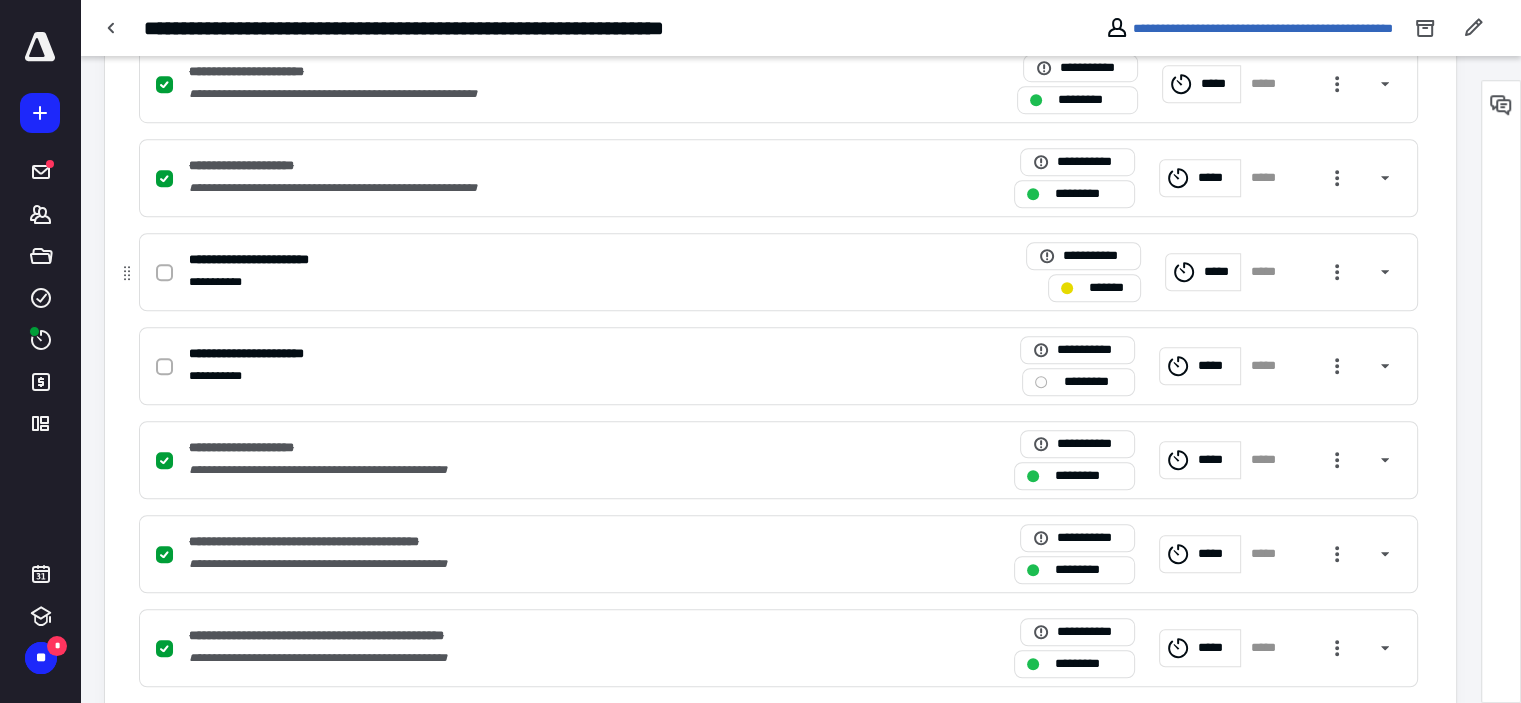 click 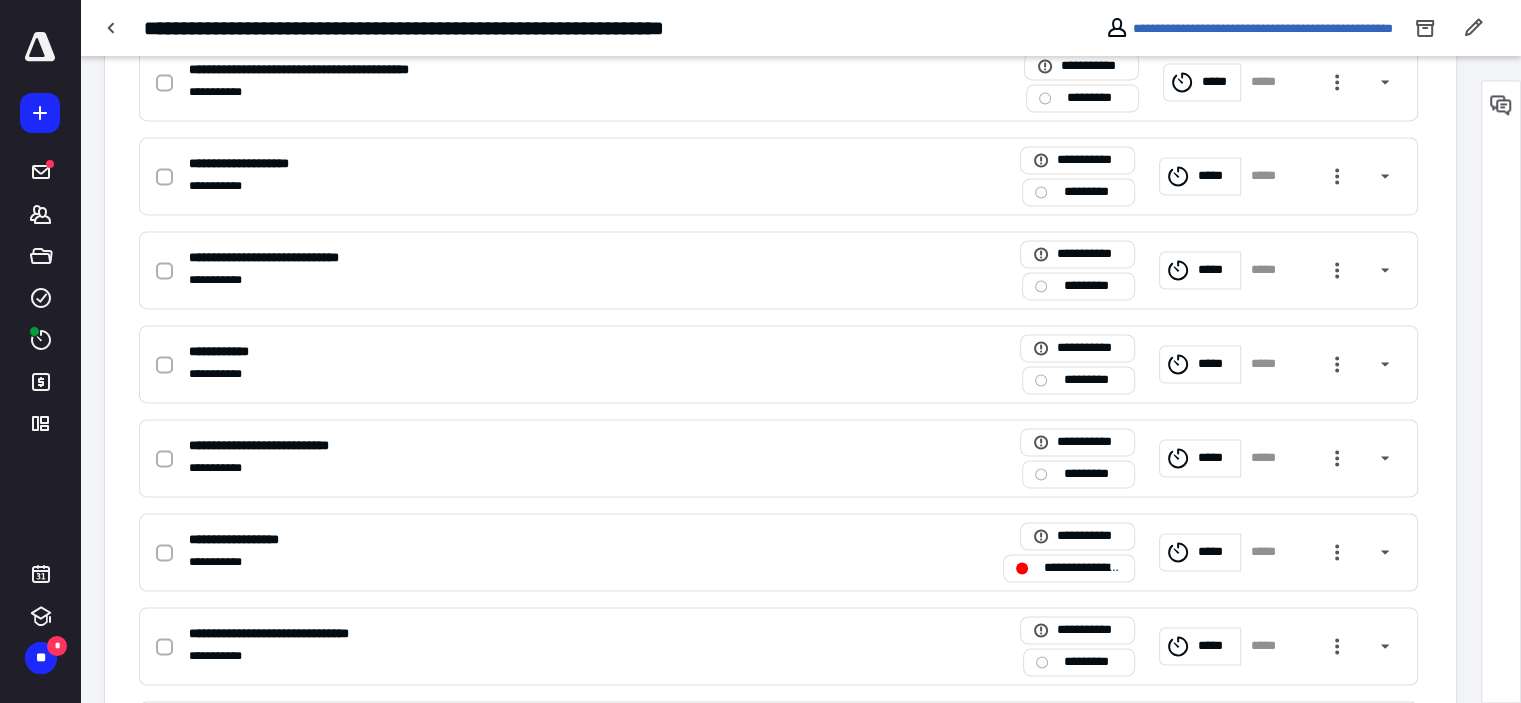 scroll, scrollTop: 3573, scrollLeft: 0, axis: vertical 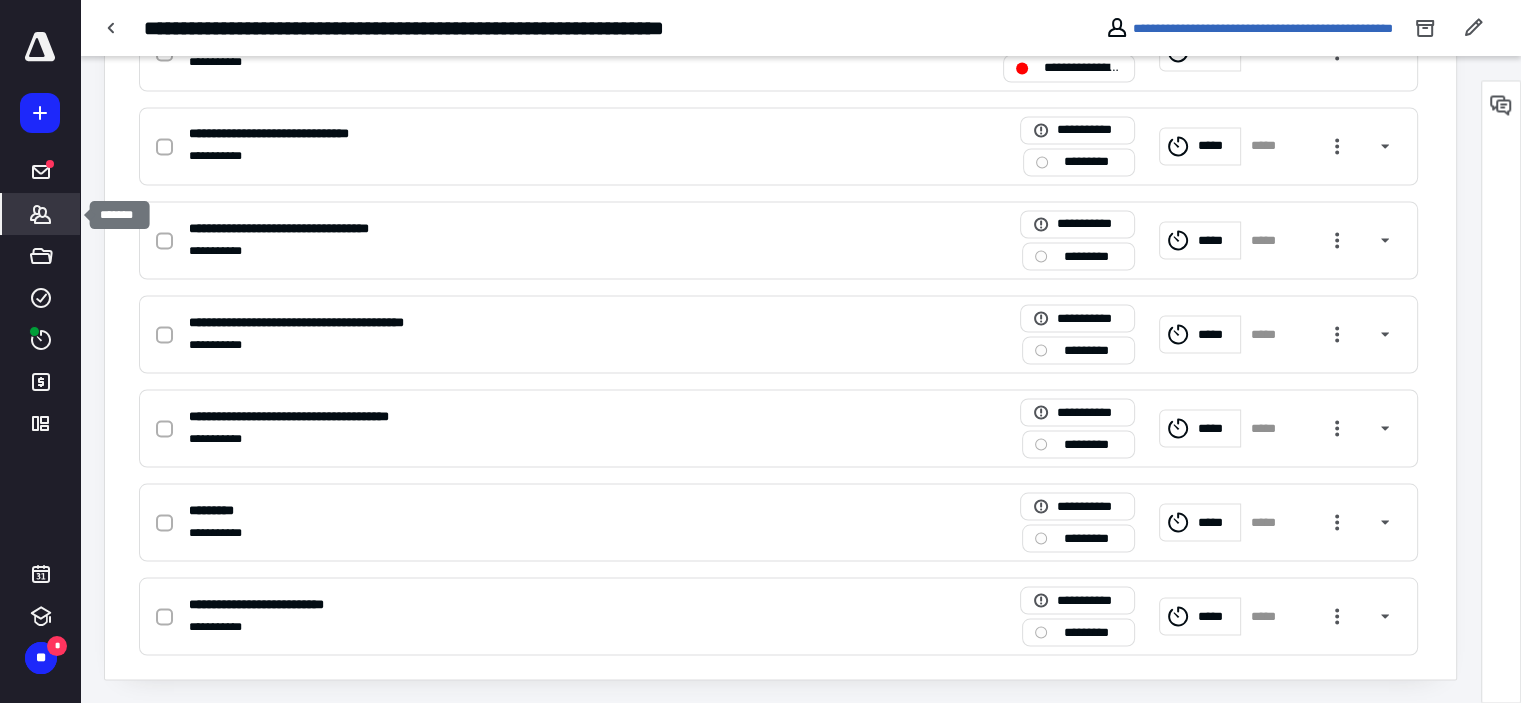 click 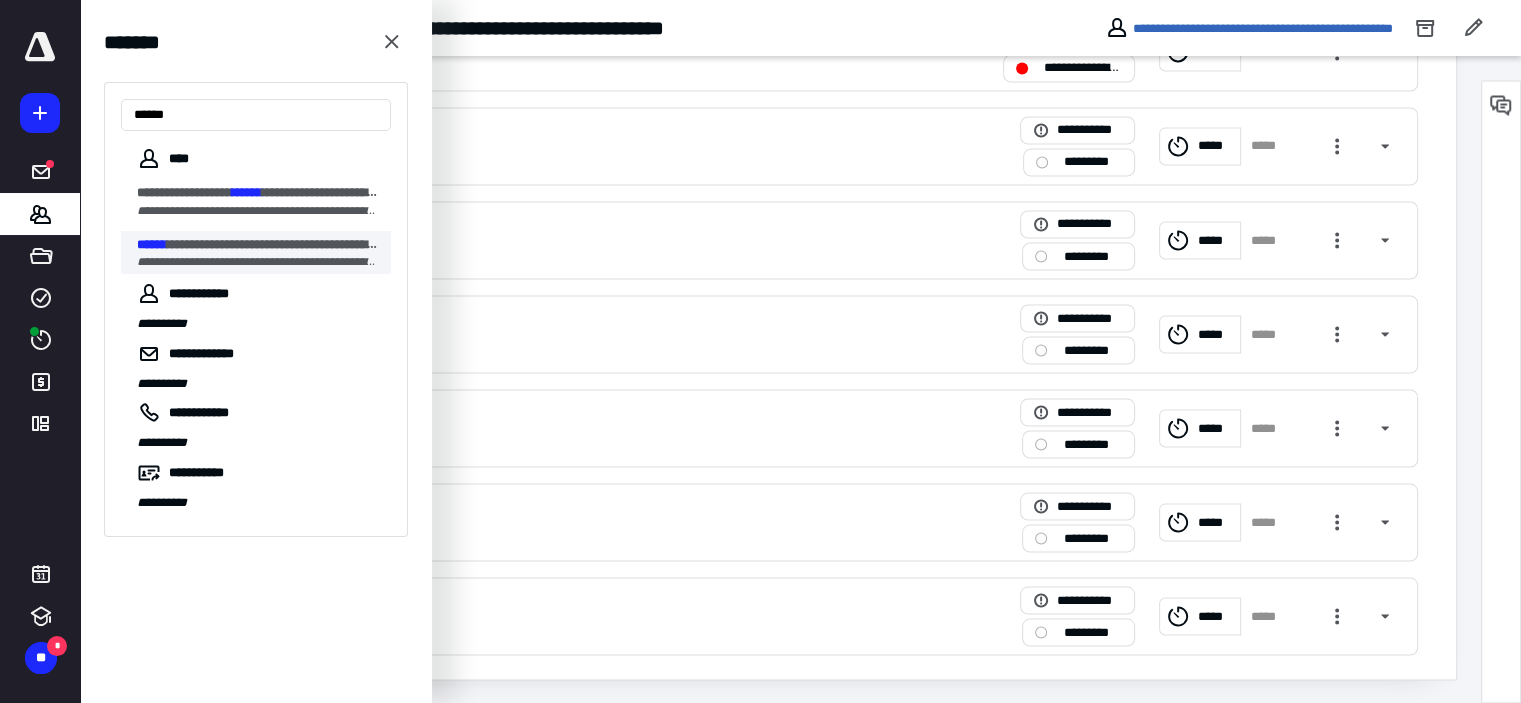 type on "******" 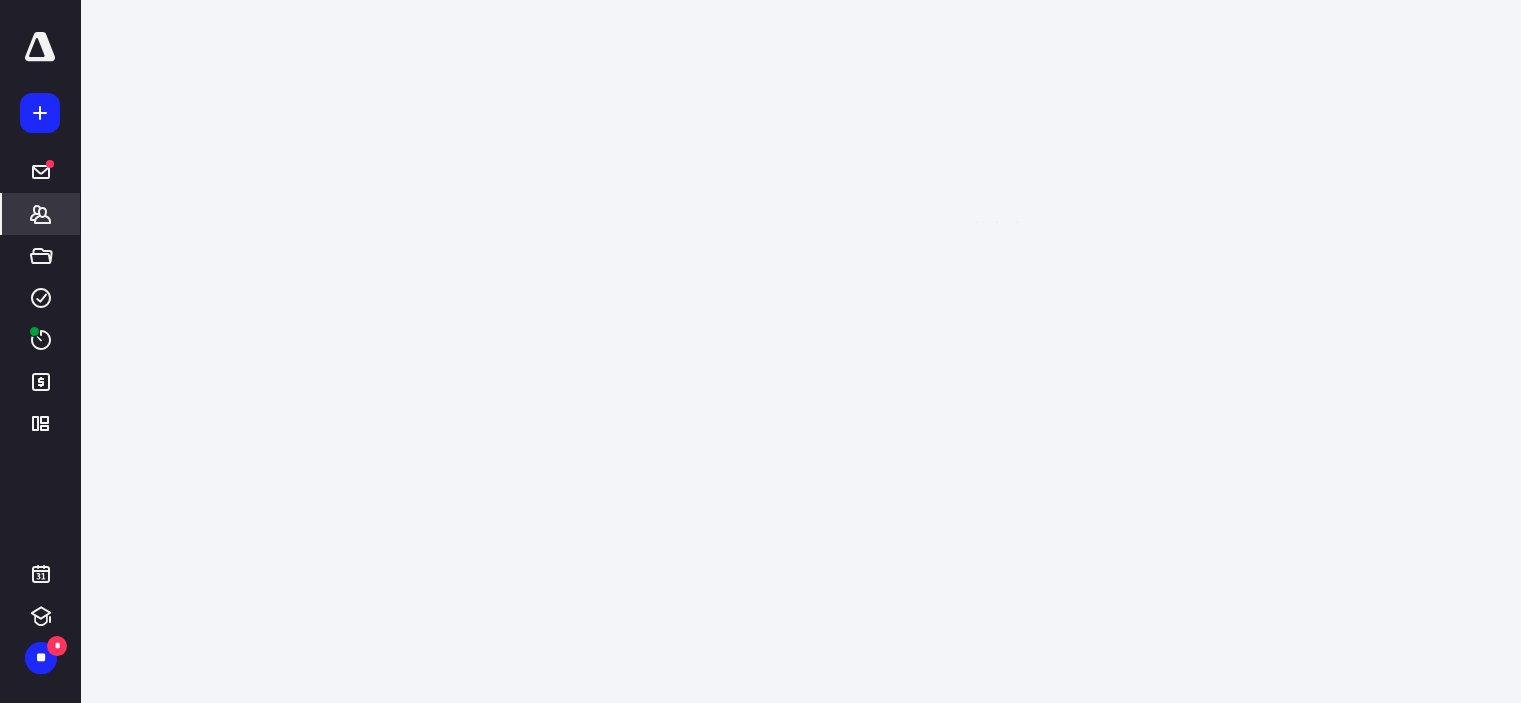 scroll, scrollTop: 0, scrollLeft: 0, axis: both 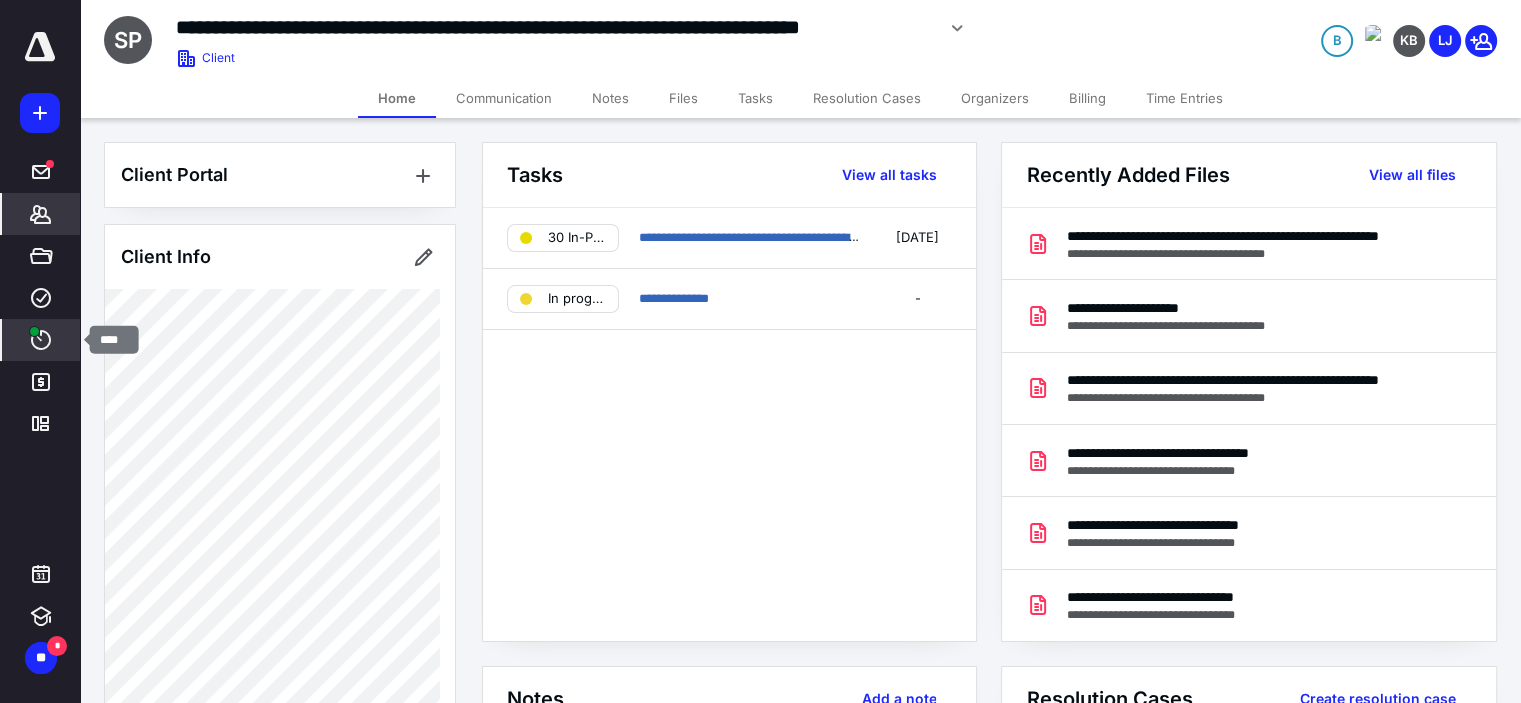 click 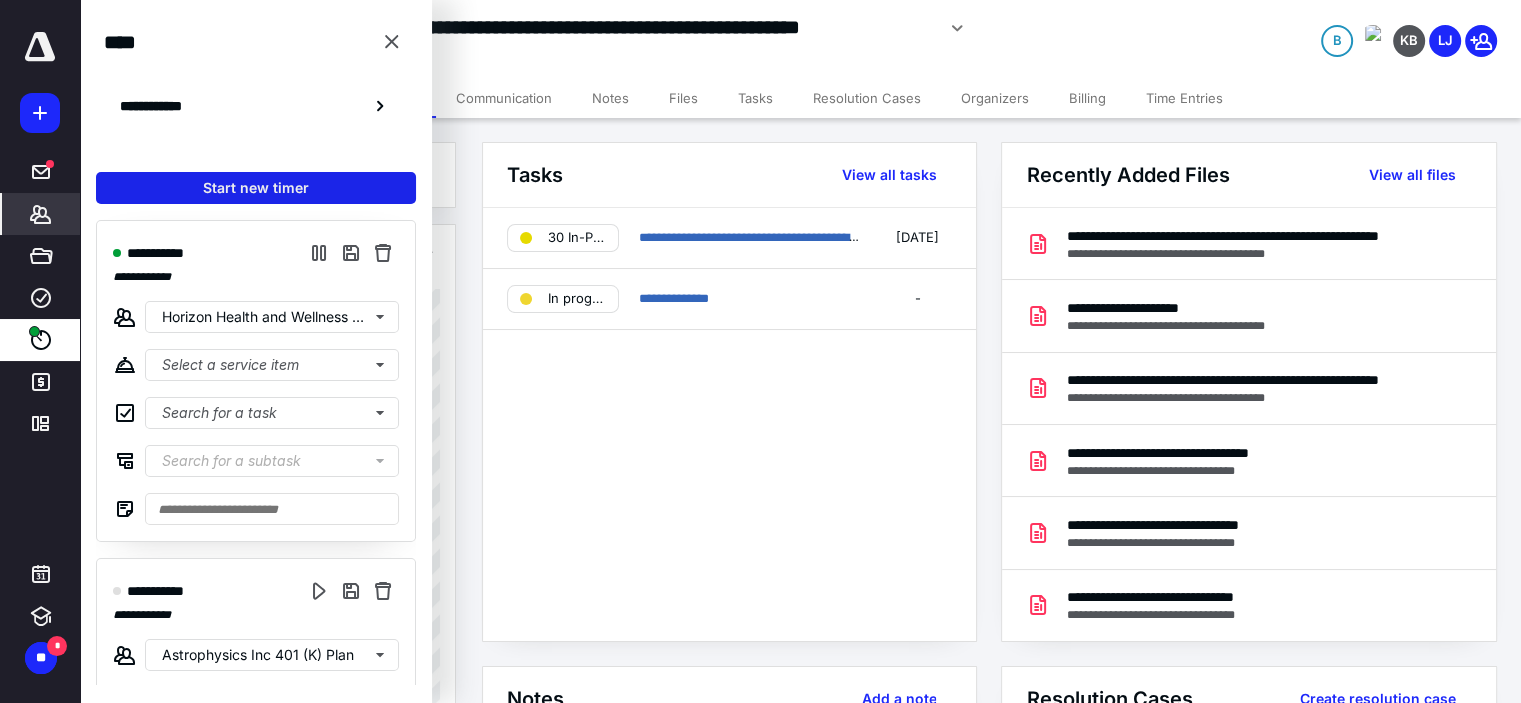 click on "Start new timer" at bounding box center [256, 188] 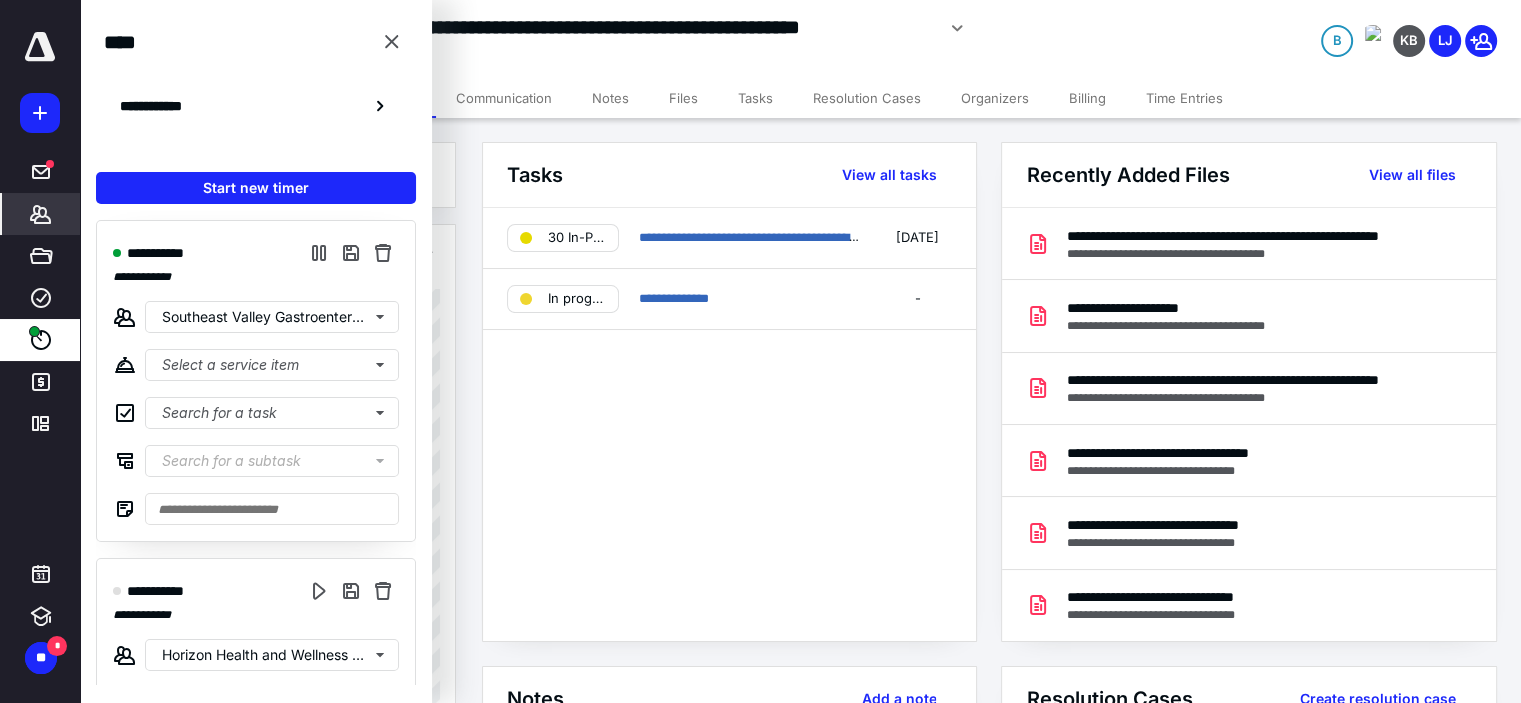 click 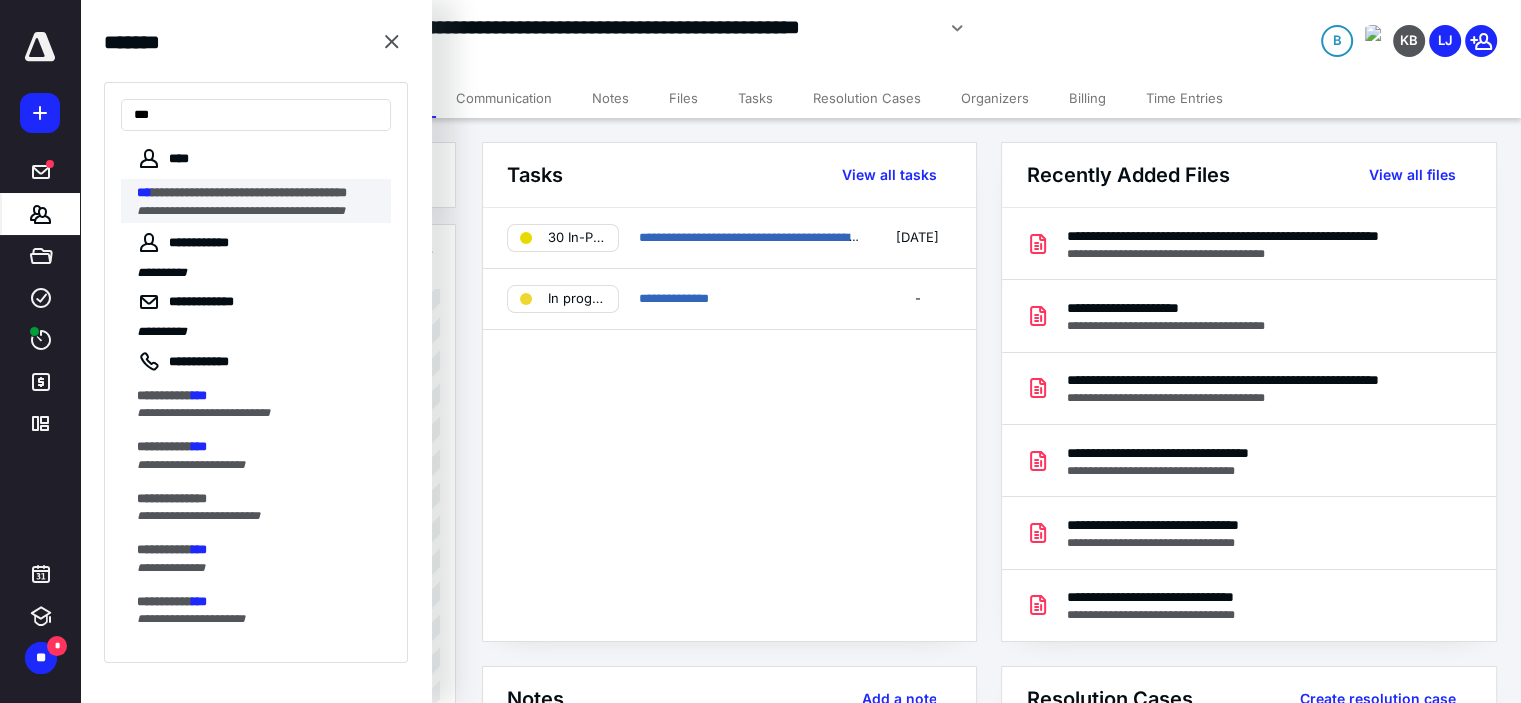type on "***" 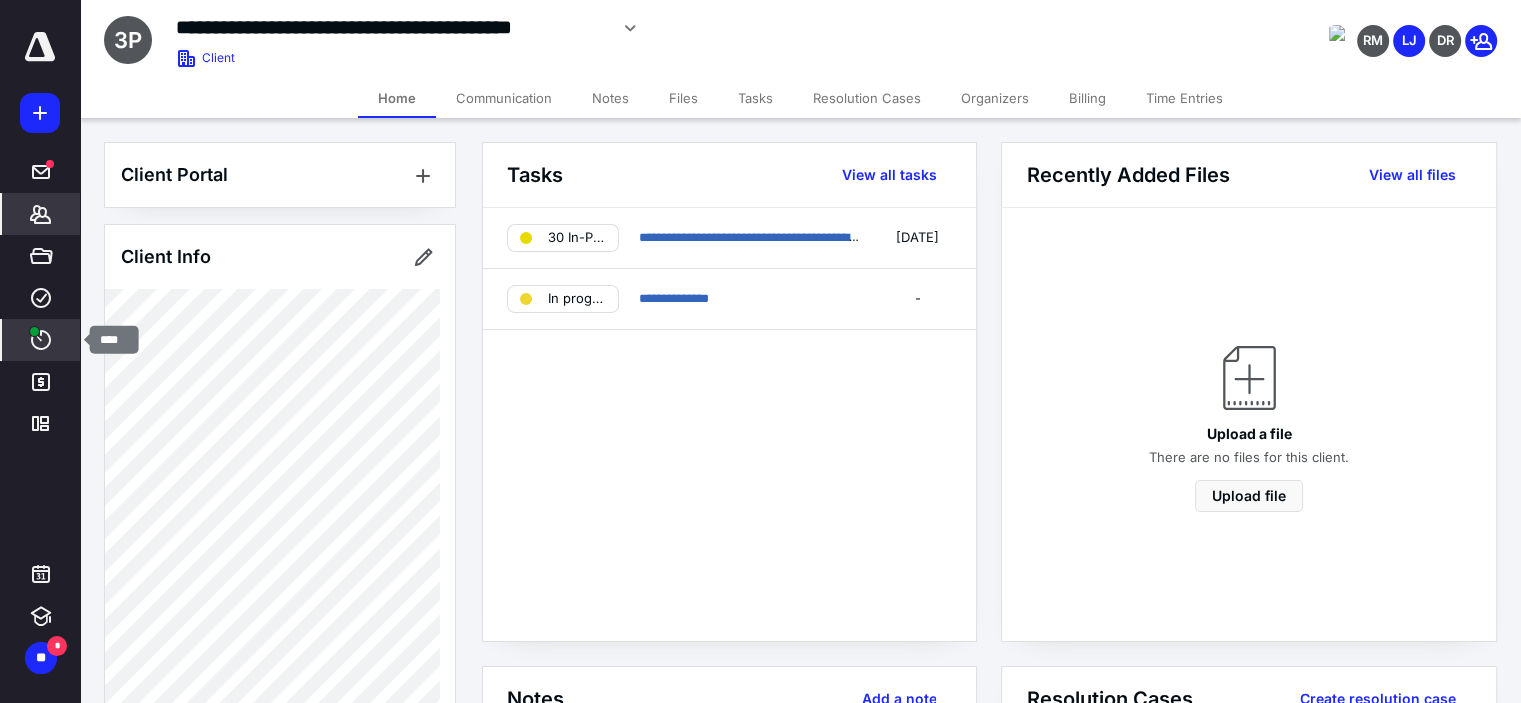 click 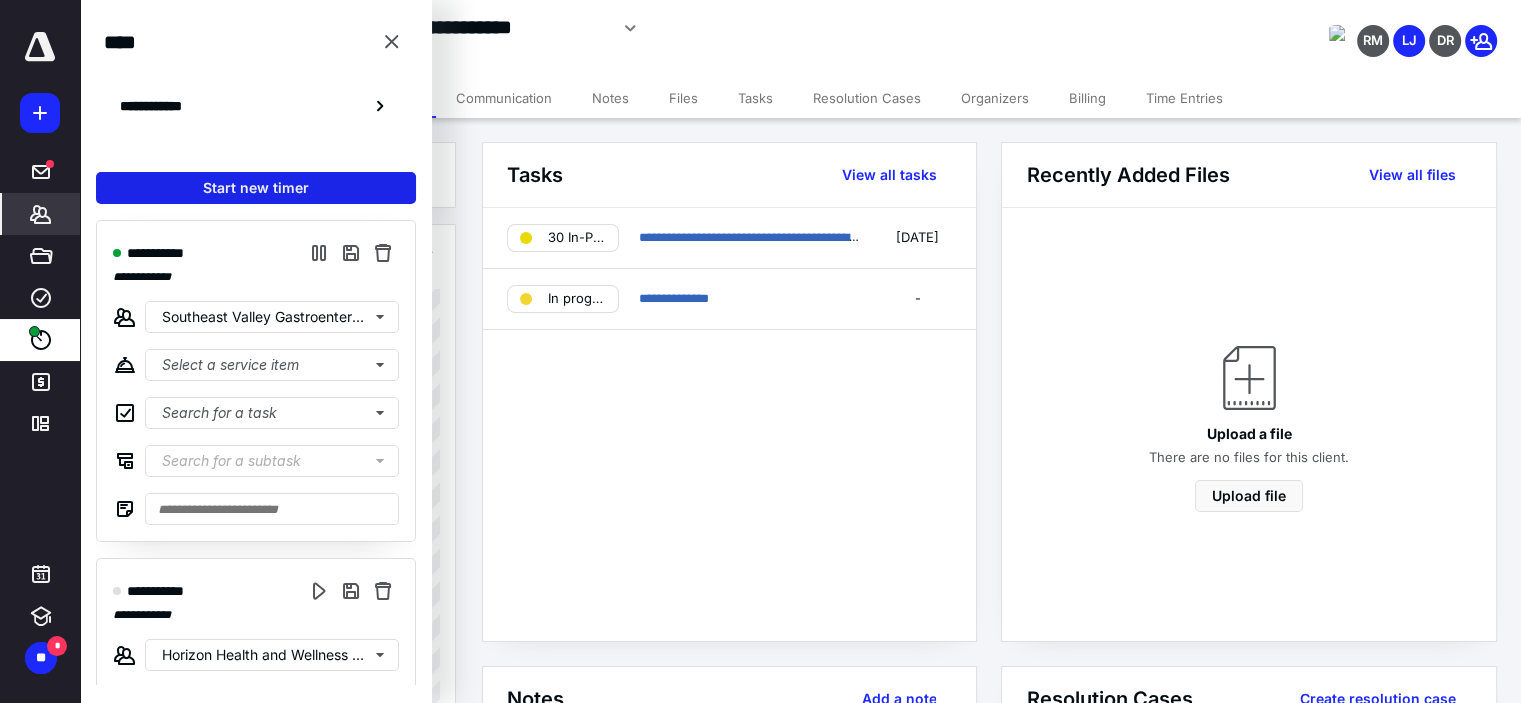 click on "Start new timer" at bounding box center [256, 188] 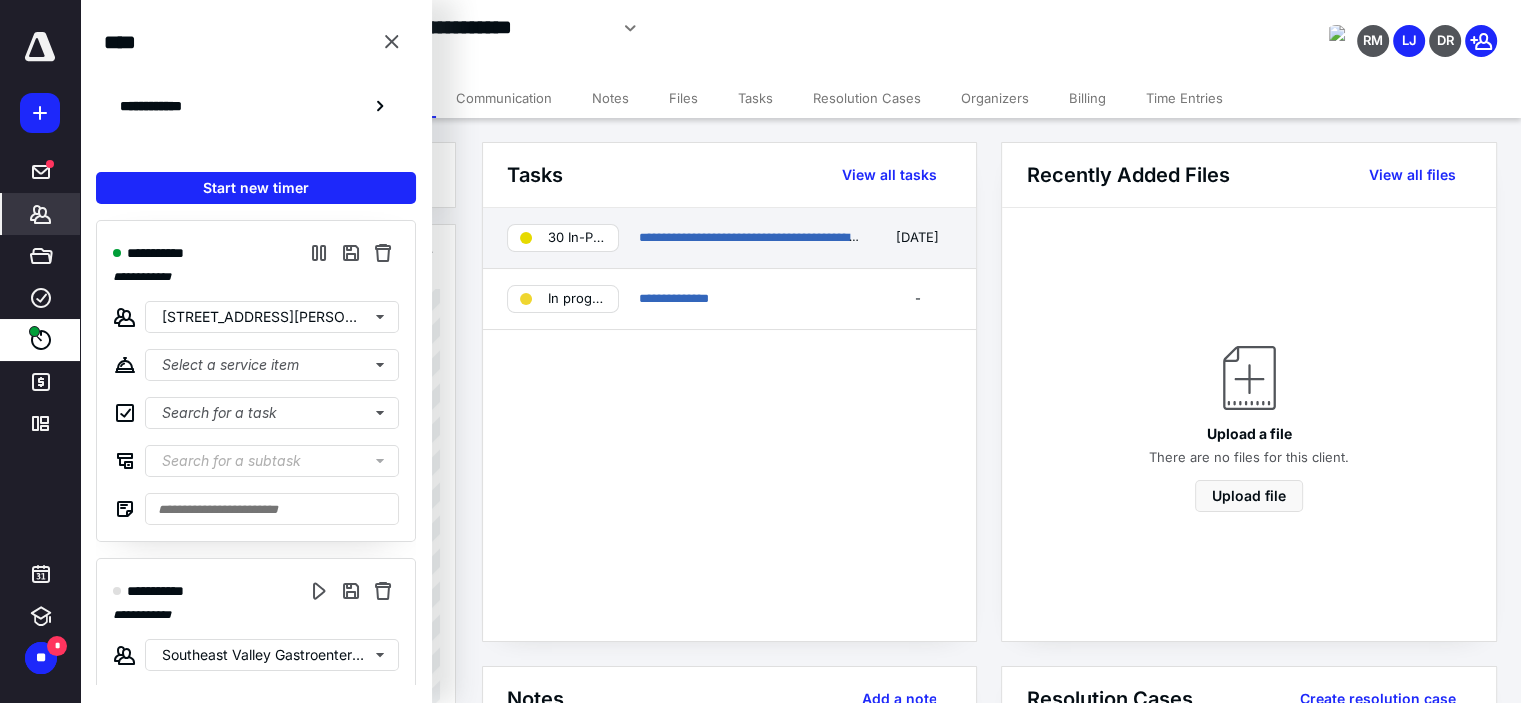 click on "**********" at bounding box center (751, 238) 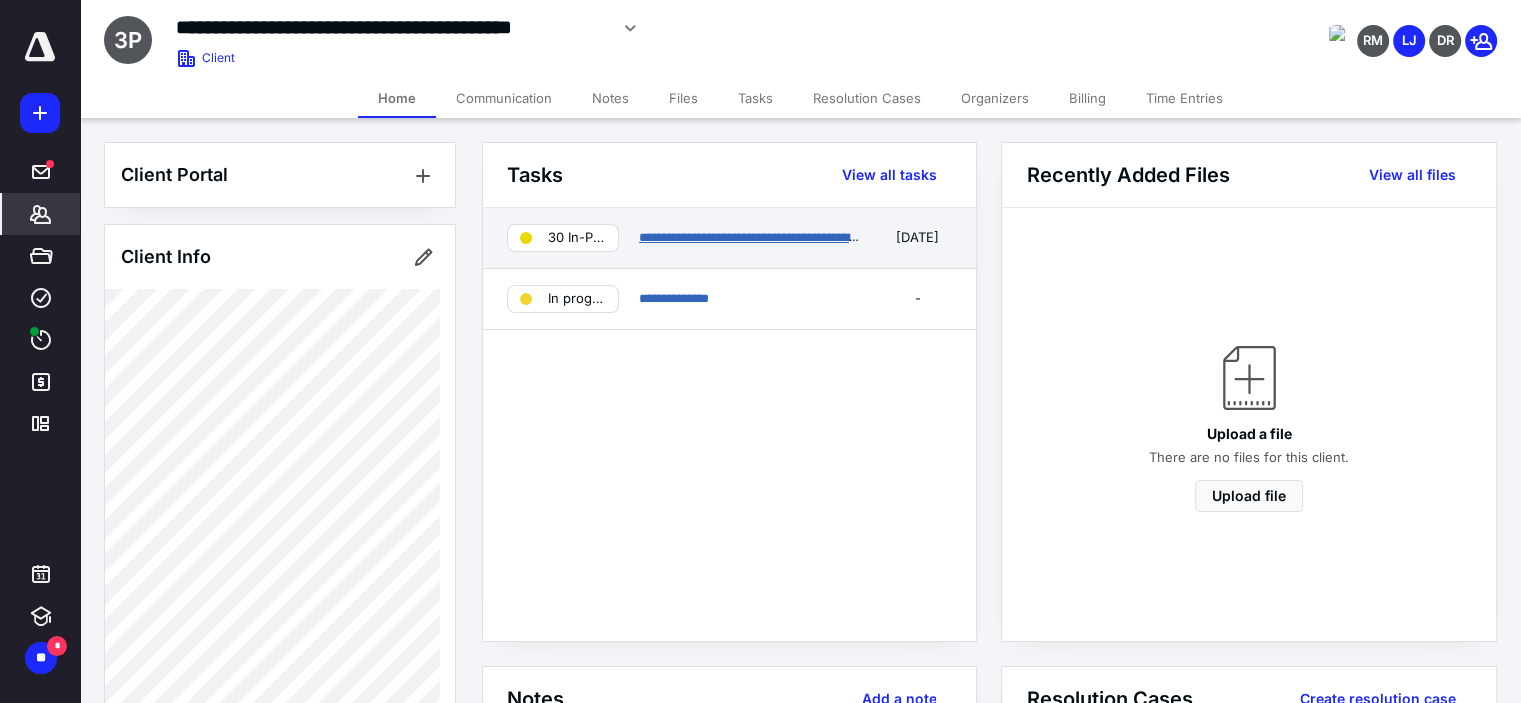 click on "**********" at bounding box center [776, 237] 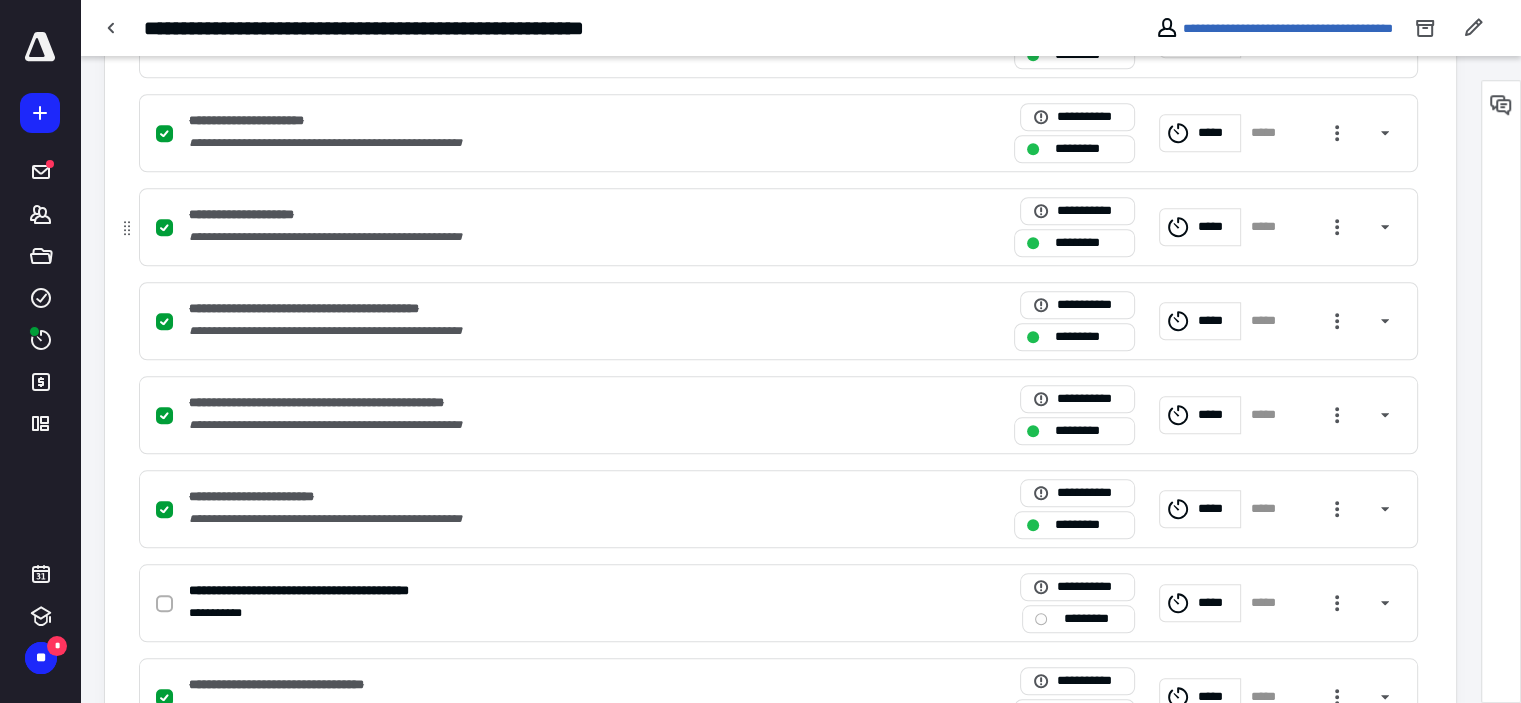 scroll, scrollTop: 1900, scrollLeft: 0, axis: vertical 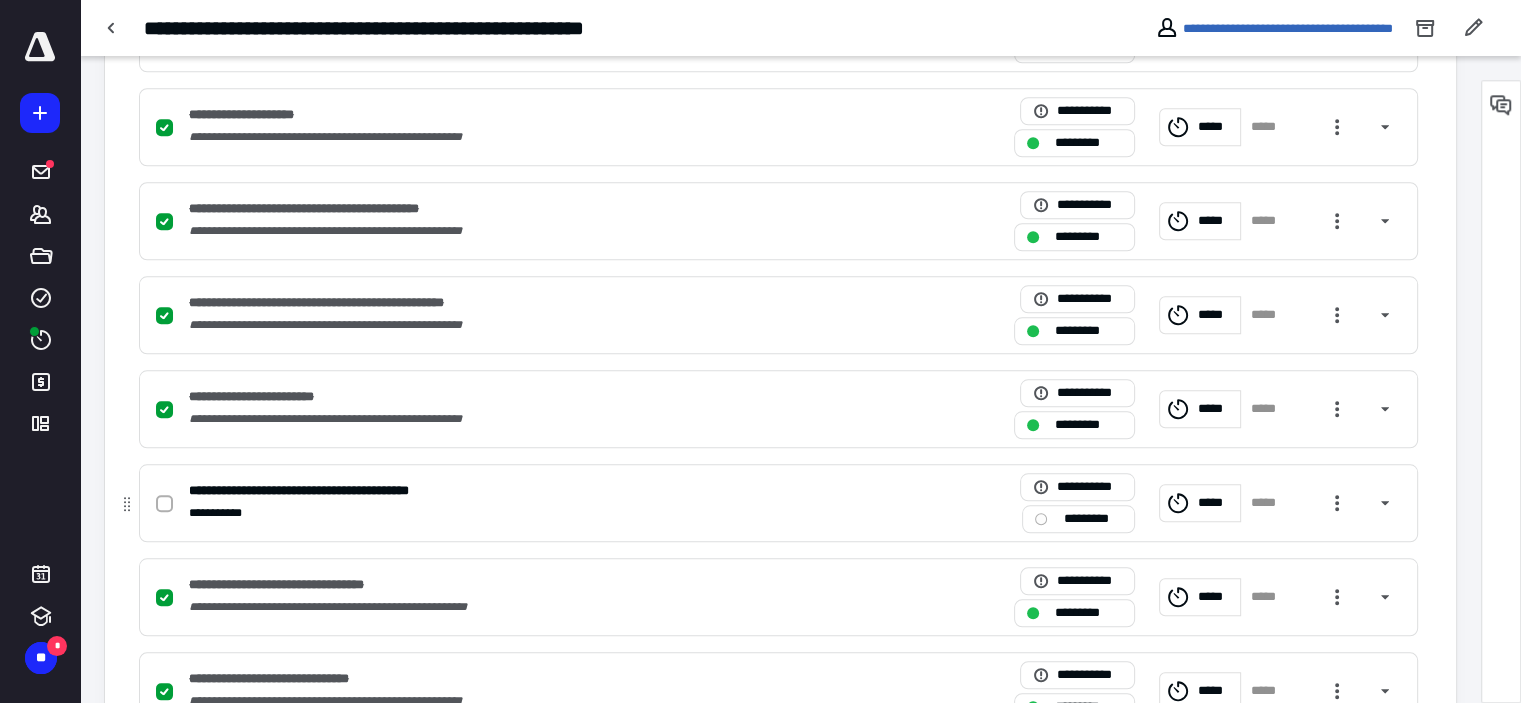 click 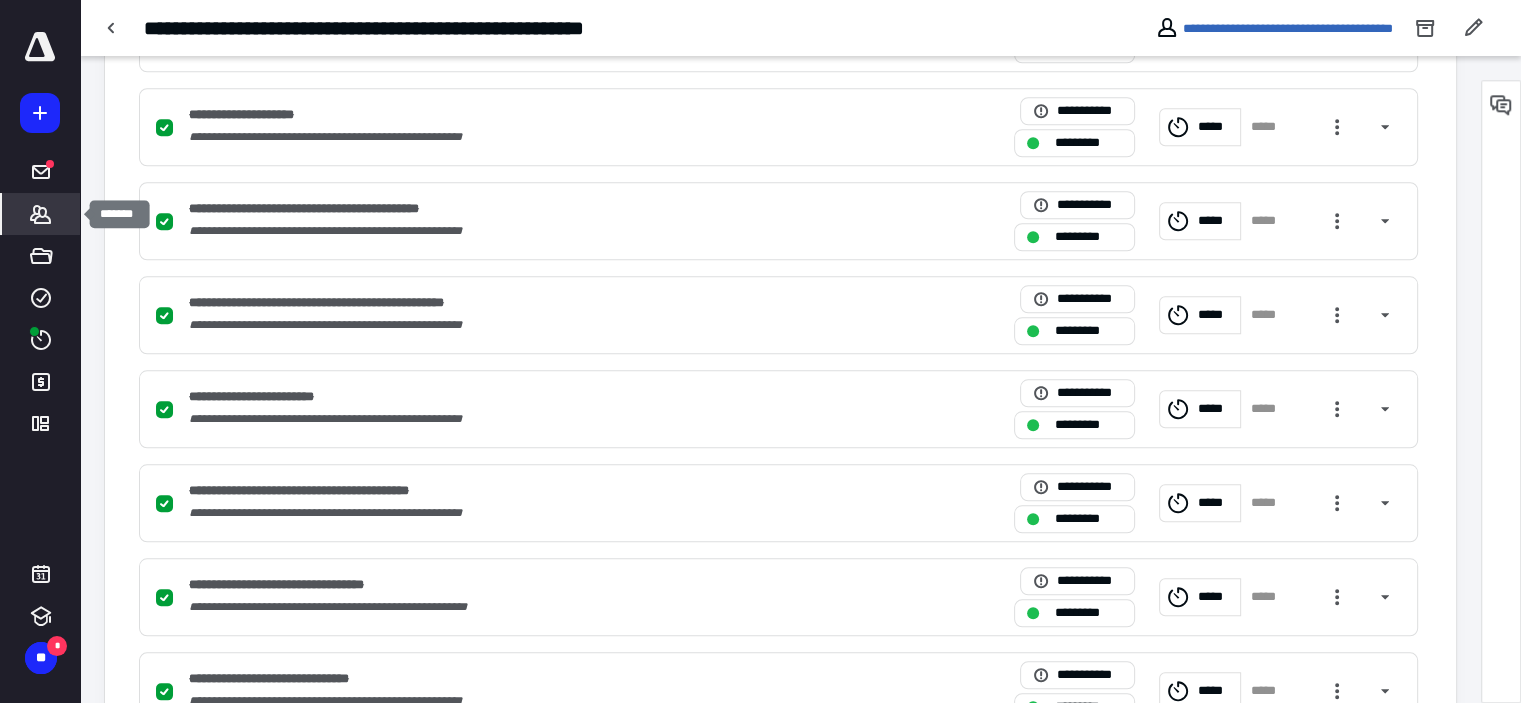 click 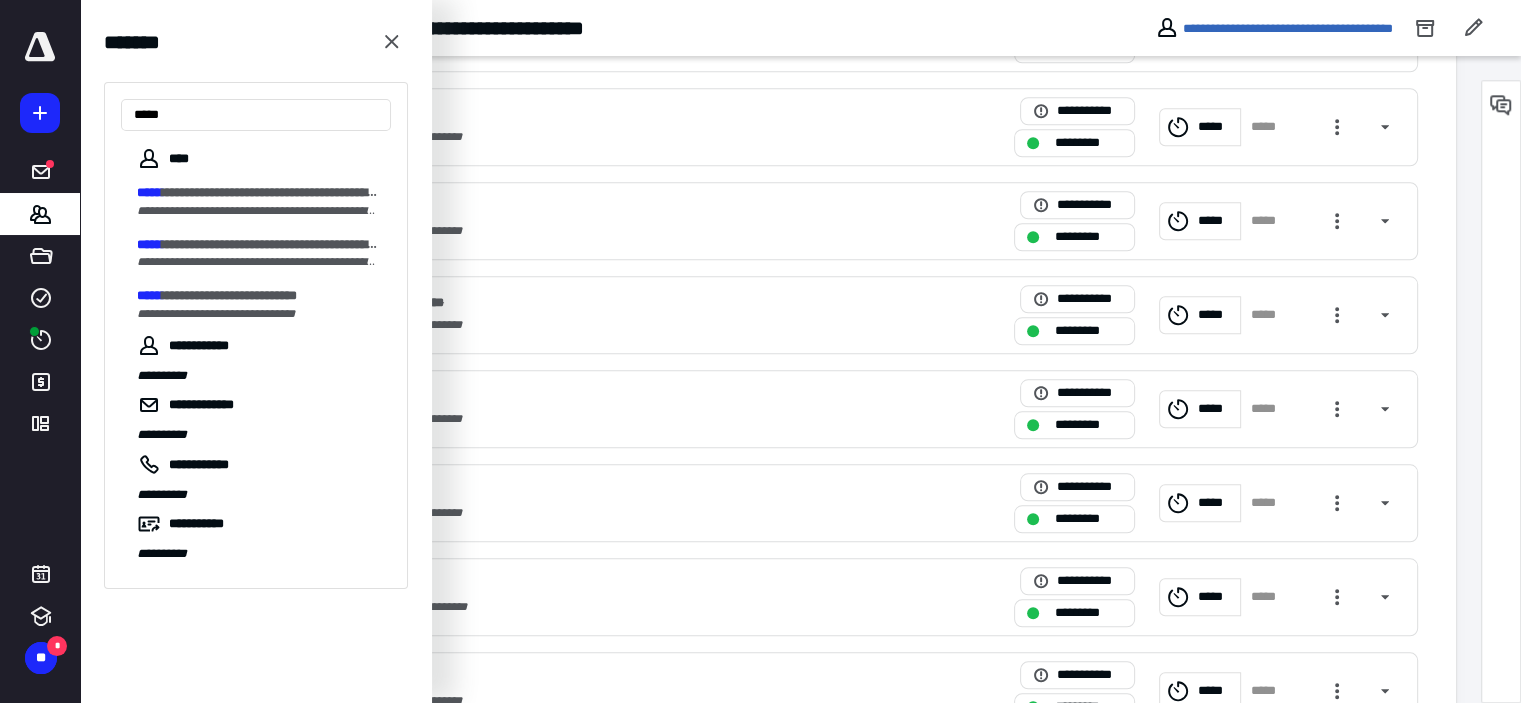 type on "*****" 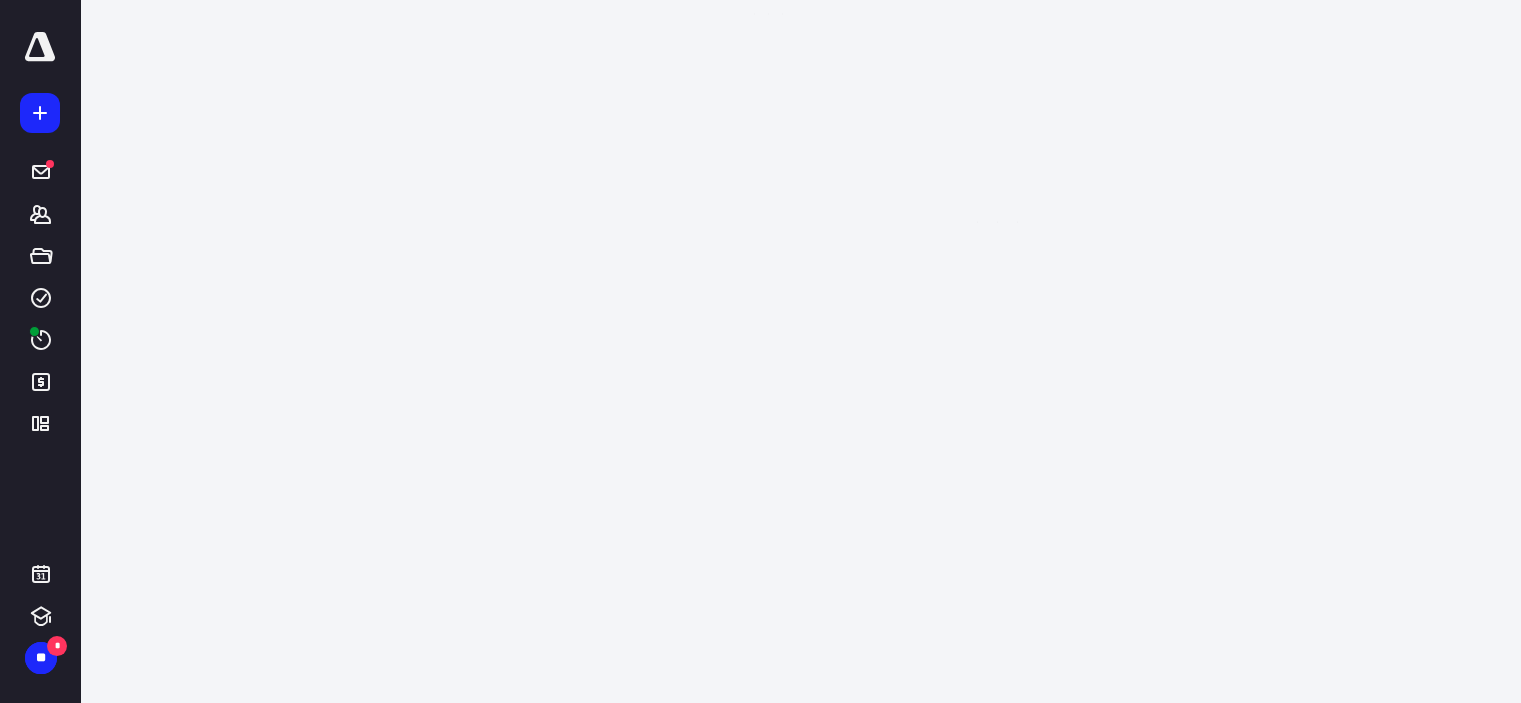 scroll, scrollTop: 0, scrollLeft: 0, axis: both 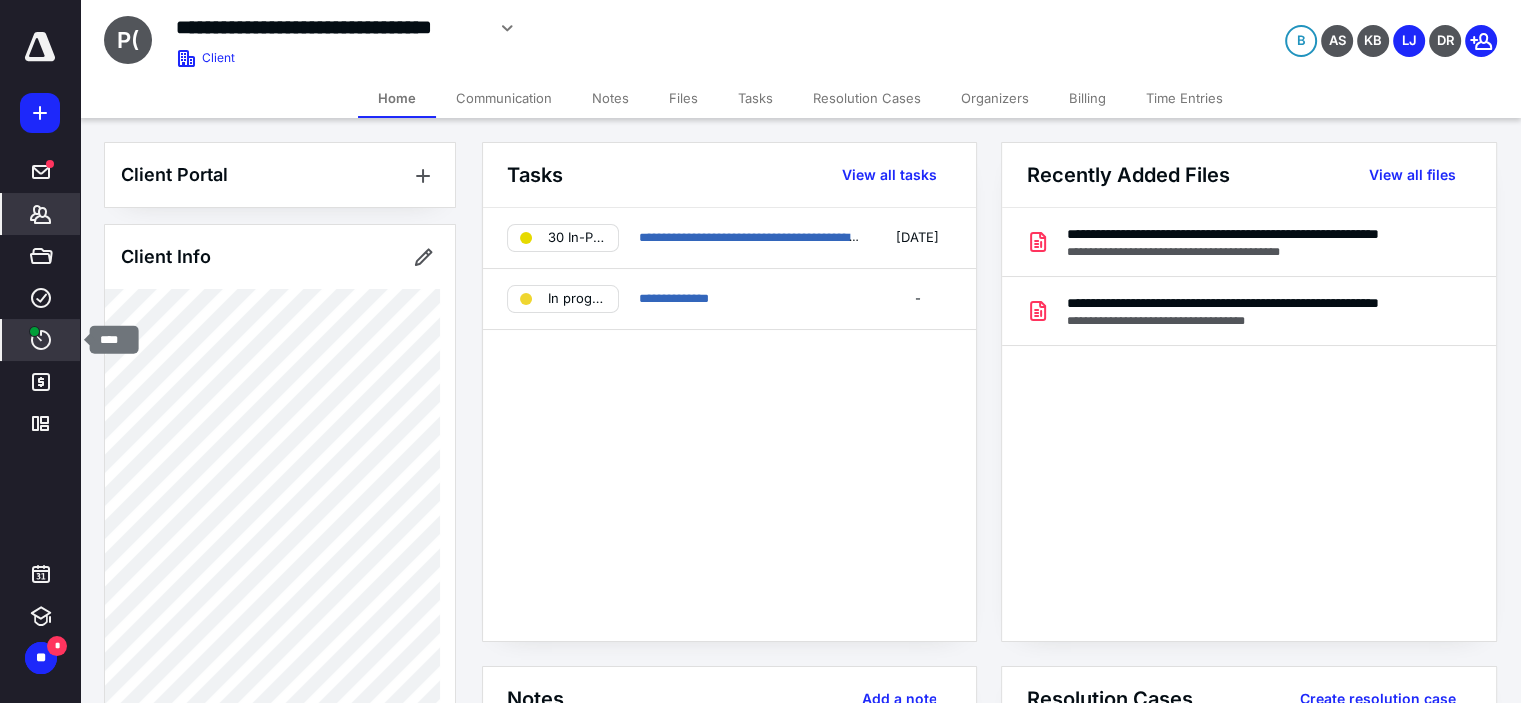click 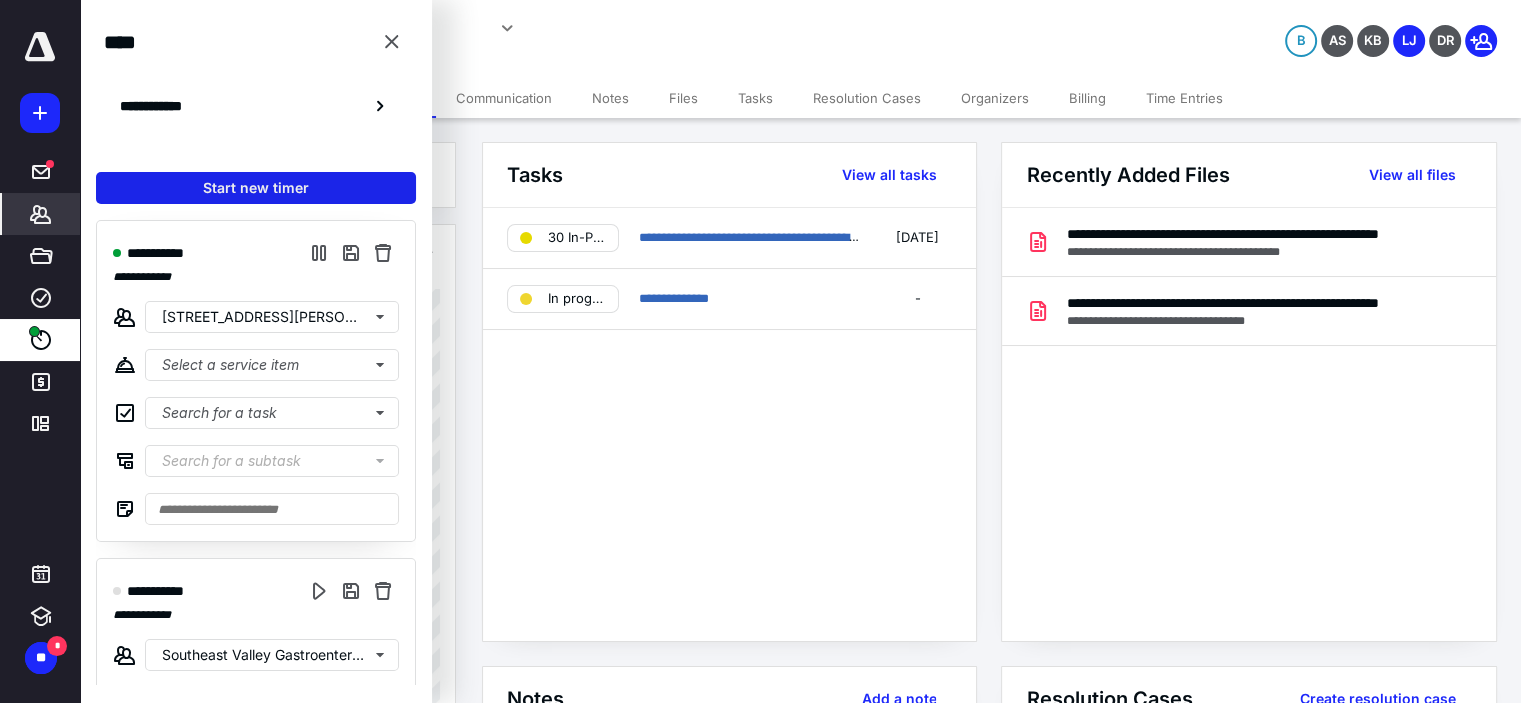 click on "Start new timer" at bounding box center [256, 188] 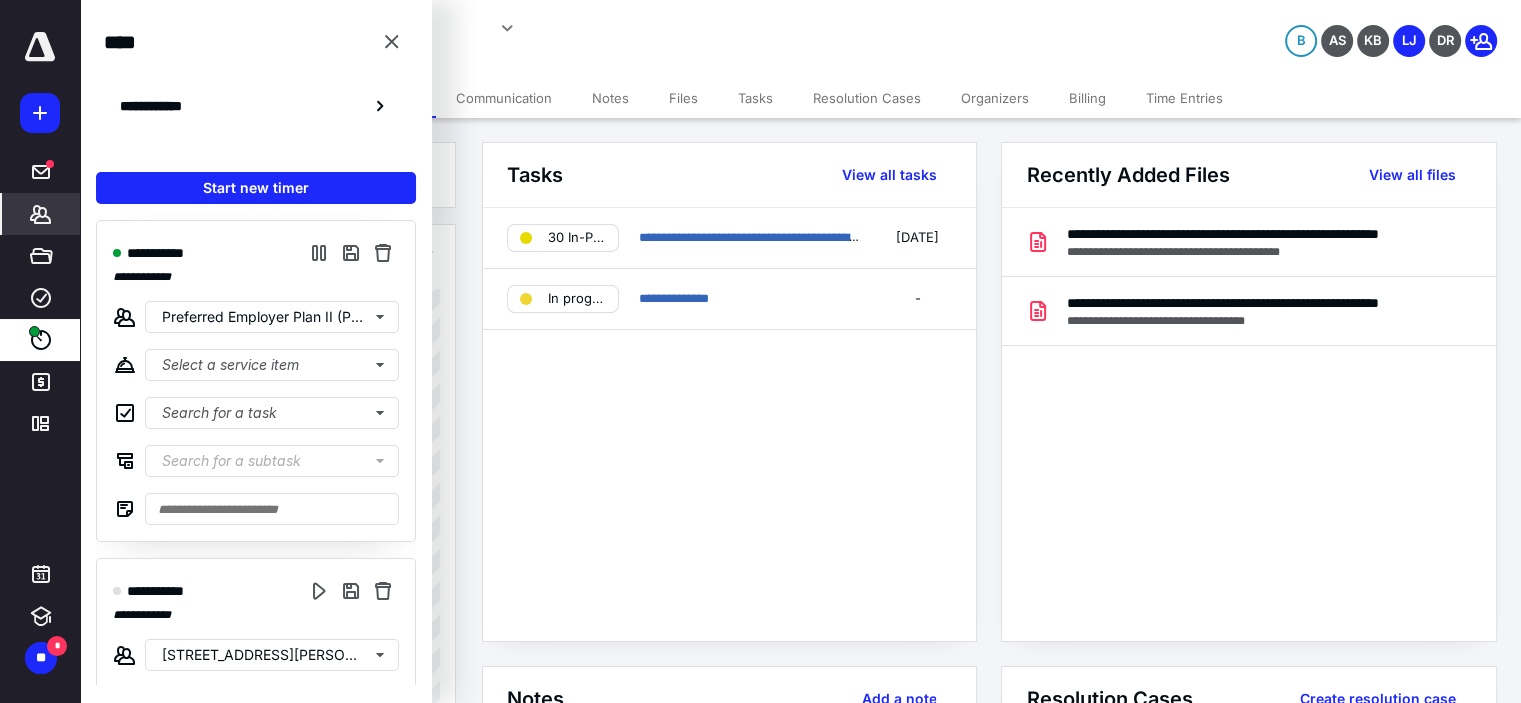 click 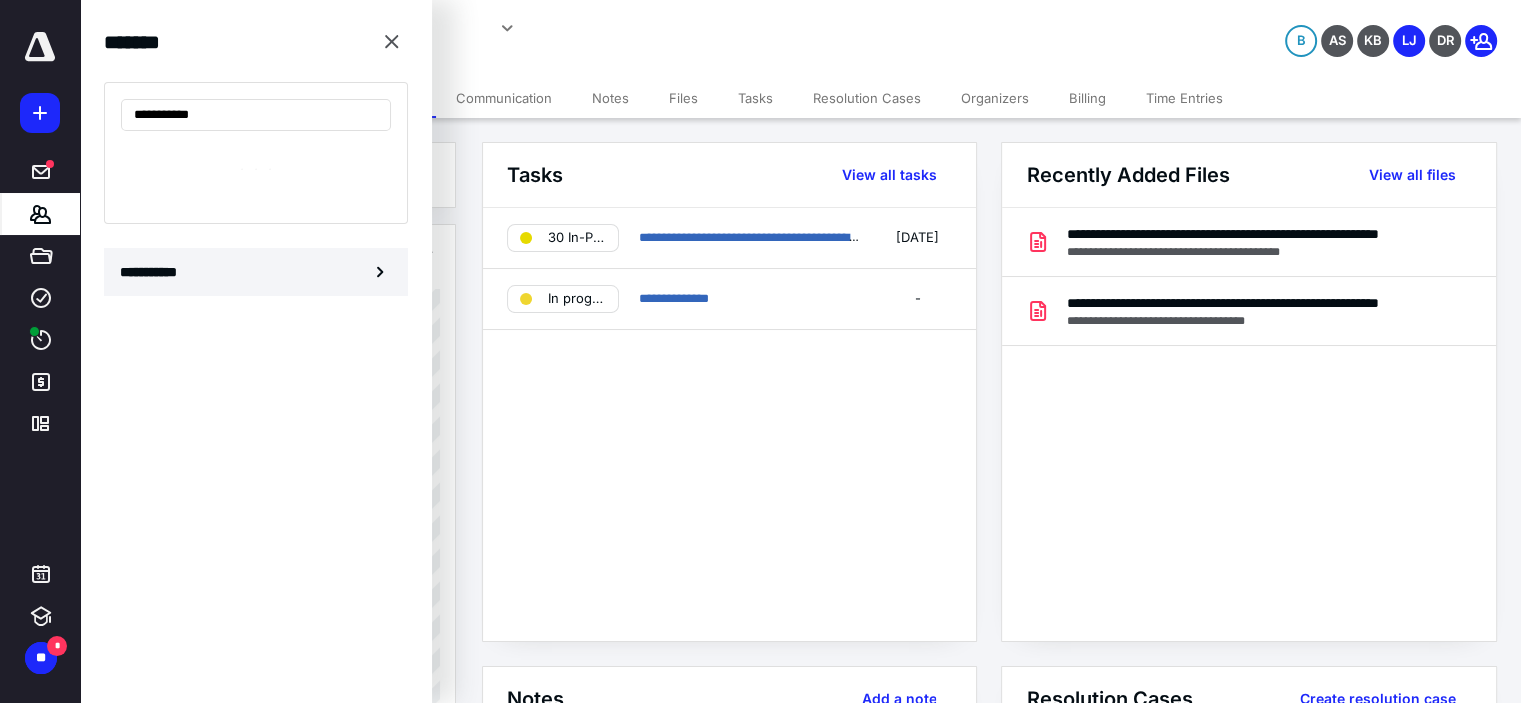 type on "**********" 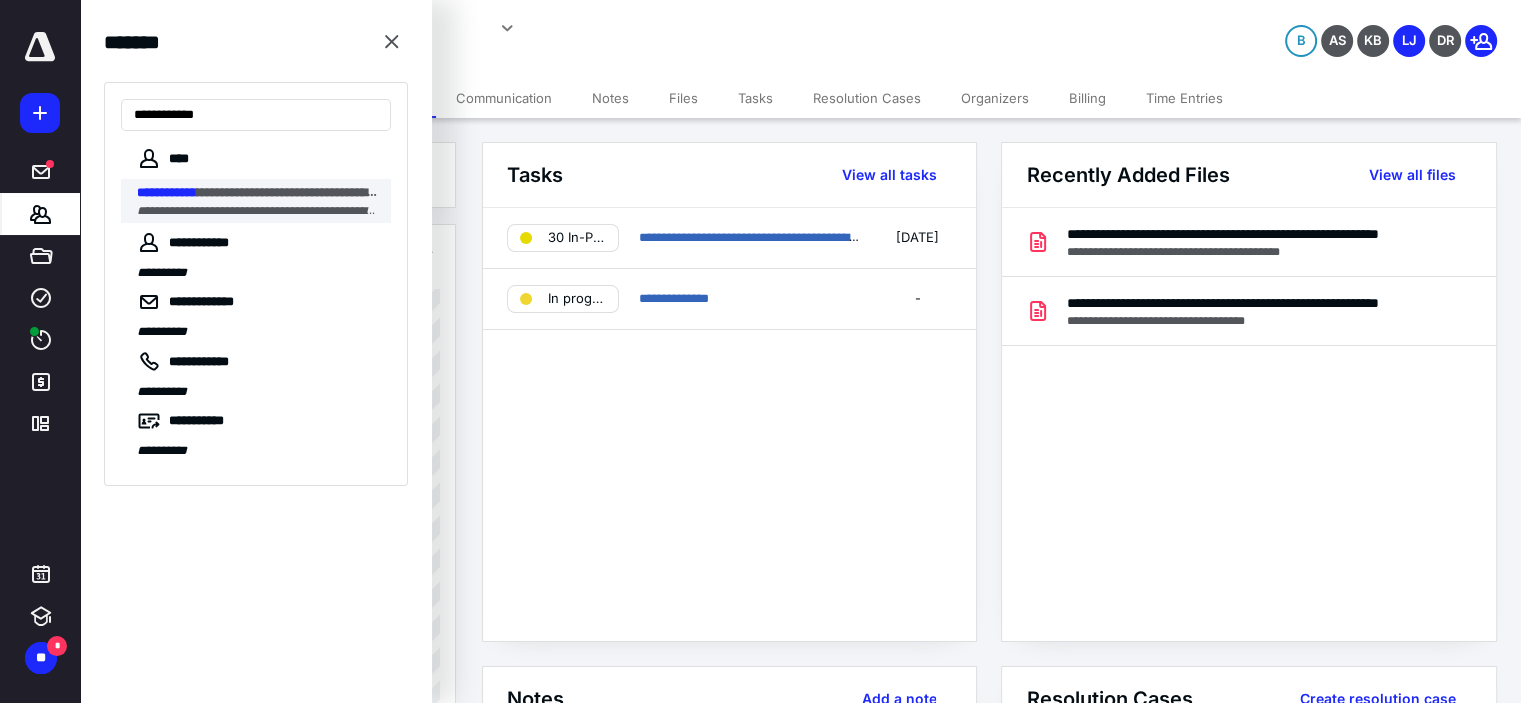 click on "**********" at bounding box center (276, 211) 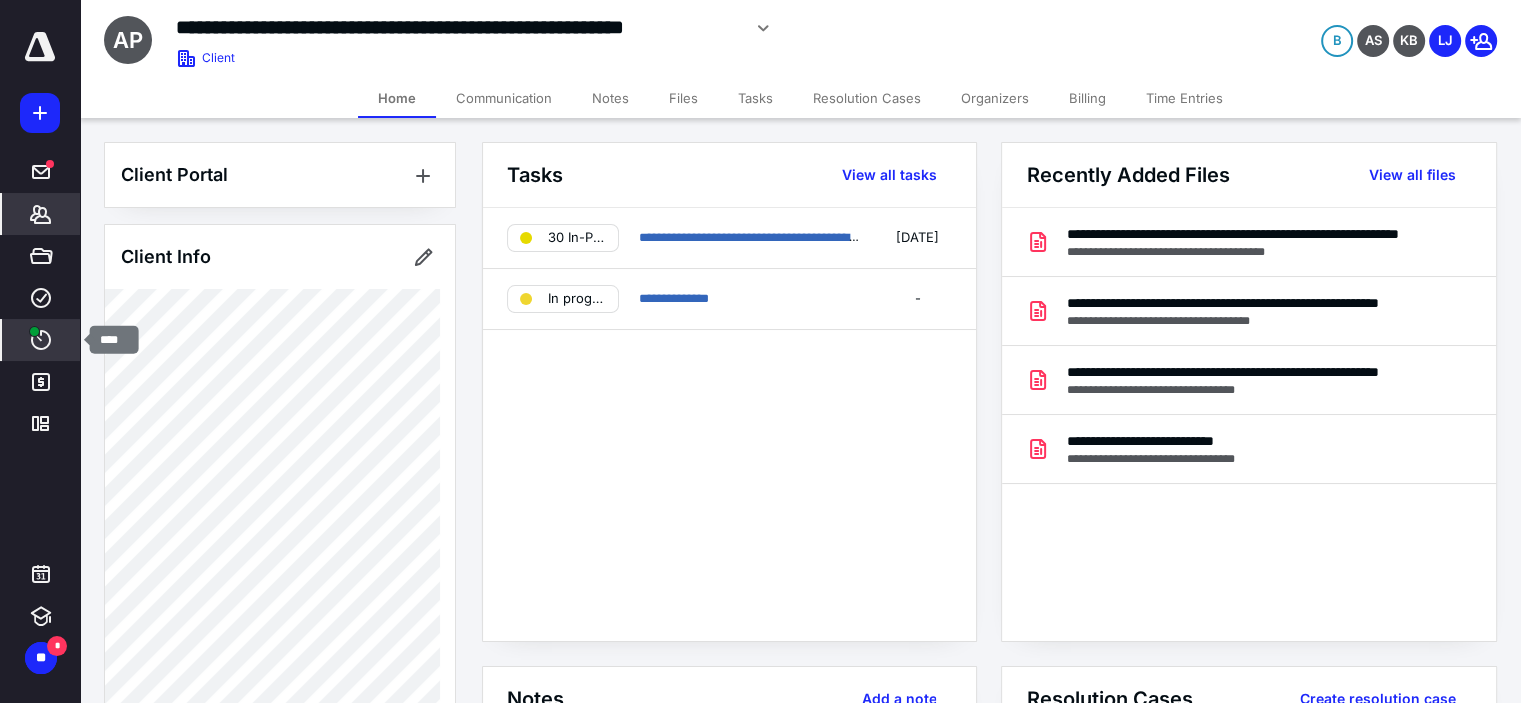 click 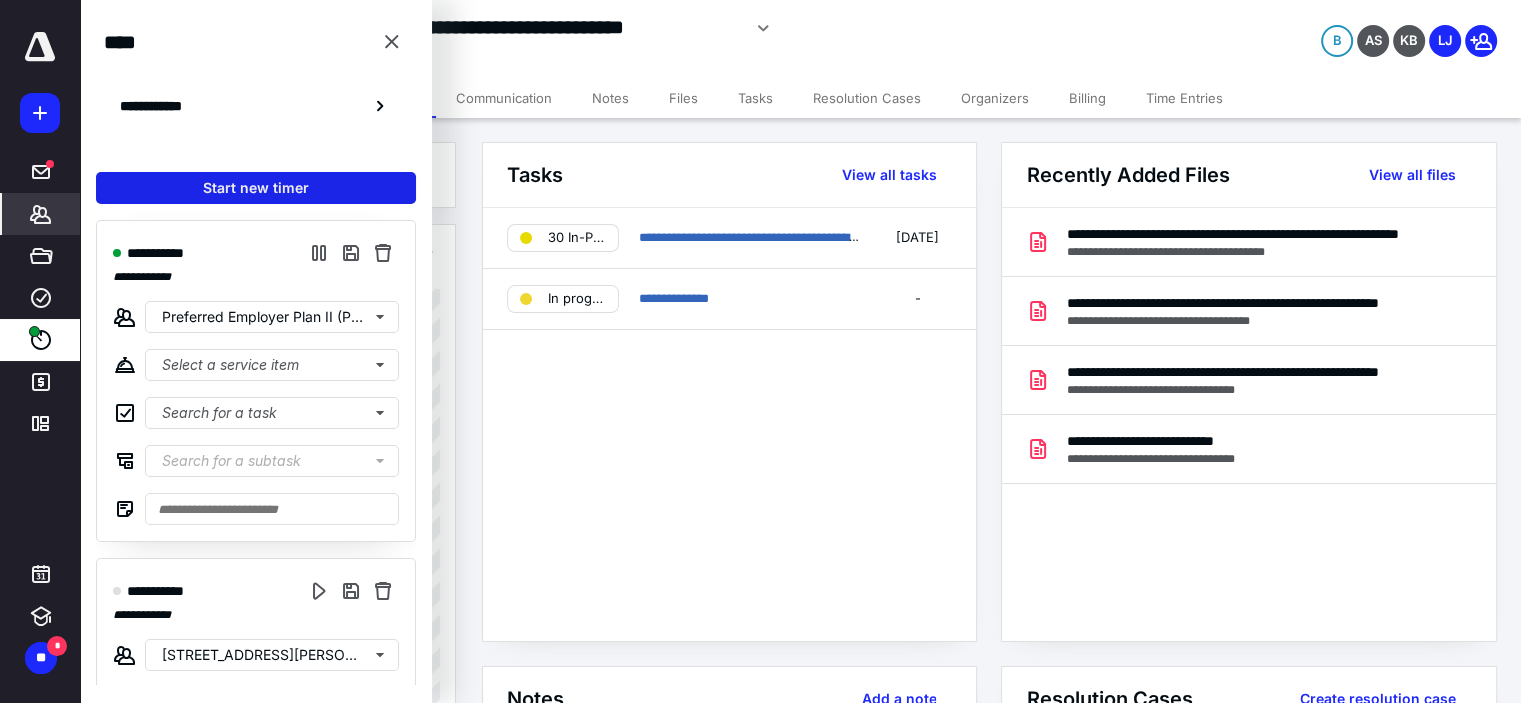 click on "Start new timer" at bounding box center (256, 188) 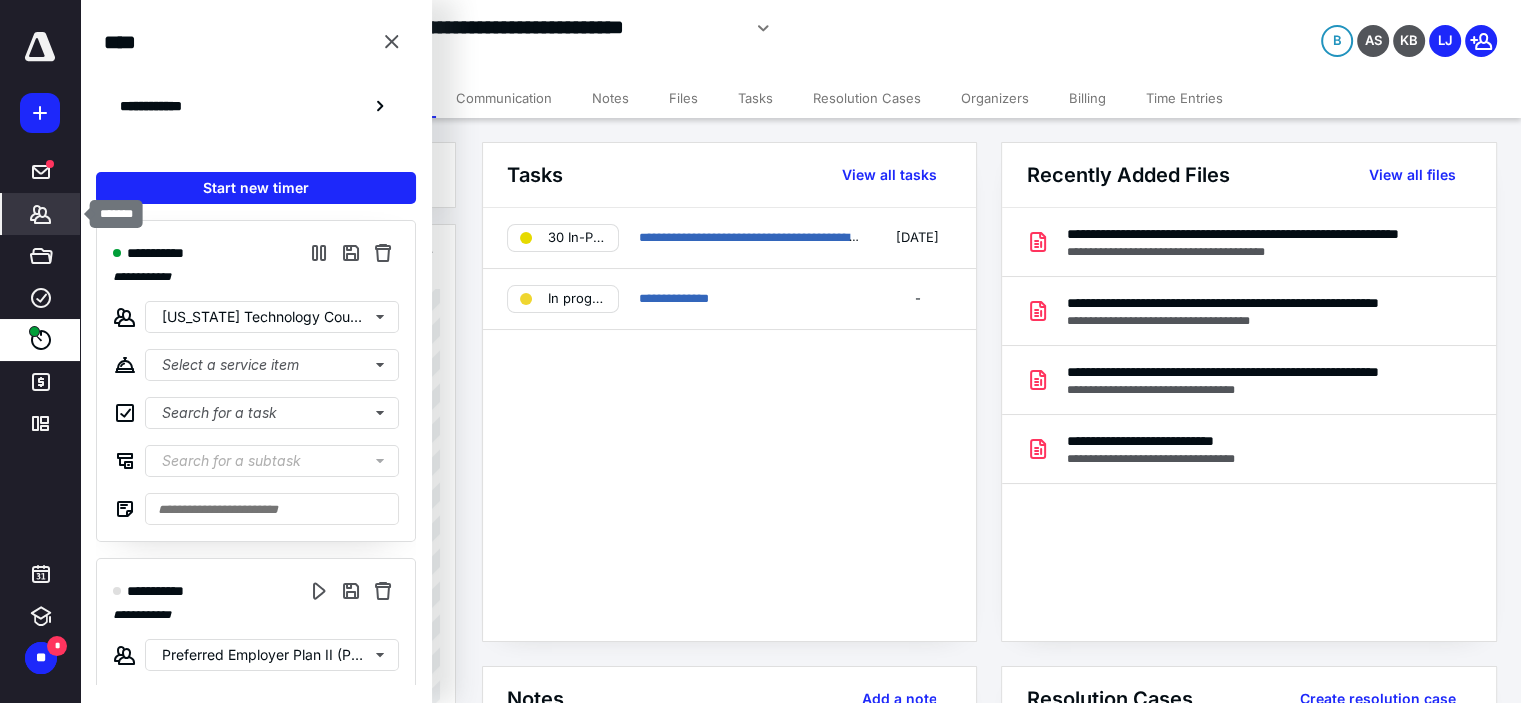 click 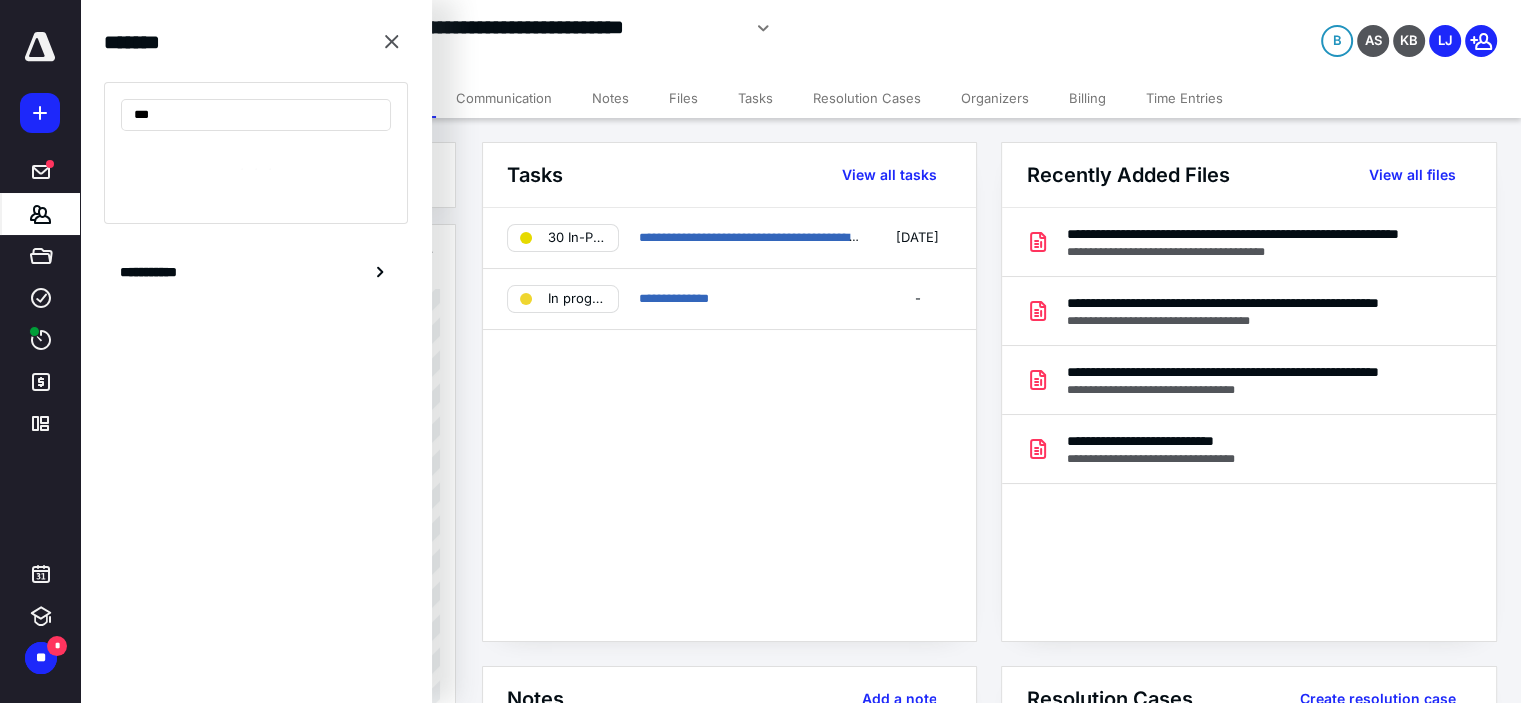 type on "****" 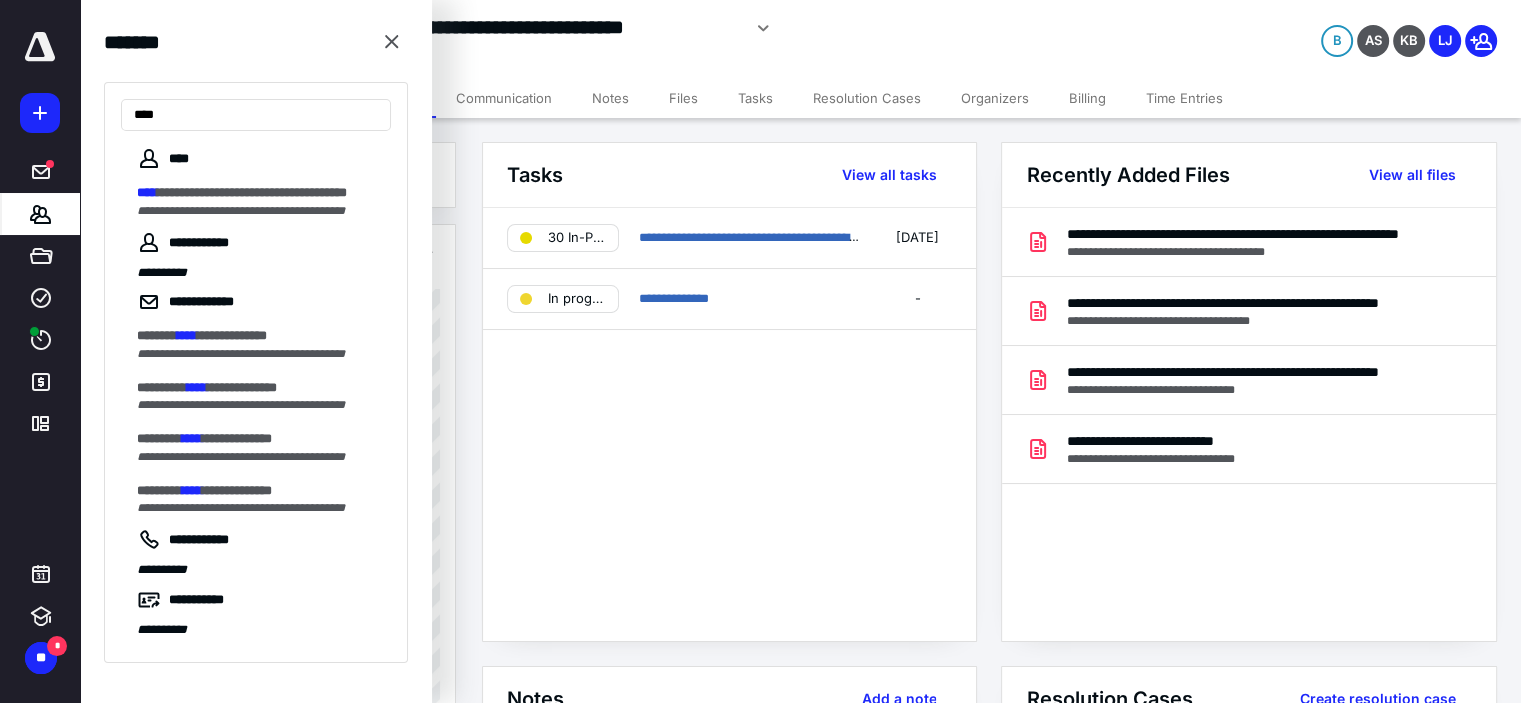 click on "**********" at bounding box center (252, 192) 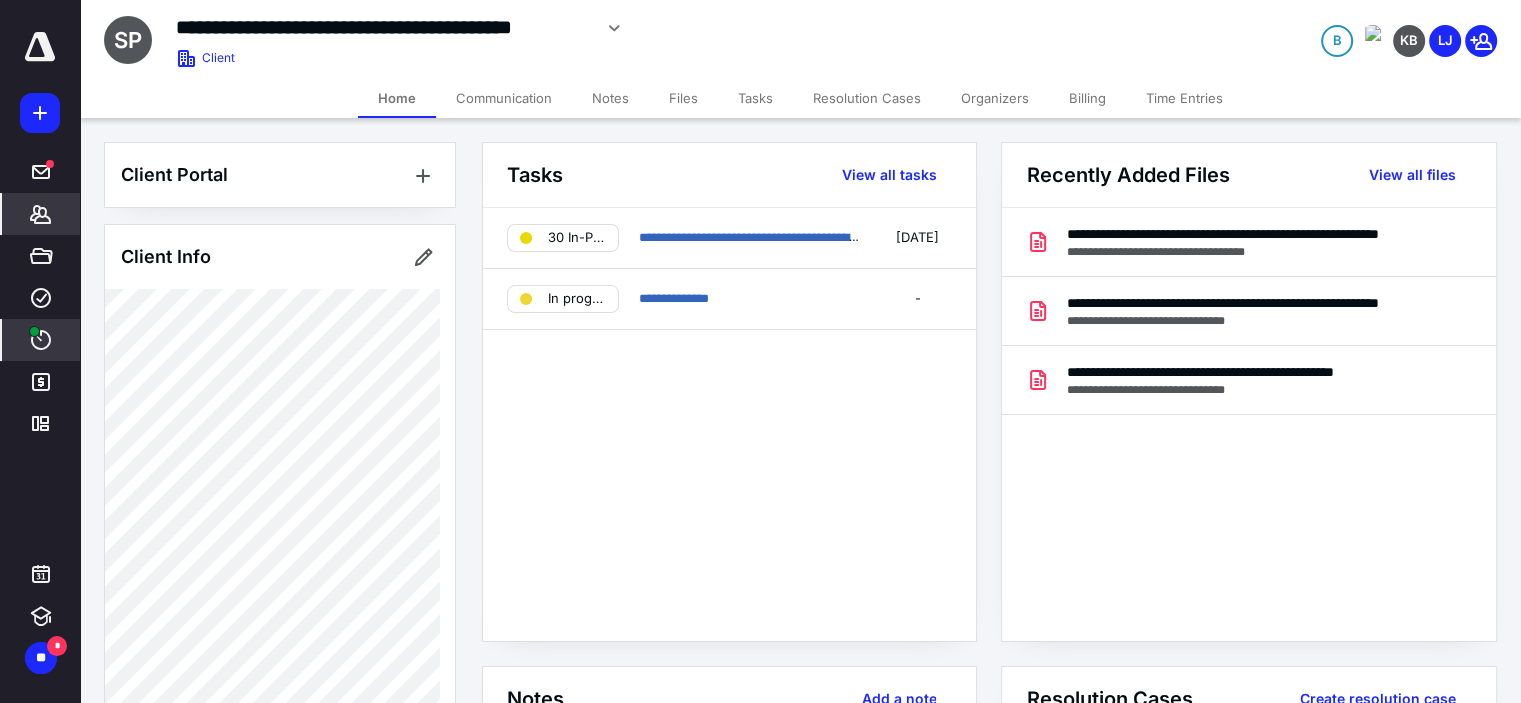 click 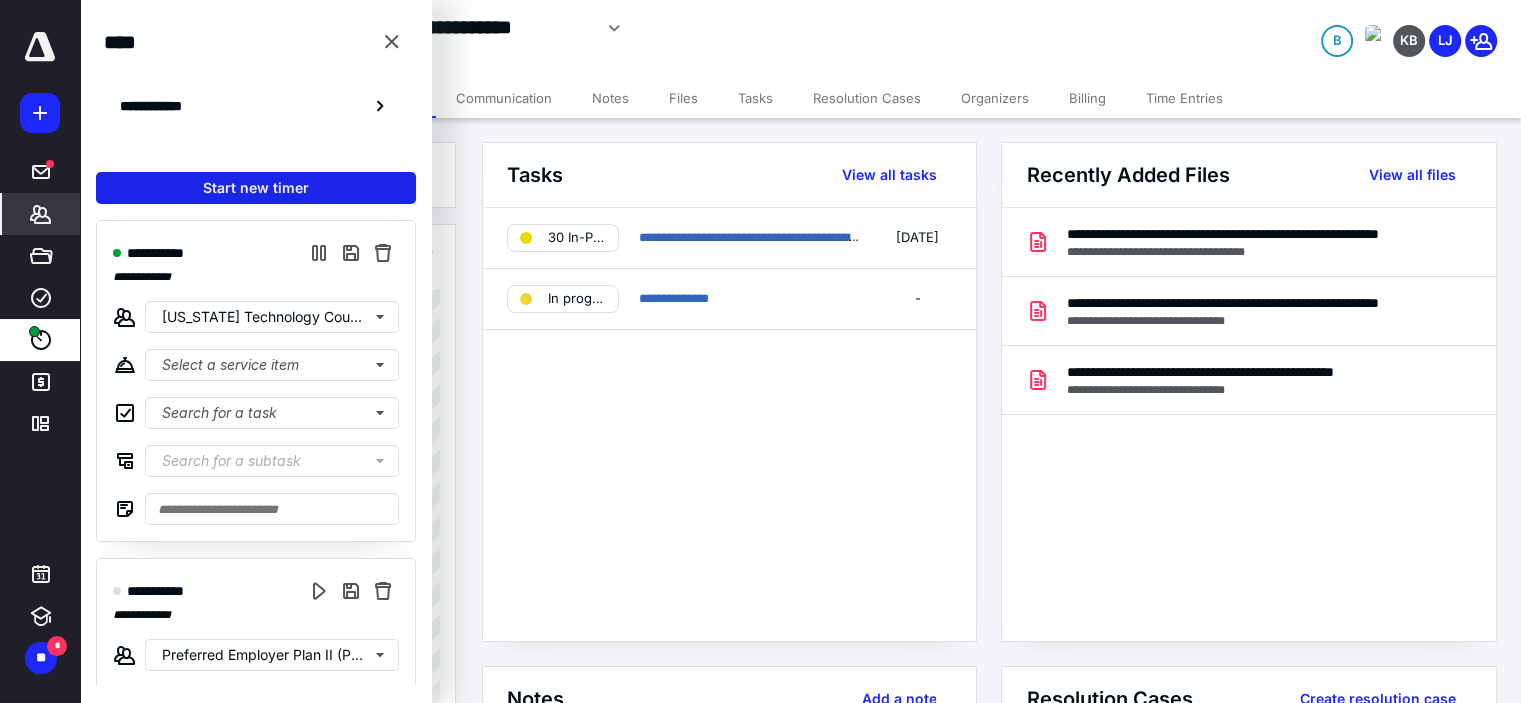 click on "Start new timer" at bounding box center (256, 188) 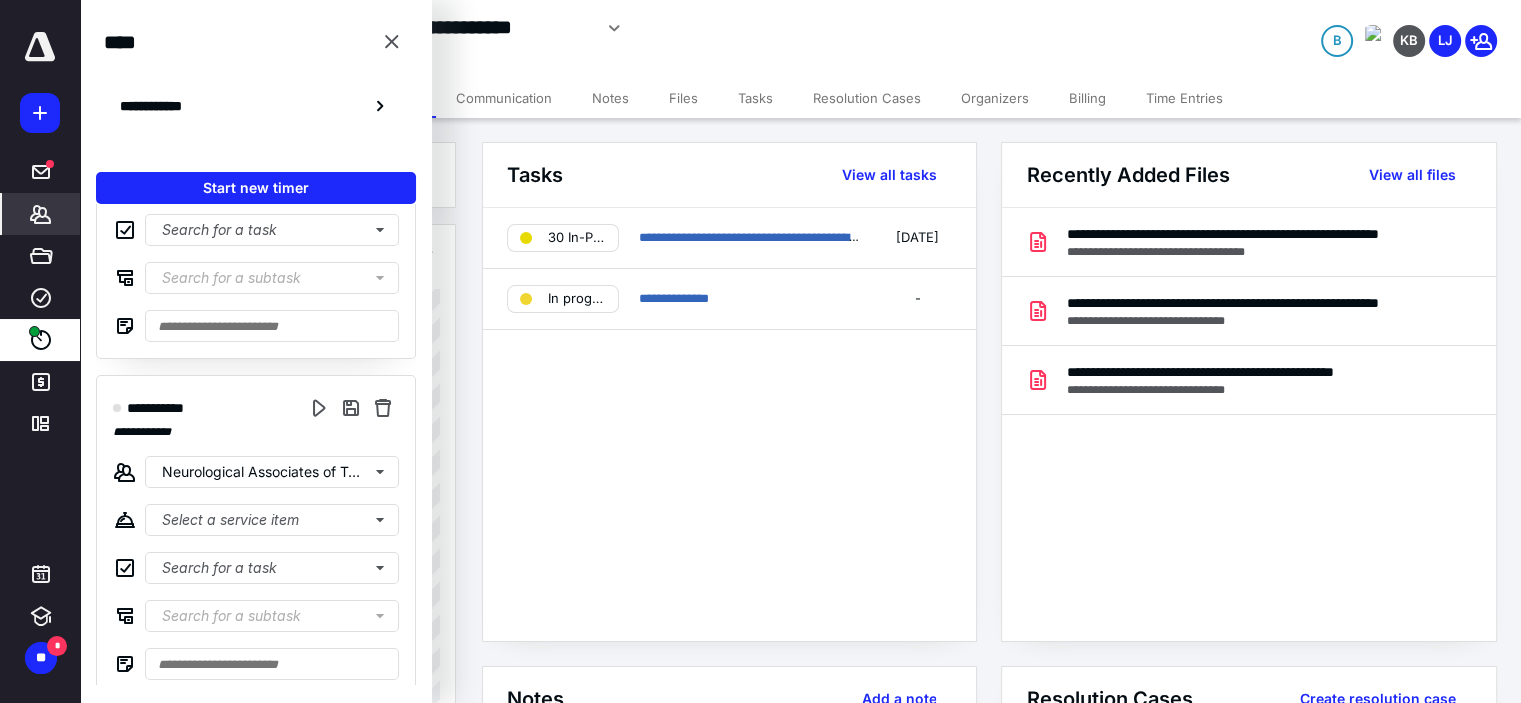 scroll, scrollTop: 4245, scrollLeft: 0, axis: vertical 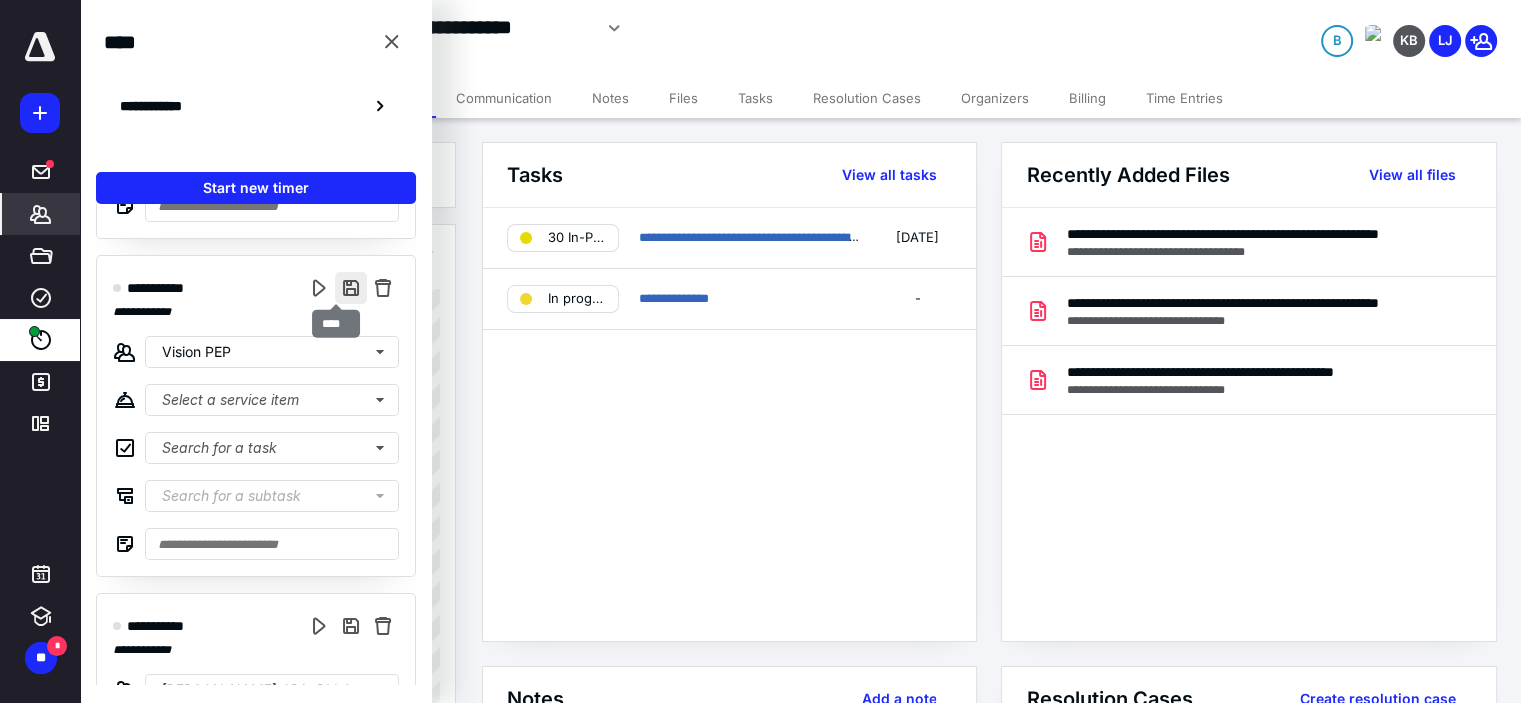 click at bounding box center [351, 288] 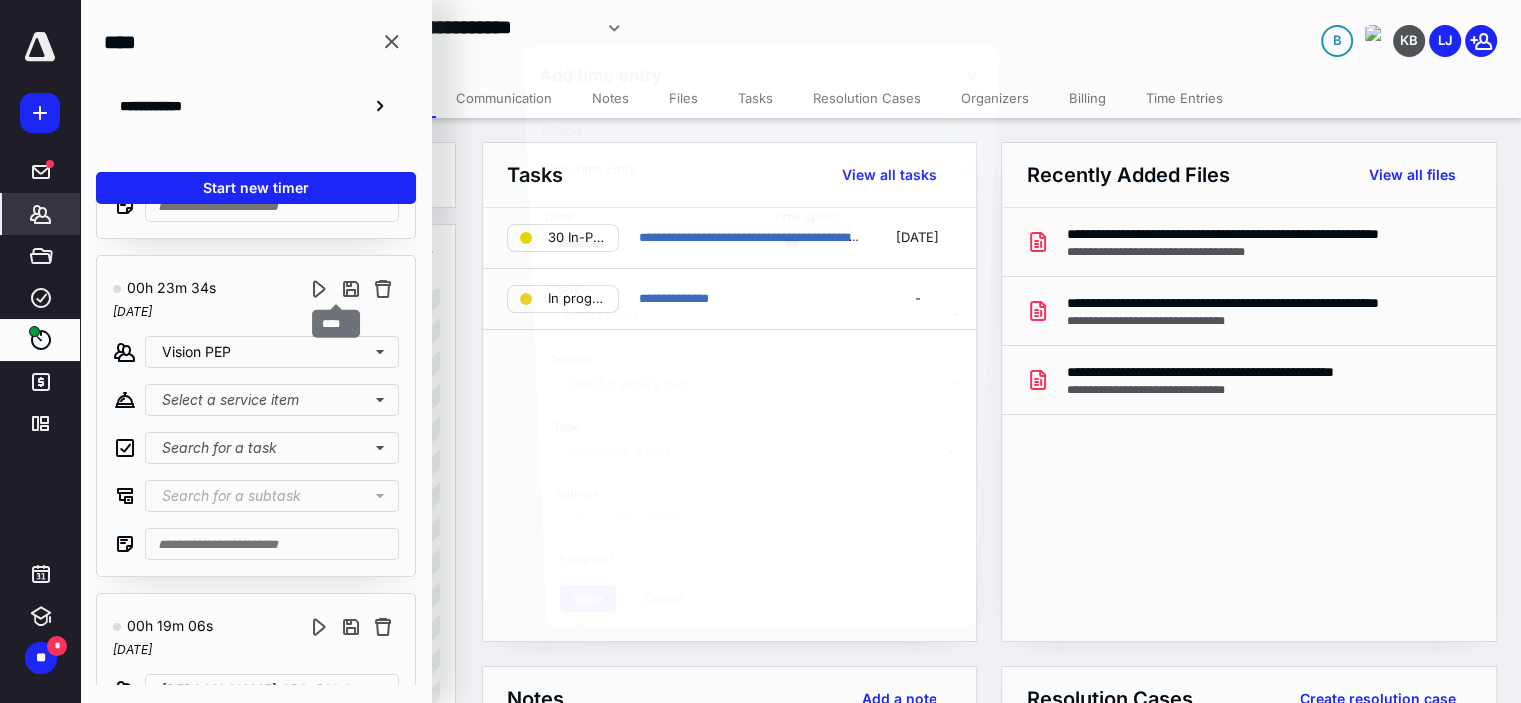 type on "***" 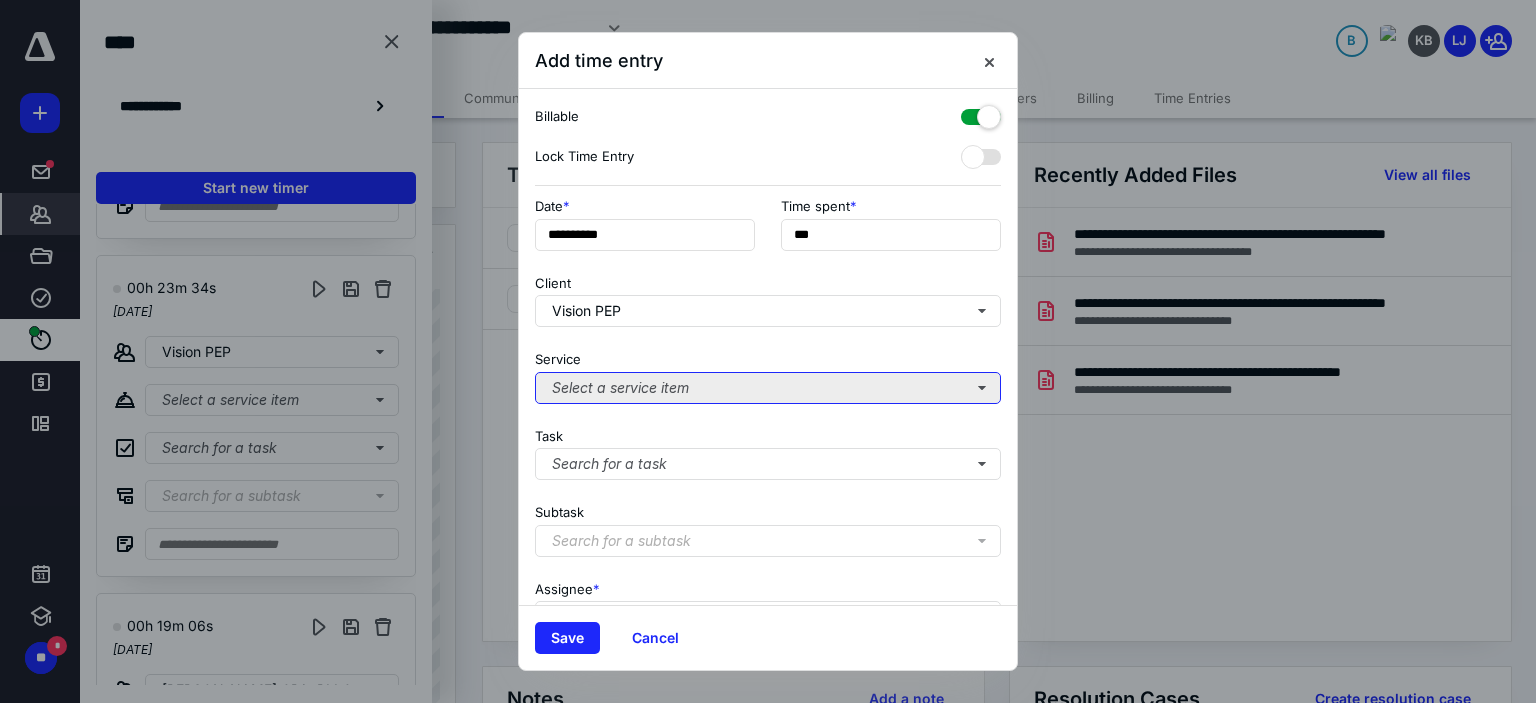 click on "Select a service item" at bounding box center [768, 388] 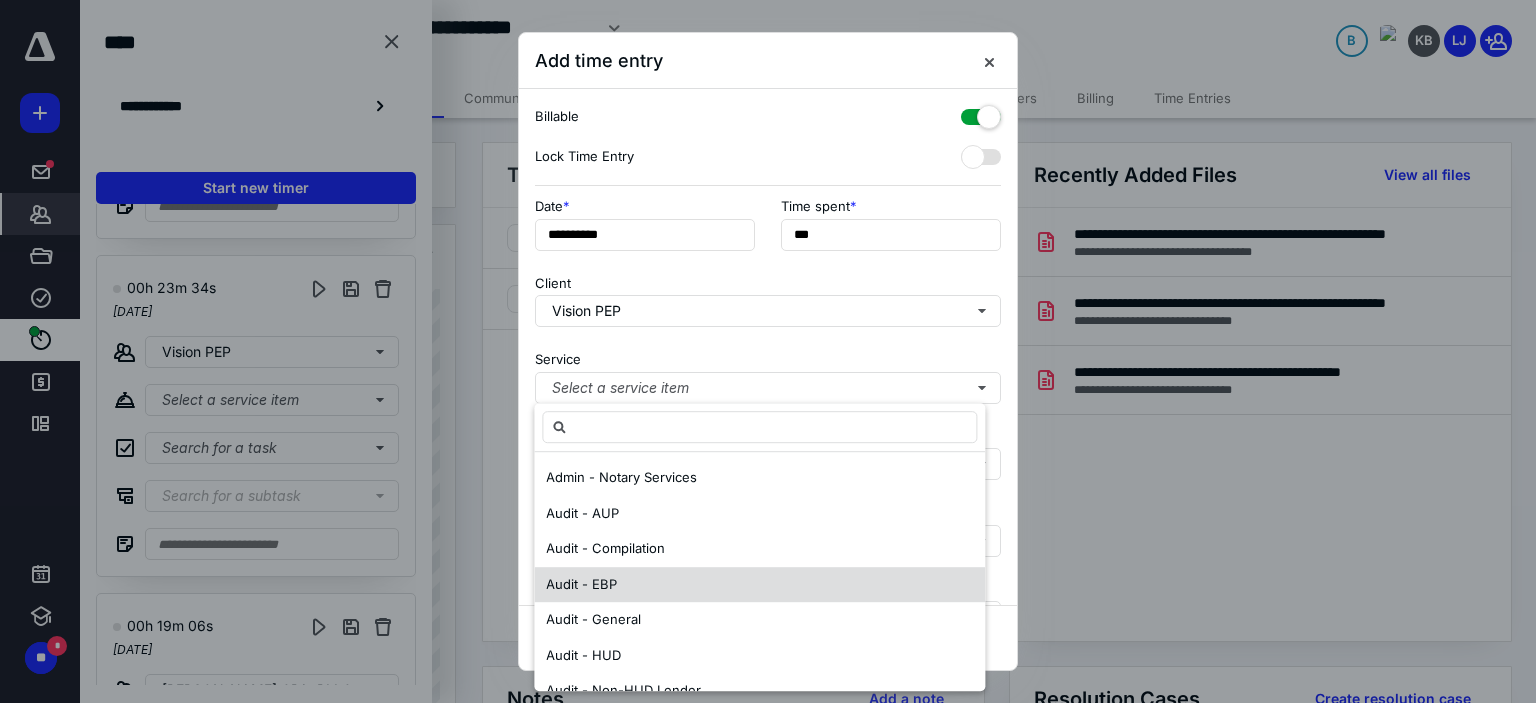 click on "Audit - EBP" at bounding box center [759, 585] 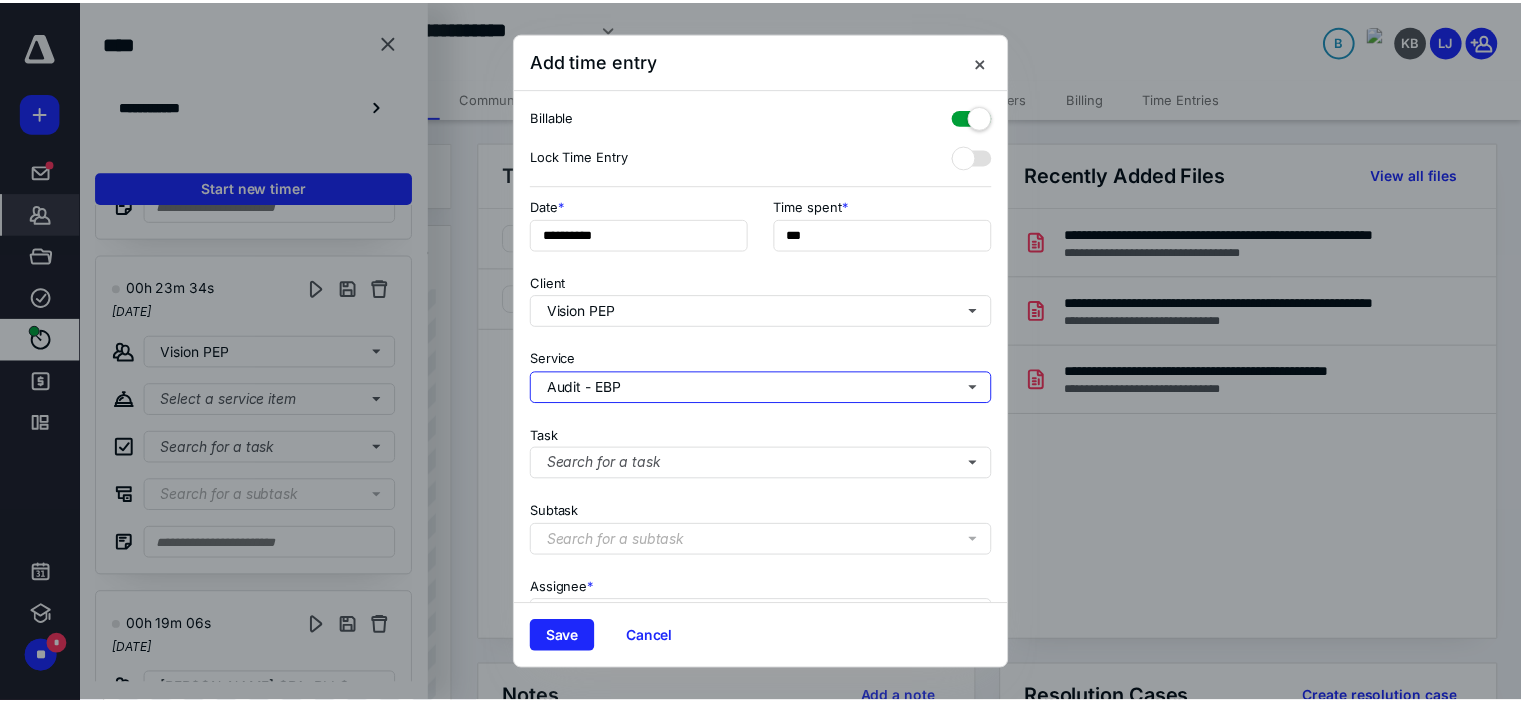 scroll, scrollTop: 197, scrollLeft: 0, axis: vertical 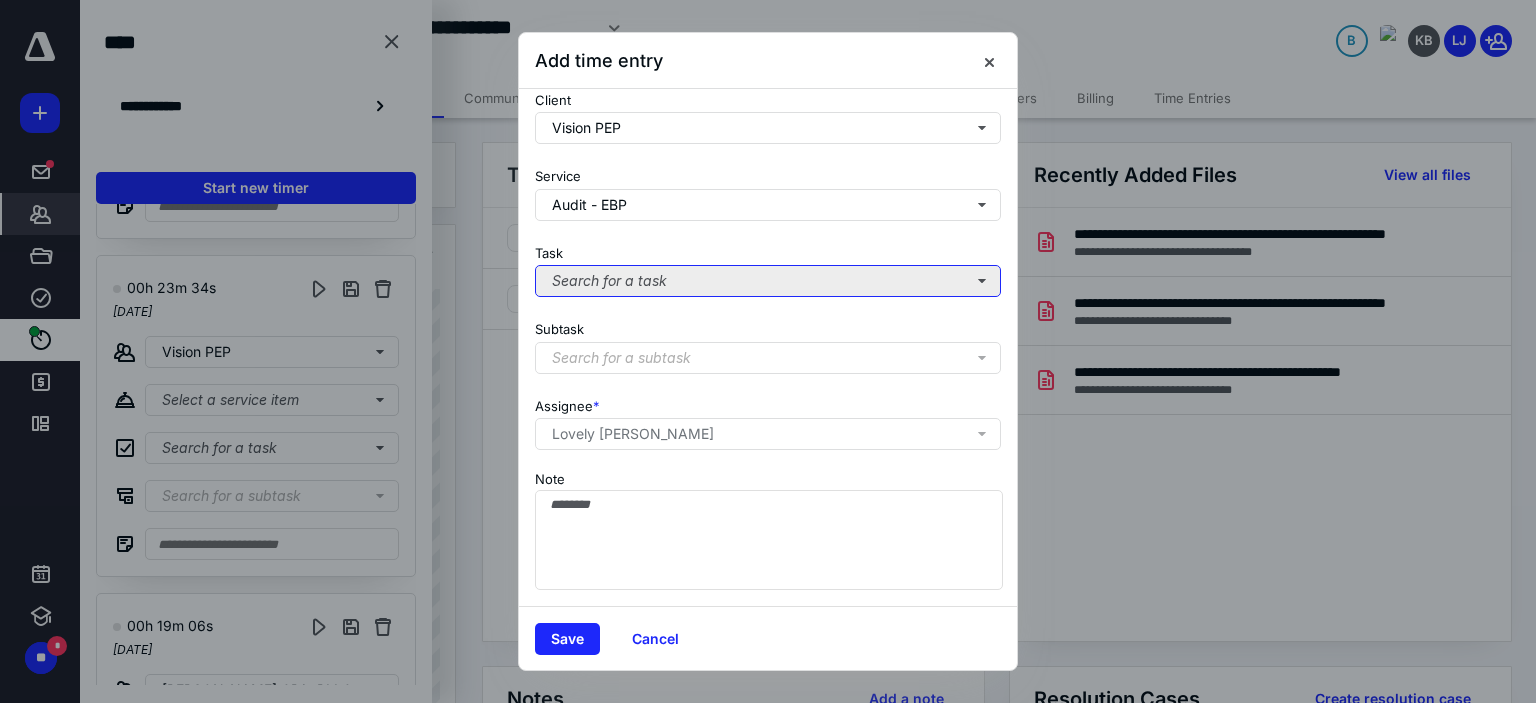 click on "Search for a task" at bounding box center (768, 281) 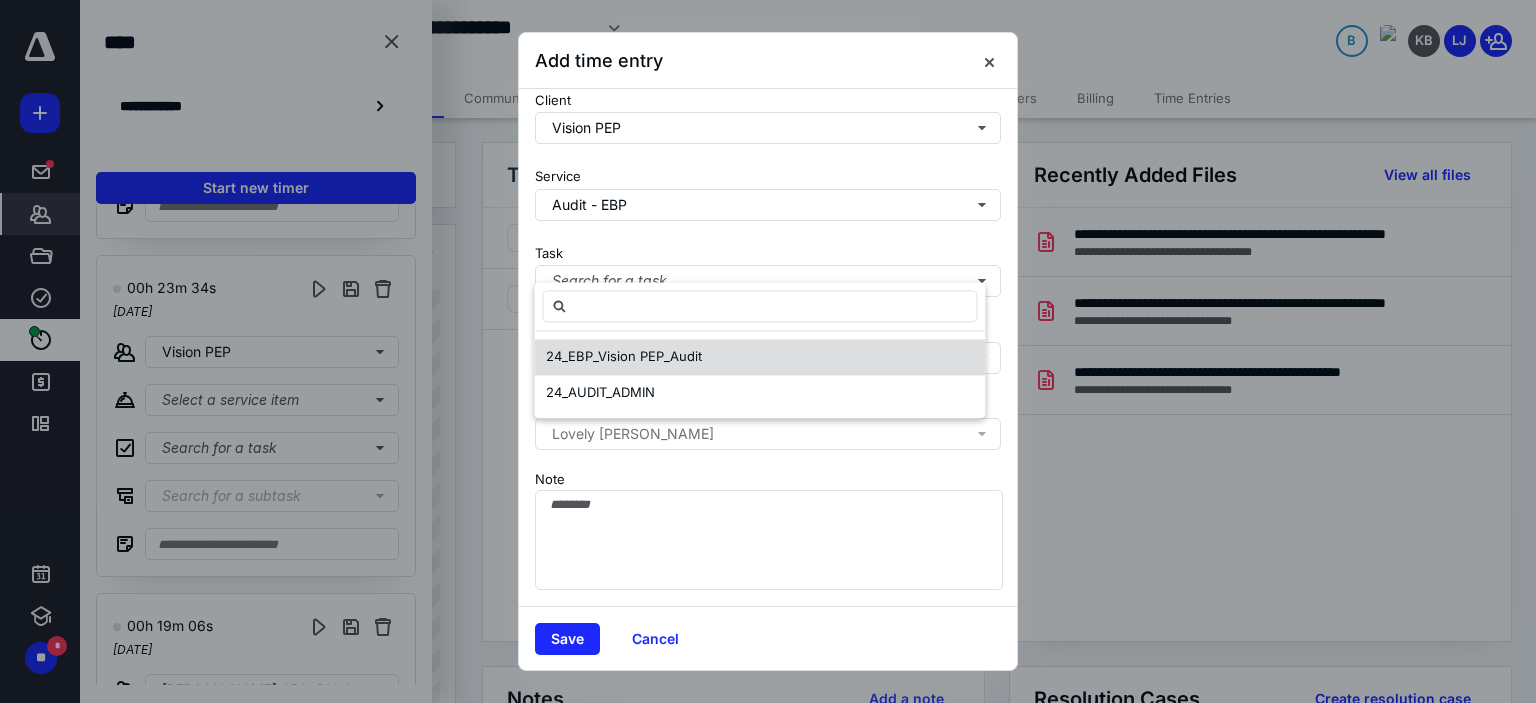 click on "24_EBP_Vision PEP_Audit" at bounding box center [624, 356] 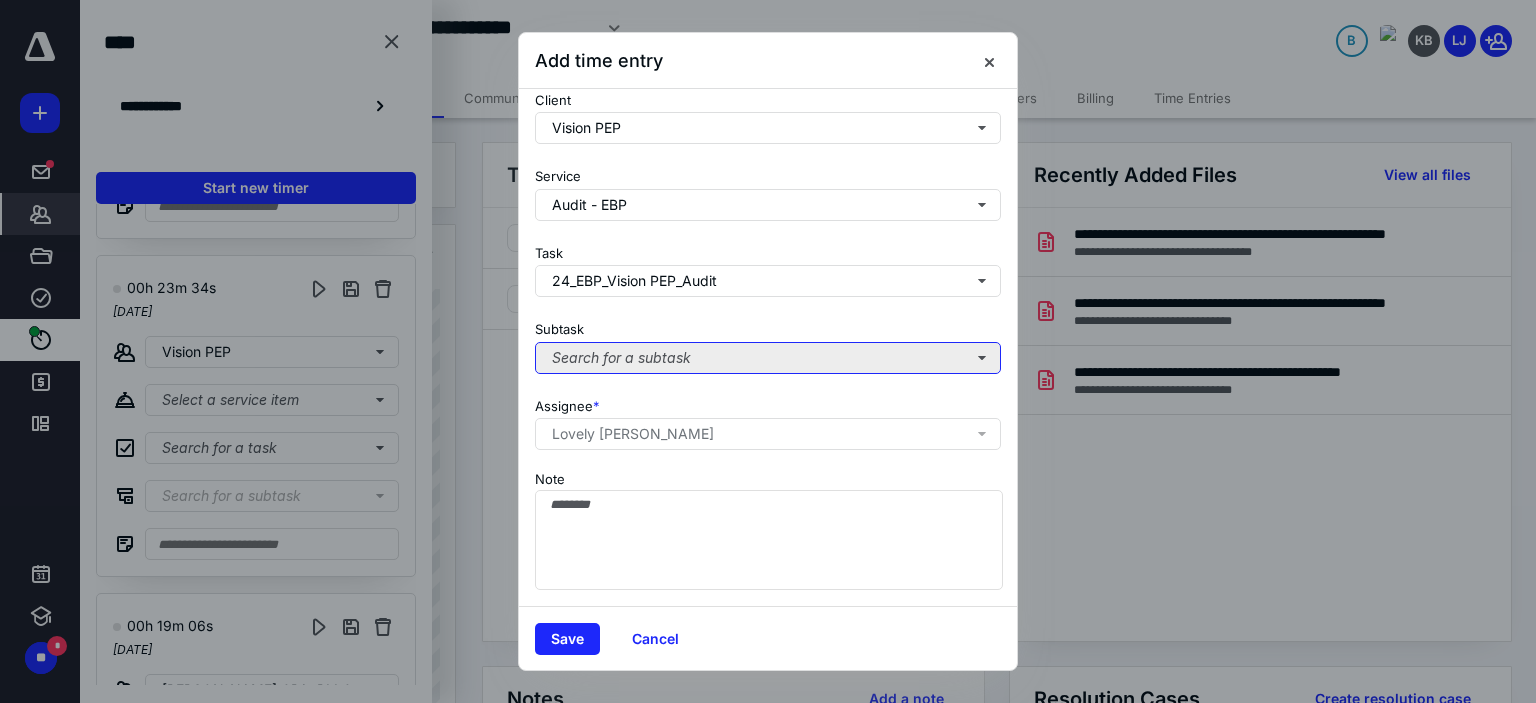click on "Search for a subtask" at bounding box center (768, 358) 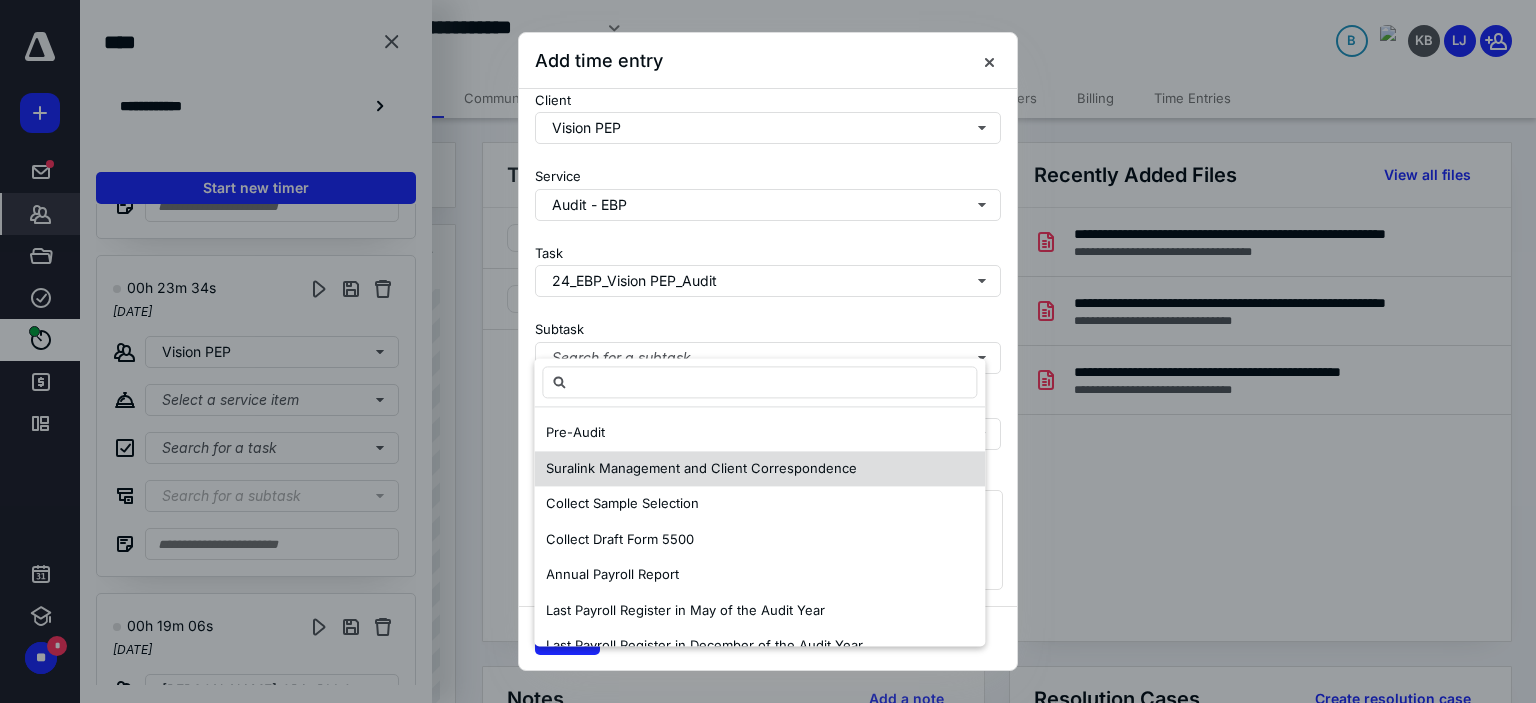 click on "Suralink Management and Client Correspondence" at bounding box center [701, 468] 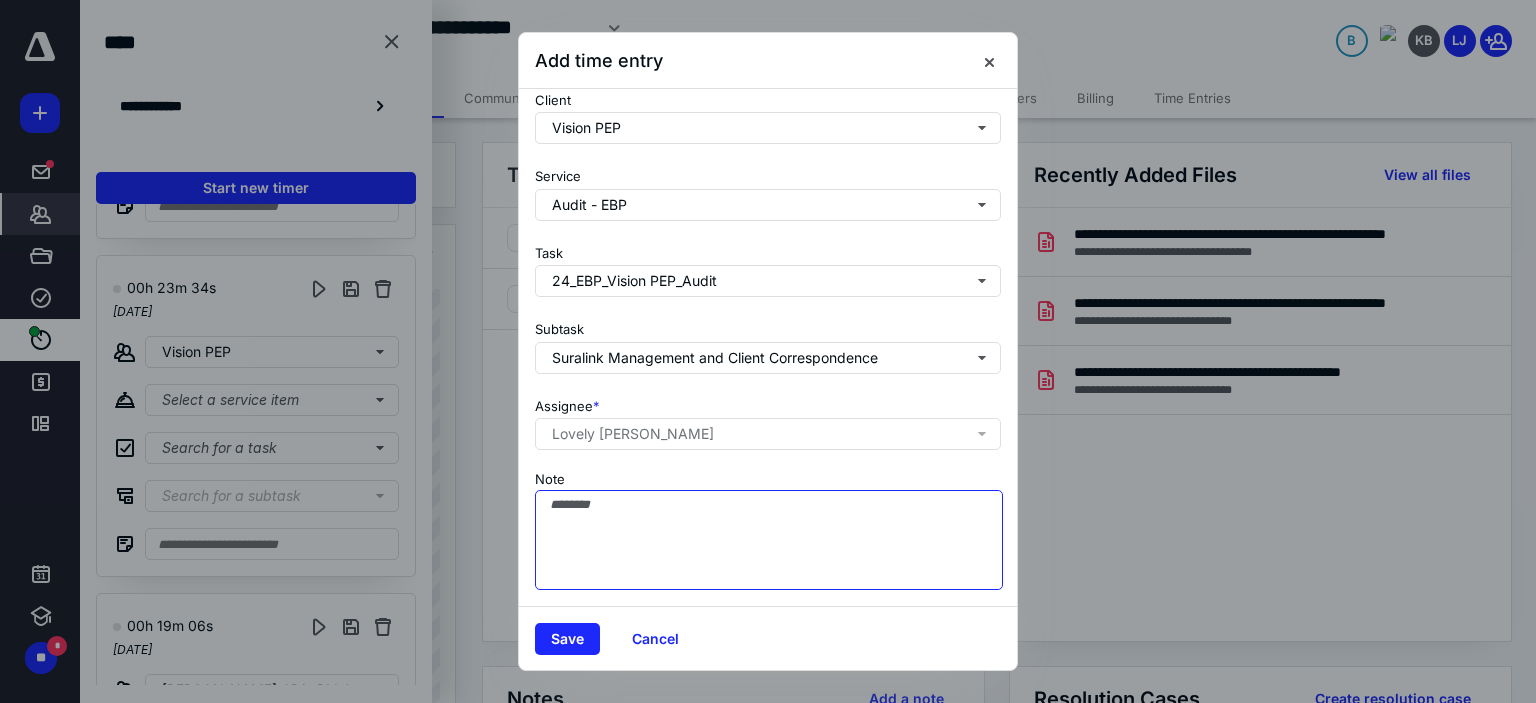 click on "Note" at bounding box center [769, 540] 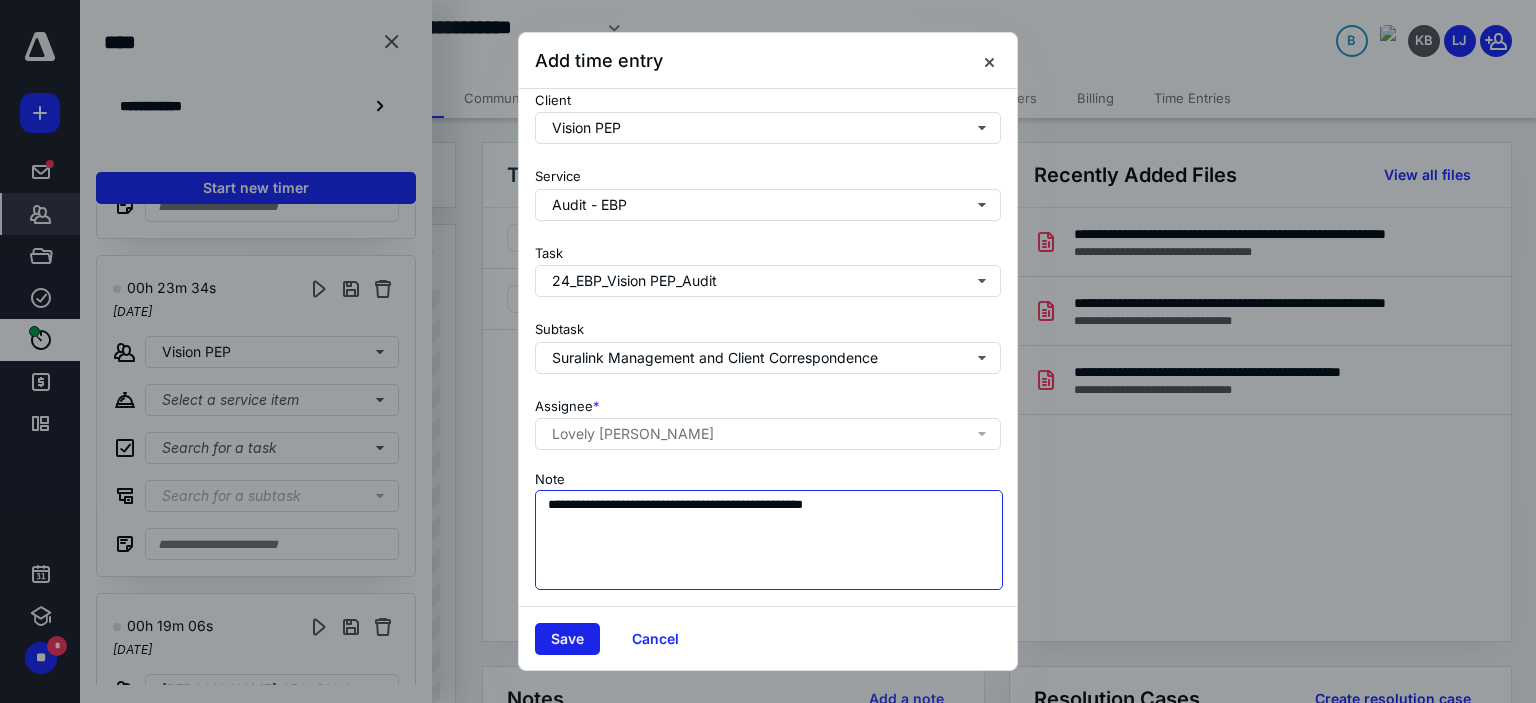 type on "**********" 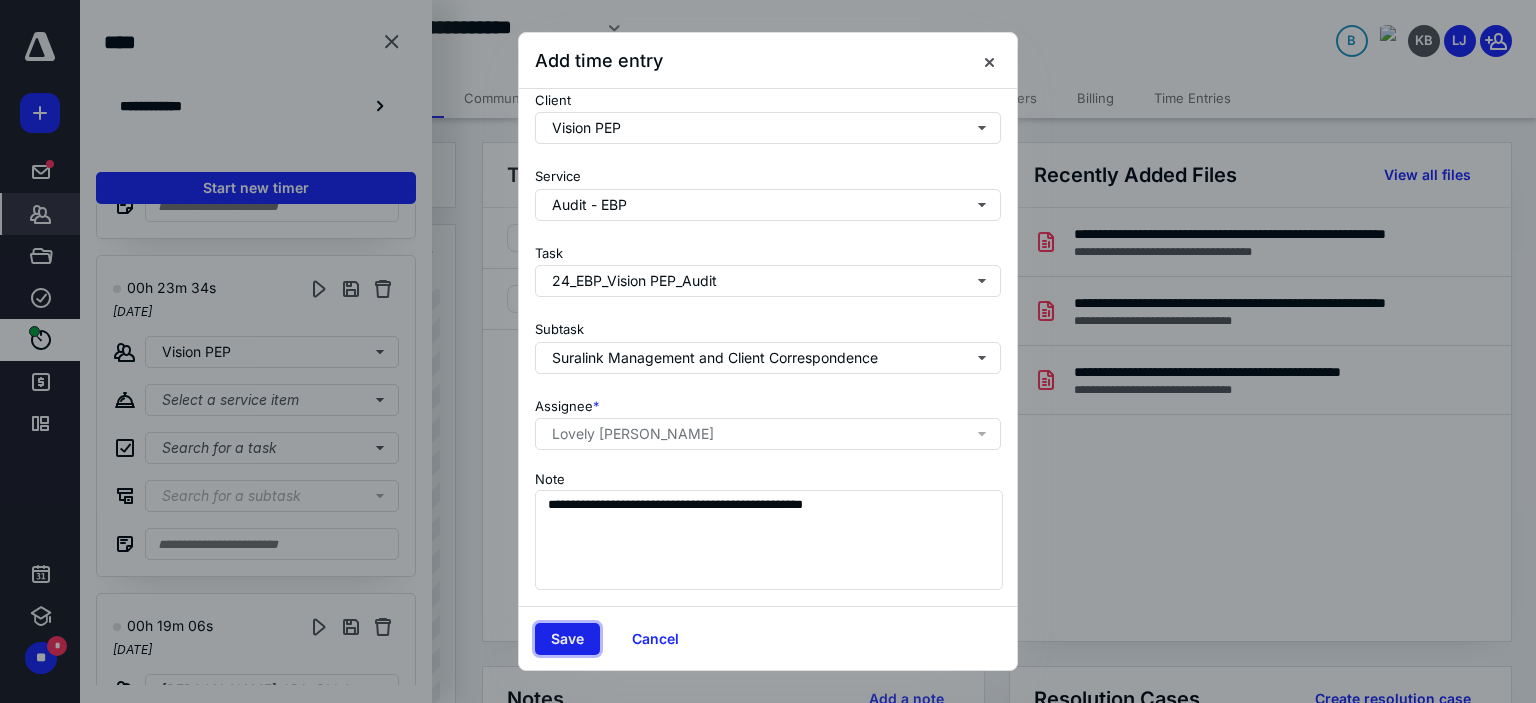 click on "Save" at bounding box center [567, 639] 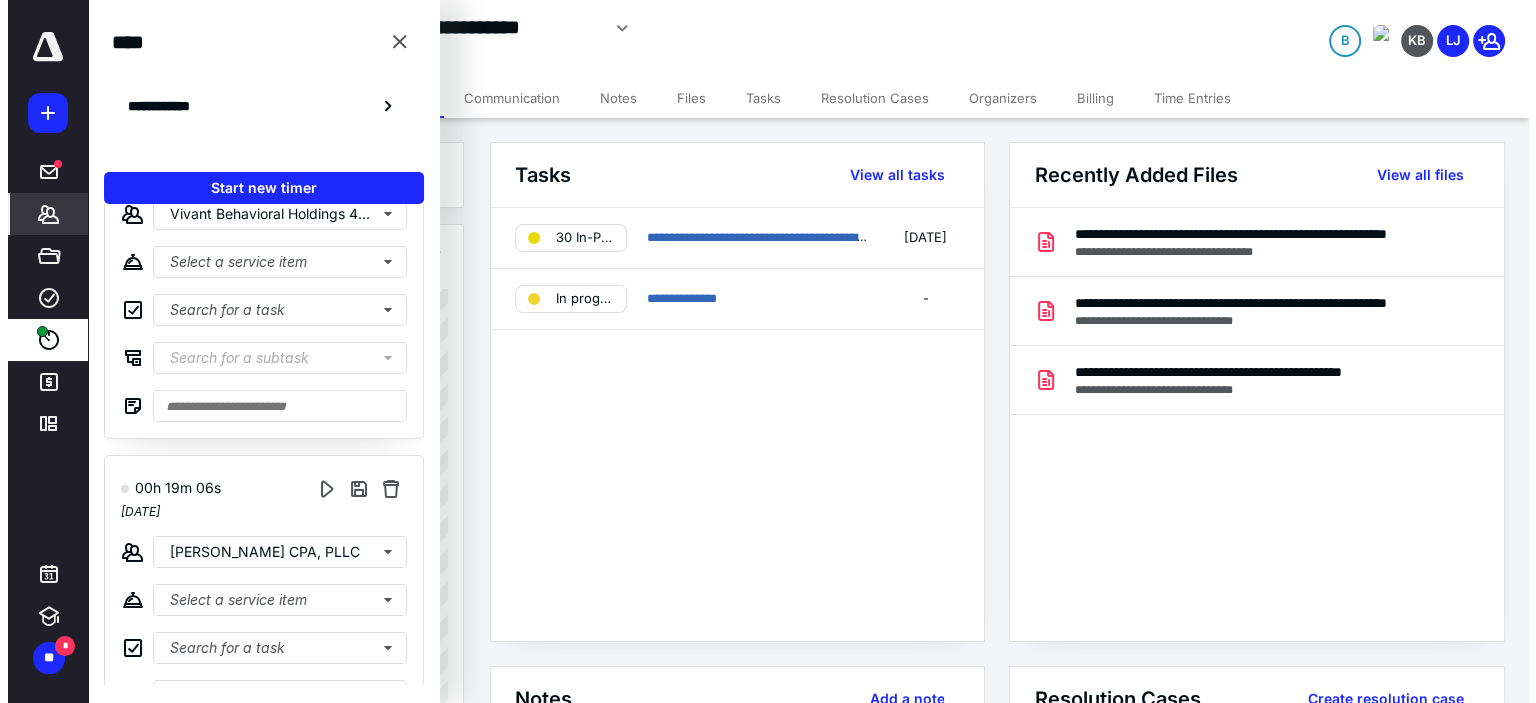scroll, scrollTop: 3045, scrollLeft: 0, axis: vertical 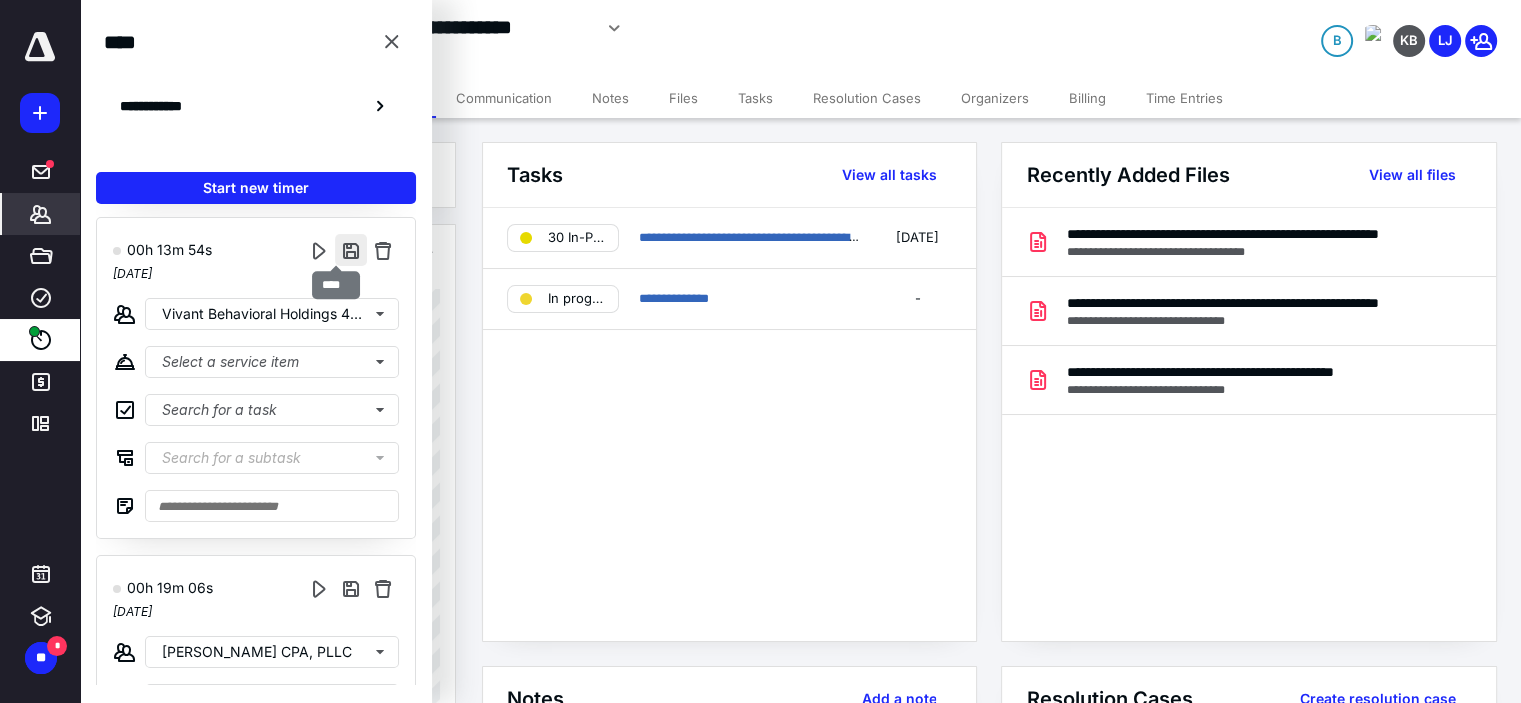click at bounding box center [351, 250] 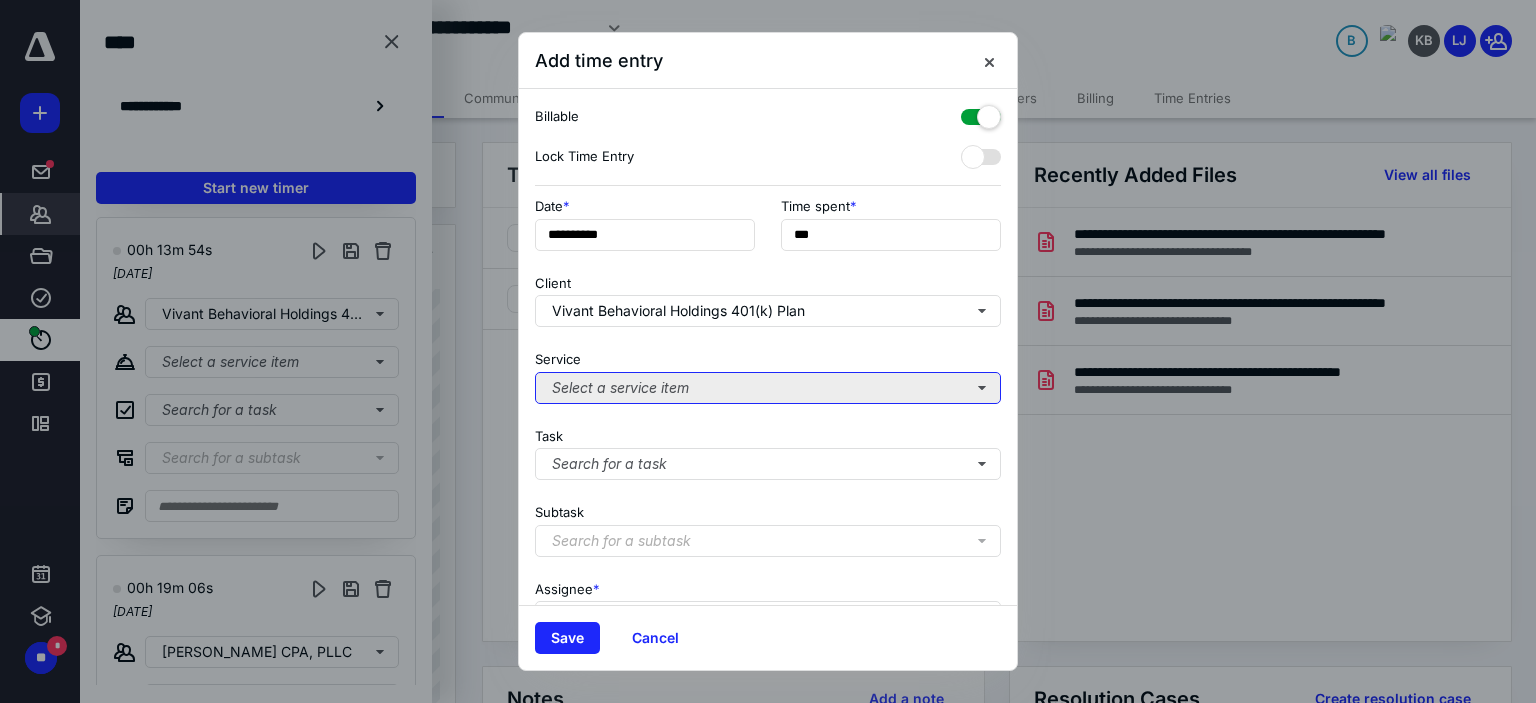 click on "Select a service item" at bounding box center (768, 388) 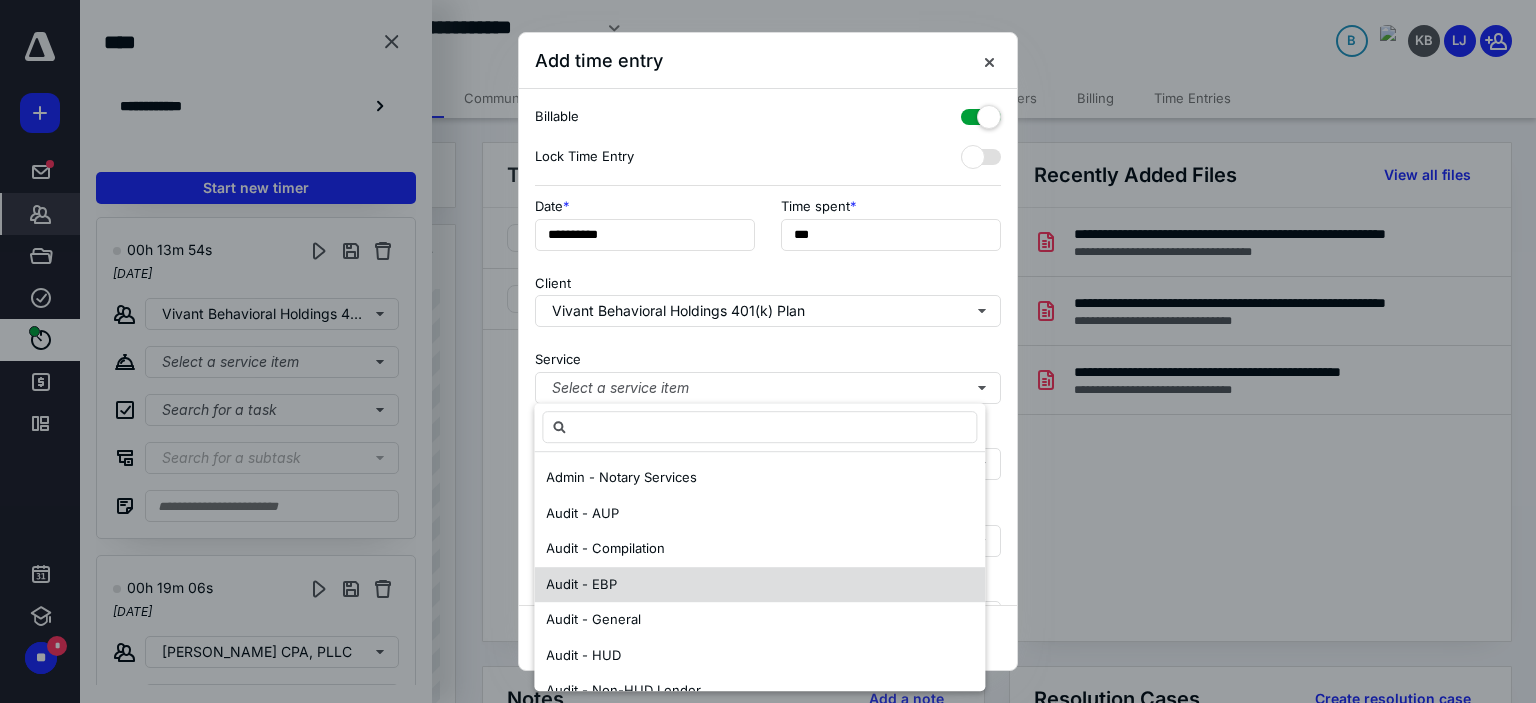 click on "Audit - EBP" at bounding box center (581, 584) 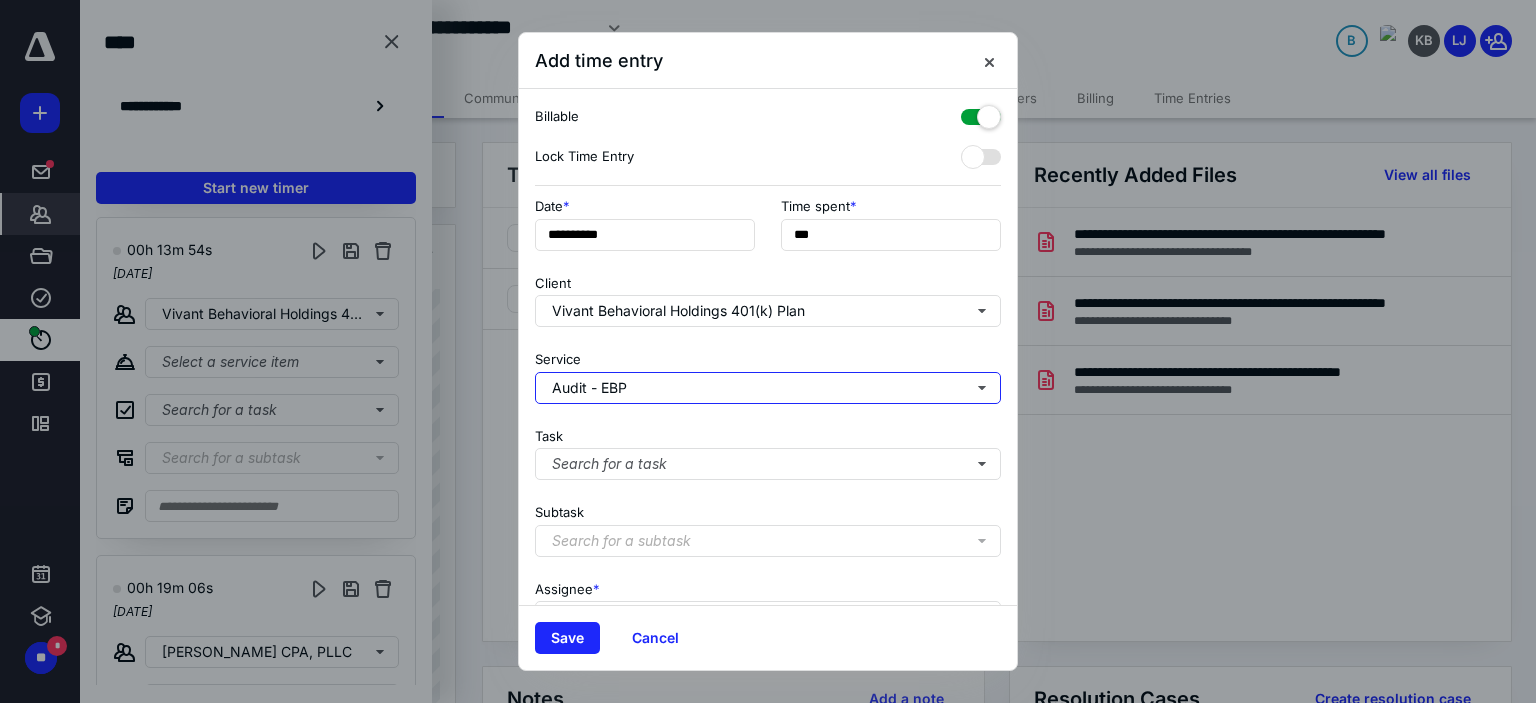 scroll, scrollTop: 197, scrollLeft: 0, axis: vertical 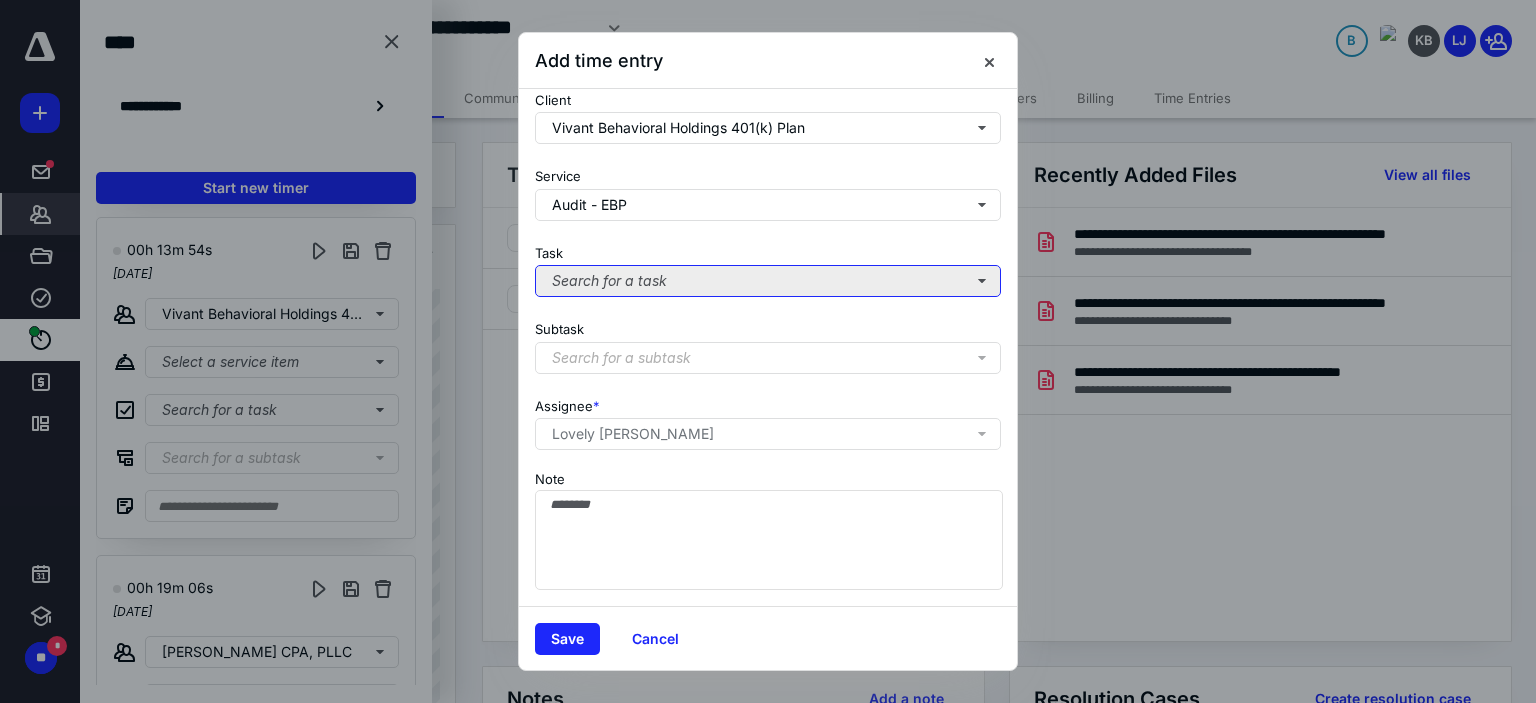 click on "Search for a task" at bounding box center [768, 281] 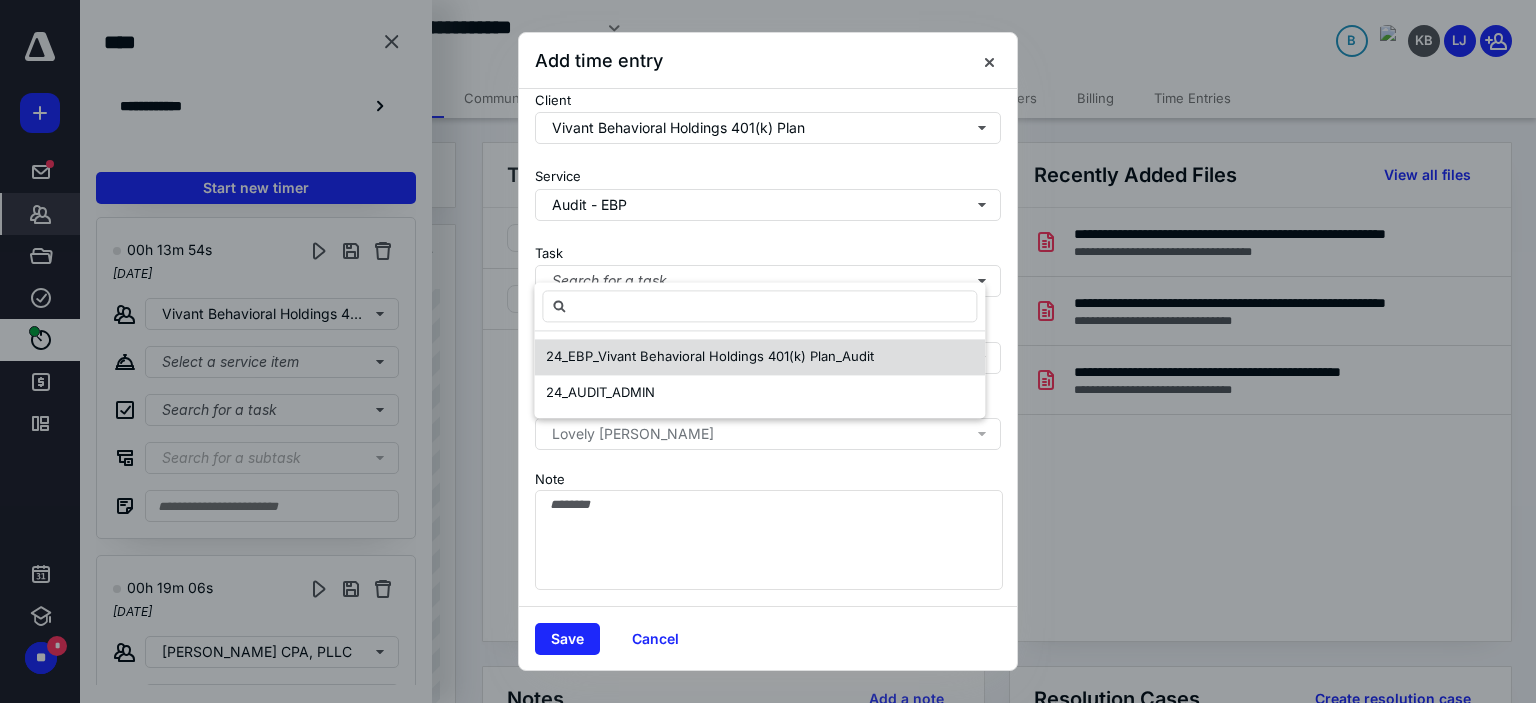 click on "24_EBP_Vivant Behavioral Holdings 401(k) Plan_Audit" at bounding box center (710, 356) 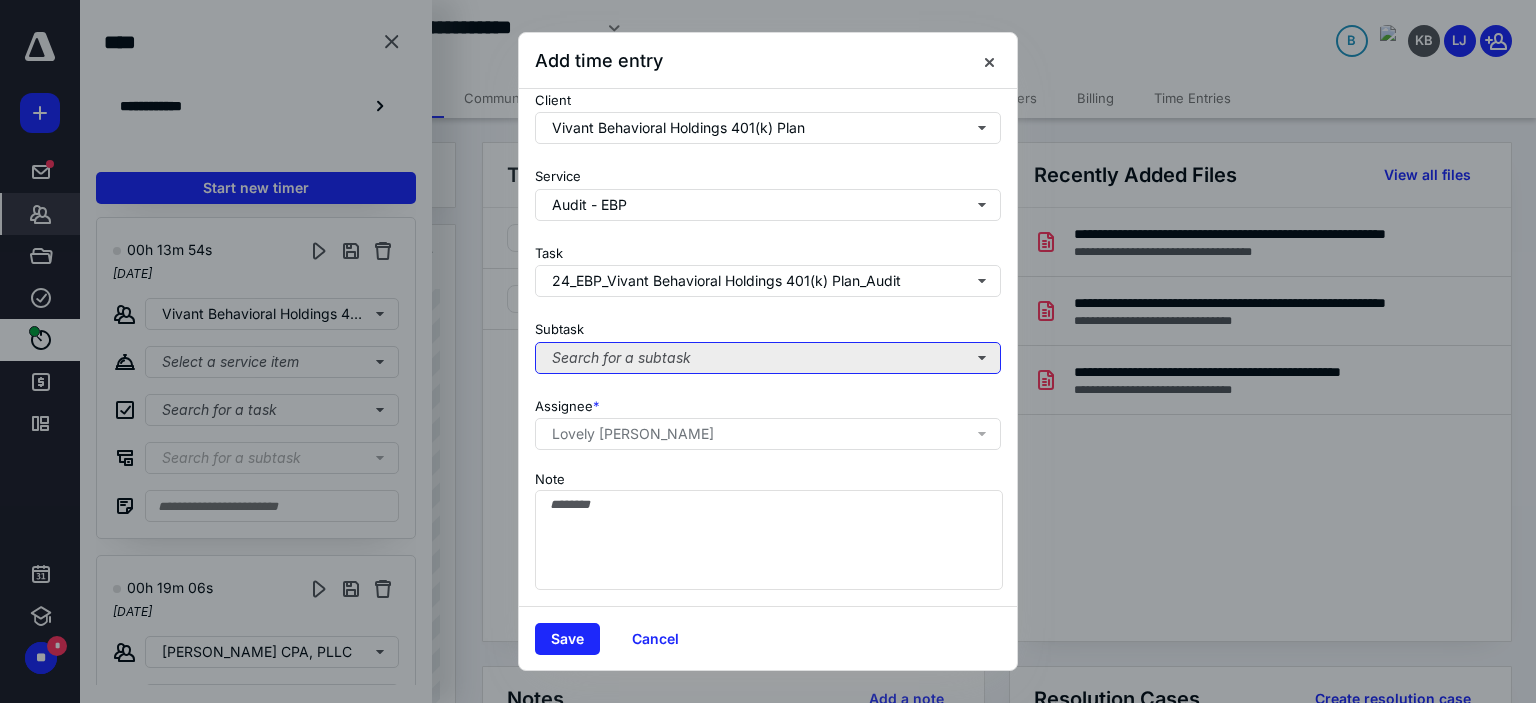 click on "Search for a subtask" at bounding box center [768, 358] 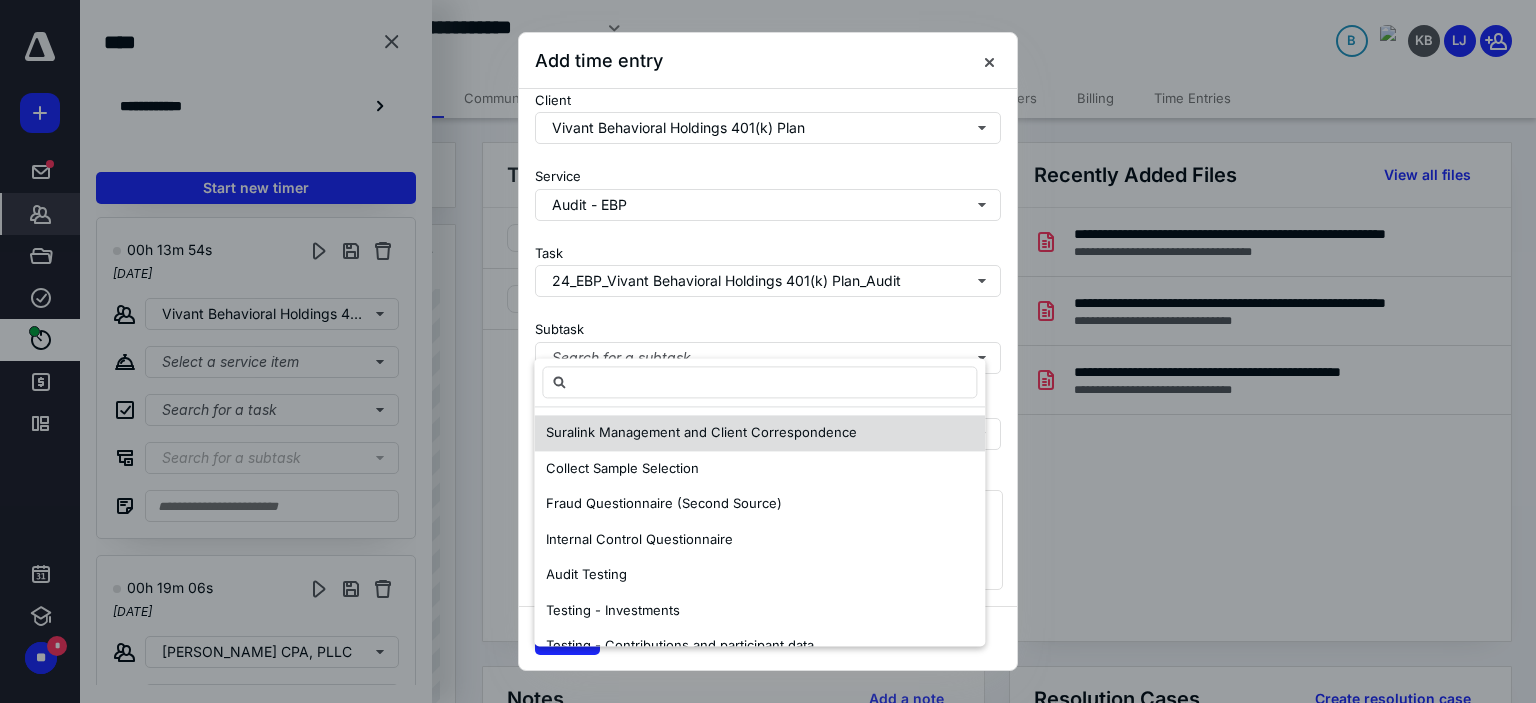 click on "Suralink Management and Client Correspondence" at bounding box center [701, 432] 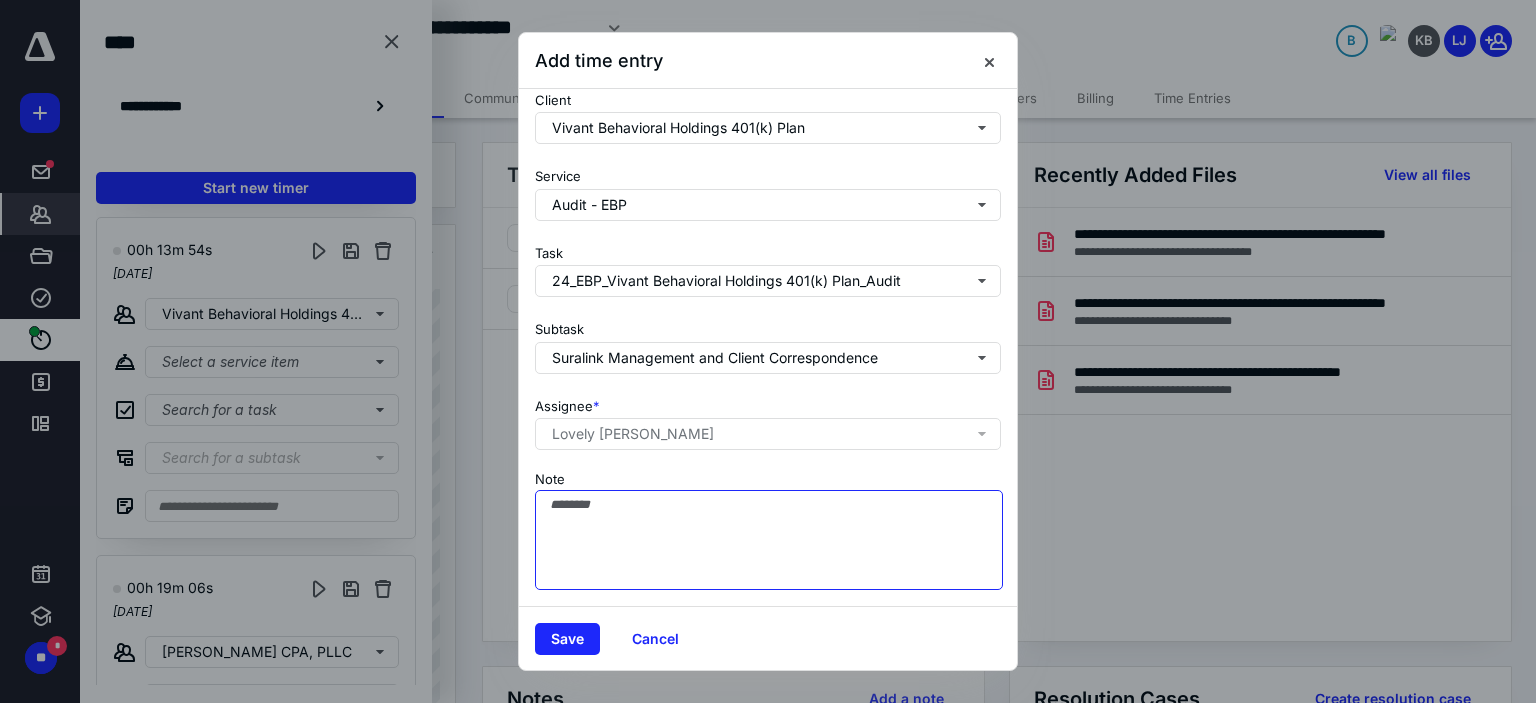 click on "Note" at bounding box center [769, 540] 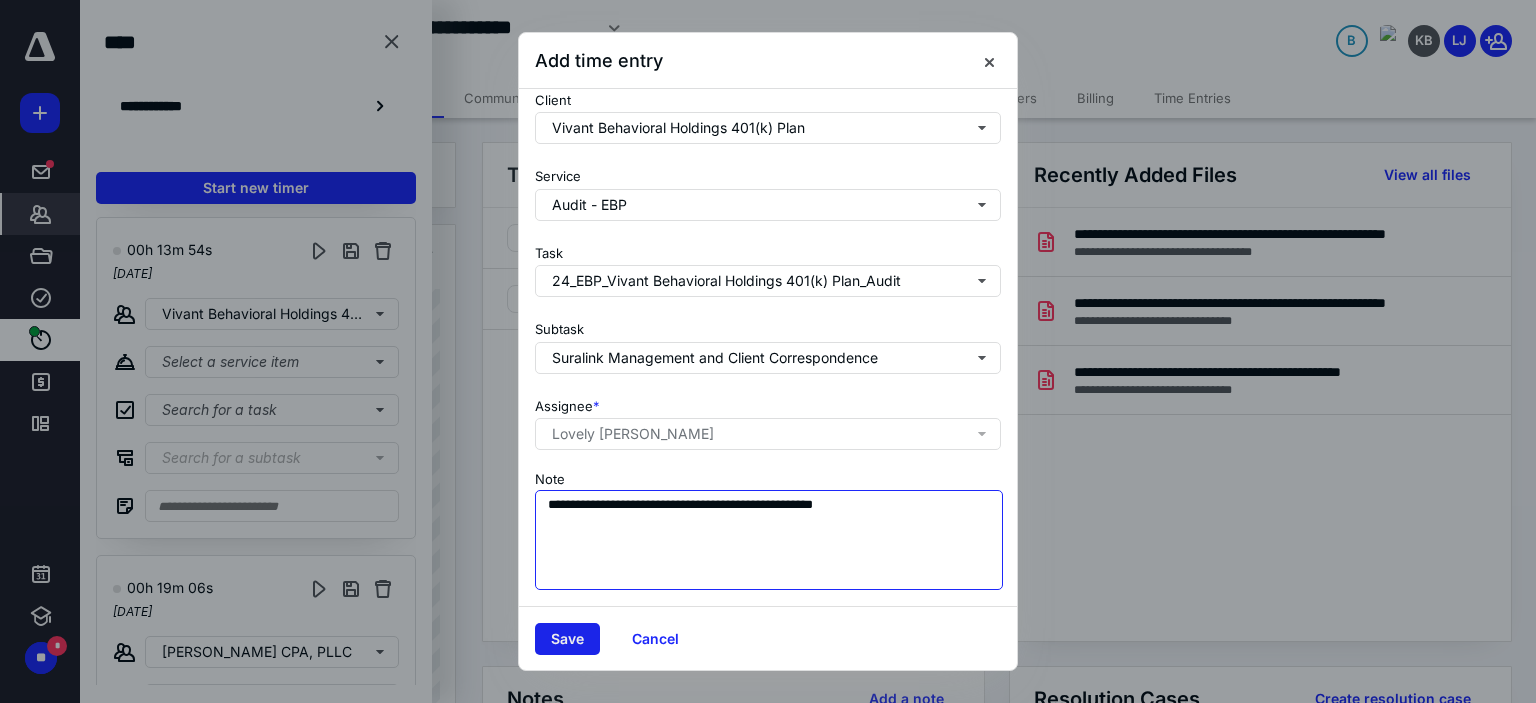 type on "**********" 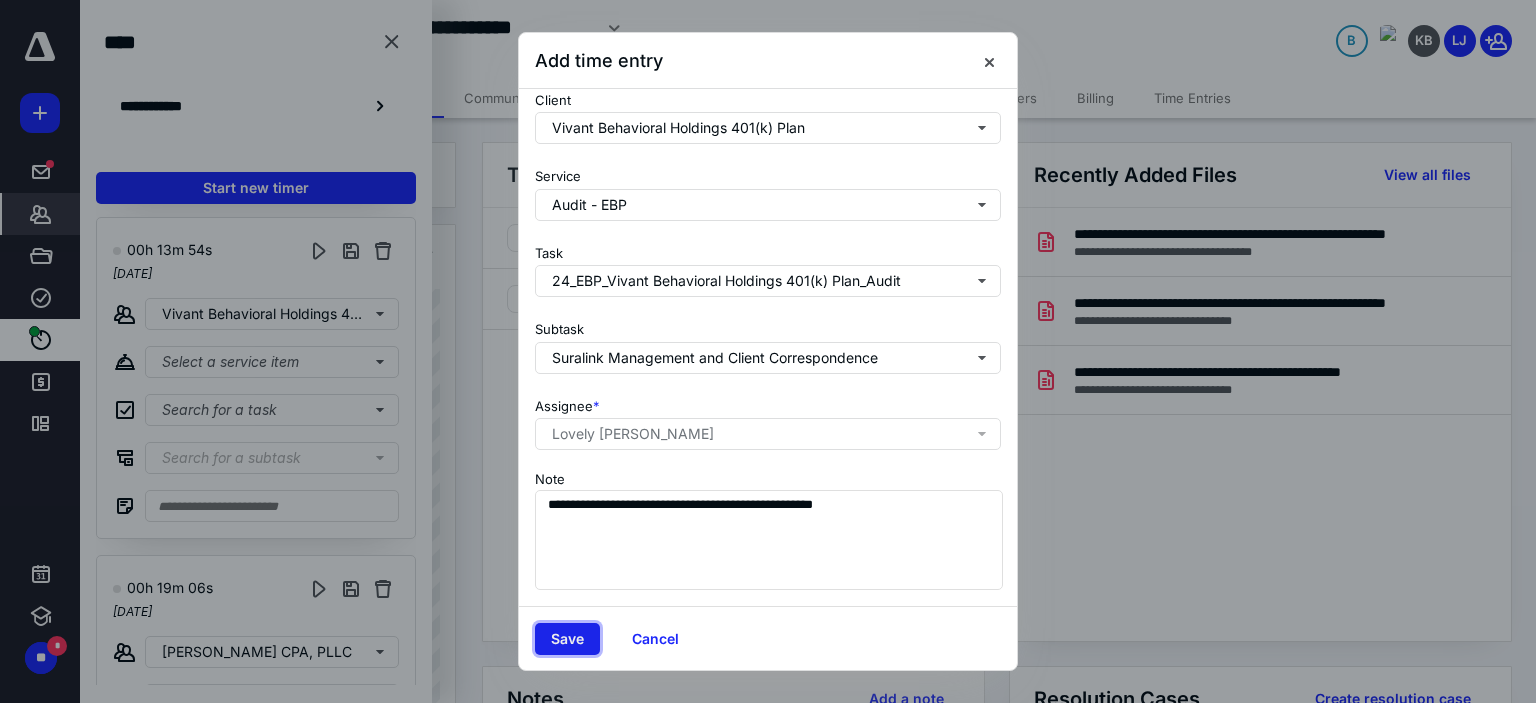 click on "Save" at bounding box center [567, 639] 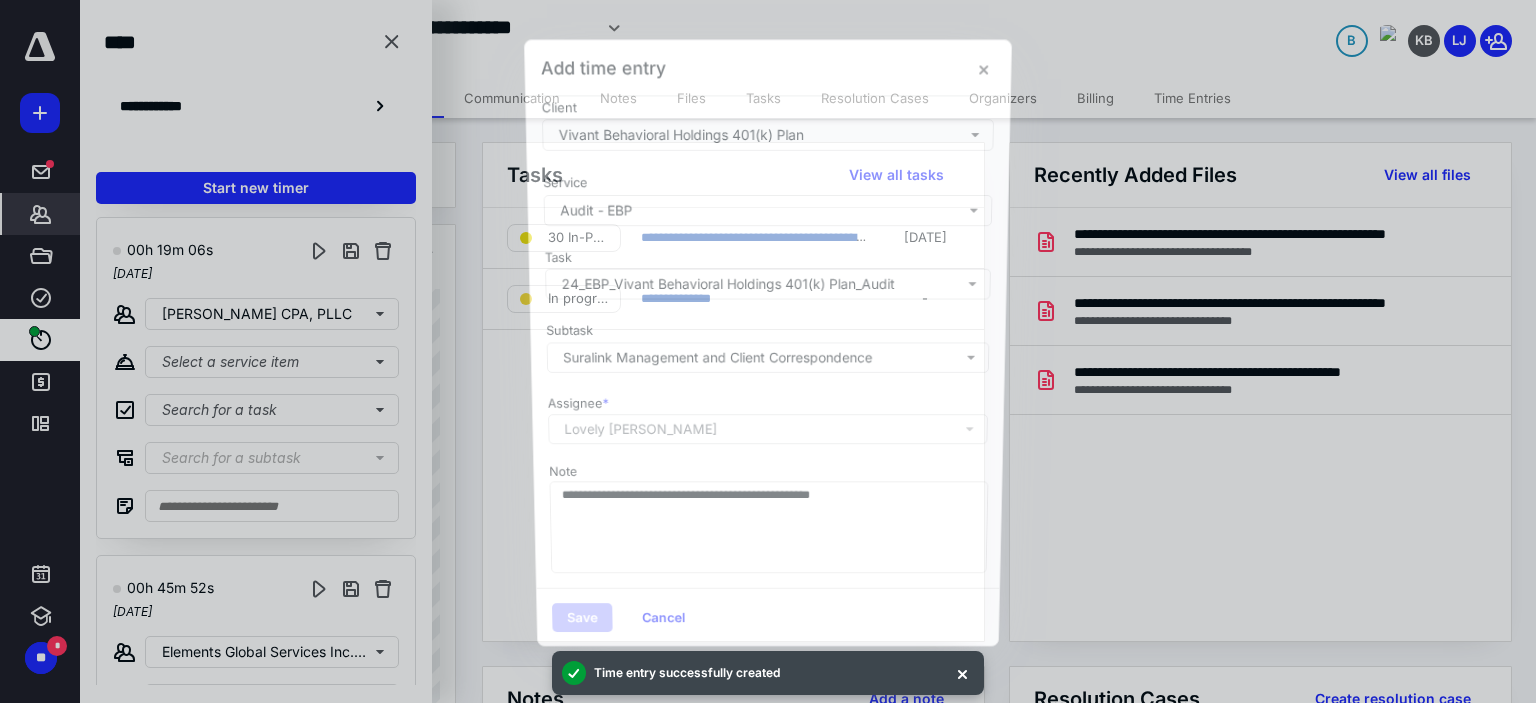 scroll, scrollTop: 2708, scrollLeft: 0, axis: vertical 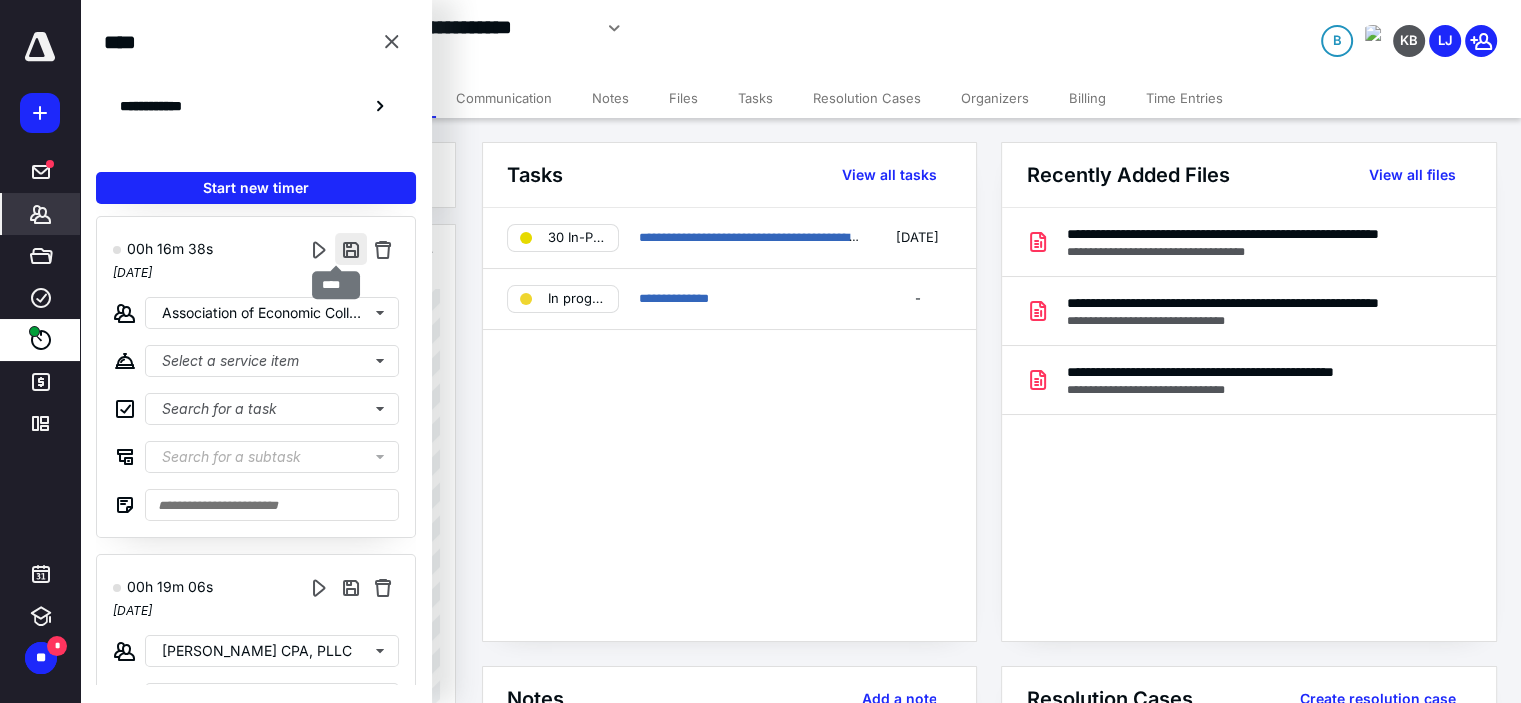 click at bounding box center (351, 249) 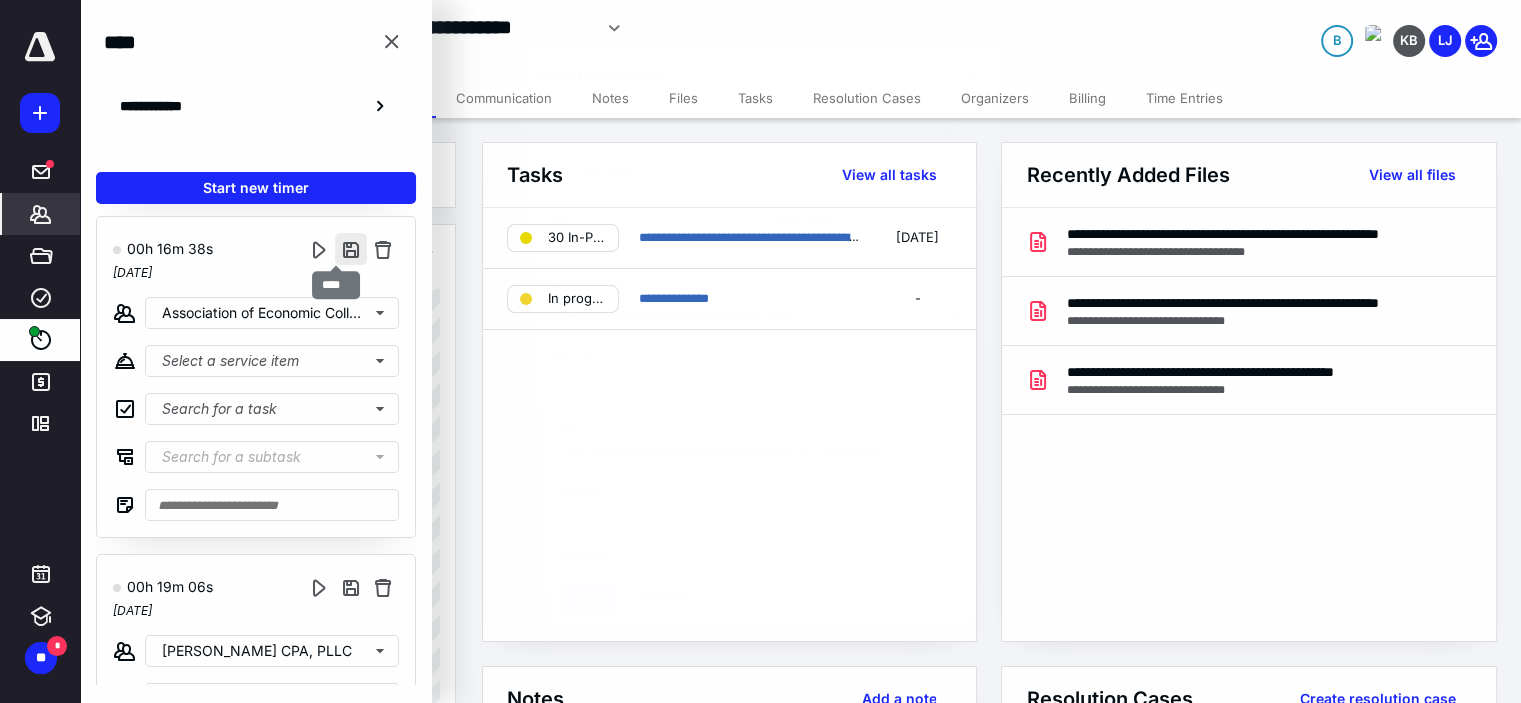 type on "***" 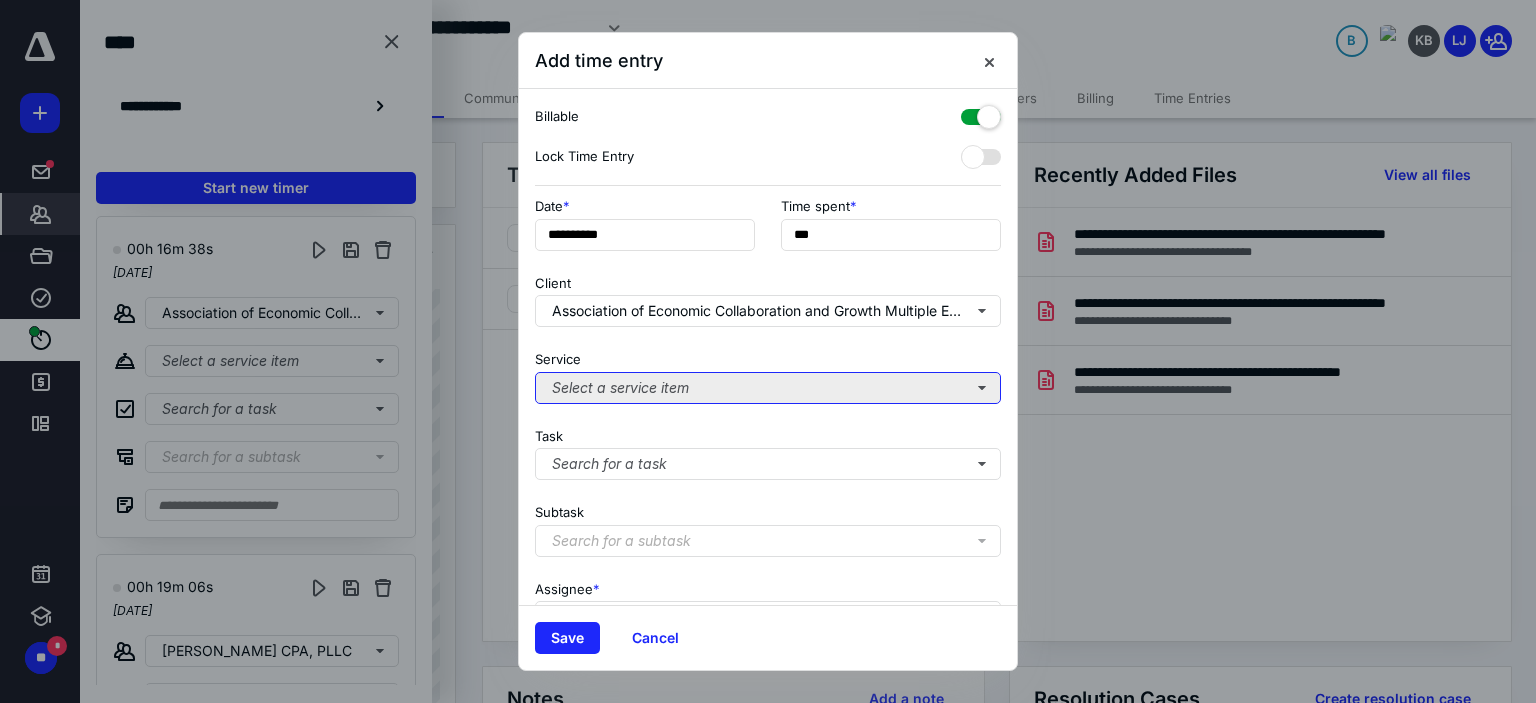 click on "Select a service item" at bounding box center [768, 388] 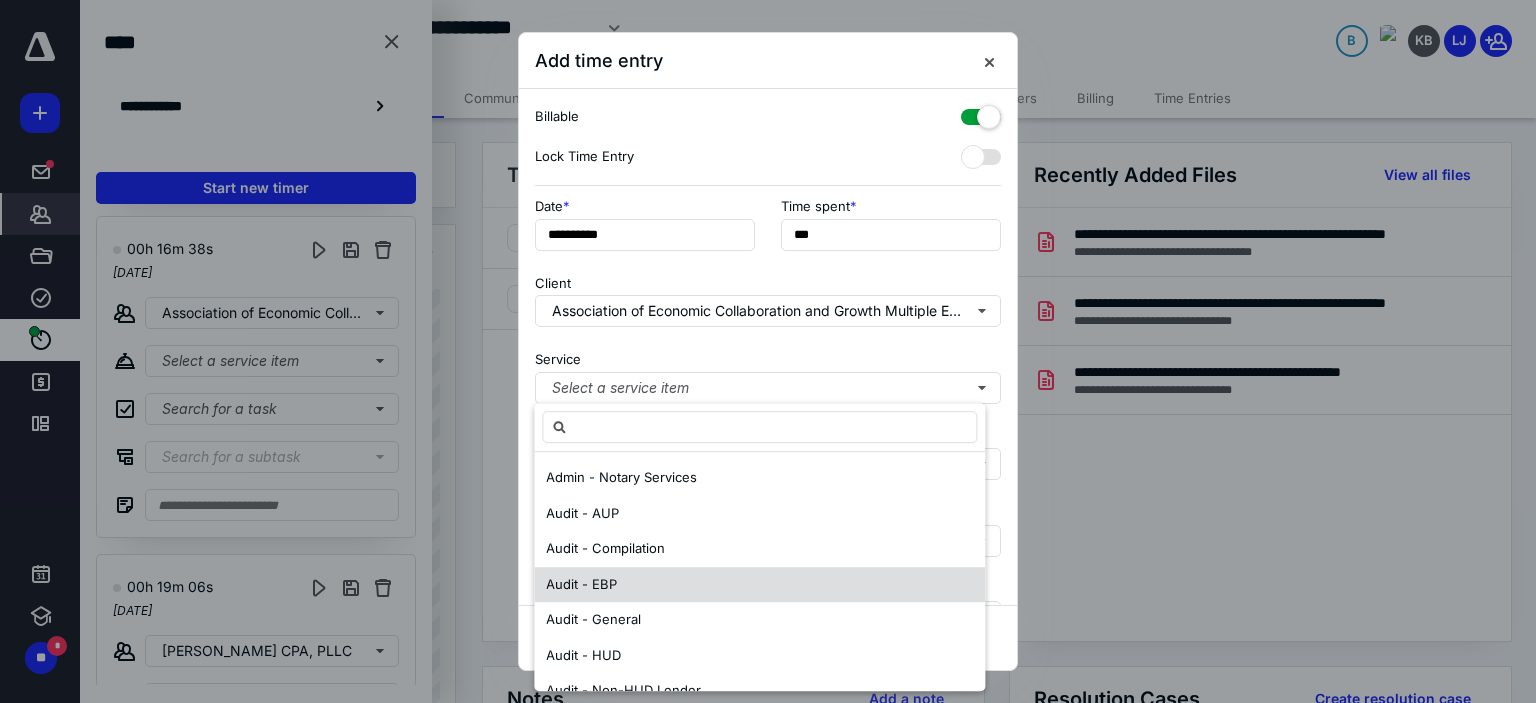 click on "Audit - EBP" at bounding box center [759, 585] 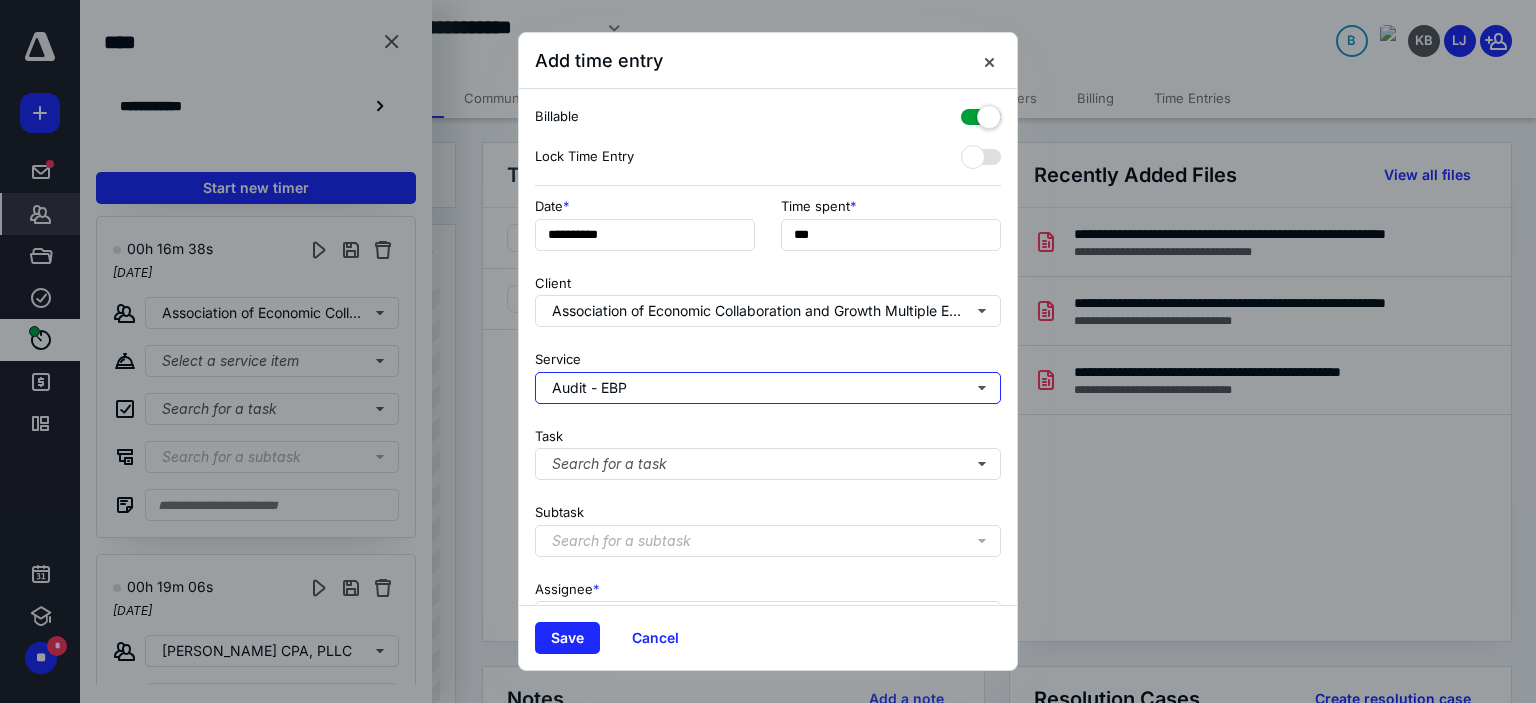 scroll, scrollTop: 197, scrollLeft: 0, axis: vertical 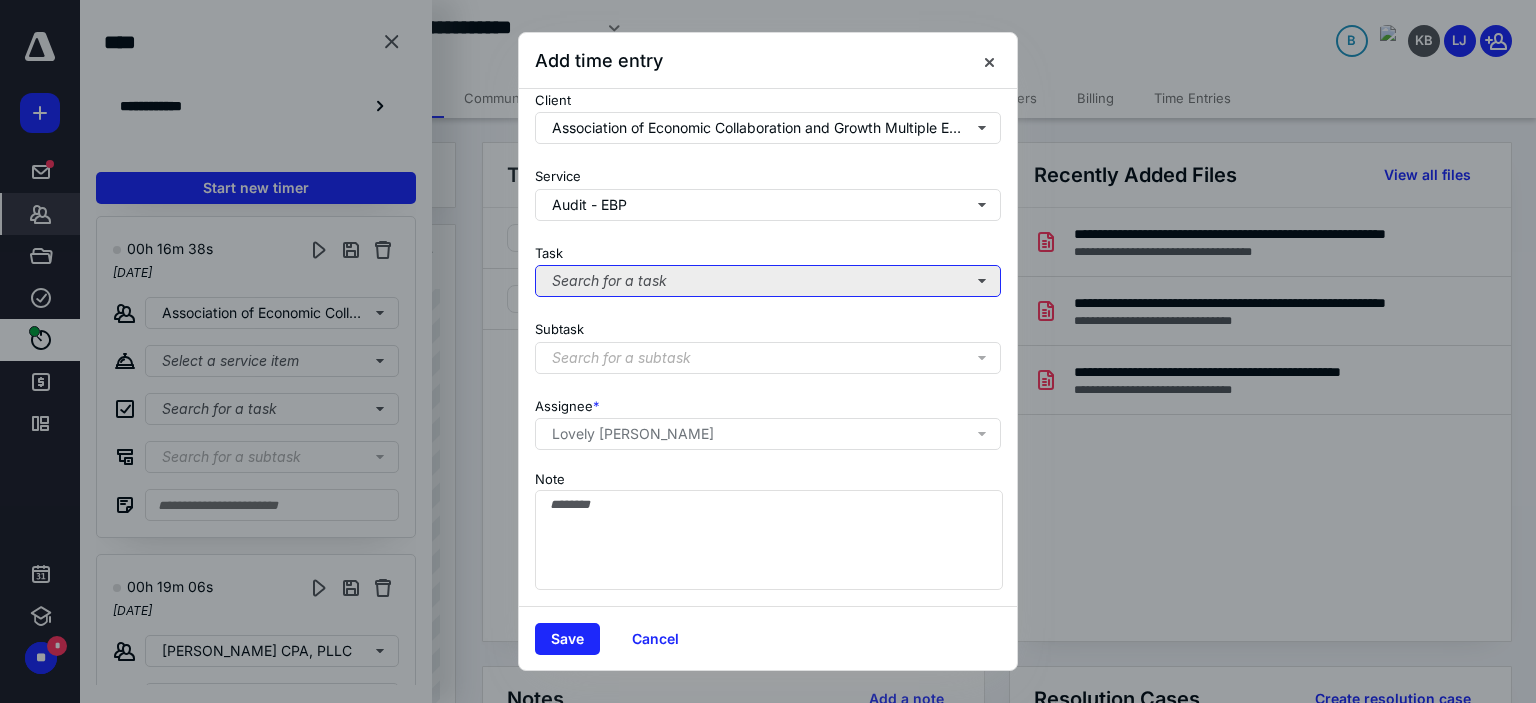 click on "Search for a task" at bounding box center (768, 281) 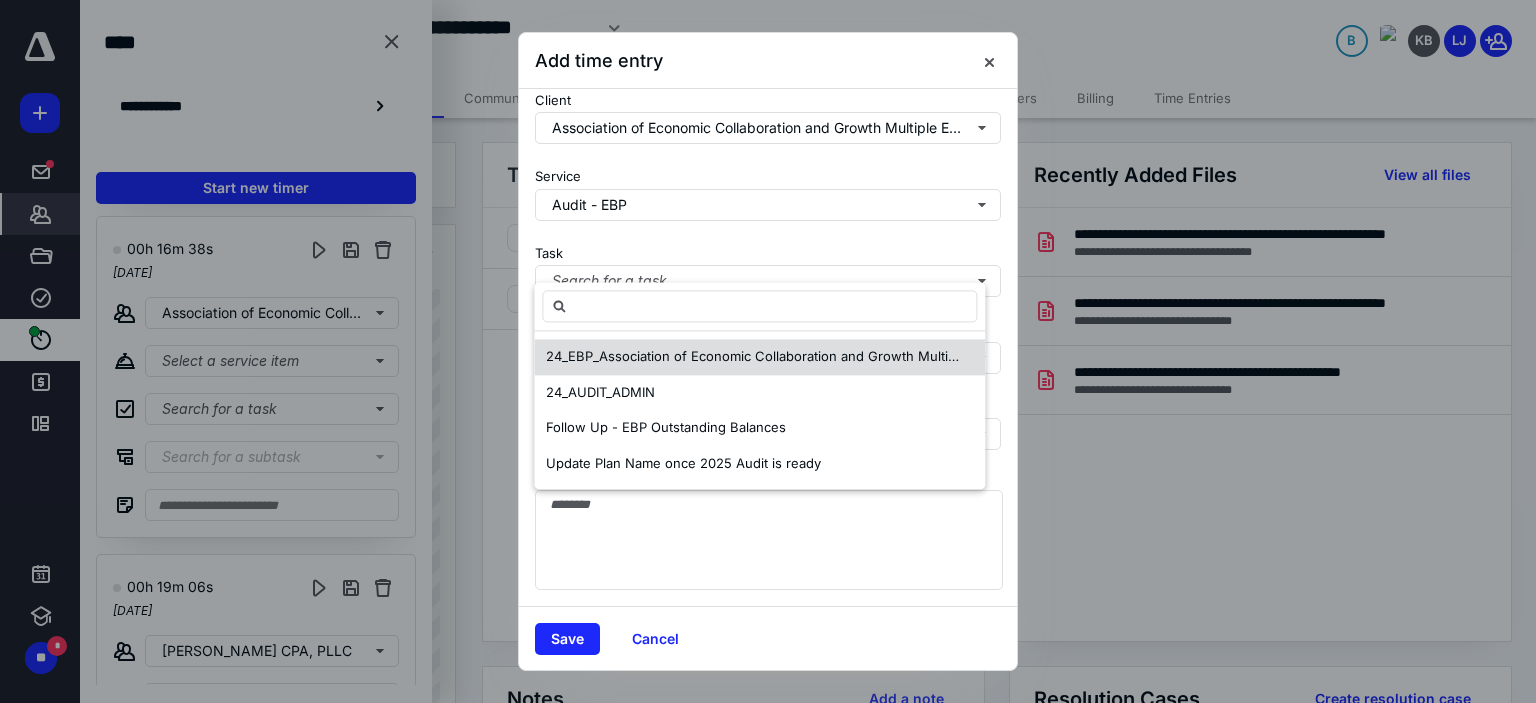 click on "24_EBP_Association of Economic Collaboration and Growth Multiple Employer Retirement Plan_Audit" at bounding box center (857, 356) 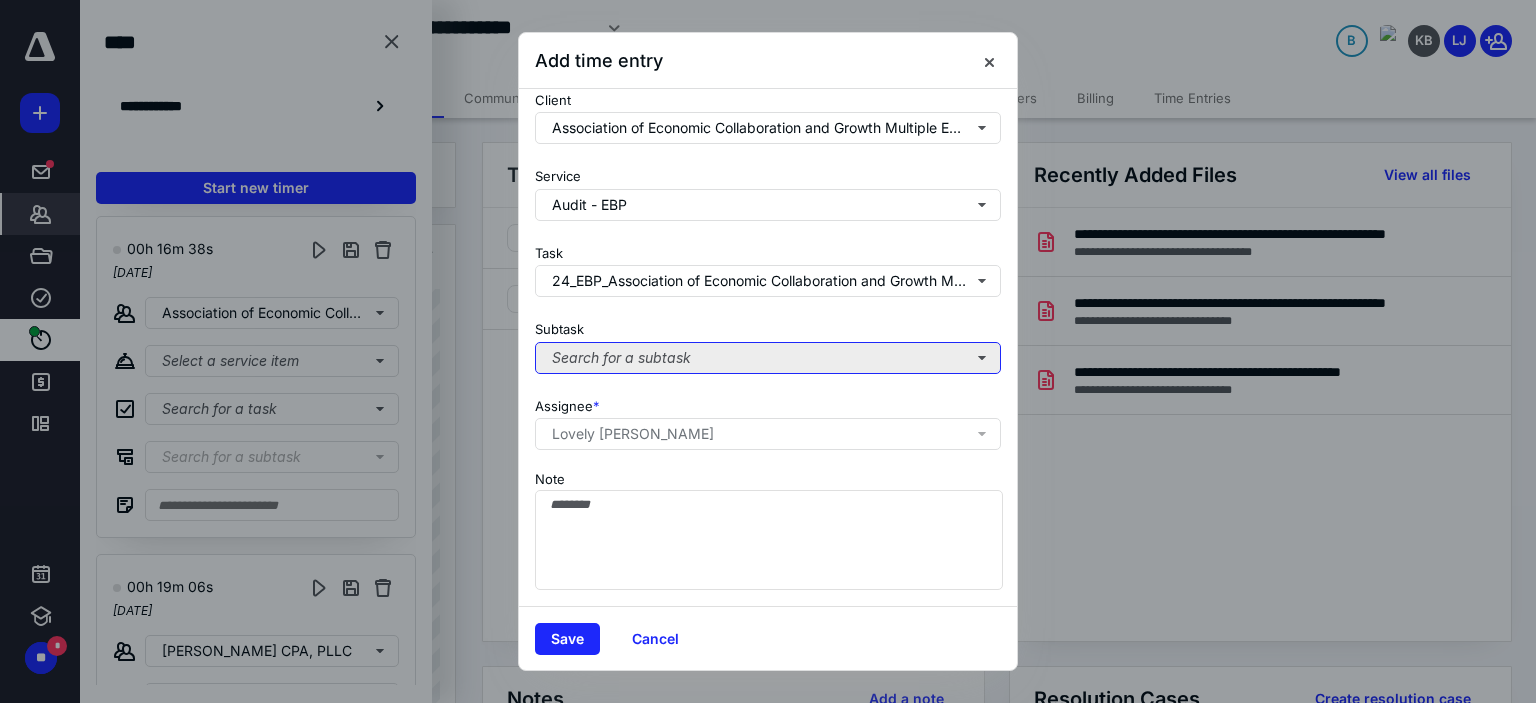 click on "Search for a subtask" at bounding box center [768, 358] 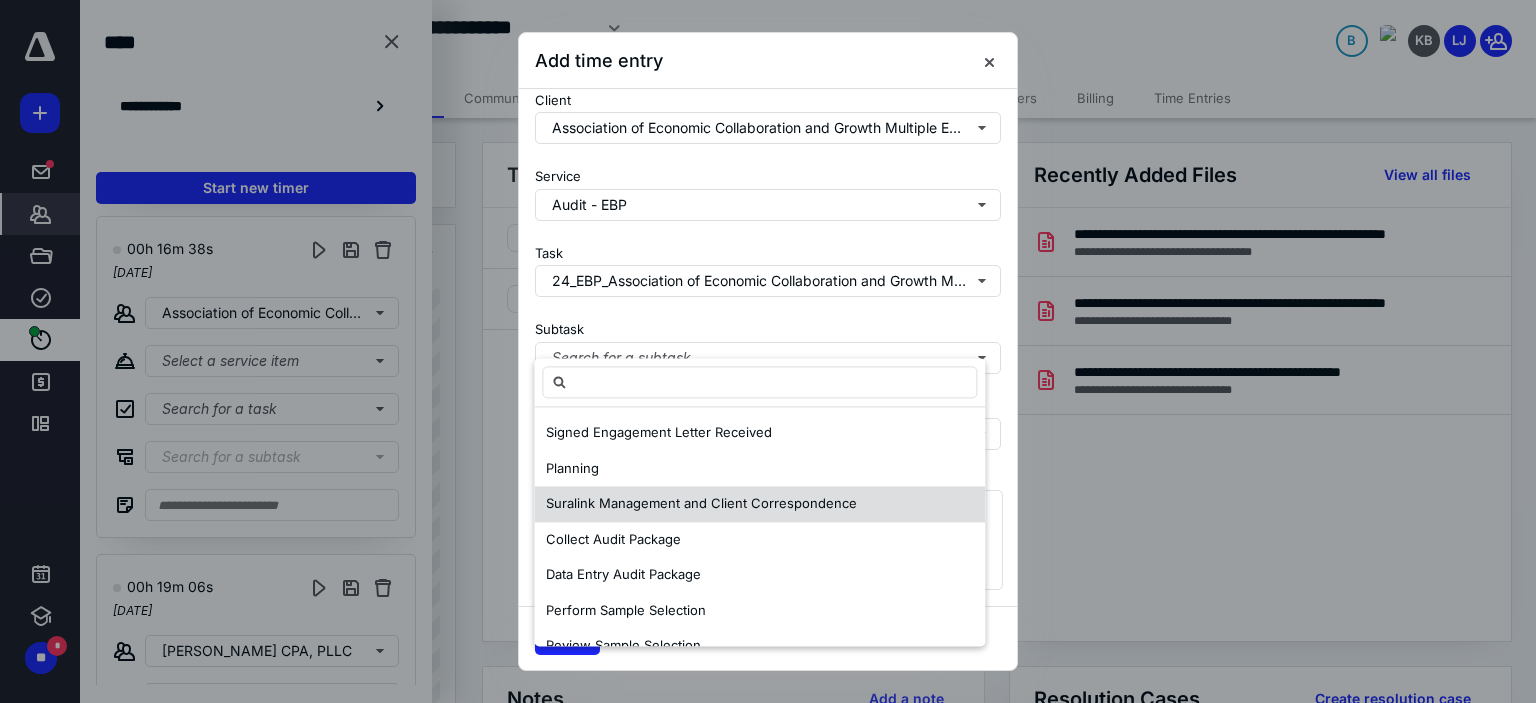 click on "Suralink Management and Client Correspondence" at bounding box center (701, 503) 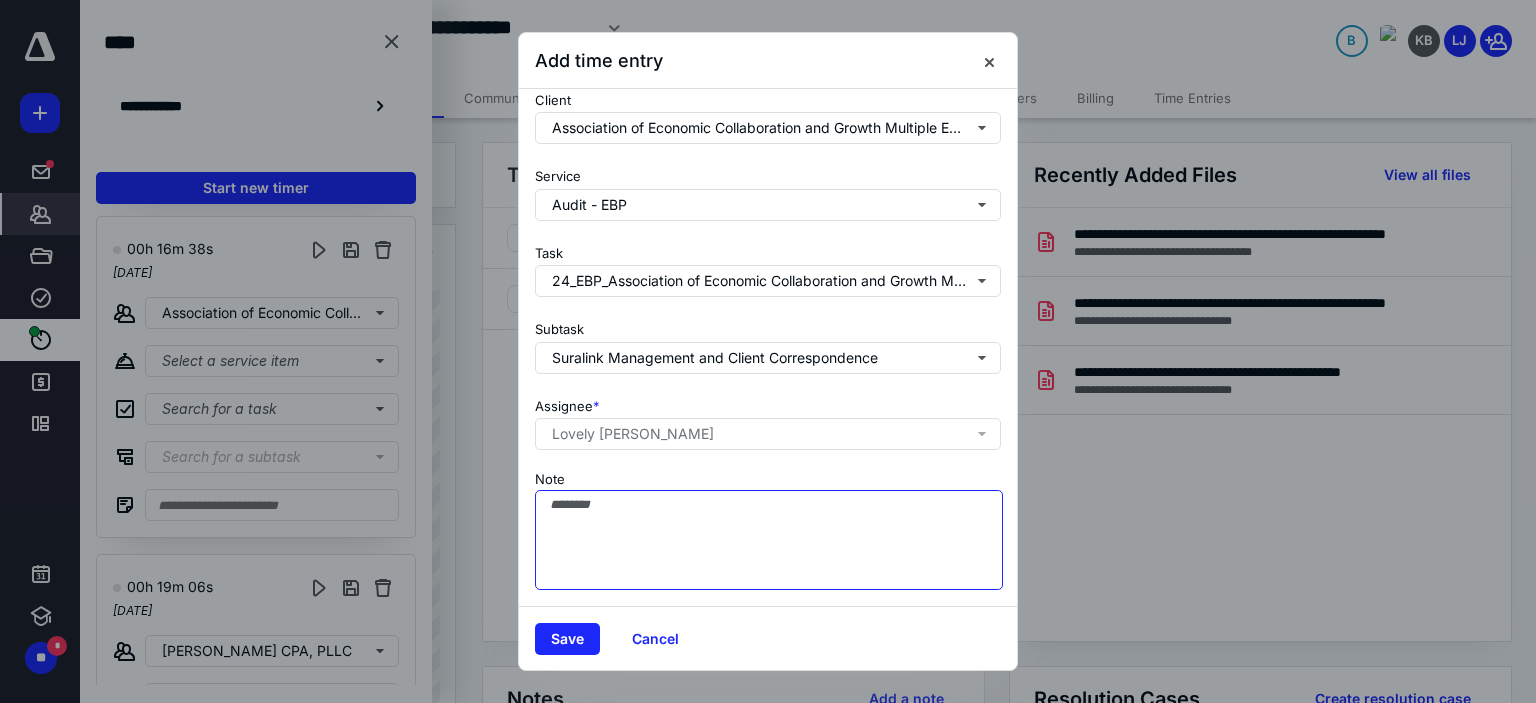 click on "Note" at bounding box center [769, 540] 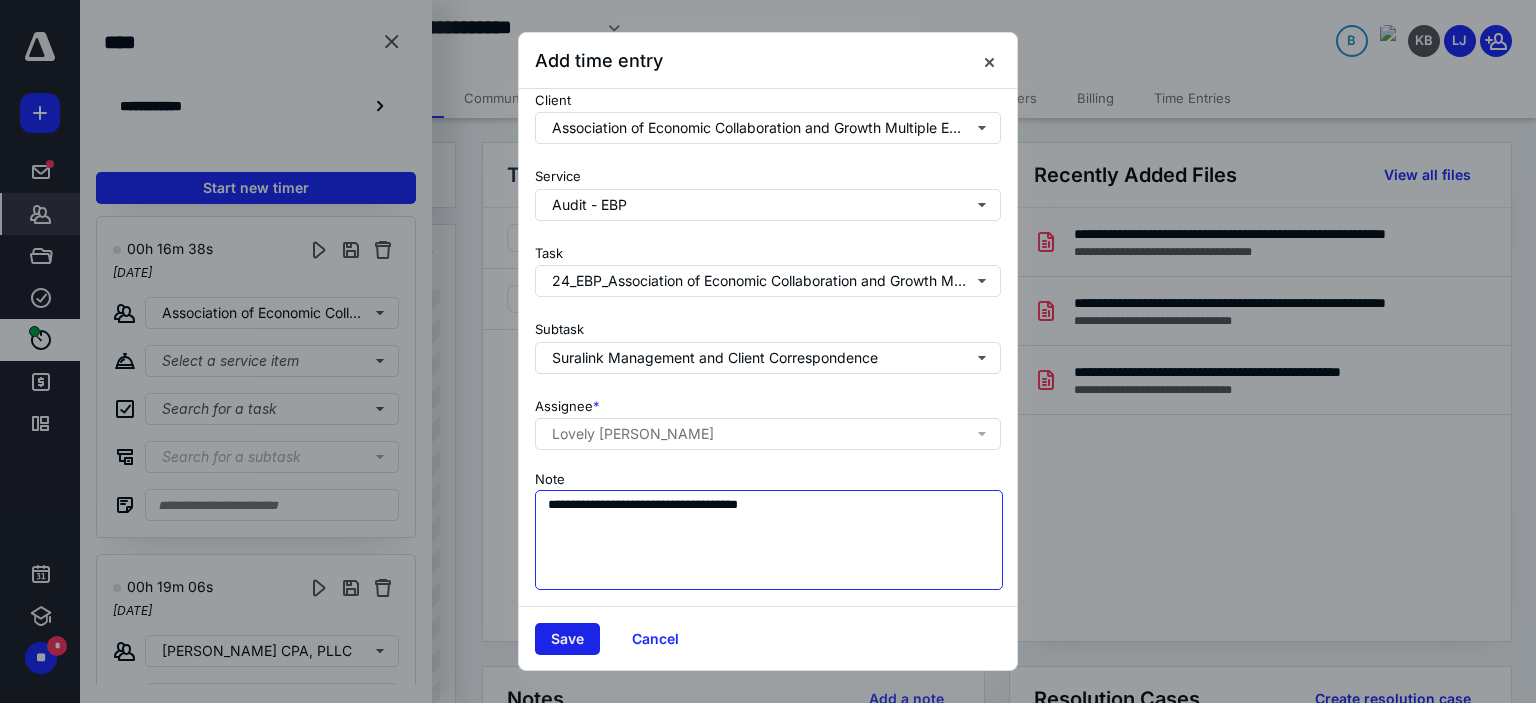 type on "**********" 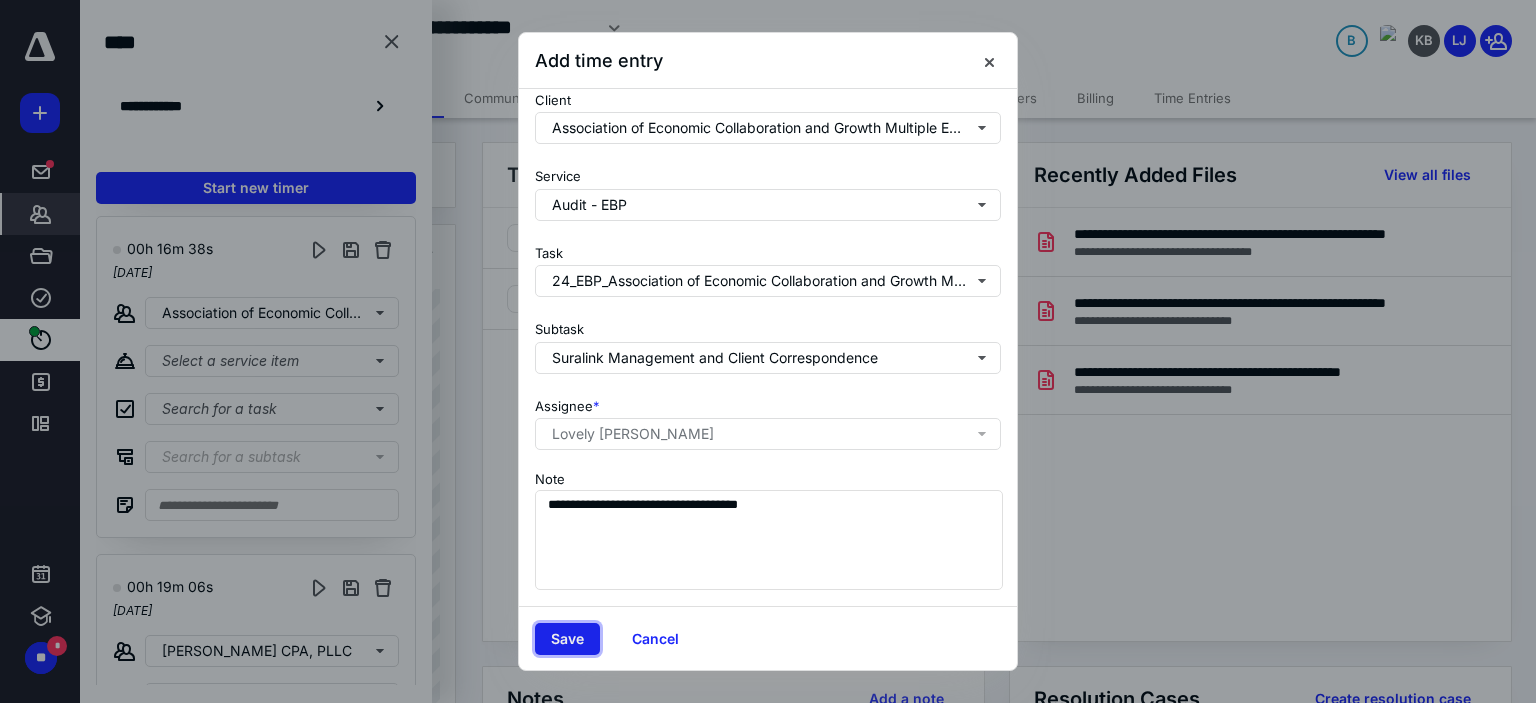 click on "Save" at bounding box center [567, 639] 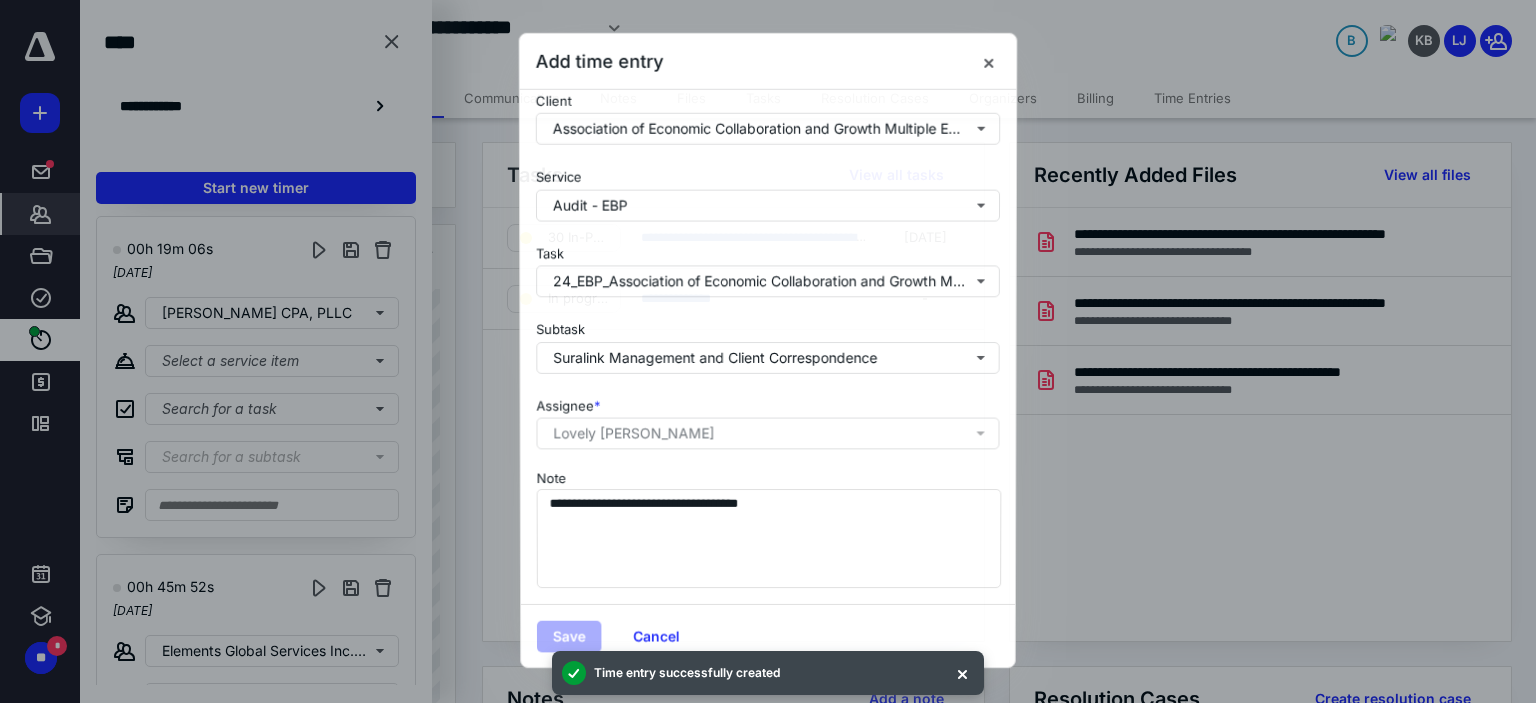 scroll, scrollTop: 2370, scrollLeft: 0, axis: vertical 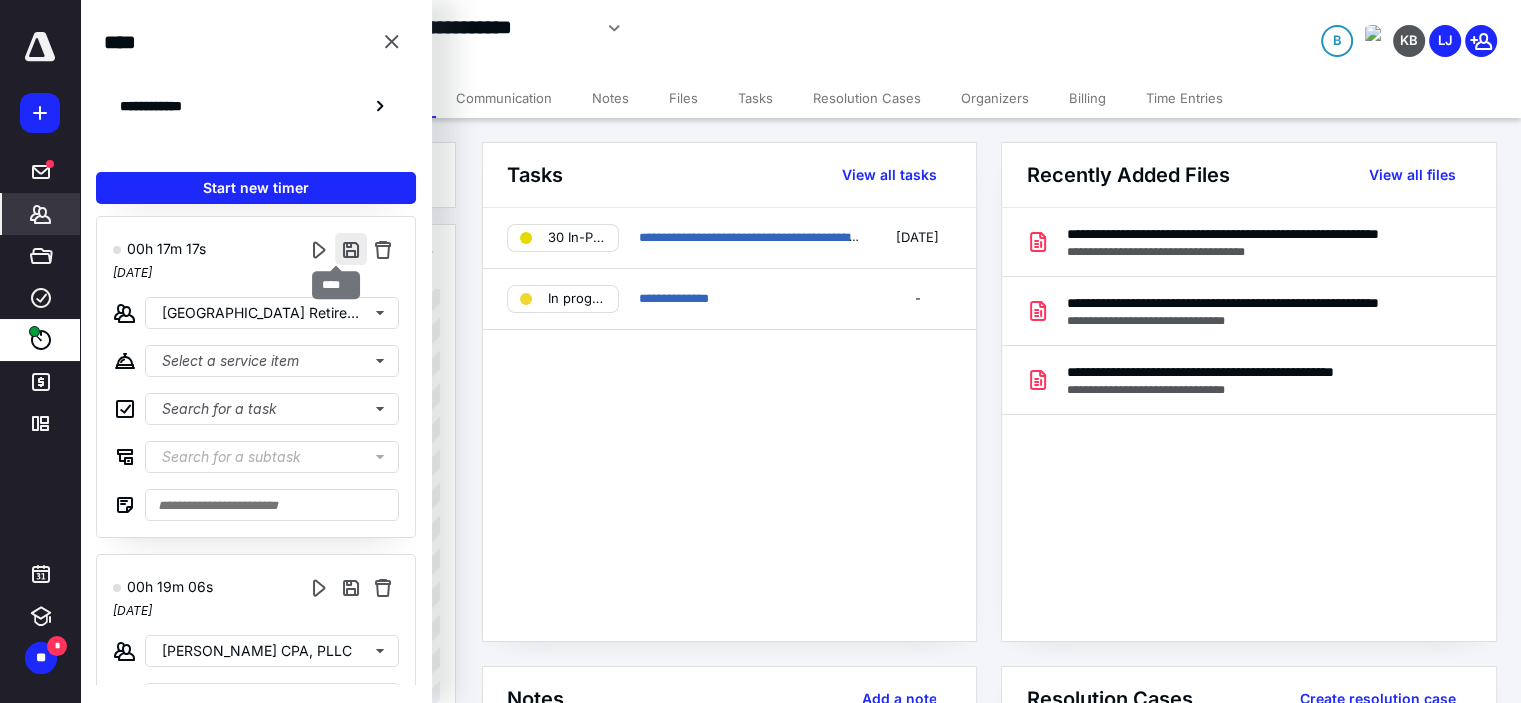 click at bounding box center (351, 249) 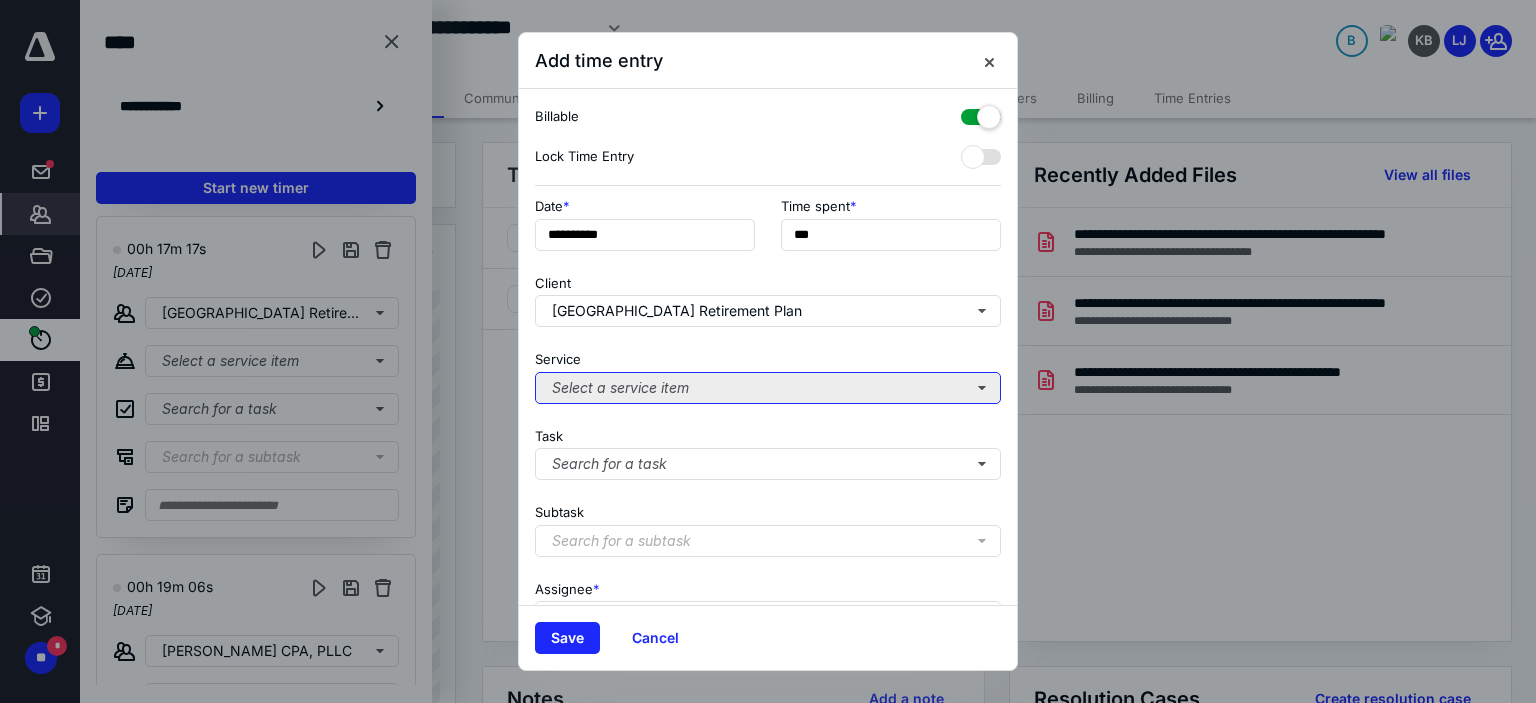 click on "Select a service item" at bounding box center (768, 388) 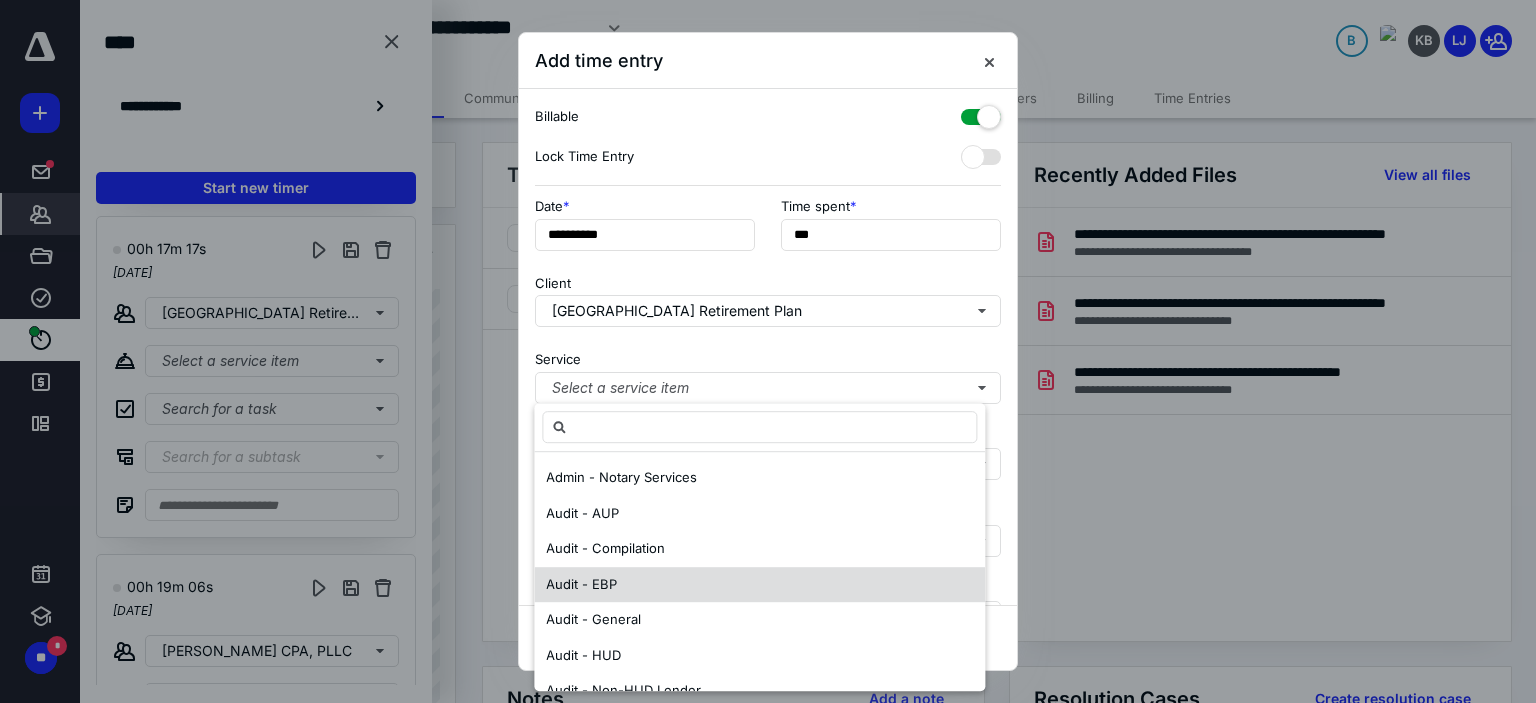 click on "Audit - EBP" at bounding box center [759, 585] 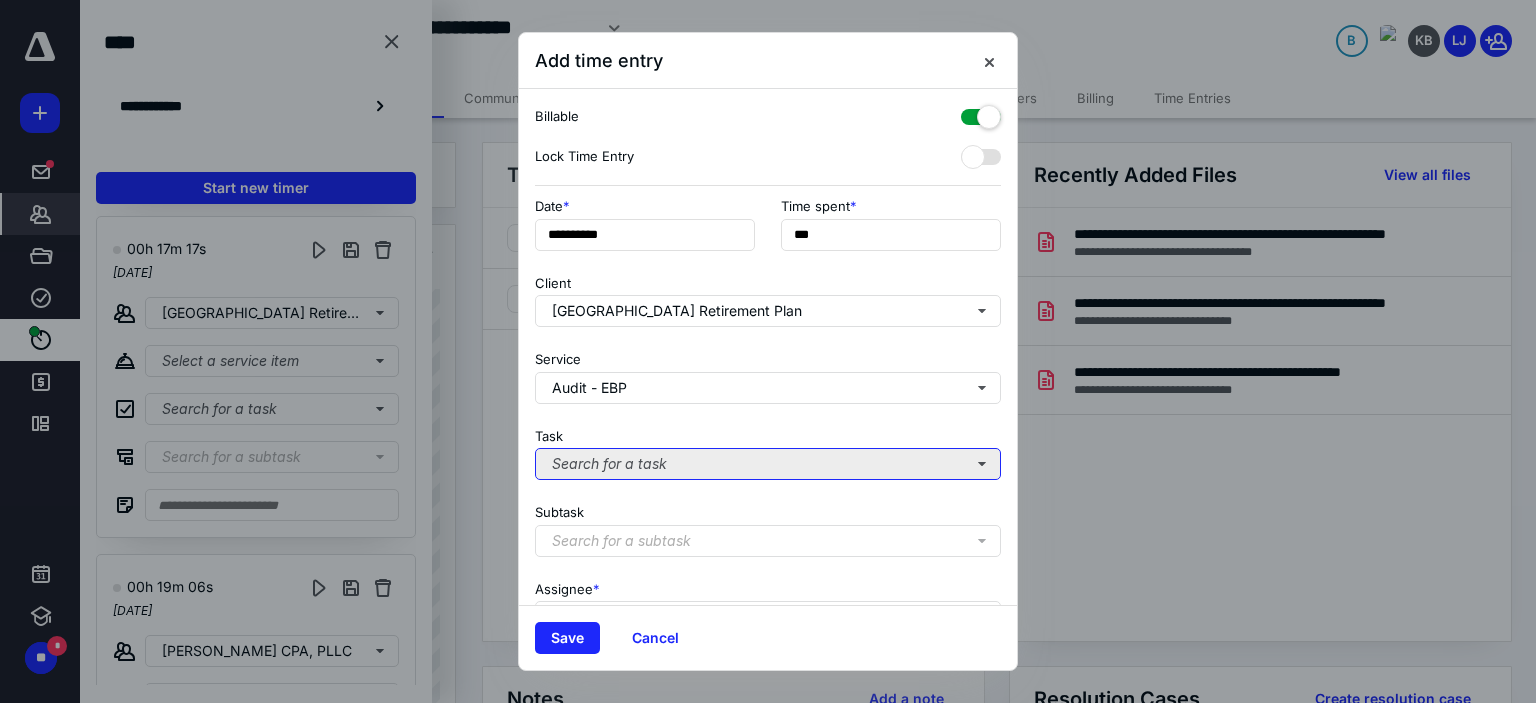 click on "Search for a task" at bounding box center (768, 464) 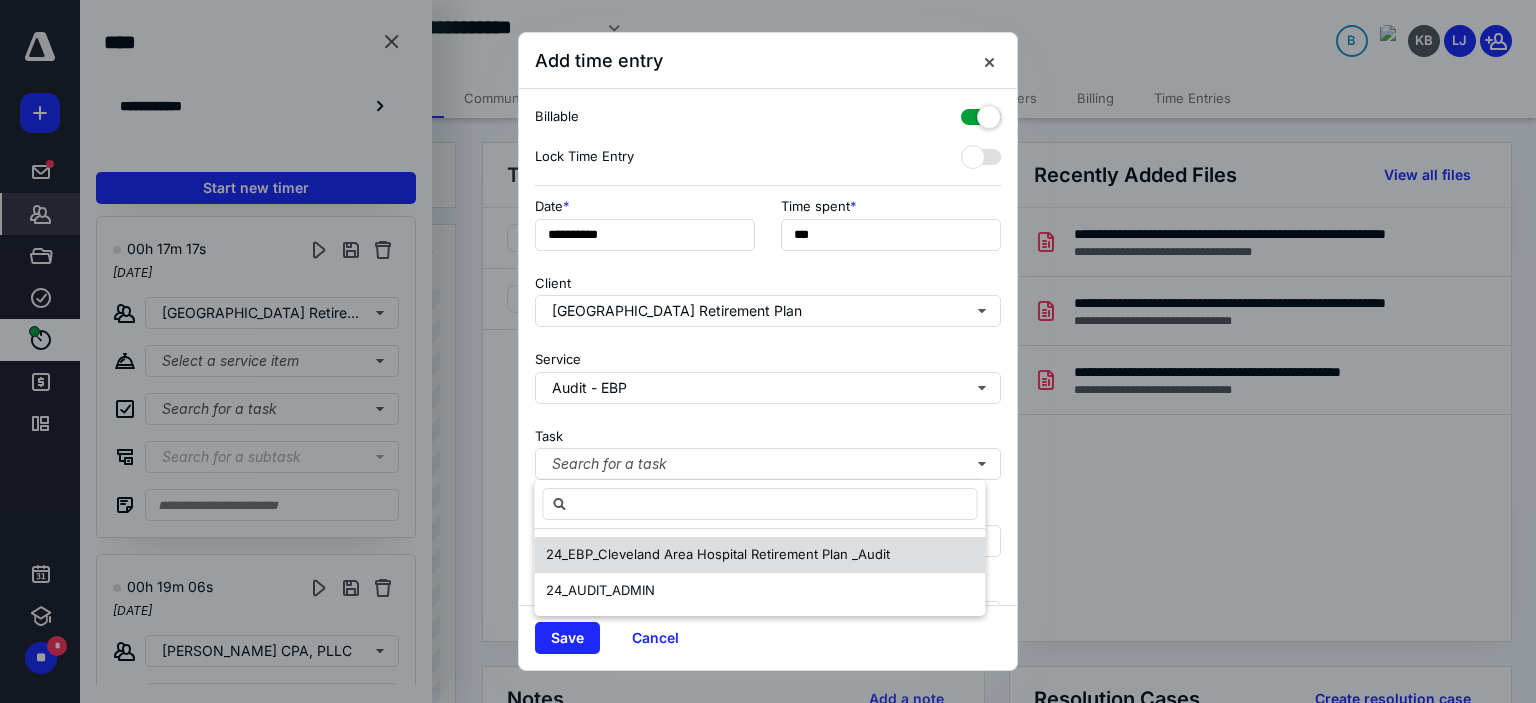 click on "24_EBP_Cleveland Area Hospital Retirement Plan   _Audit" at bounding box center [718, 554] 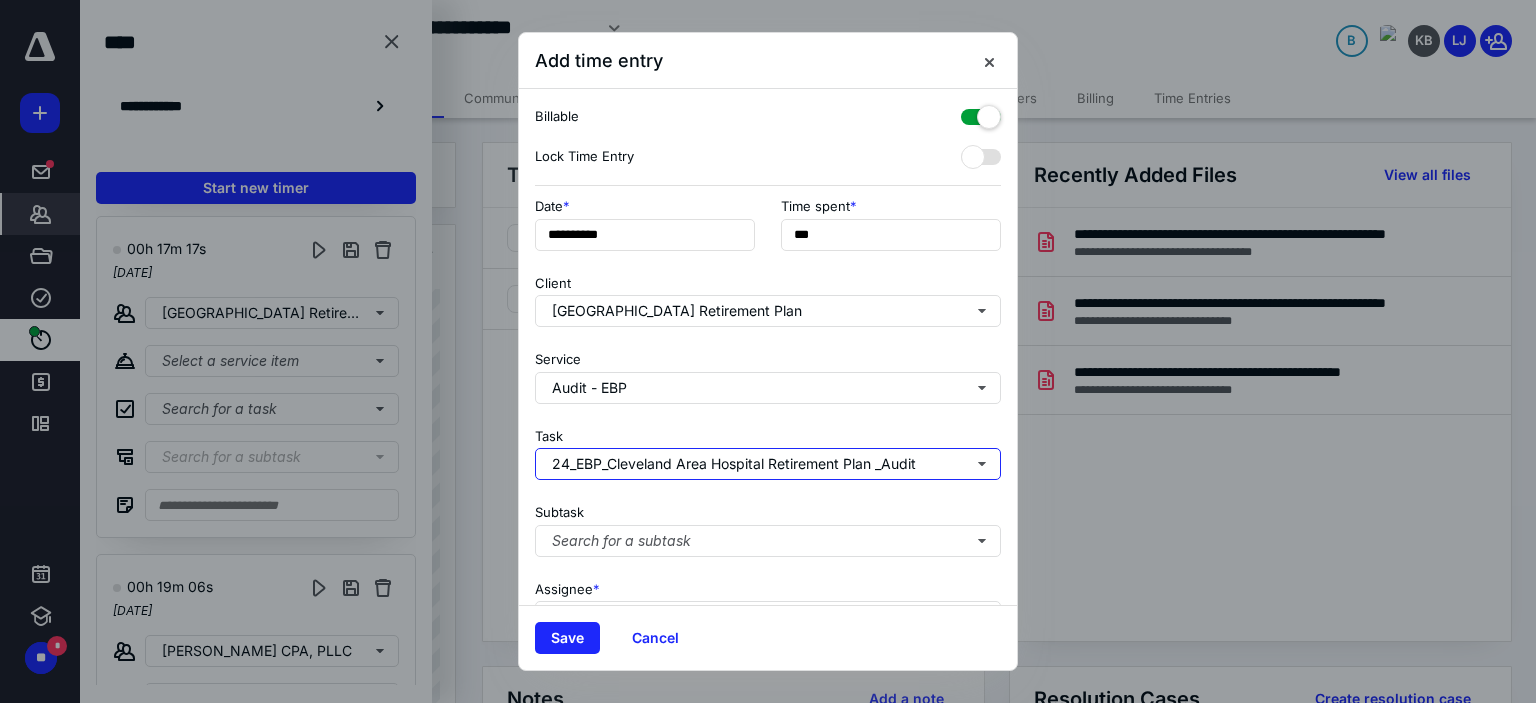 scroll, scrollTop: 197, scrollLeft: 0, axis: vertical 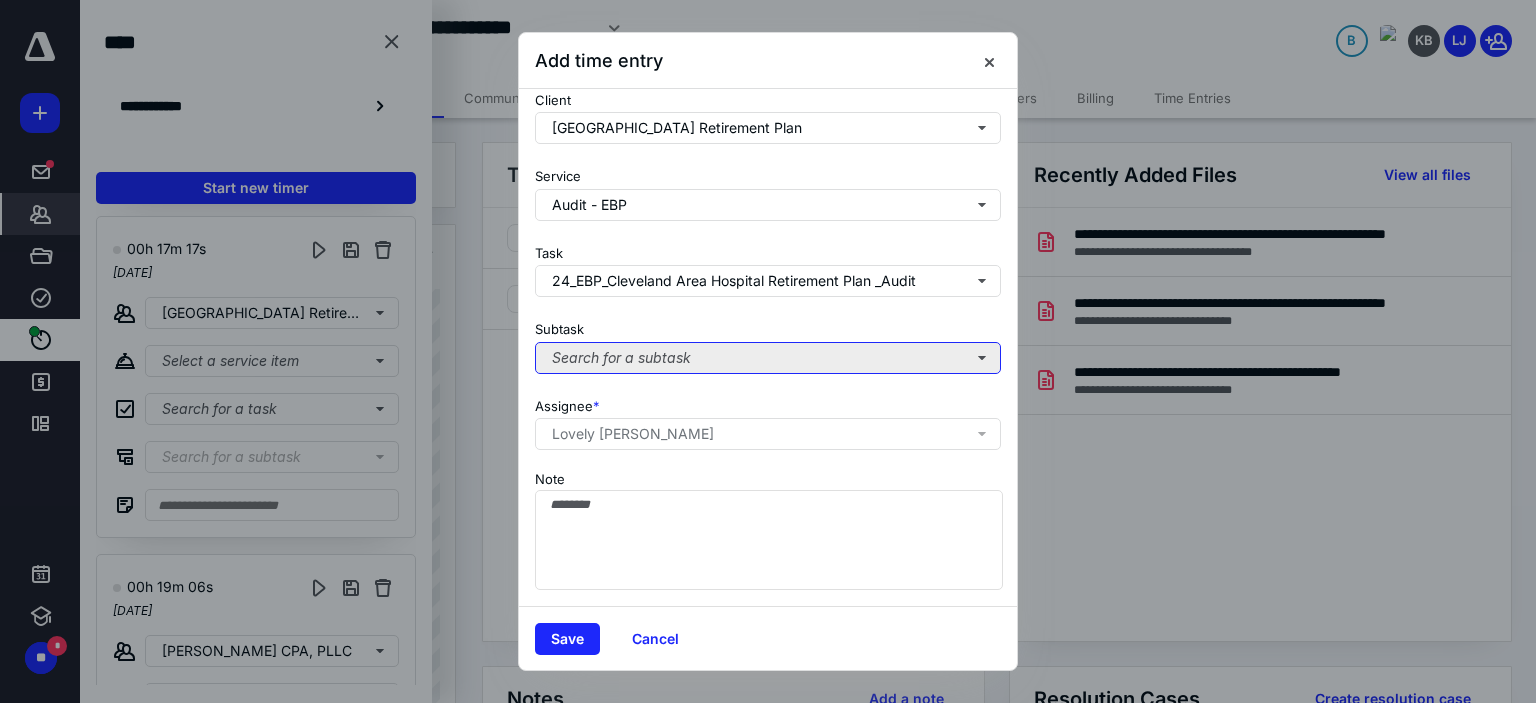 click on "Search for a subtask" at bounding box center (768, 358) 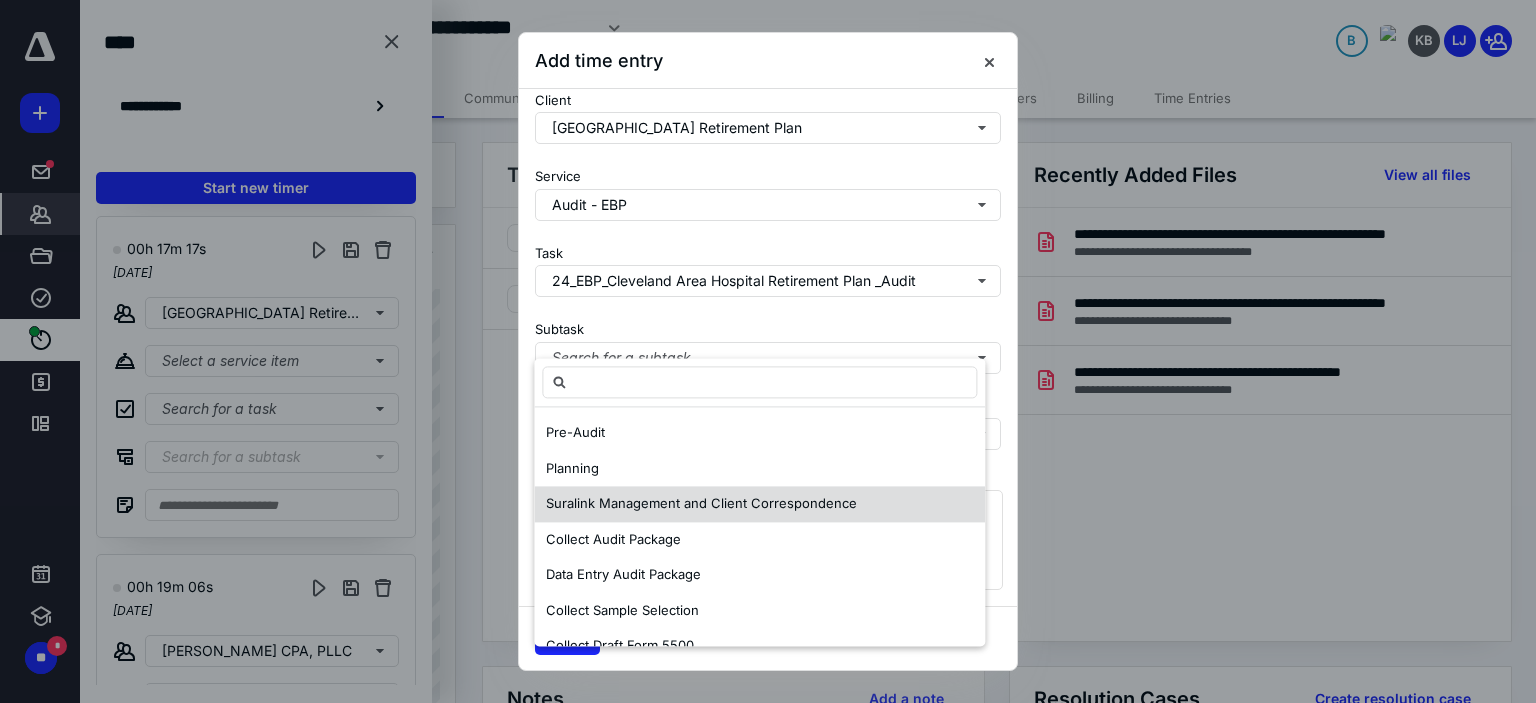 click on "Suralink Management and Client Correspondence" at bounding box center [701, 503] 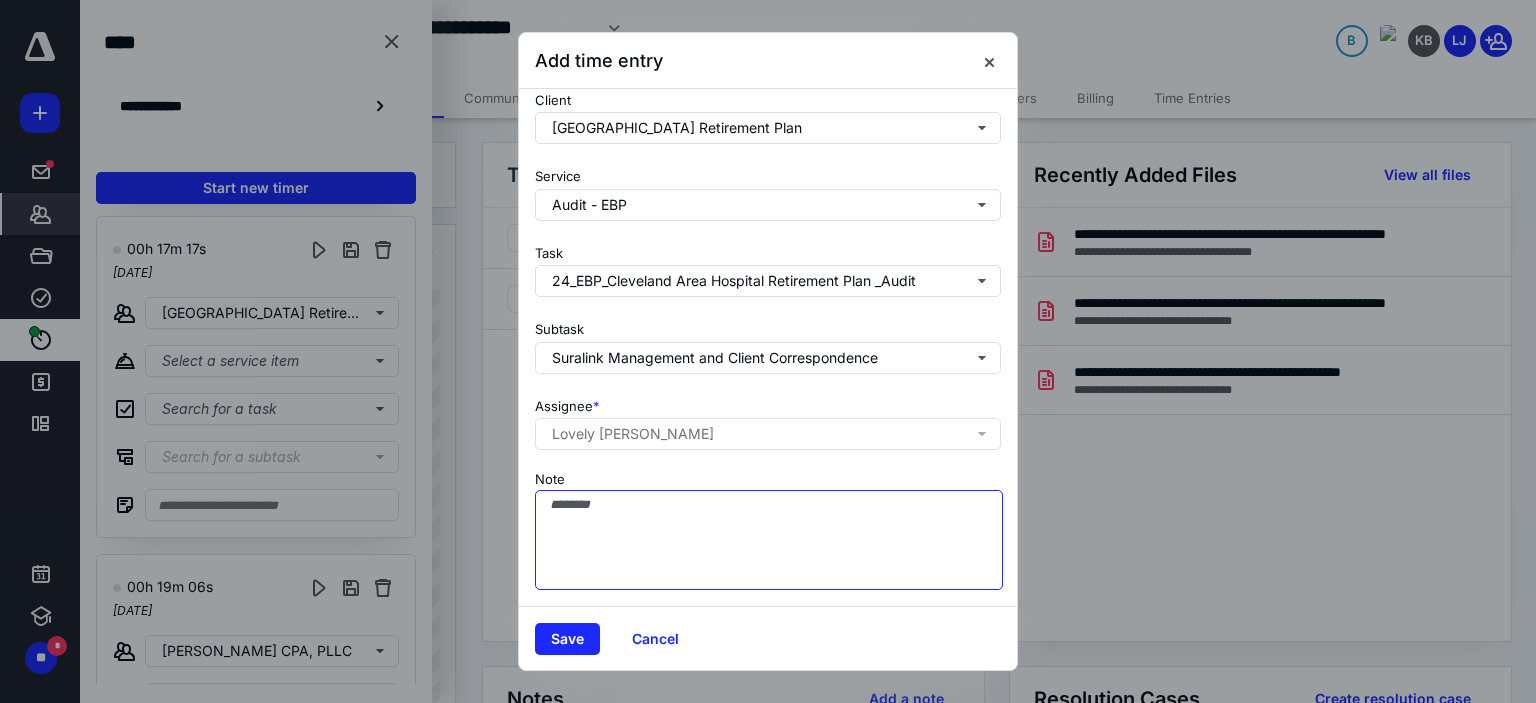 click on "Note" at bounding box center [769, 540] 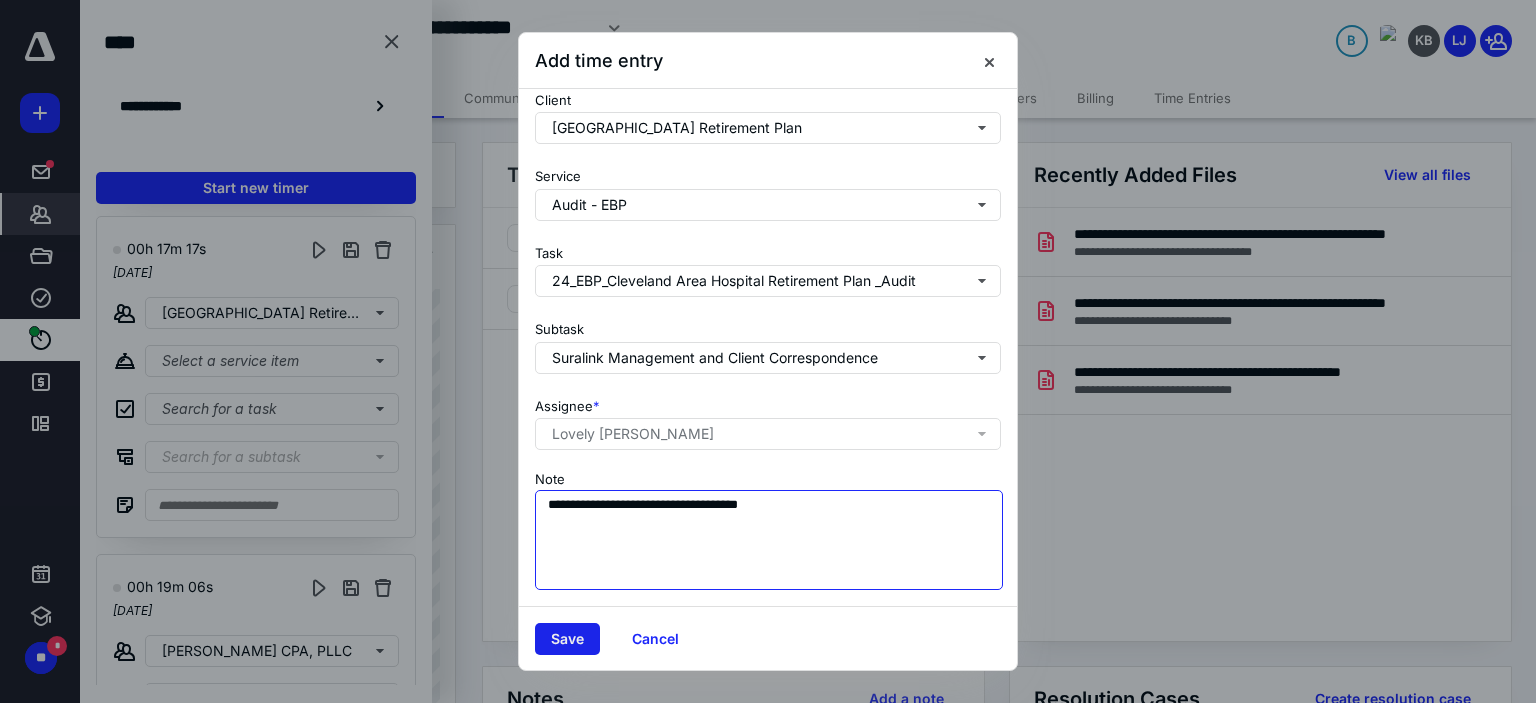 type on "**********" 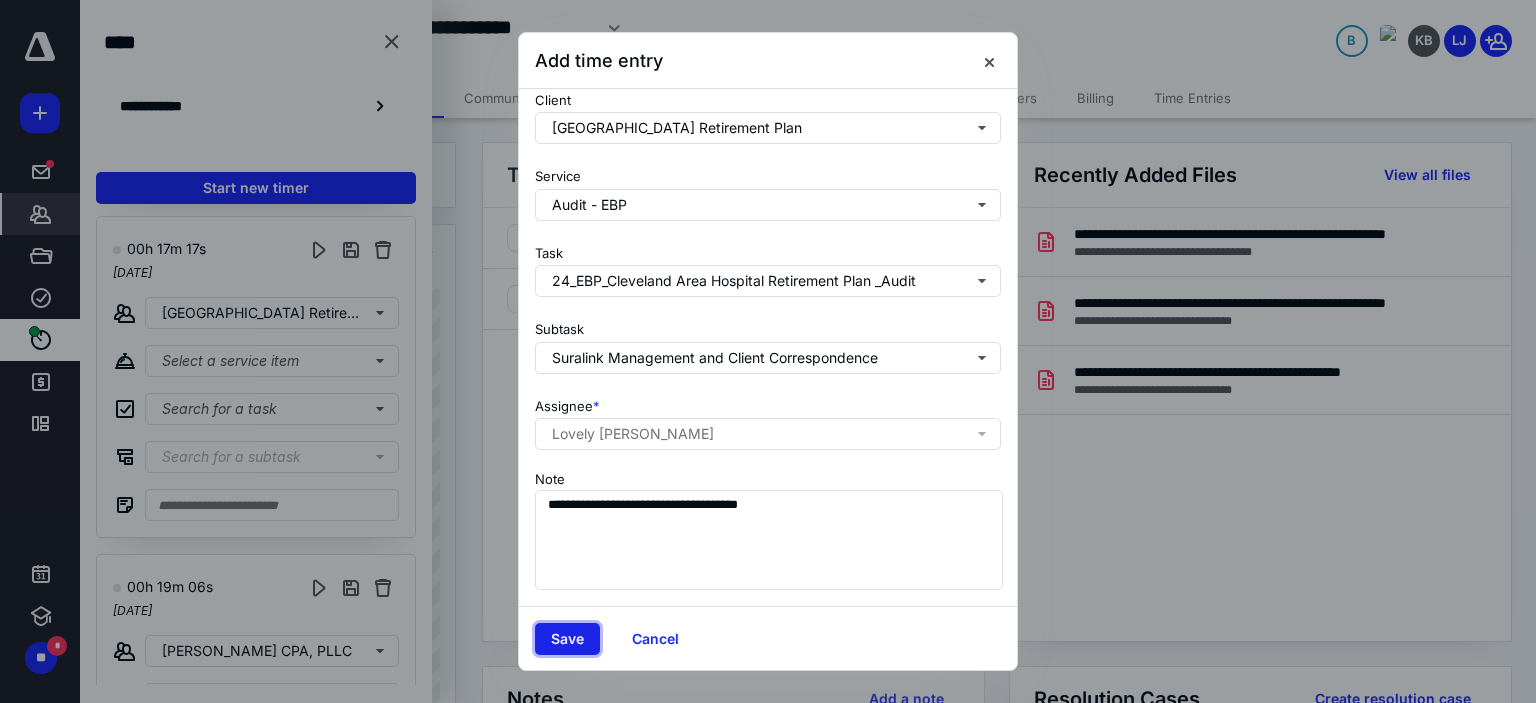 click on "Save" at bounding box center (567, 639) 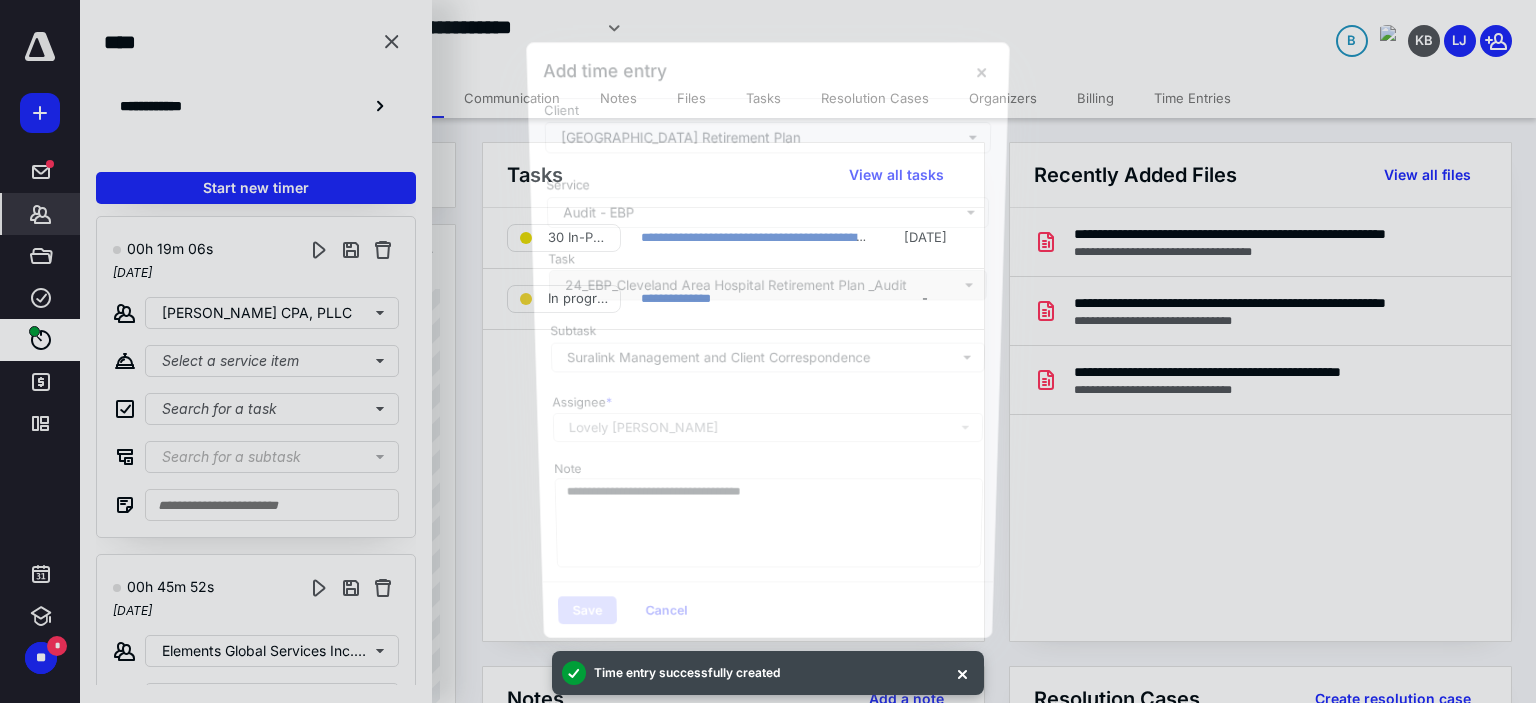 scroll, scrollTop: 2032, scrollLeft: 0, axis: vertical 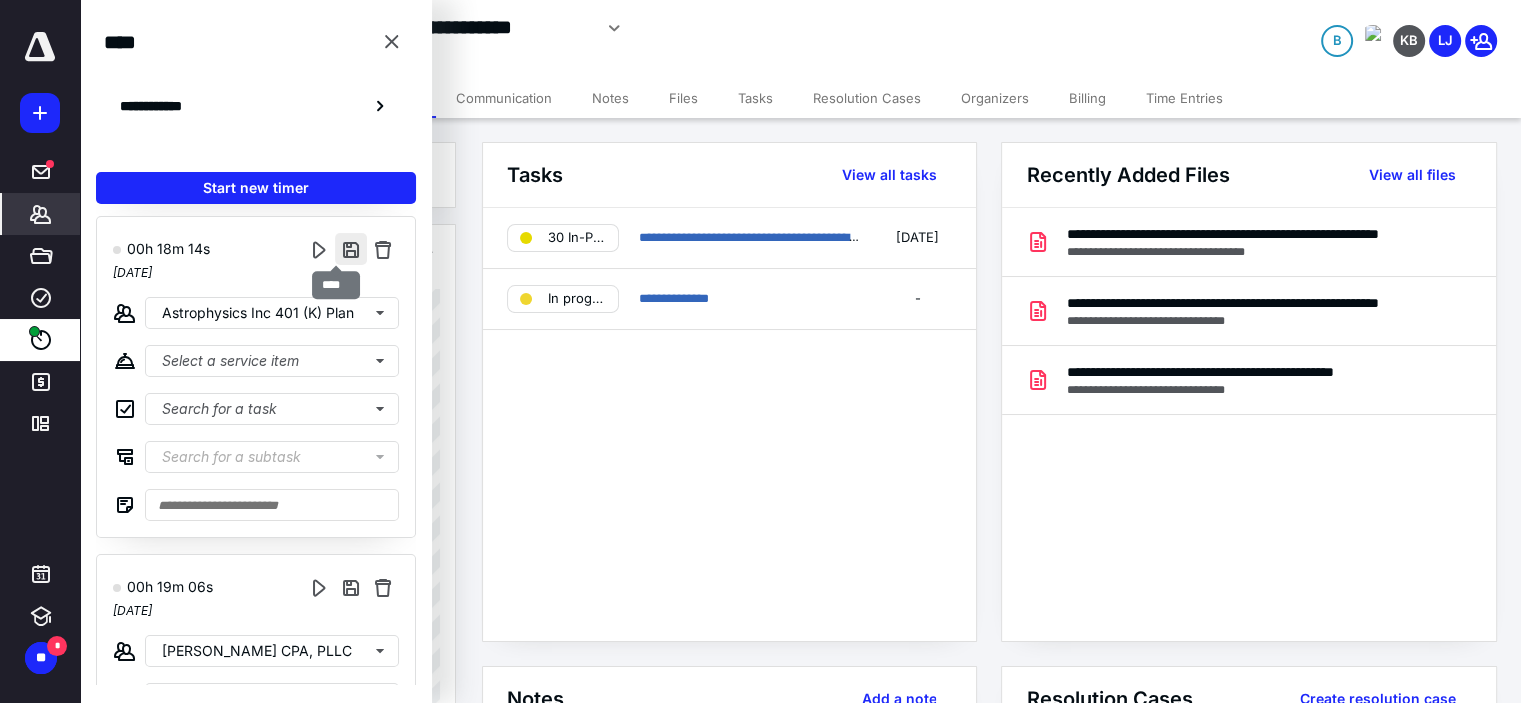 click at bounding box center [351, 249] 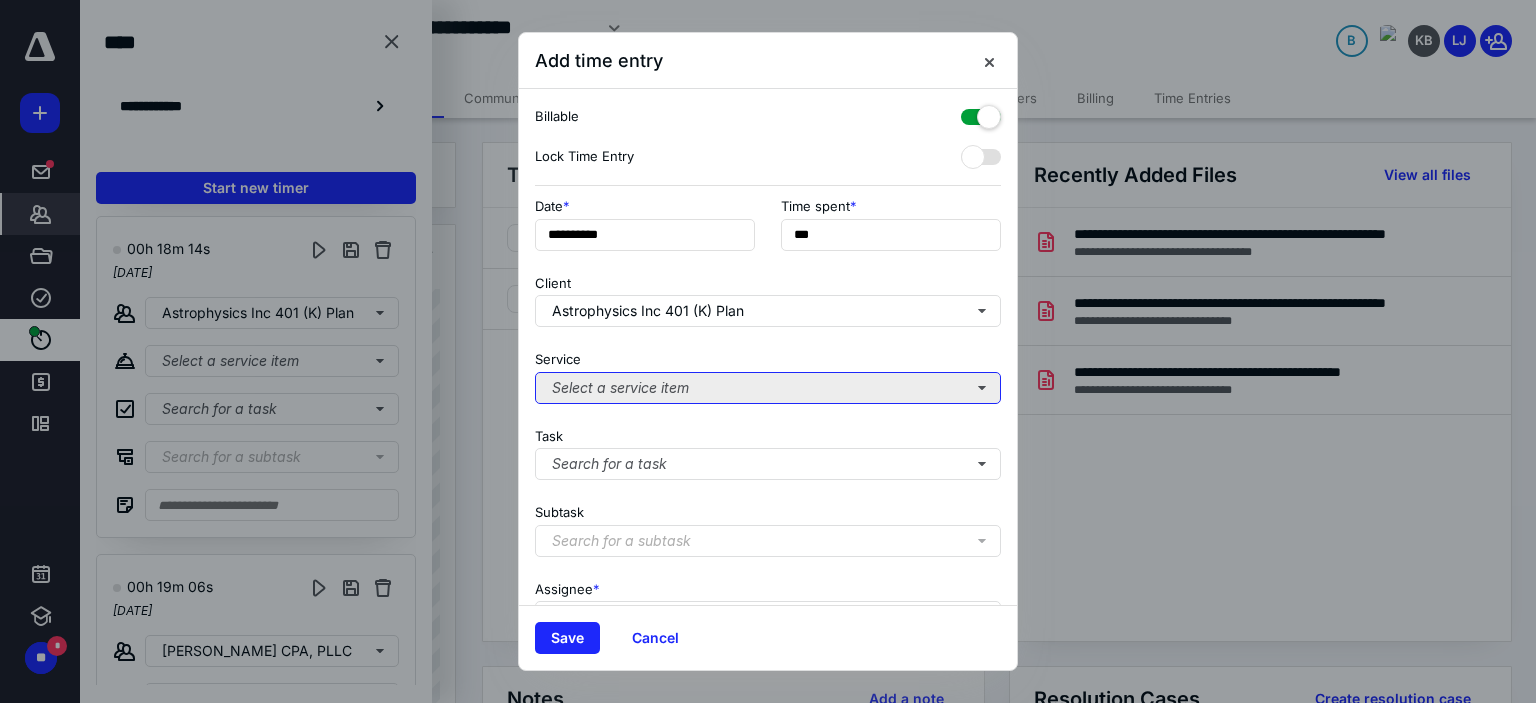 click on "Select a service item" at bounding box center (768, 388) 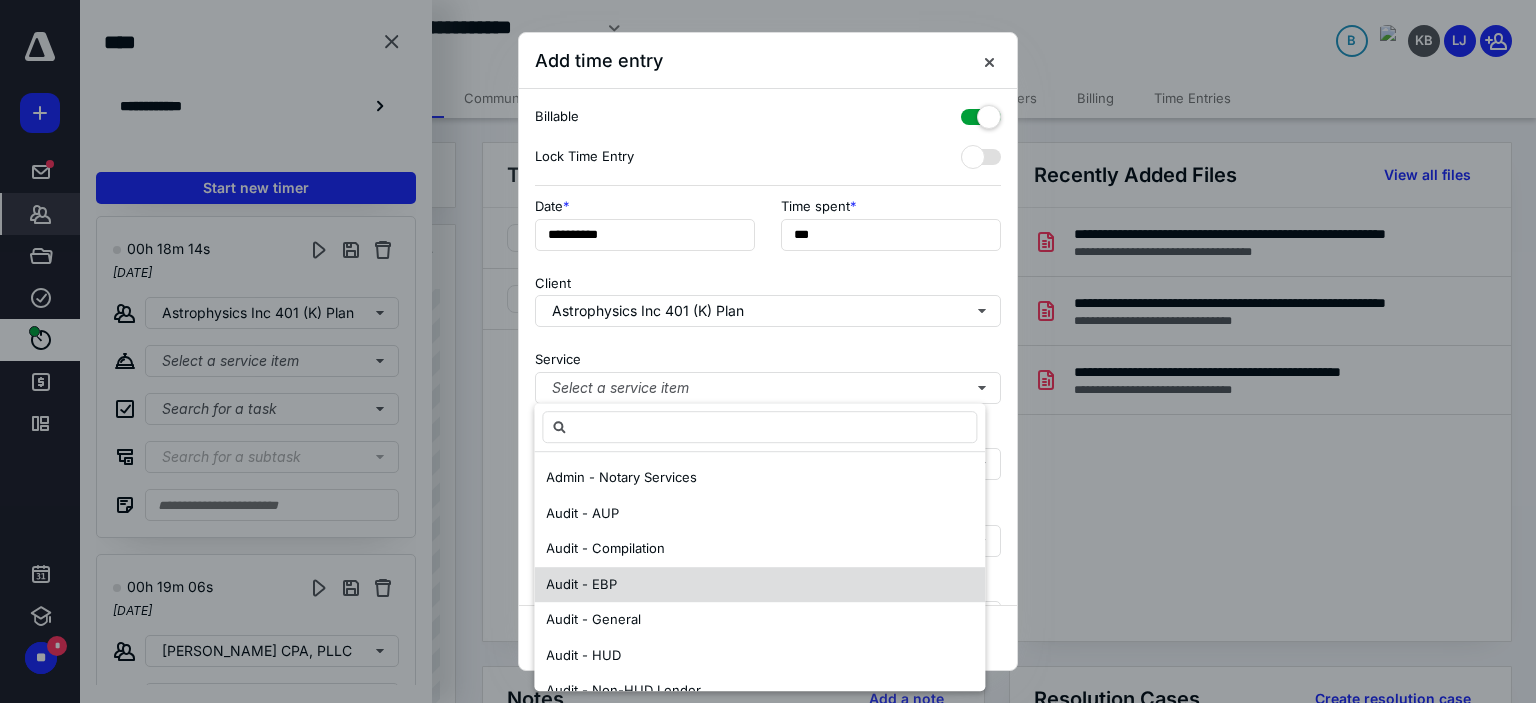 click on "Audit - EBP" at bounding box center [759, 585] 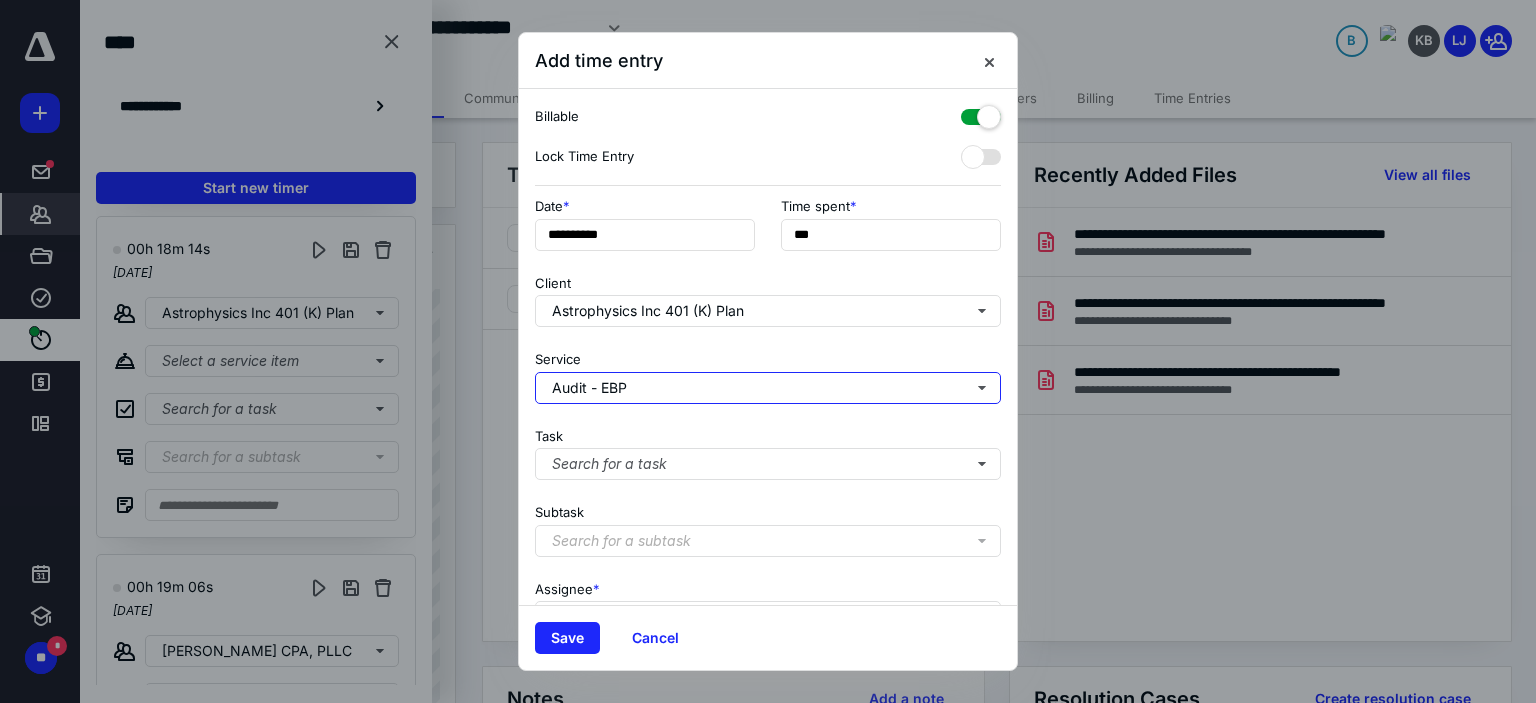 scroll, scrollTop: 197, scrollLeft: 0, axis: vertical 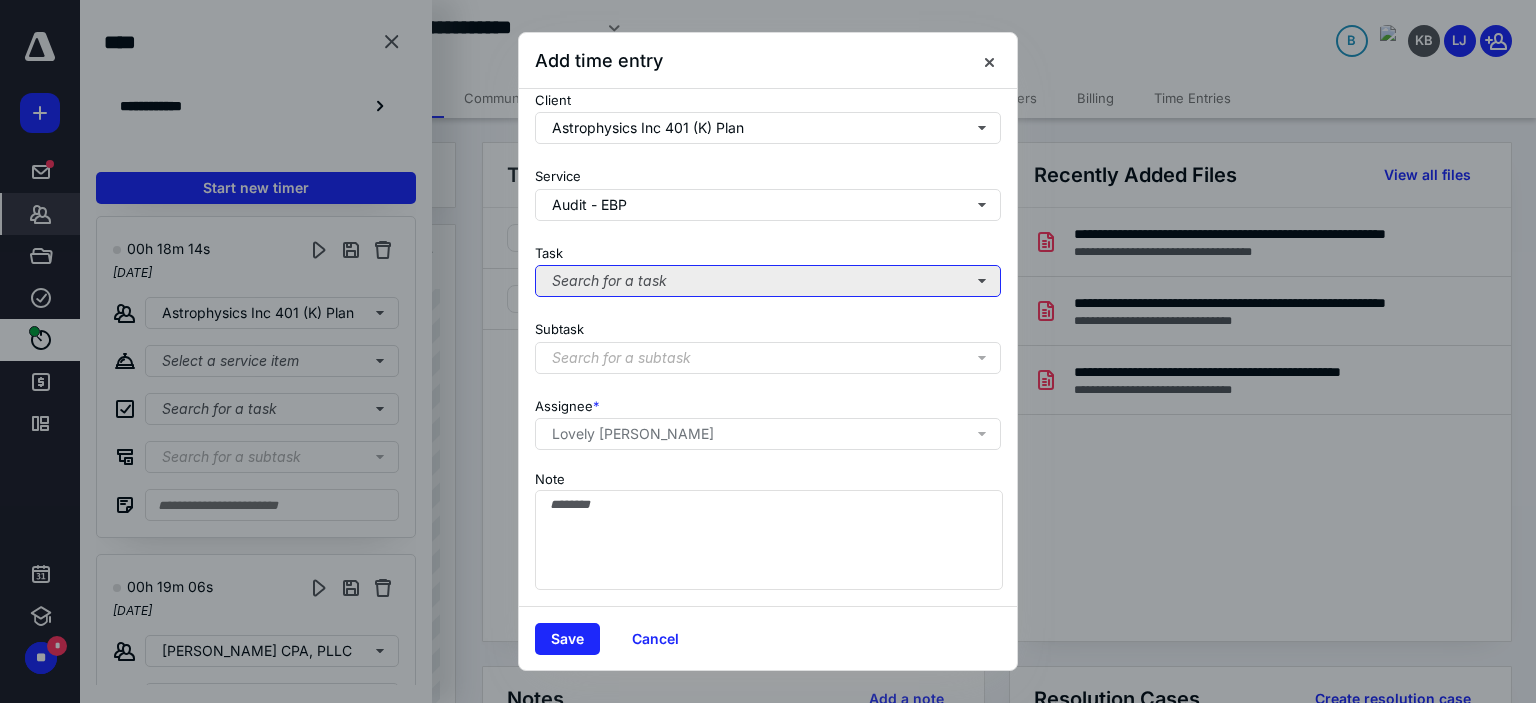 click on "Search for a task" at bounding box center [768, 281] 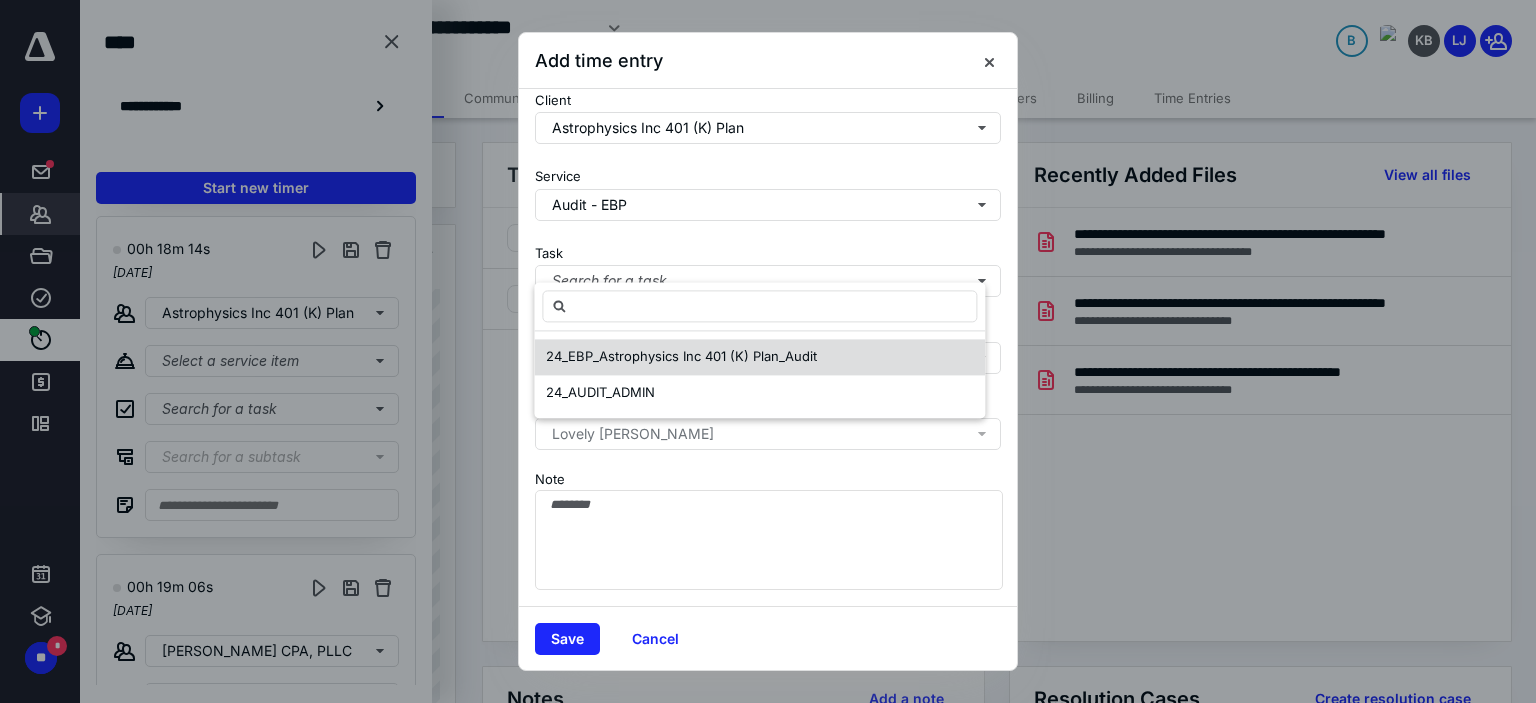 click on "24_EBP_Astrophysics Inc 401 (K) Plan_Audit" at bounding box center [759, 357] 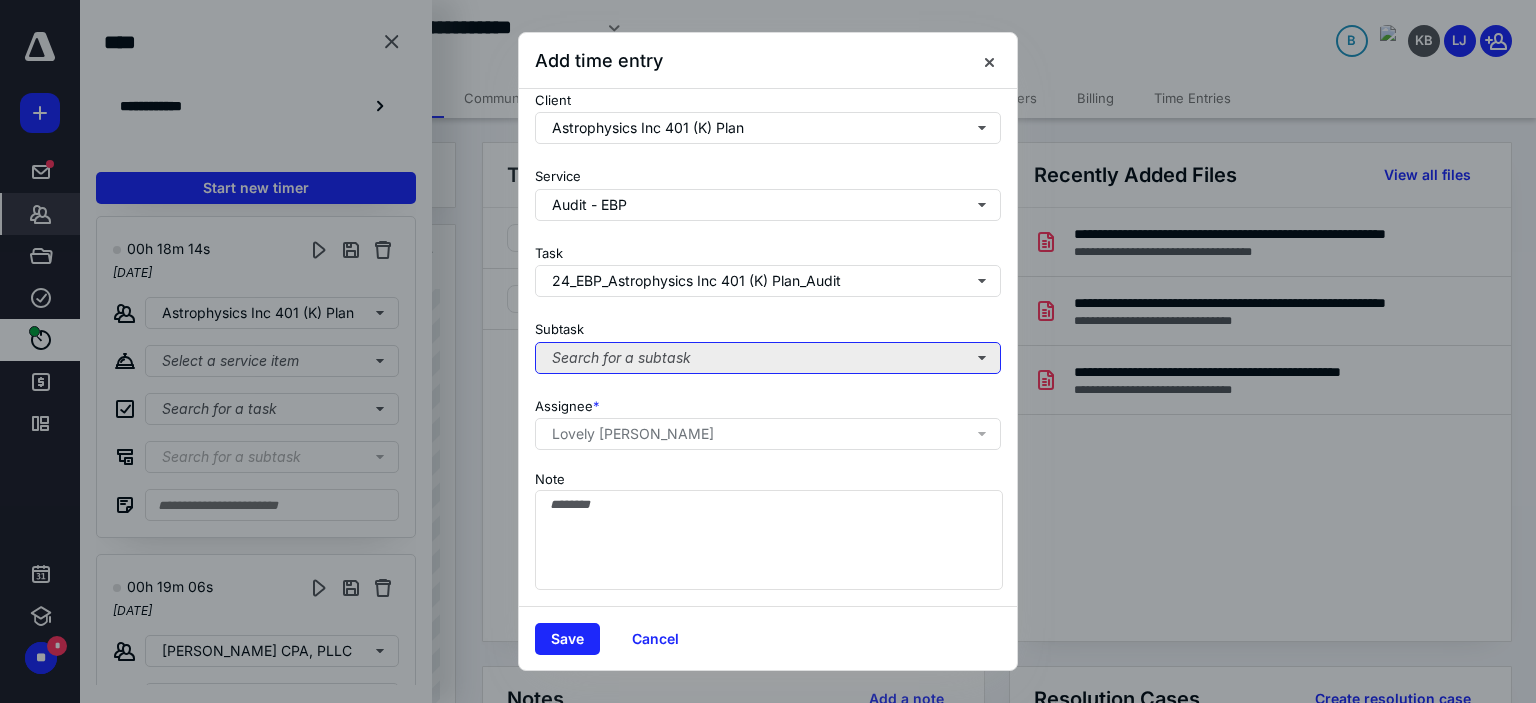 click on "Search for a subtask" at bounding box center [768, 358] 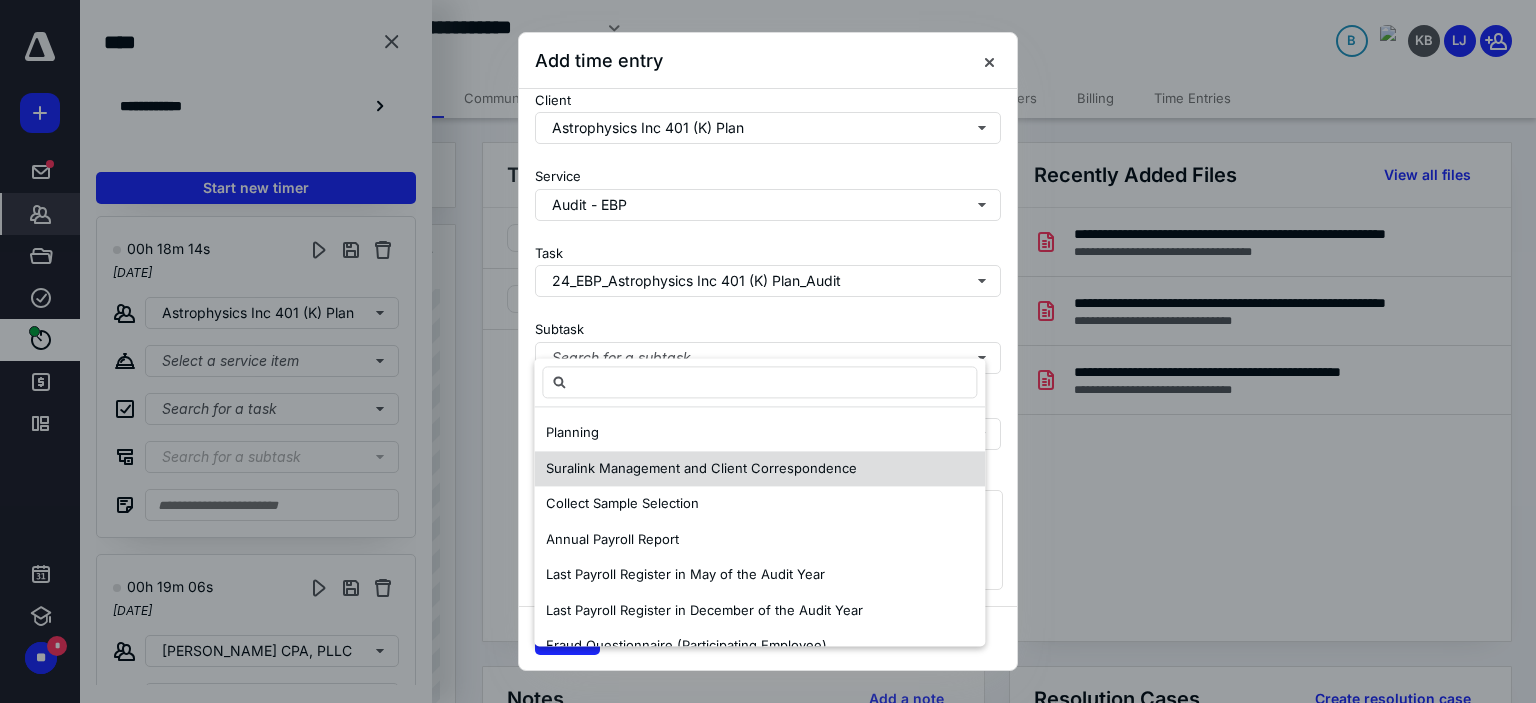click on "Suralink Management and Client Correspondence" at bounding box center (701, 468) 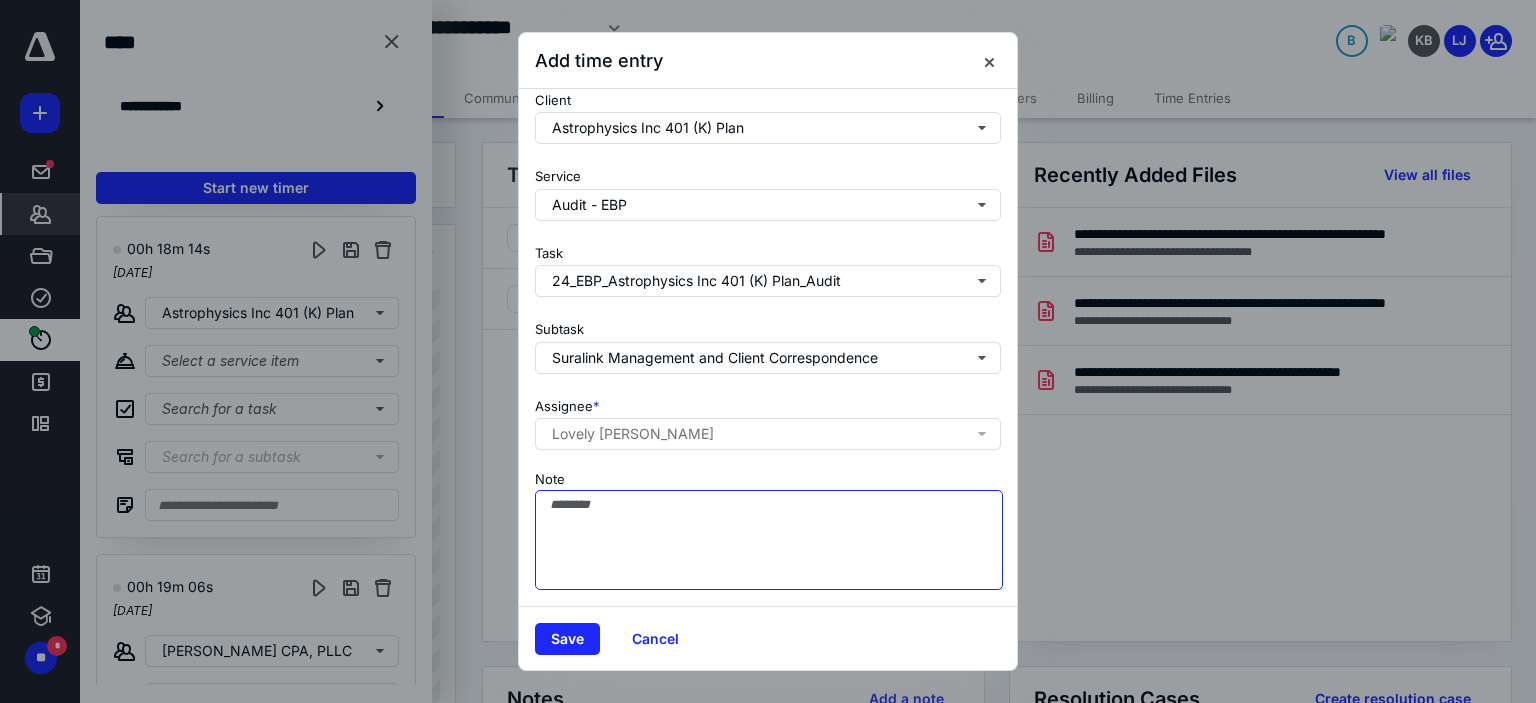 click on "Note" at bounding box center [769, 540] 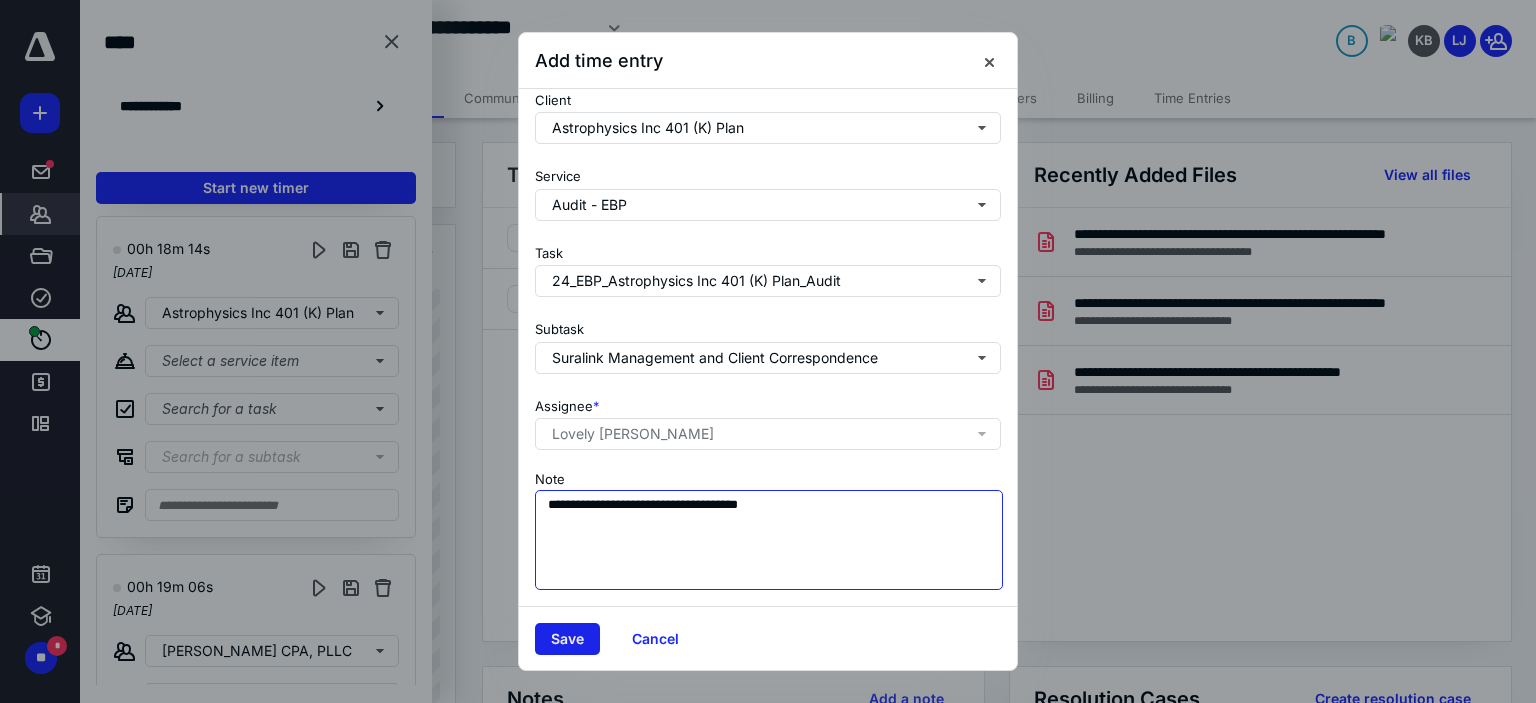 type on "**********" 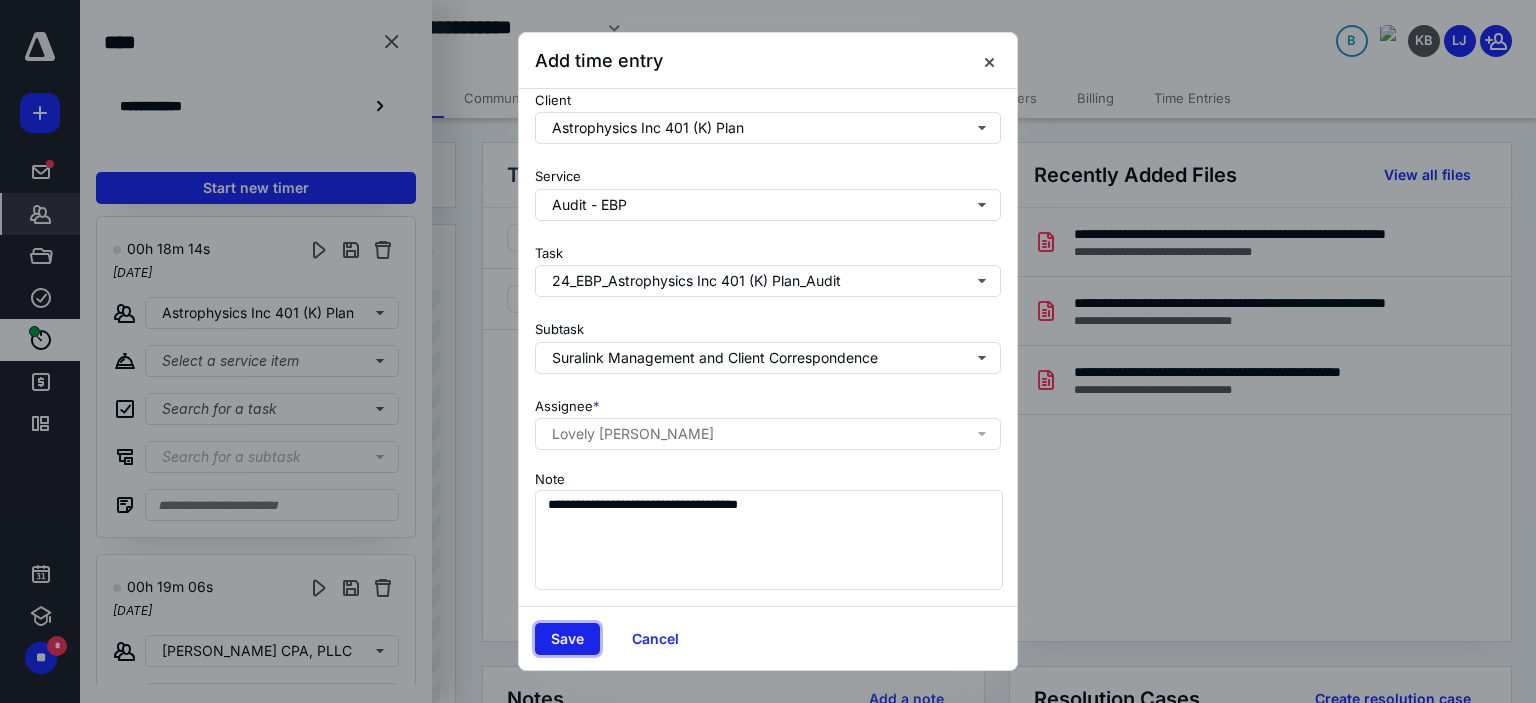 click on "Save" at bounding box center [567, 639] 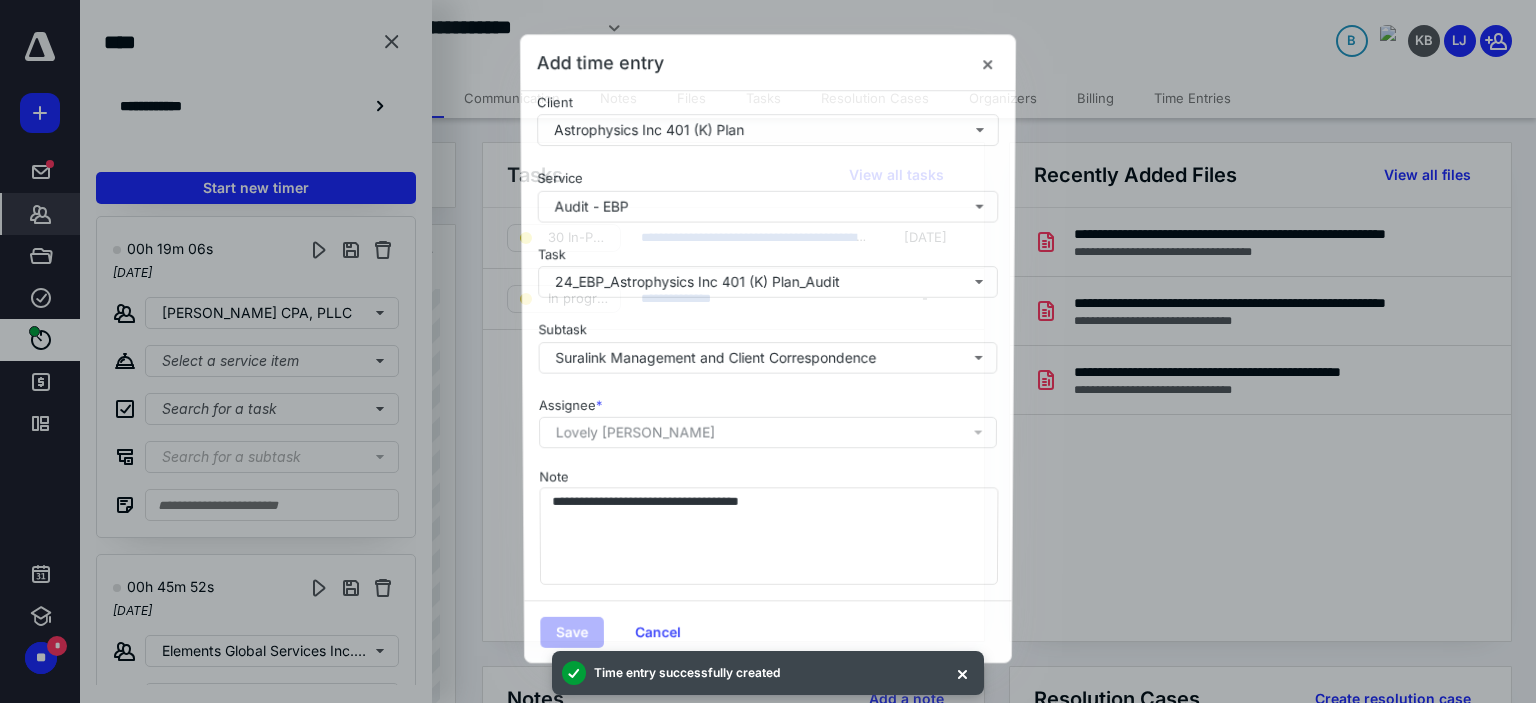 scroll, scrollTop: 1695, scrollLeft: 0, axis: vertical 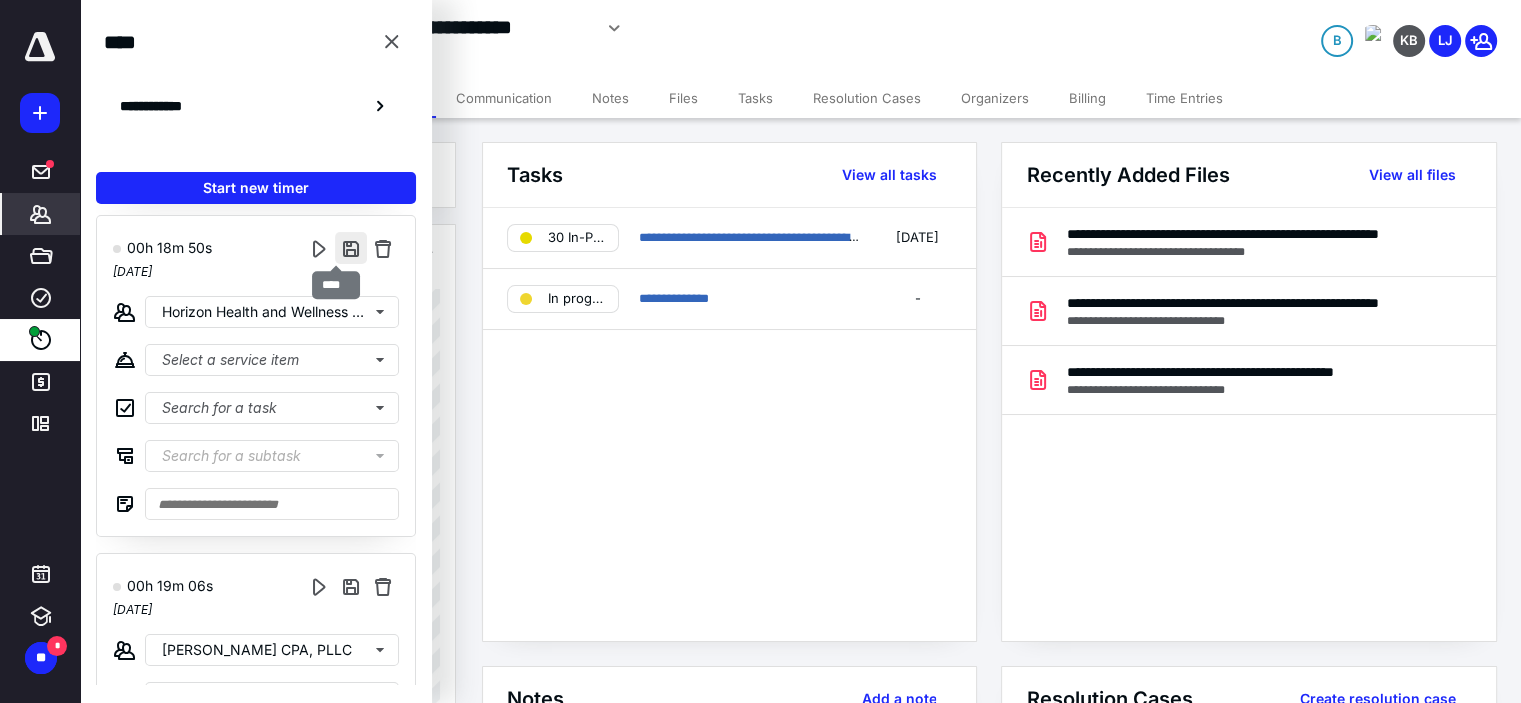 click at bounding box center [351, 248] 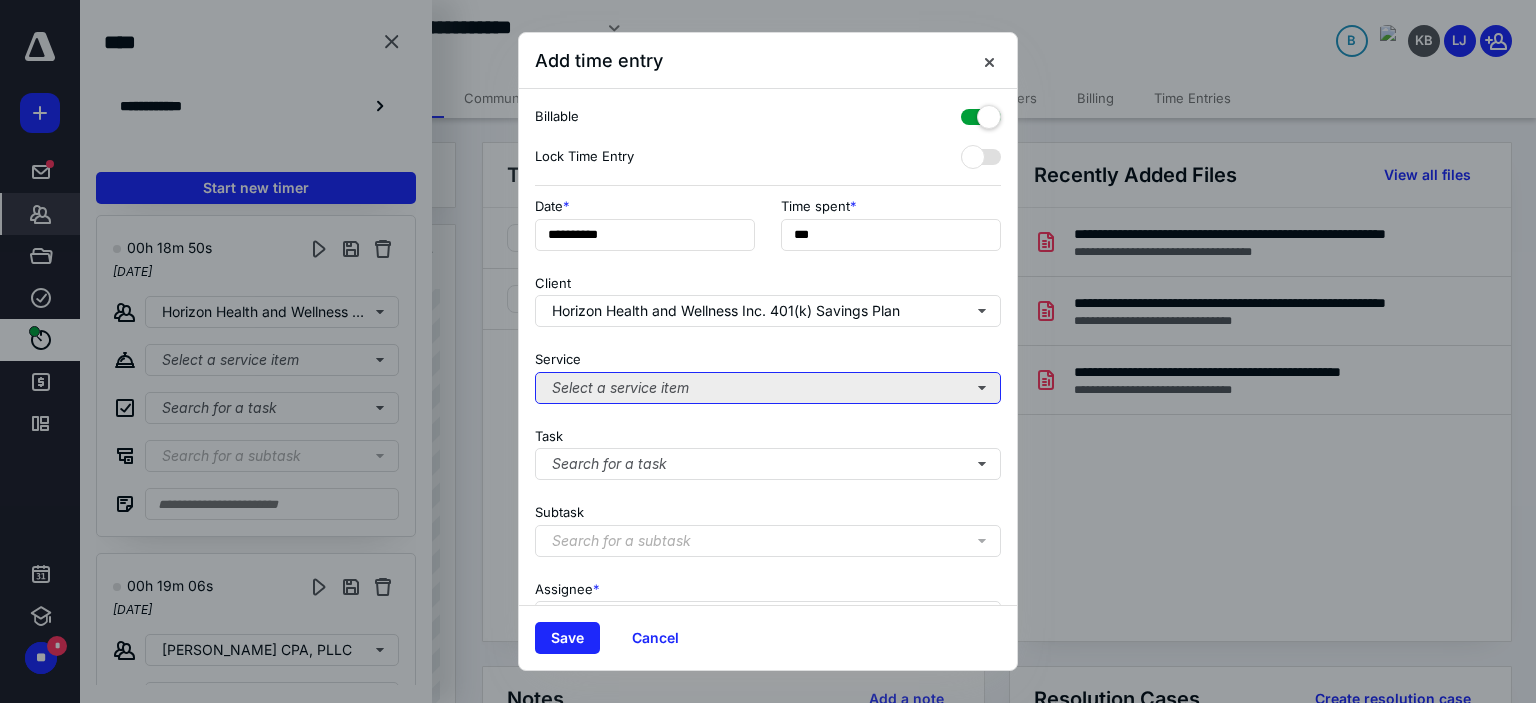 click on "Select a service item" at bounding box center [768, 388] 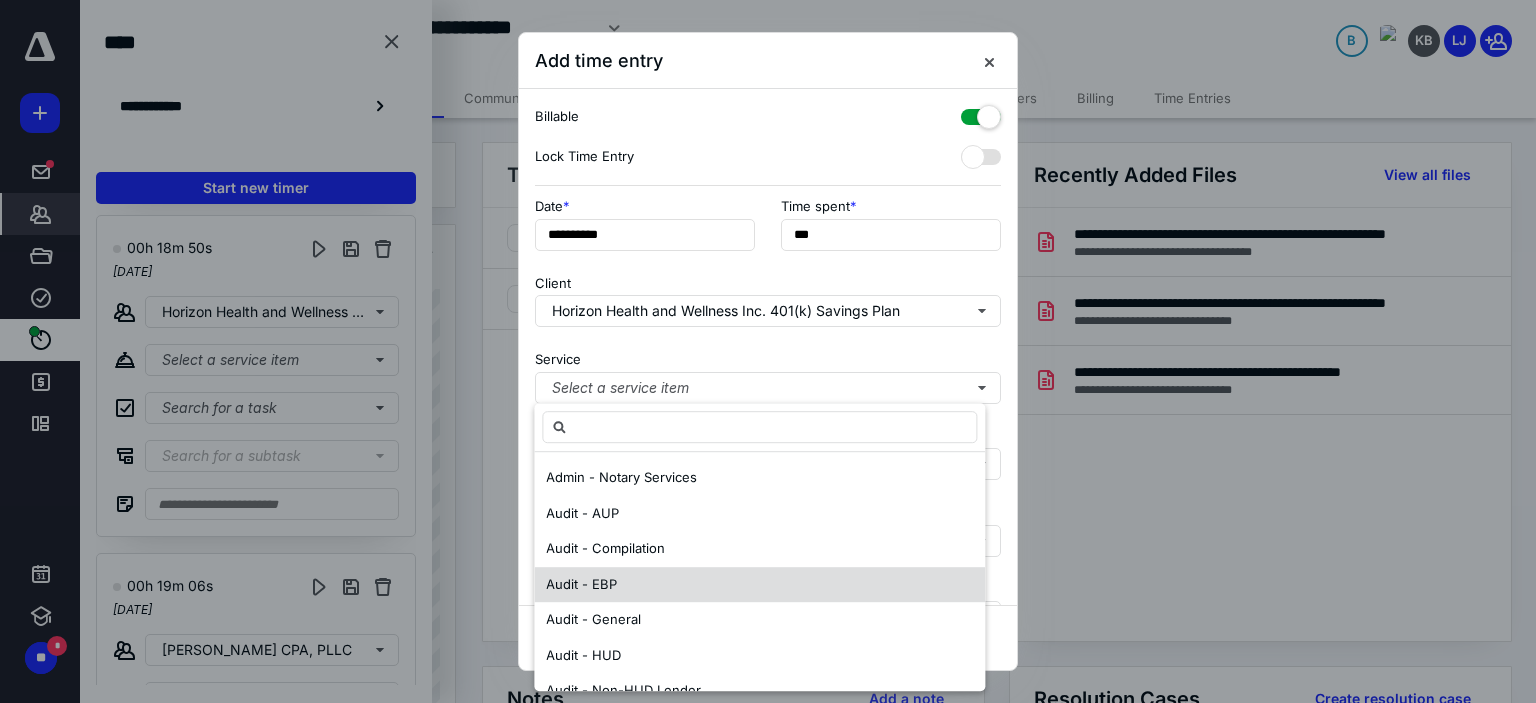 click on "Audit - EBP" at bounding box center (759, 585) 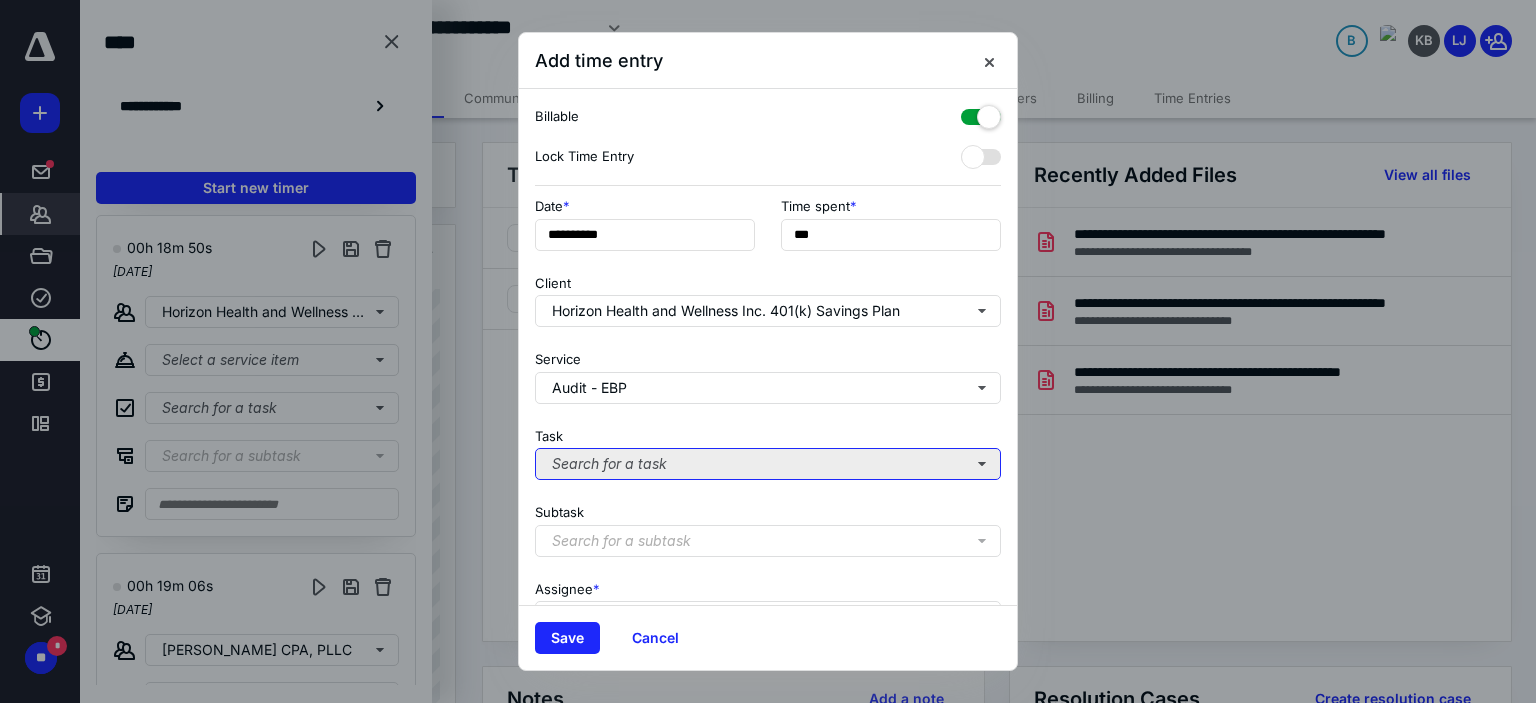 click on "Search for a task" at bounding box center (768, 464) 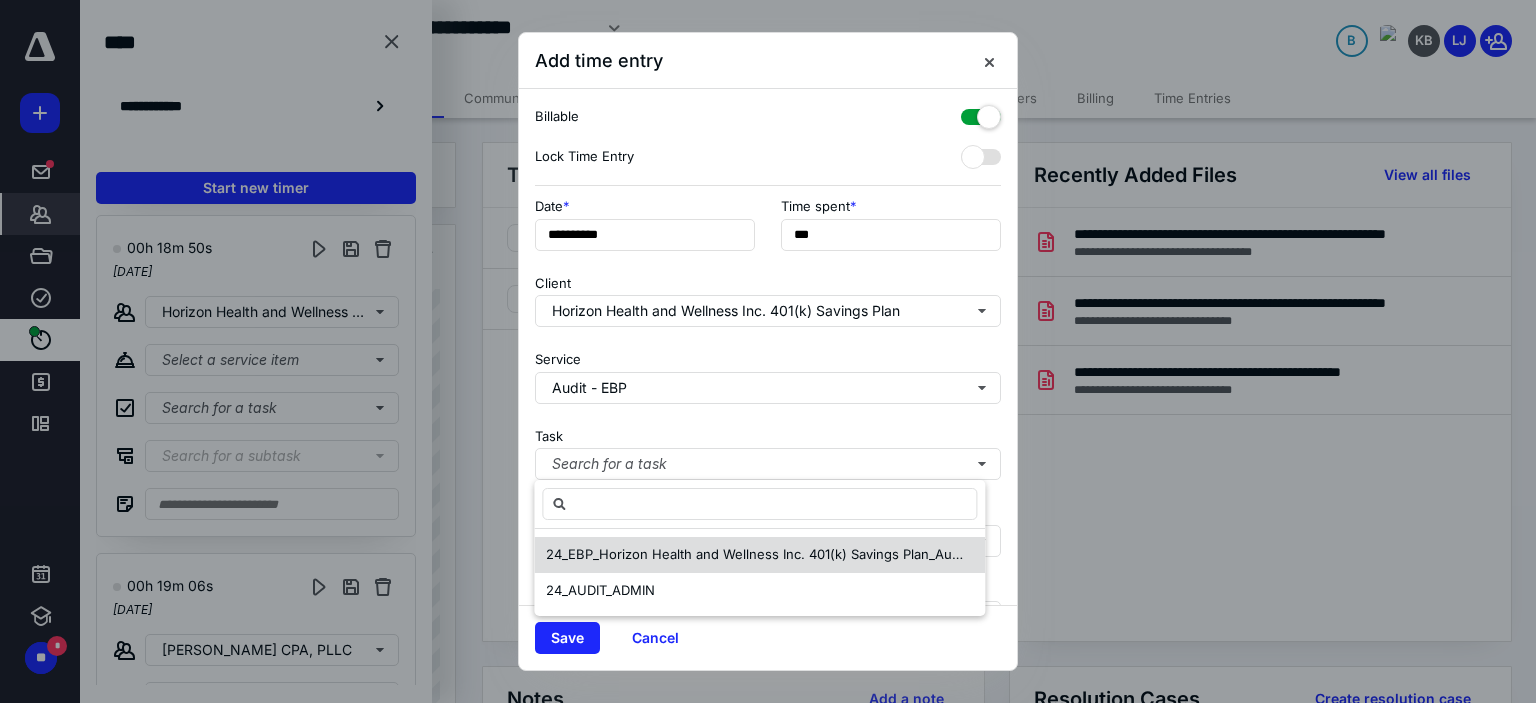 click on "24_EBP_Horizon Health and Wellness Inc. 401(k) Savings Plan_Audit" at bounding box center (756, 554) 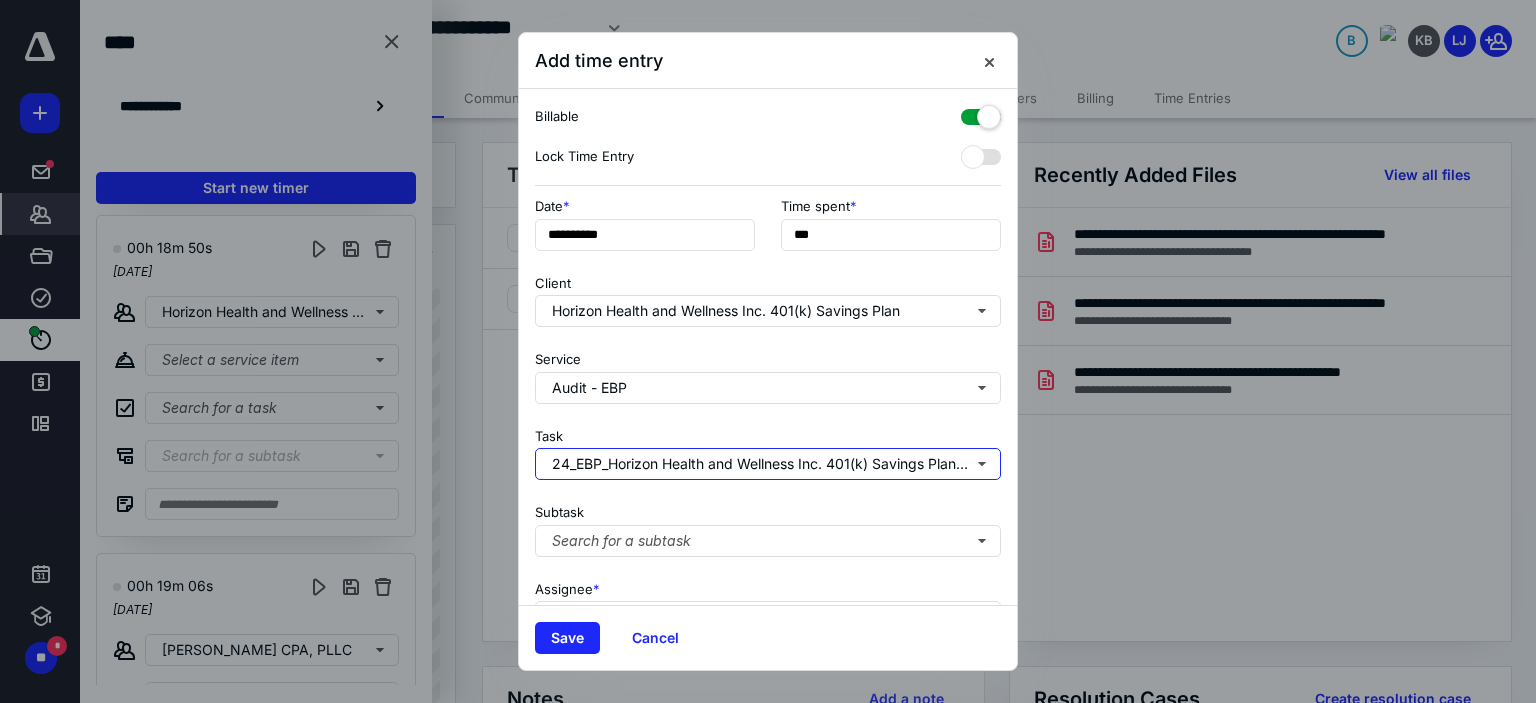 scroll, scrollTop: 197, scrollLeft: 0, axis: vertical 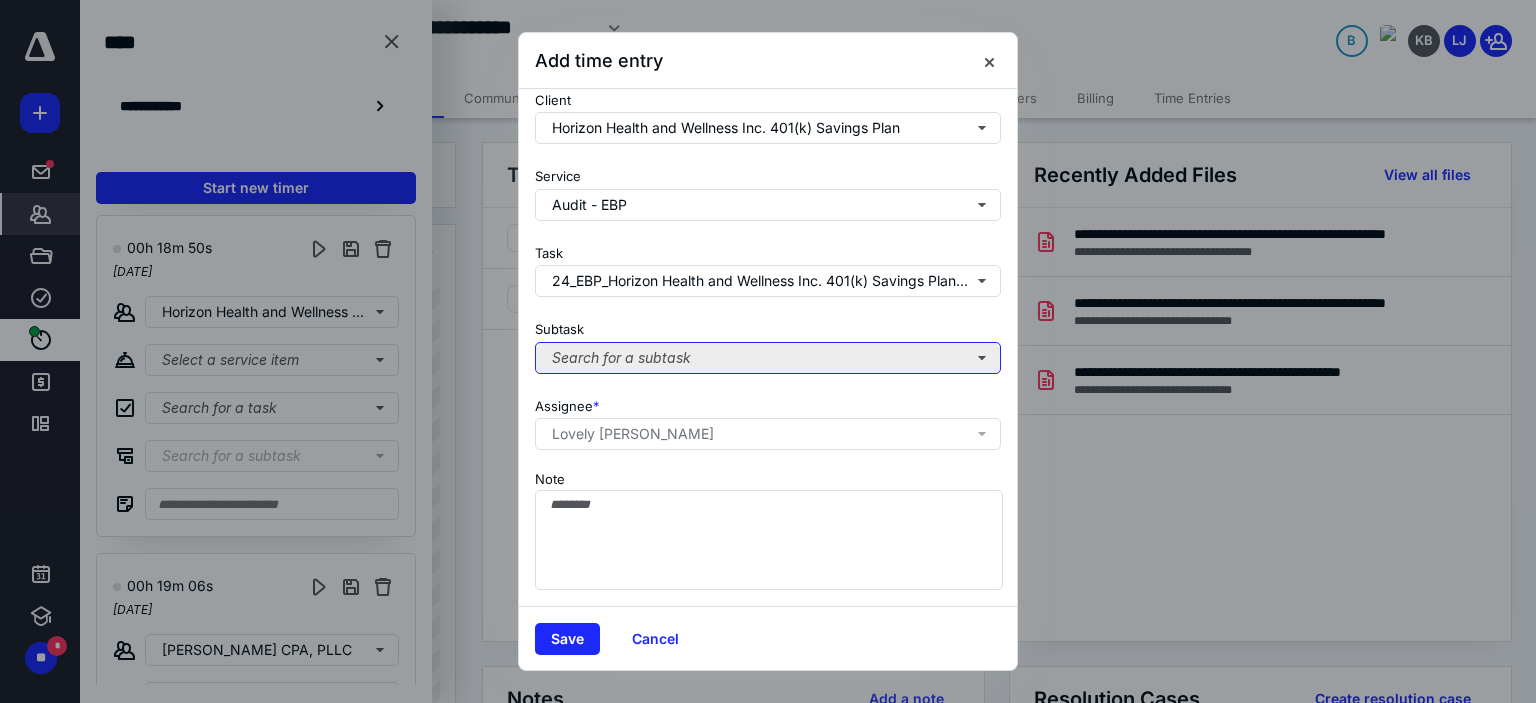 click on "Search for a subtask" at bounding box center (768, 358) 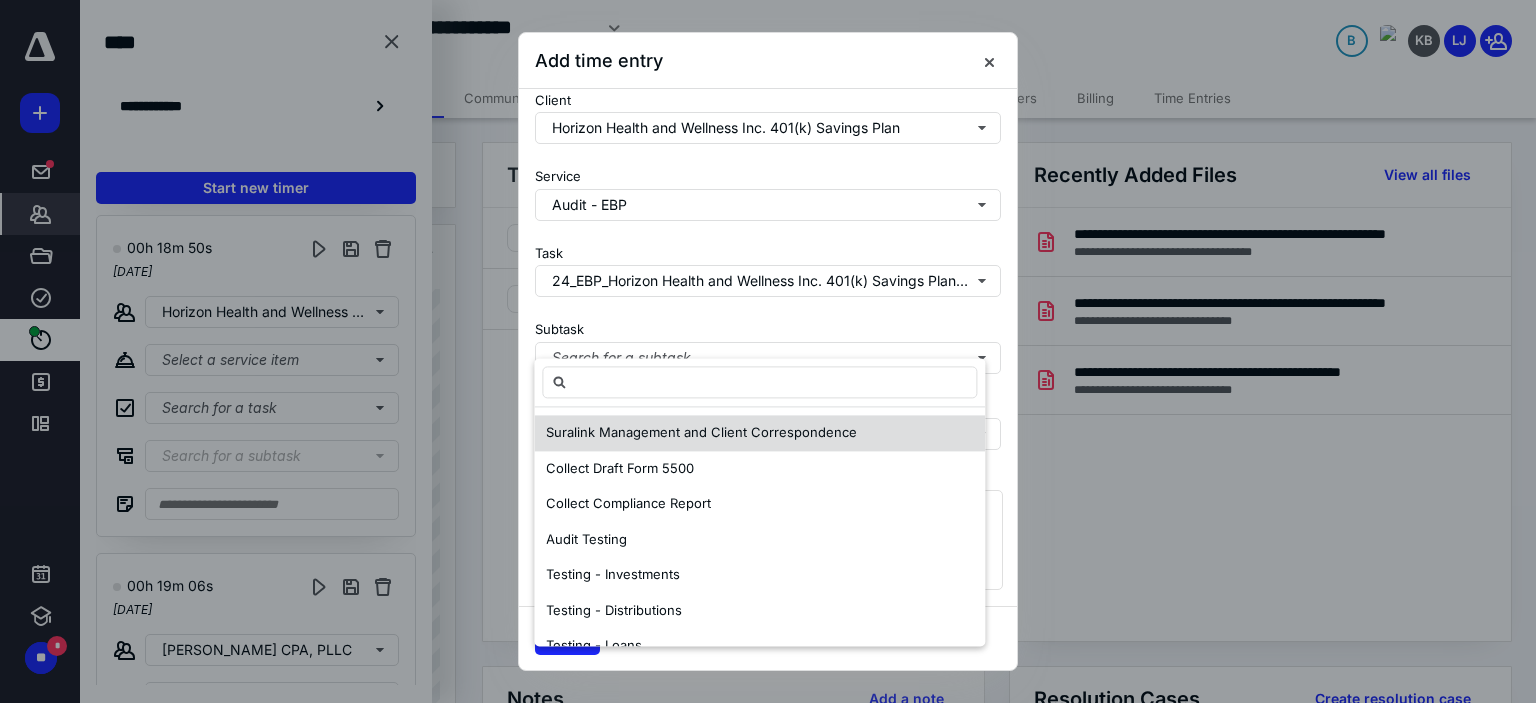 click on "Suralink Management and Client Correspondence" at bounding box center [701, 432] 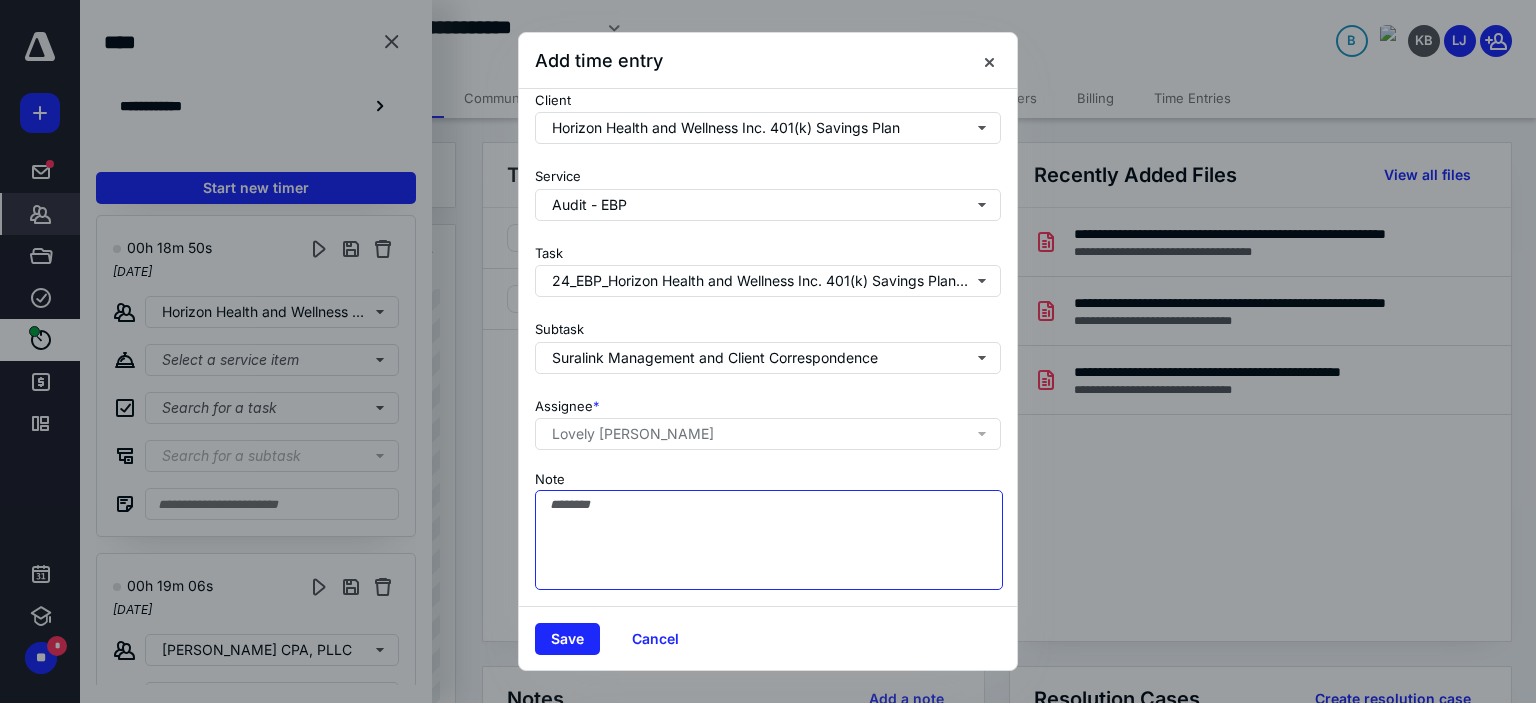 click on "Note" at bounding box center [769, 540] 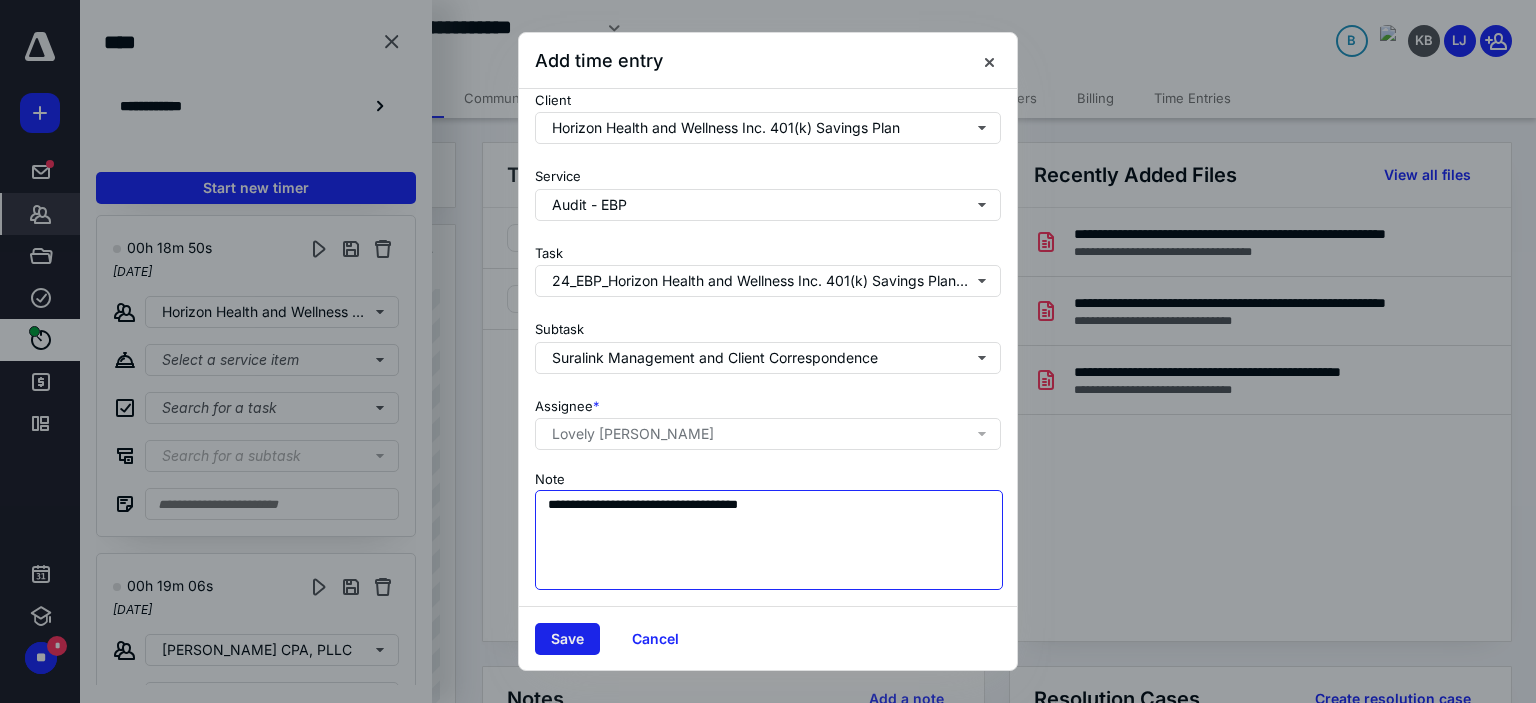 type on "**********" 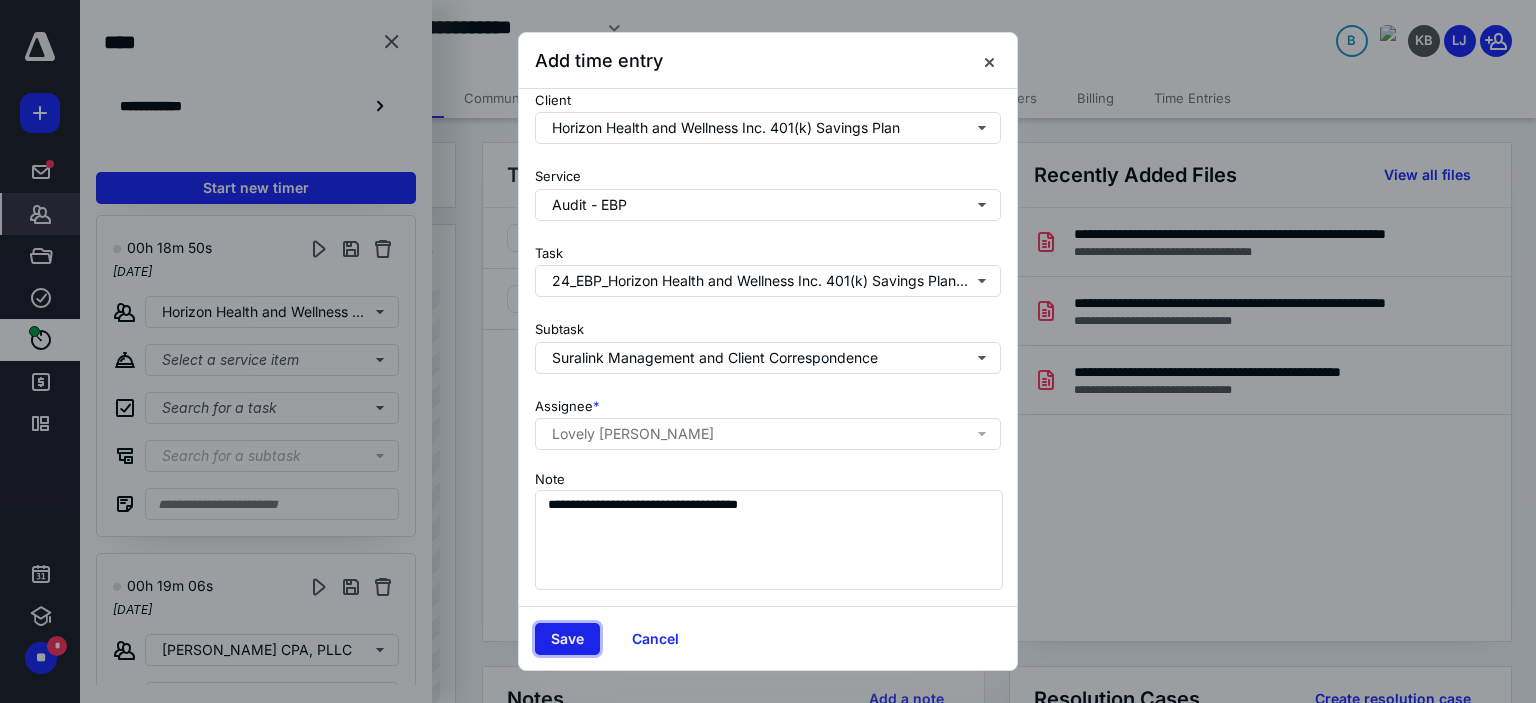 click on "Save" at bounding box center (567, 639) 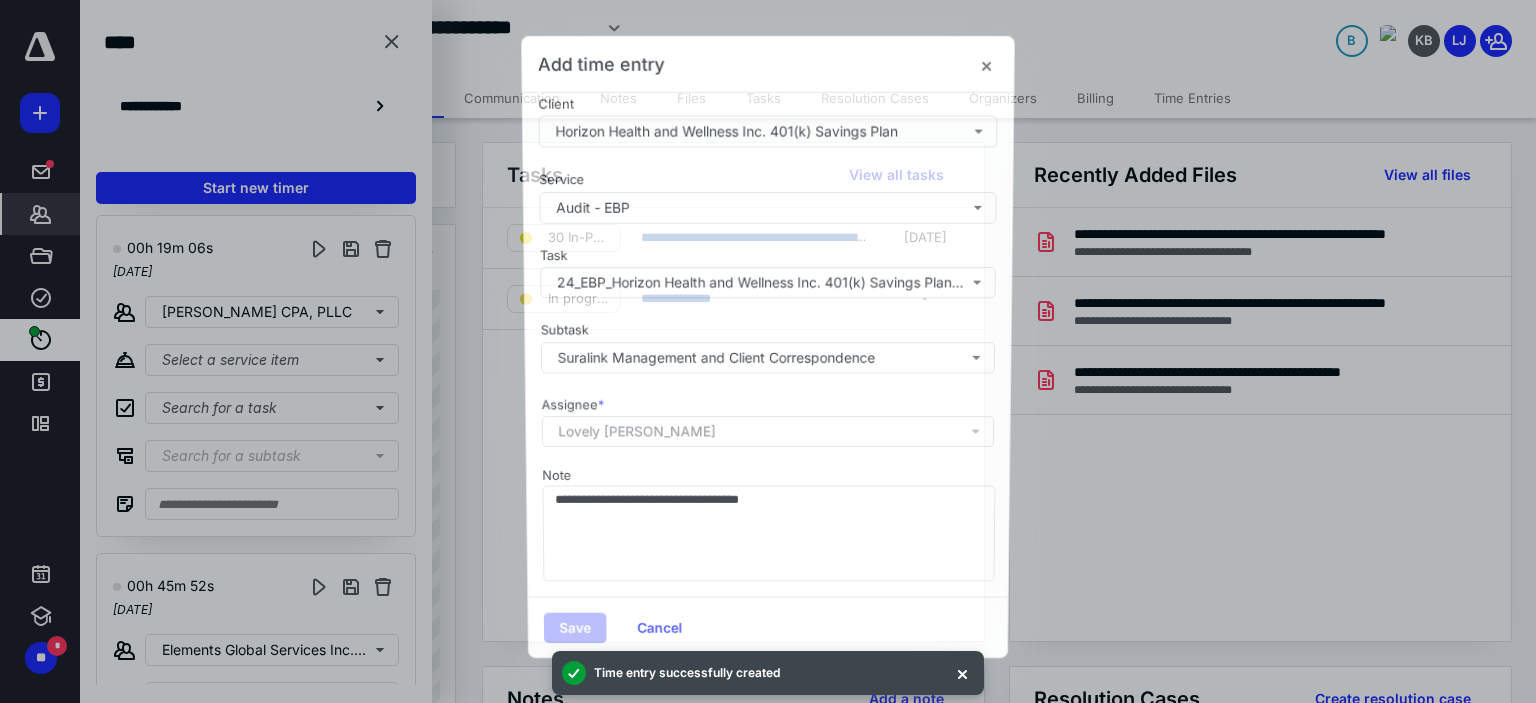 scroll, scrollTop: 1357, scrollLeft: 0, axis: vertical 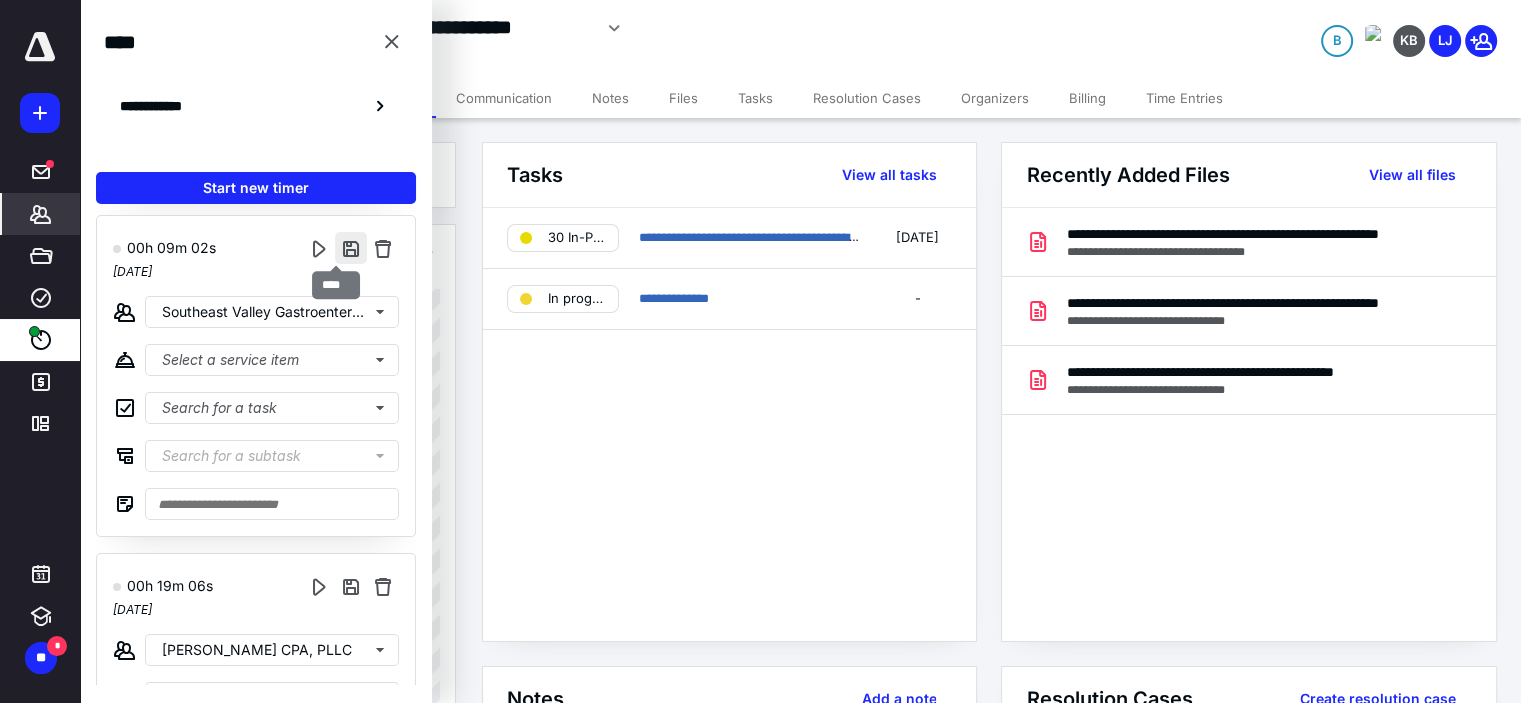 click at bounding box center [351, 248] 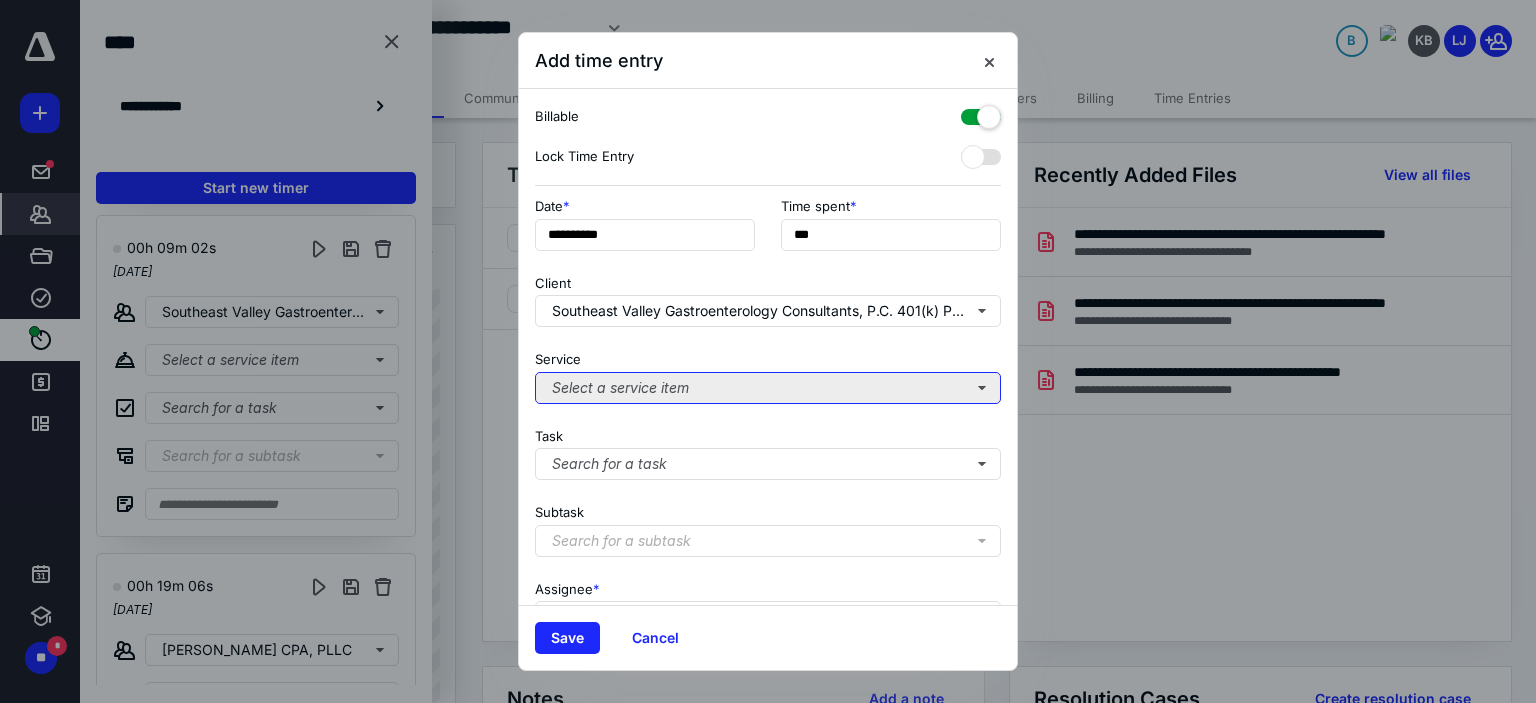 click on "Select a service item" at bounding box center [768, 388] 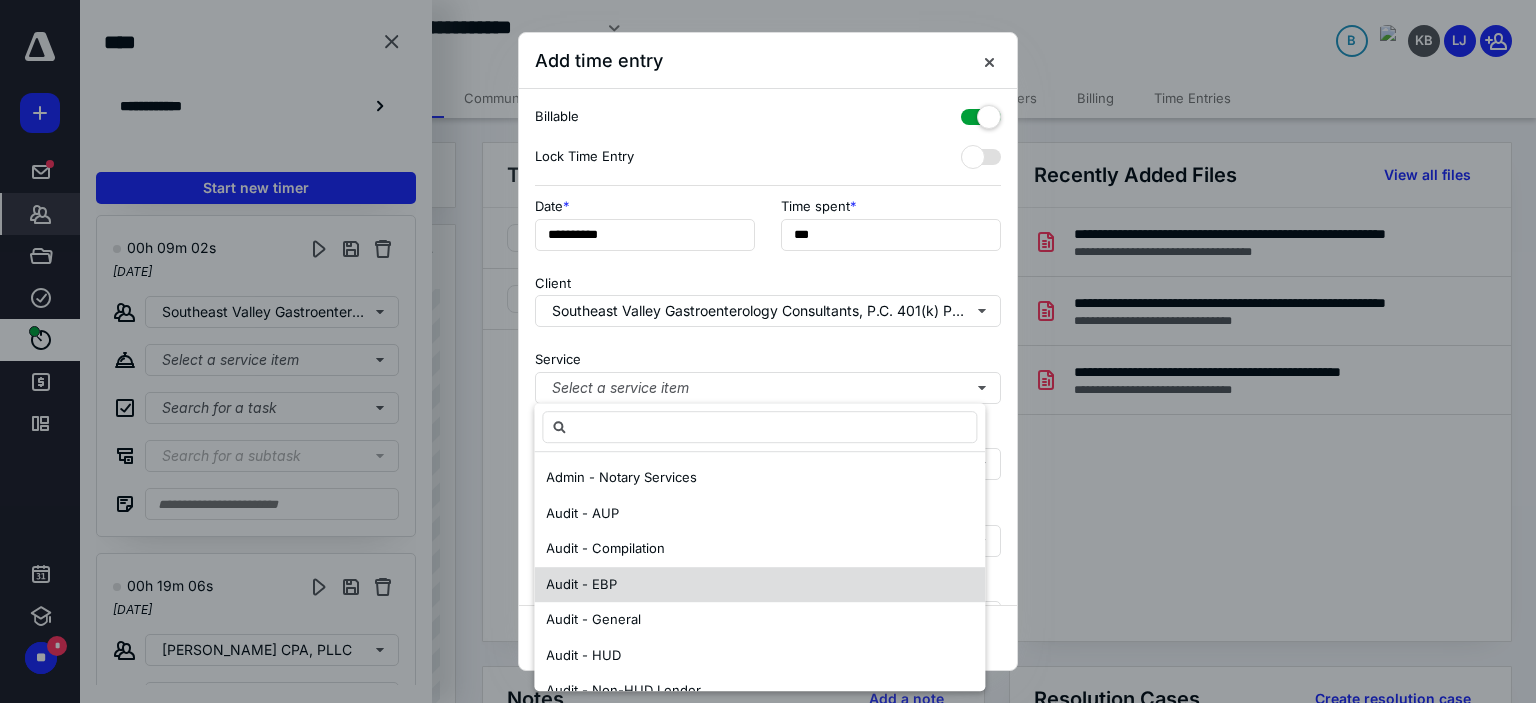 drag, startPoint x: 607, startPoint y: 577, endPoint x: 616, endPoint y: 572, distance: 10.29563 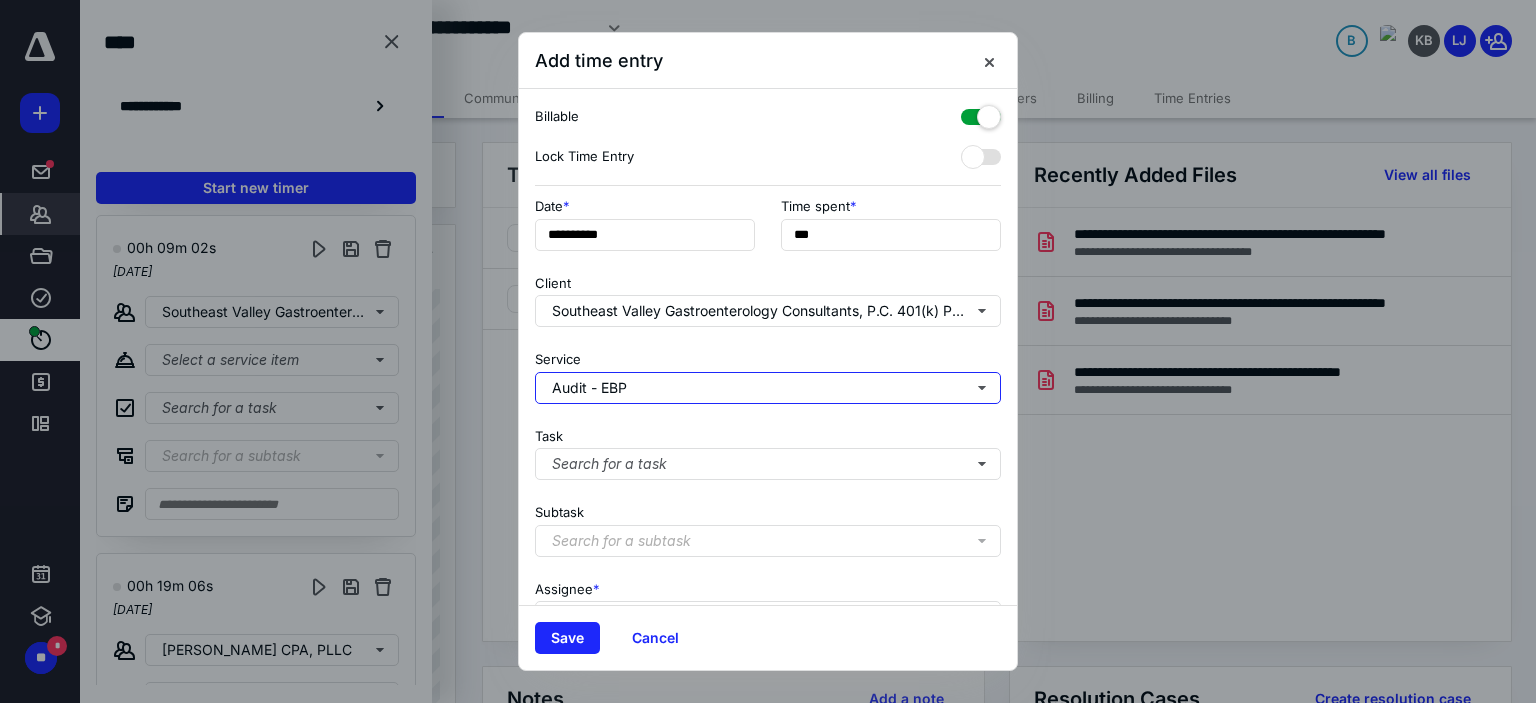 scroll, scrollTop: 197, scrollLeft: 0, axis: vertical 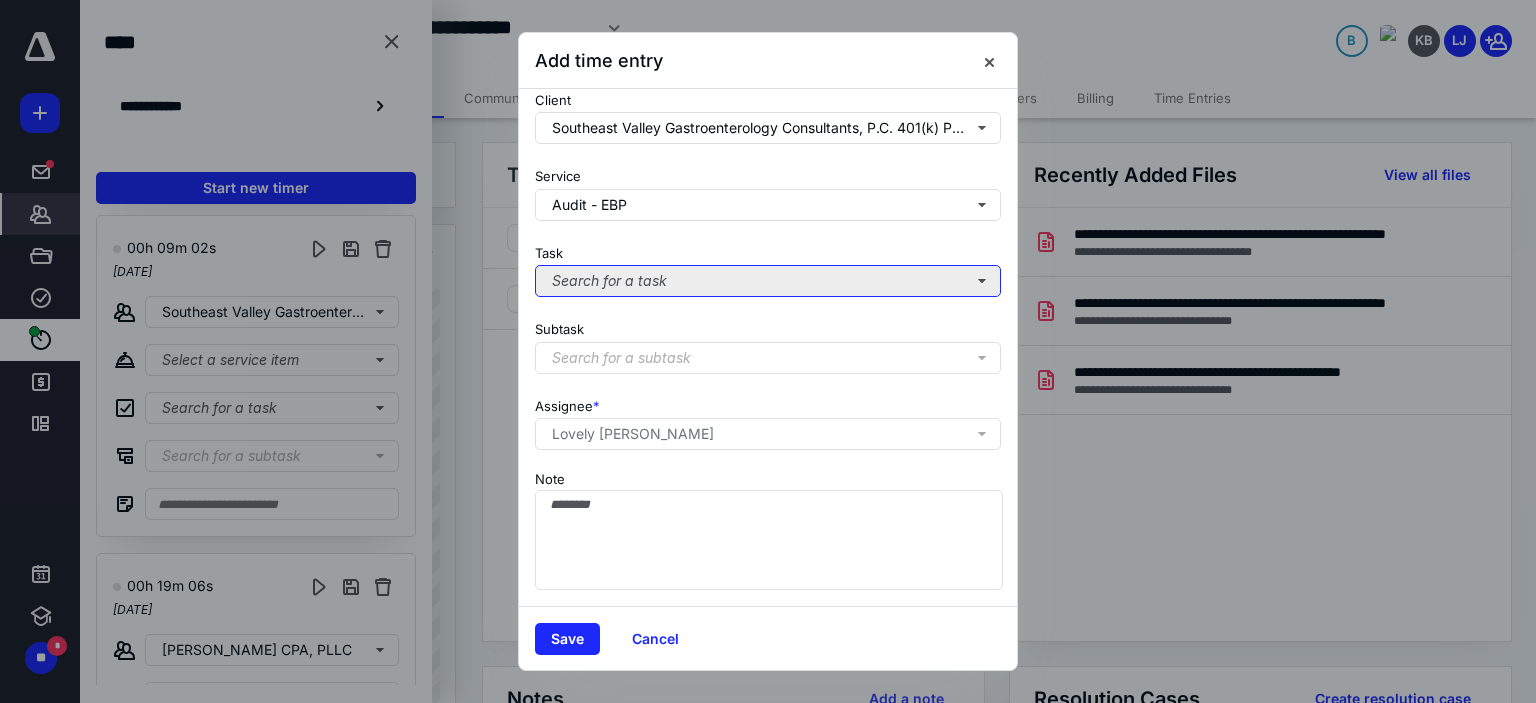 click on "Search for a task" at bounding box center [768, 281] 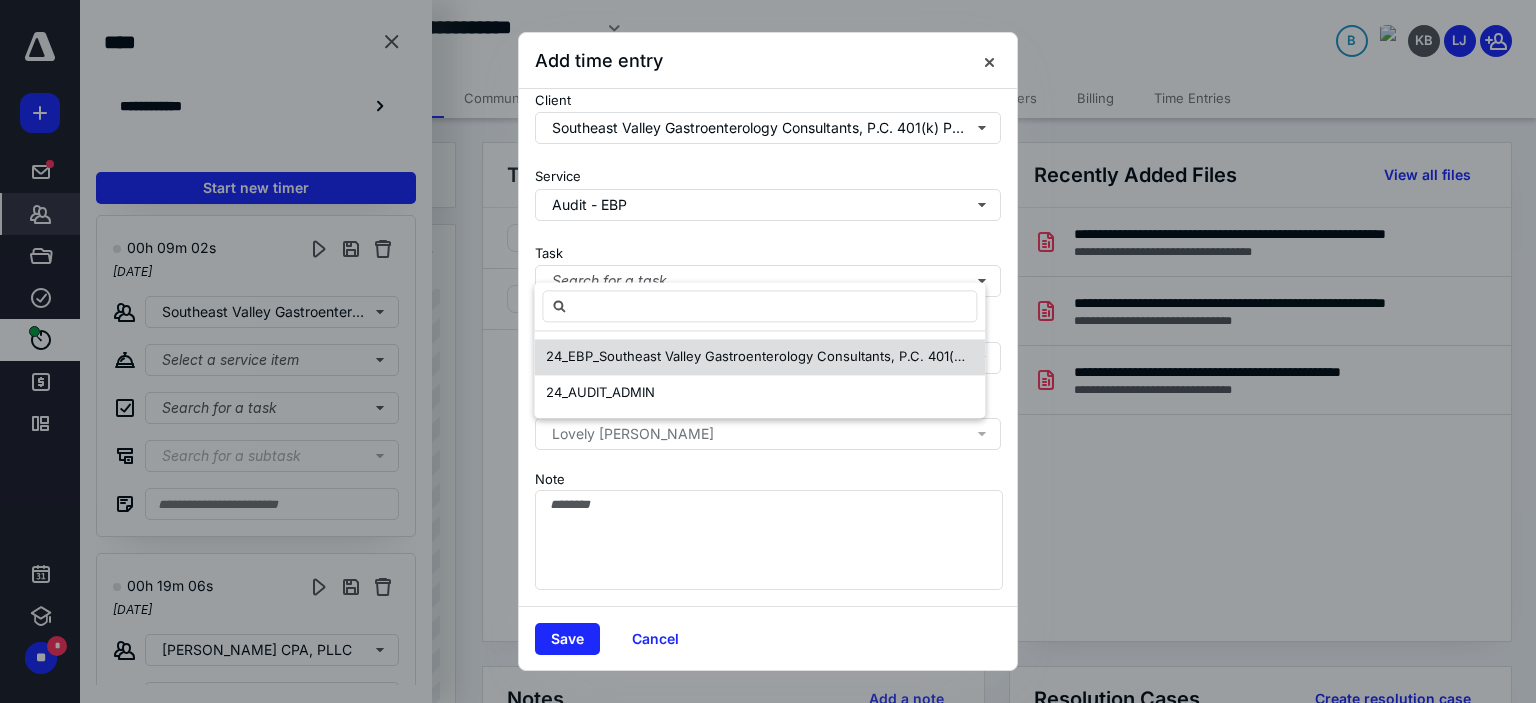 click on "24_EBP_Southeast Valley Gastroenterology Consultants, P.C. 401(k) Profit Sharing Plan_Audit" at bounding box center [834, 356] 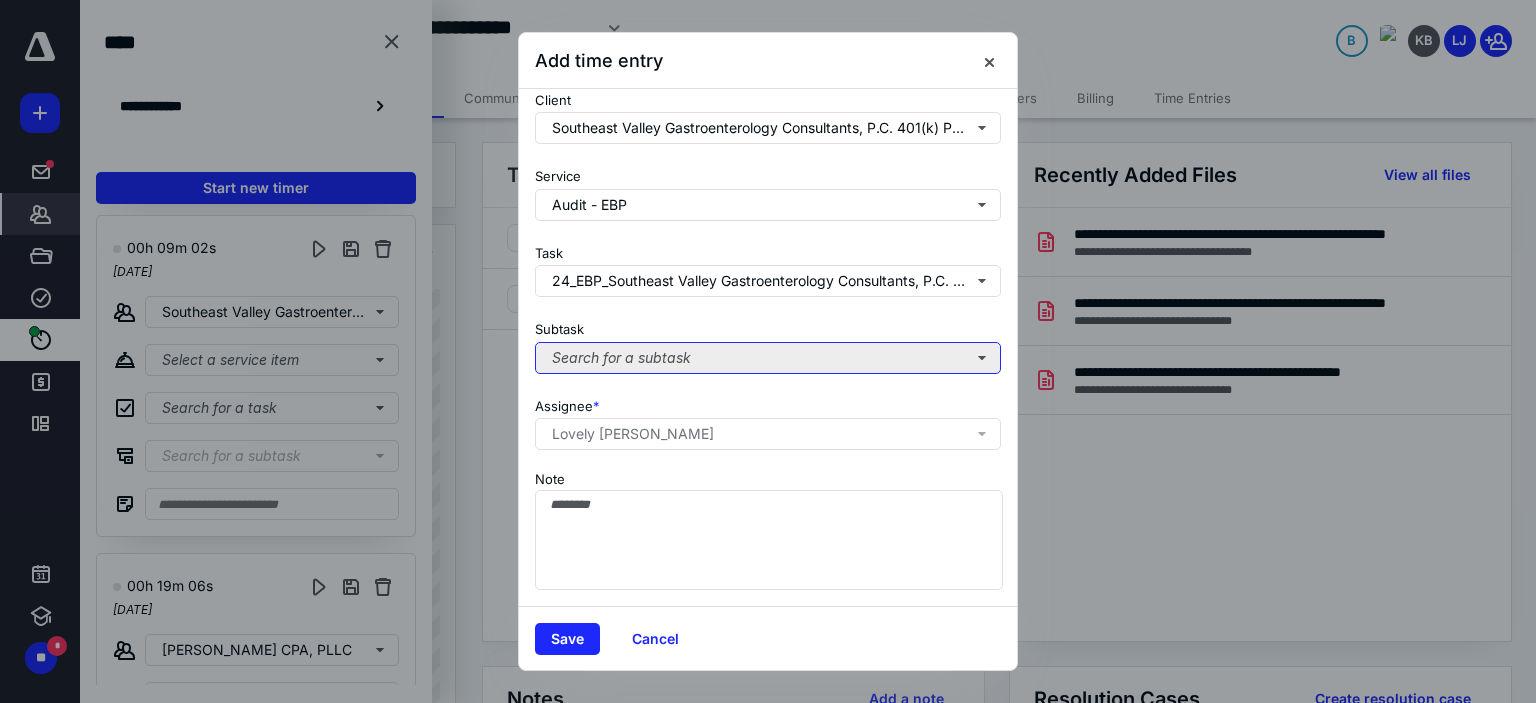 click on "Search for a subtask" at bounding box center (768, 358) 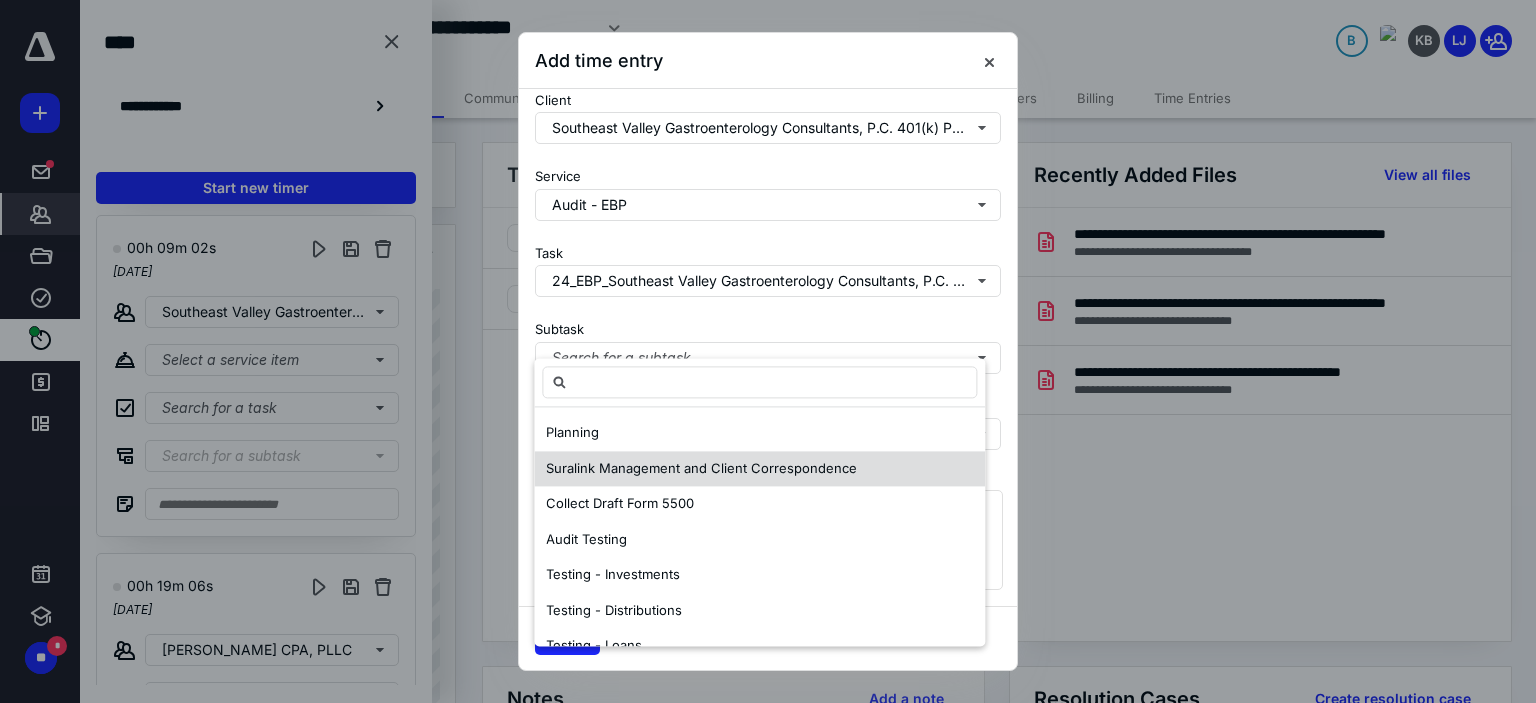 click on "Suralink Management and Client Correspondence" at bounding box center (701, 468) 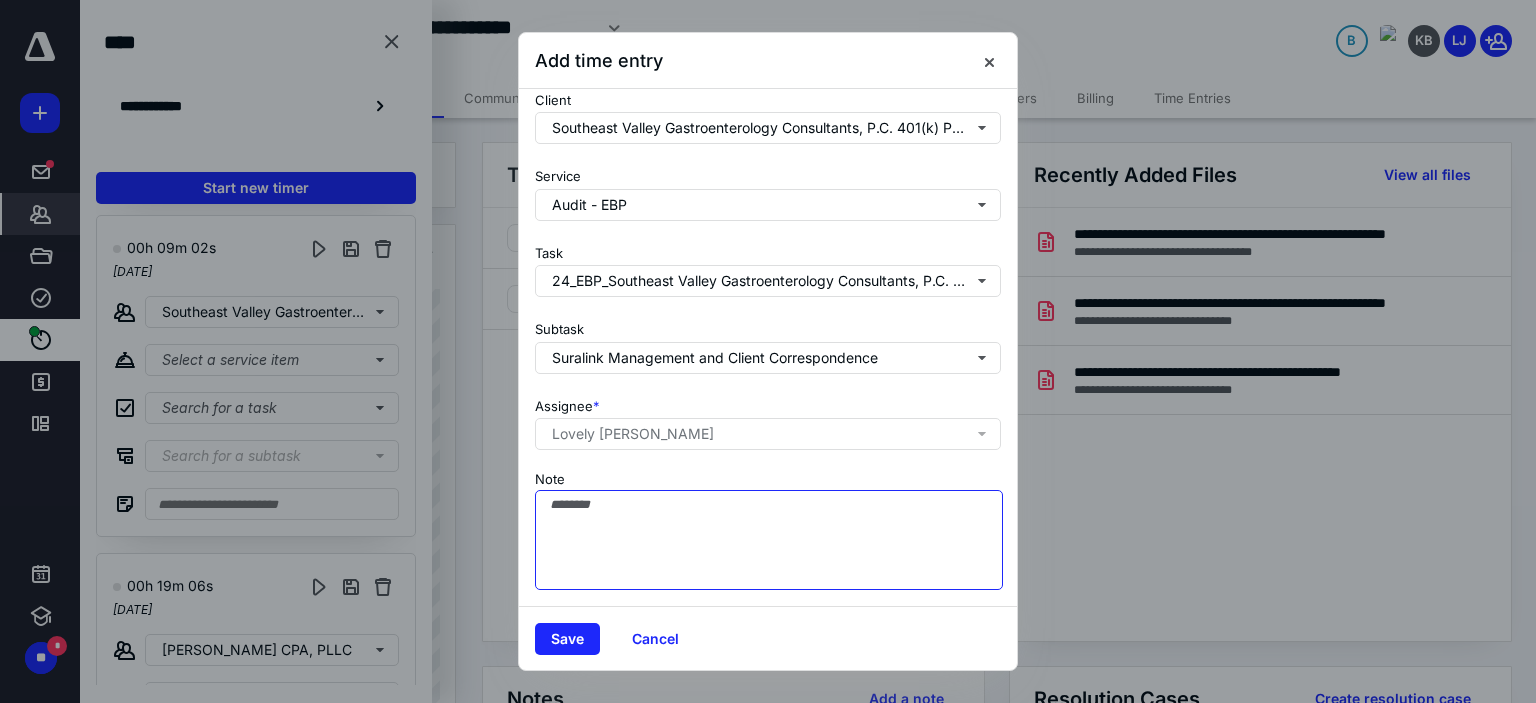 click on "Note" at bounding box center (769, 540) 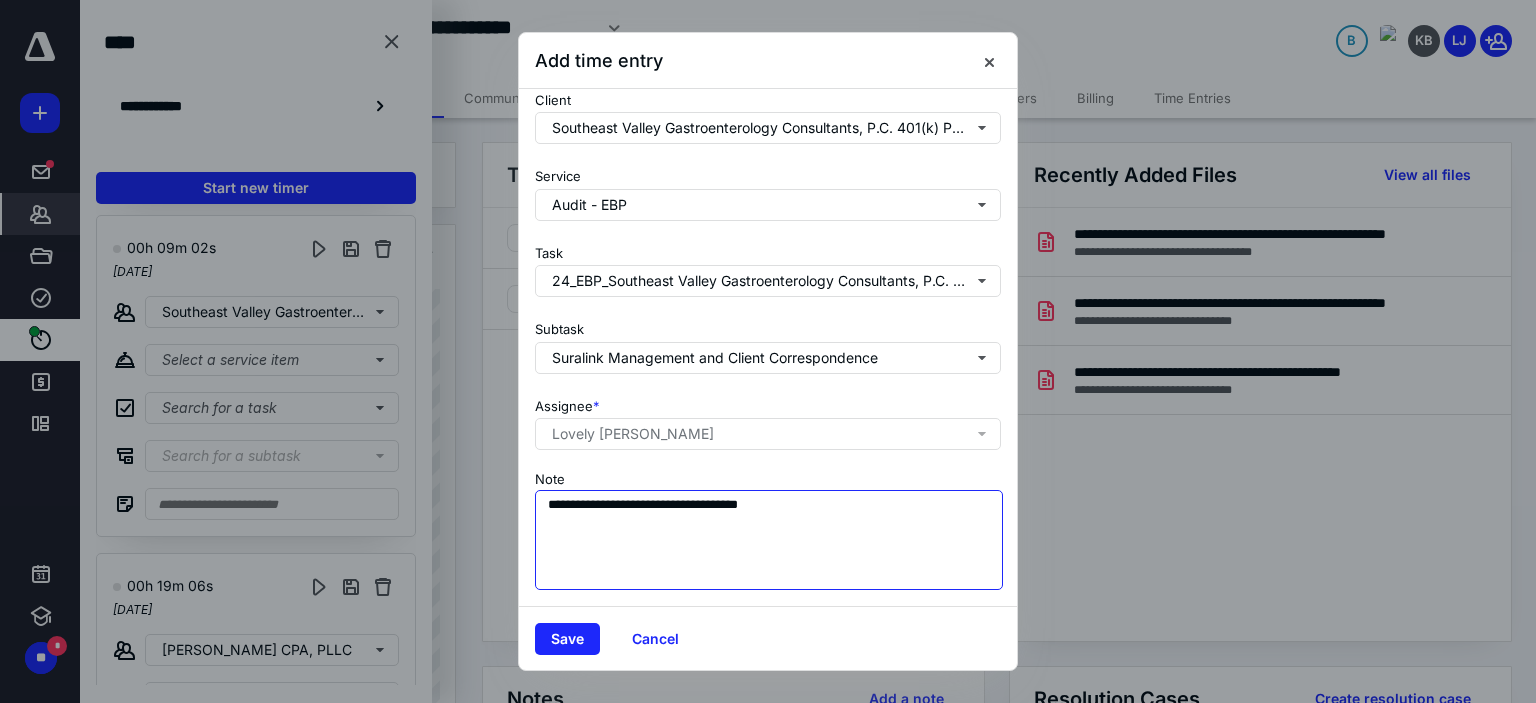 type on "**********" 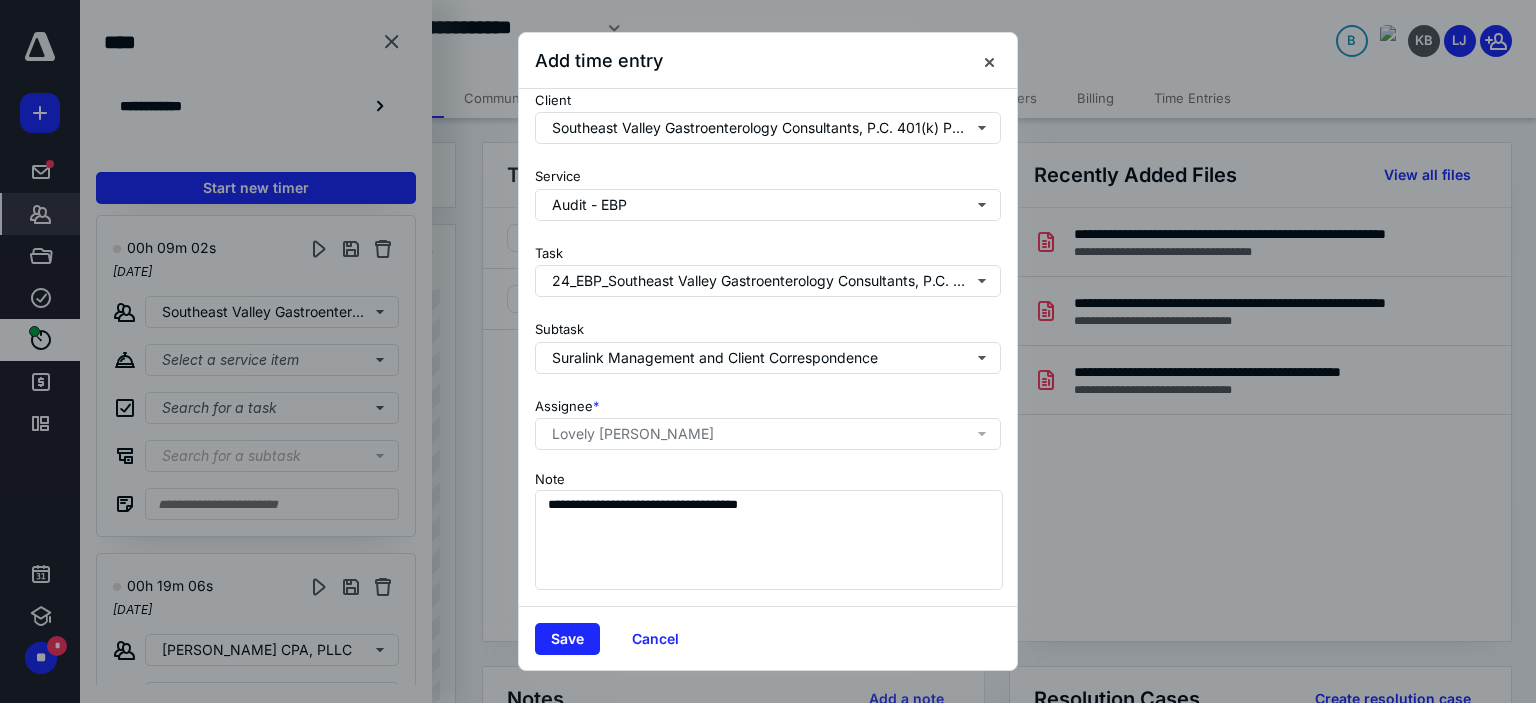 click on "Save Cancel" at bounding box center (768, 638) 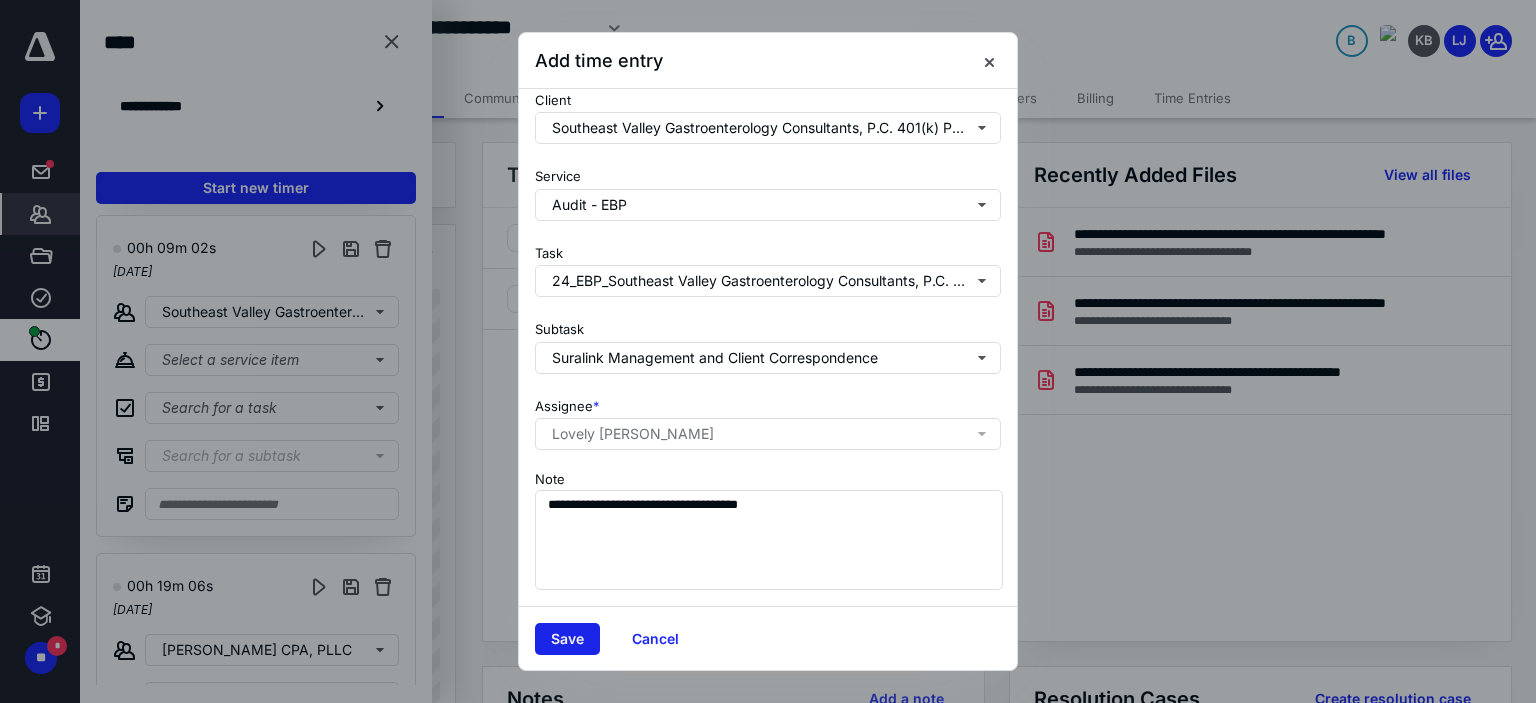 click on "Save" at bounding box center [567, 639] 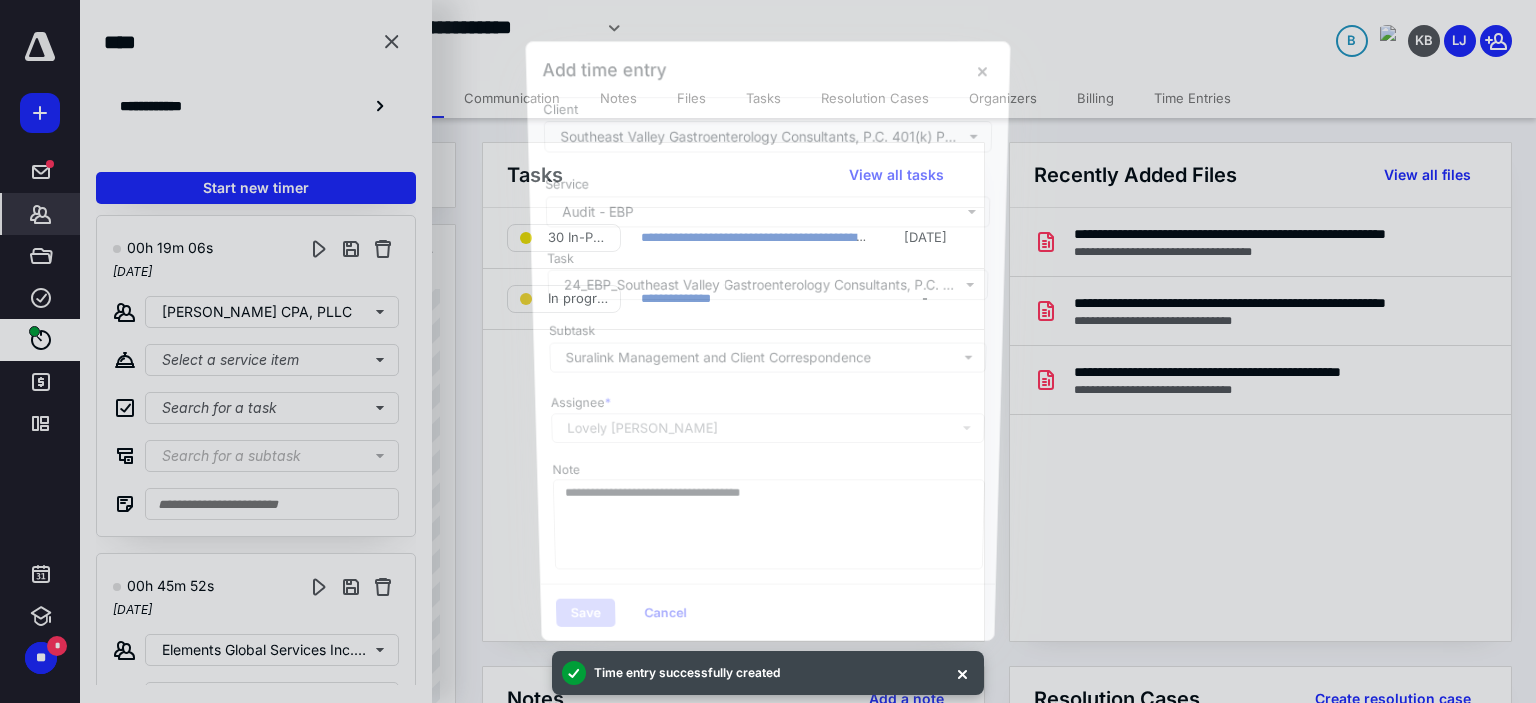 scroll, scrollTop: 1020, scrollLeft: 0, axis: vertical 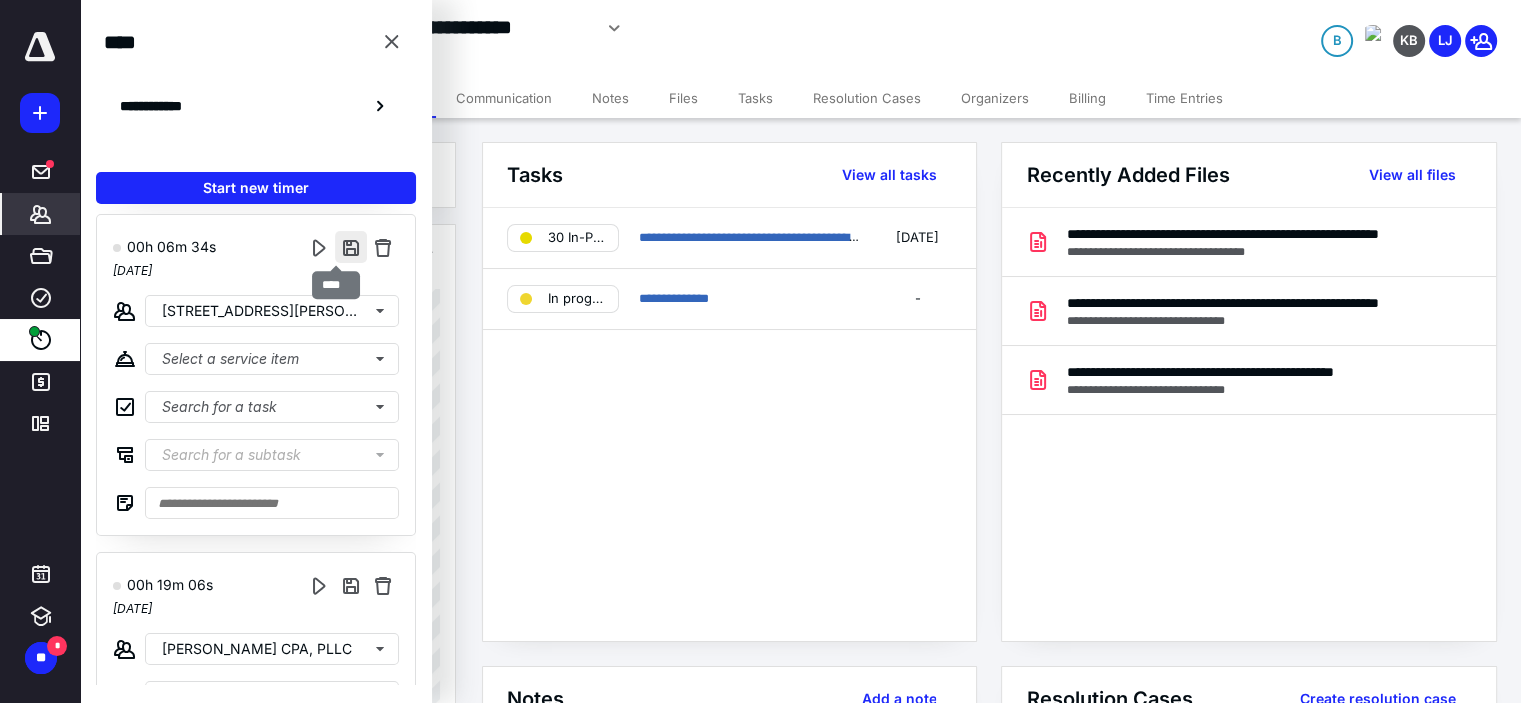 click at bounding box center (351, 247) 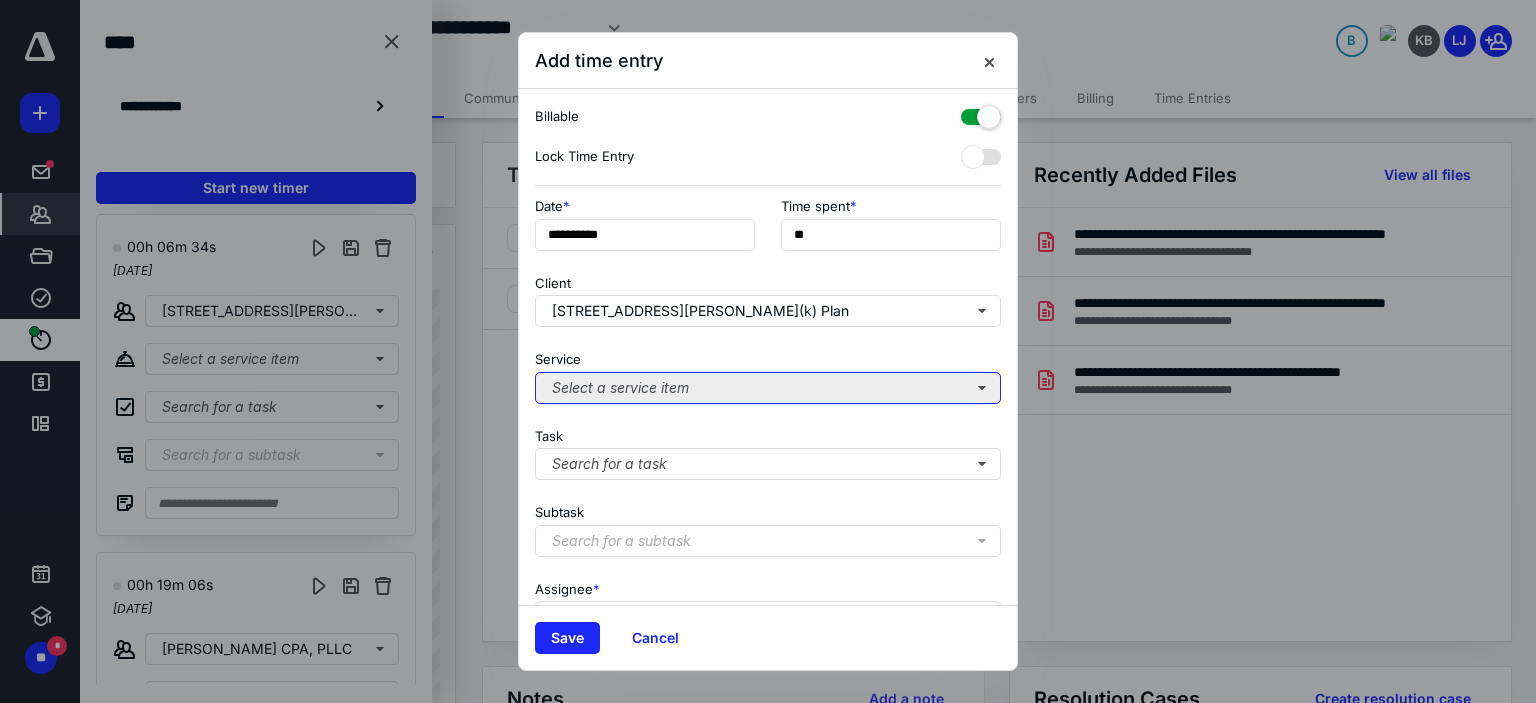 click on "Select a service item" at bounding box center (768, 388) 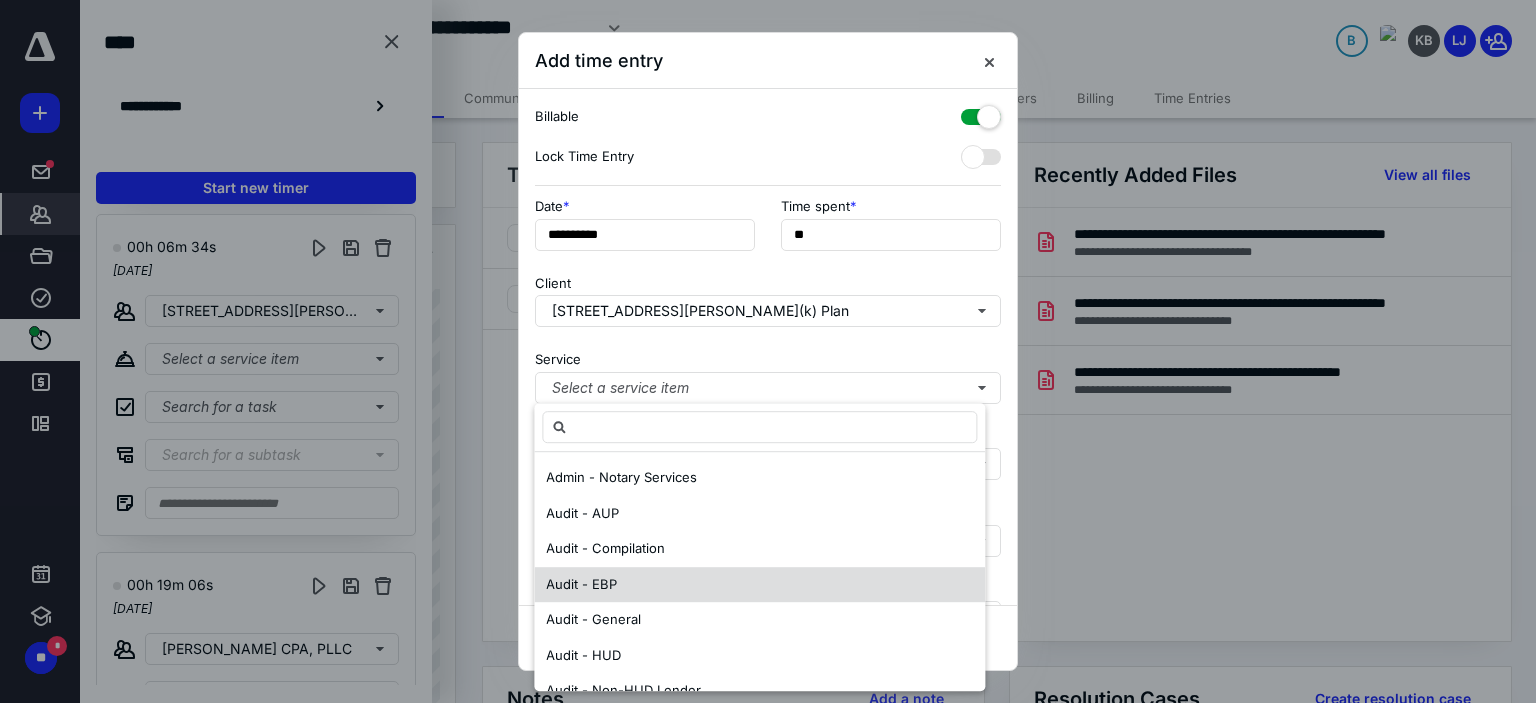 click on "Audit - EBP" at bounding box center (581, 584) 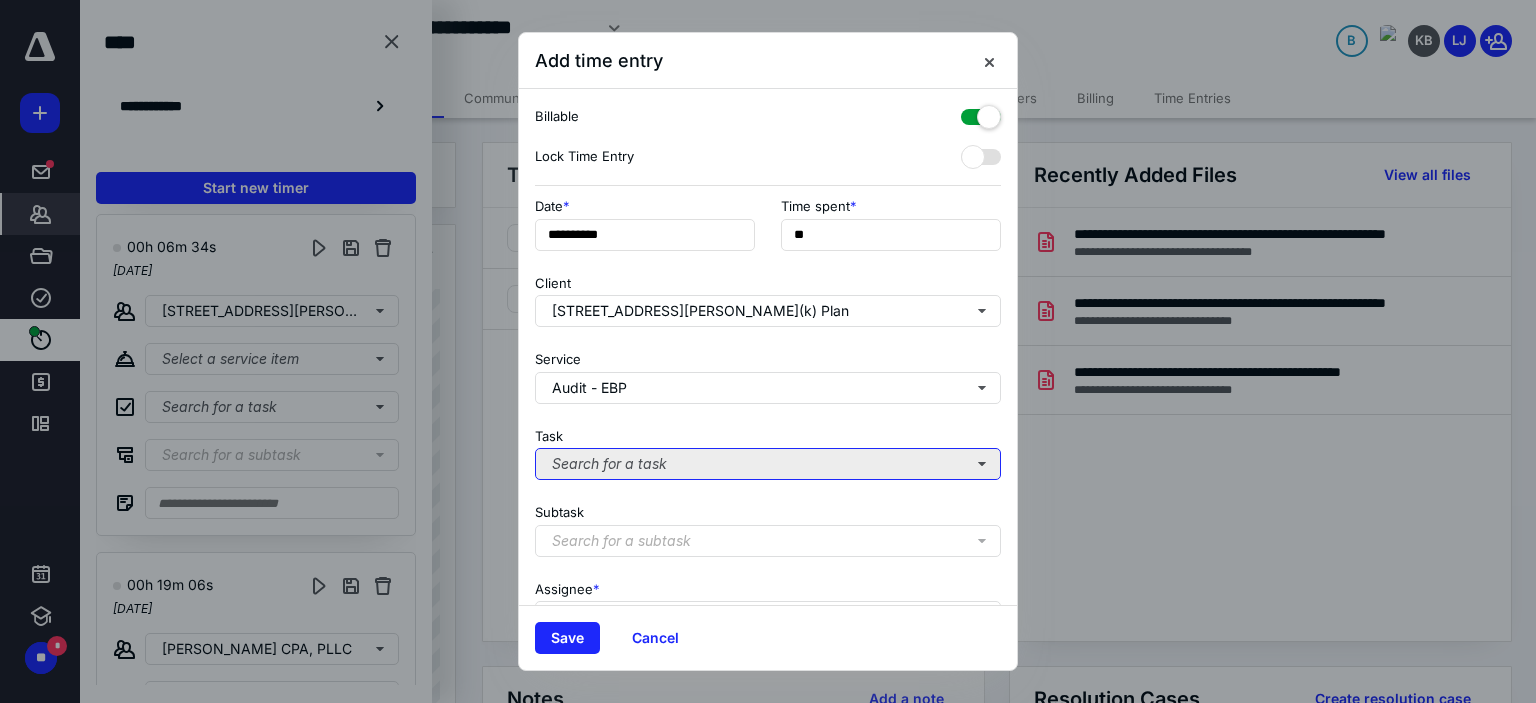 click on "Search for a task" at bounding box center [768, 464] 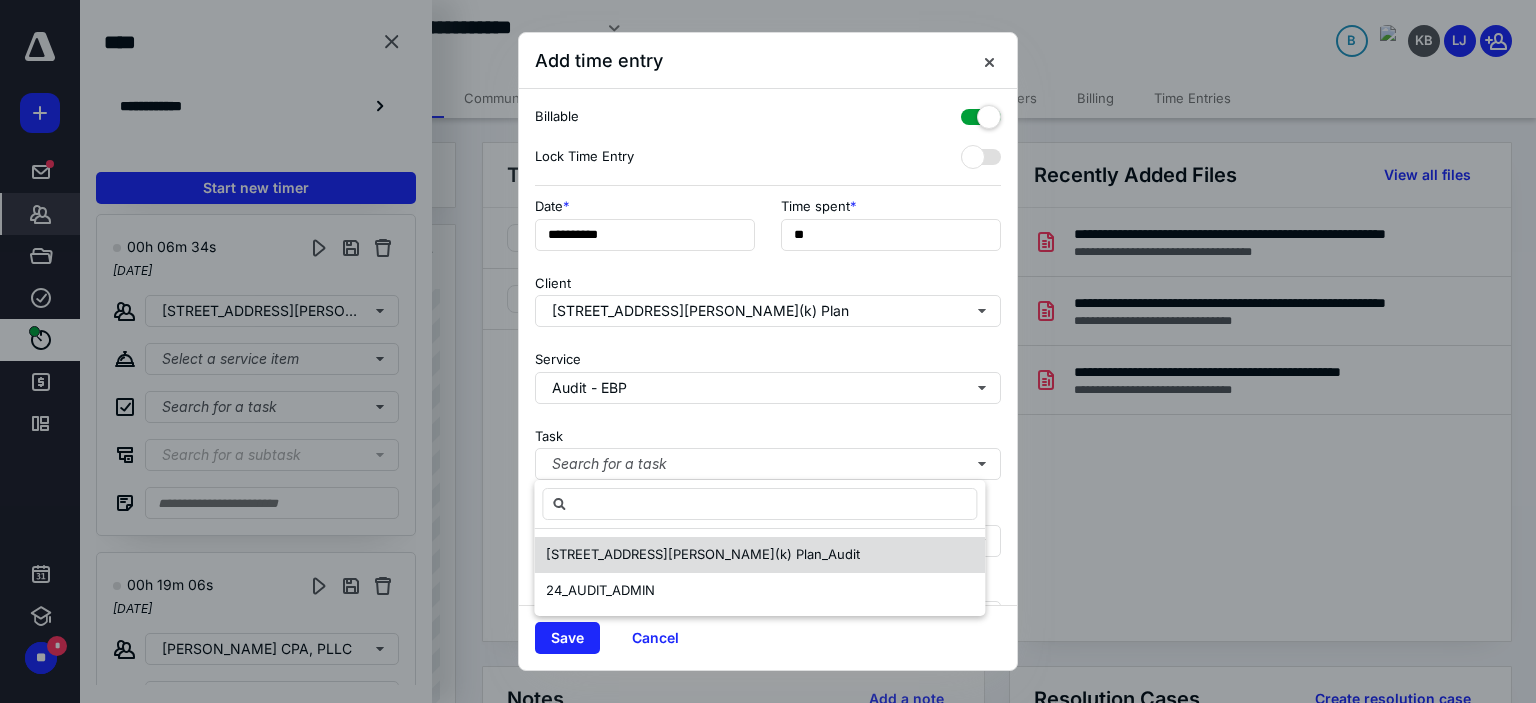 click on "24_EBP_300 Stewart Avenue Corporation 401(k) Plan_Audit" at bounding box center (703, 554) 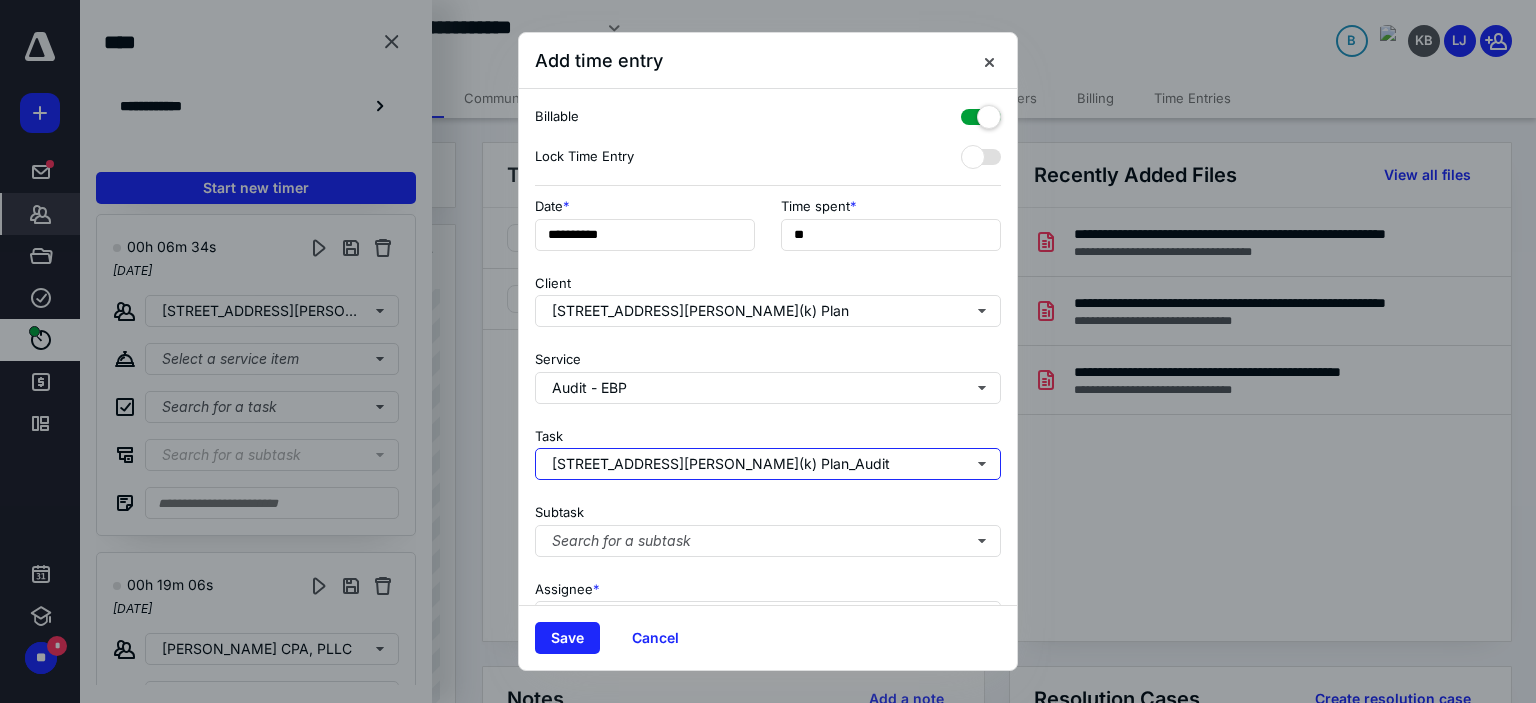 scroll, scrollTop: 197, scrollLeft: 0, axis: vertical 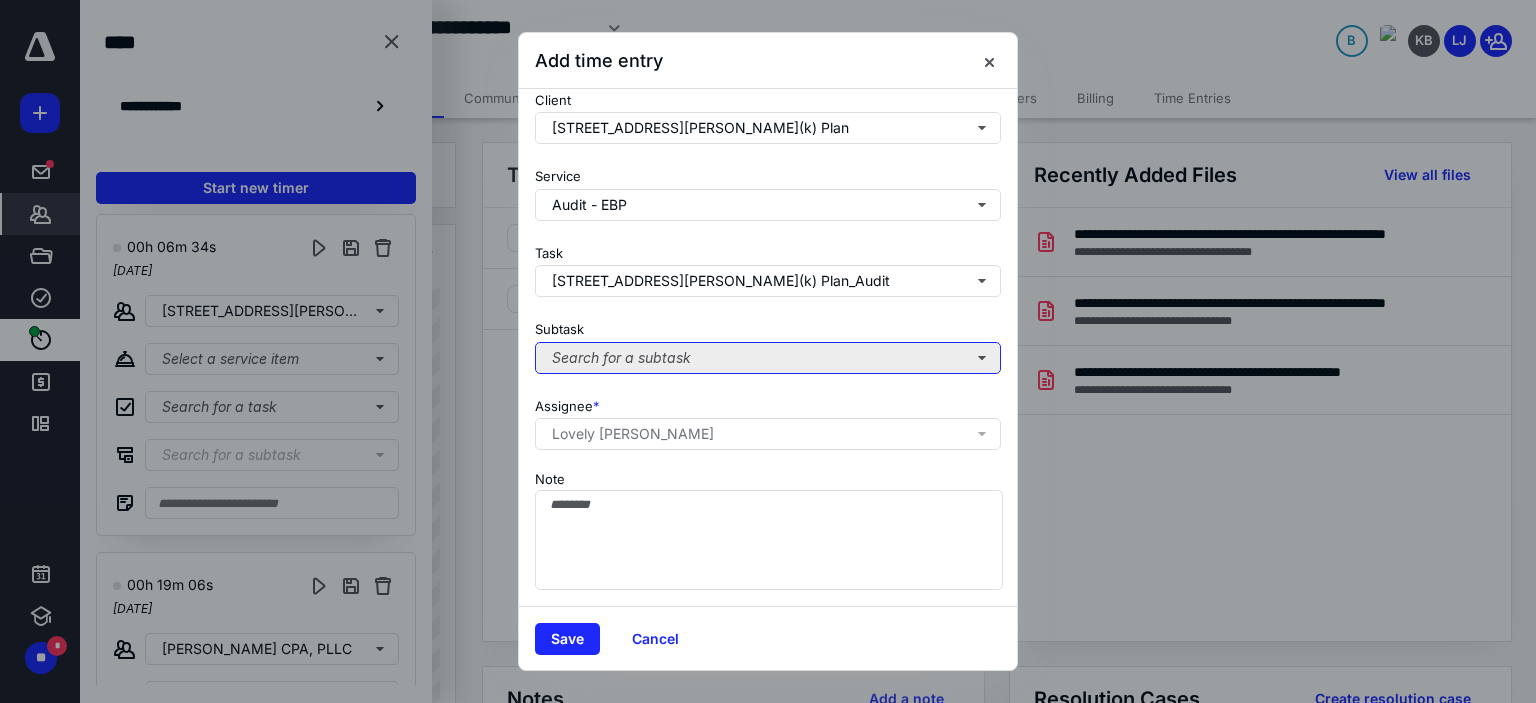 click on "Search for a subtask" at bounding box center [768, 358] 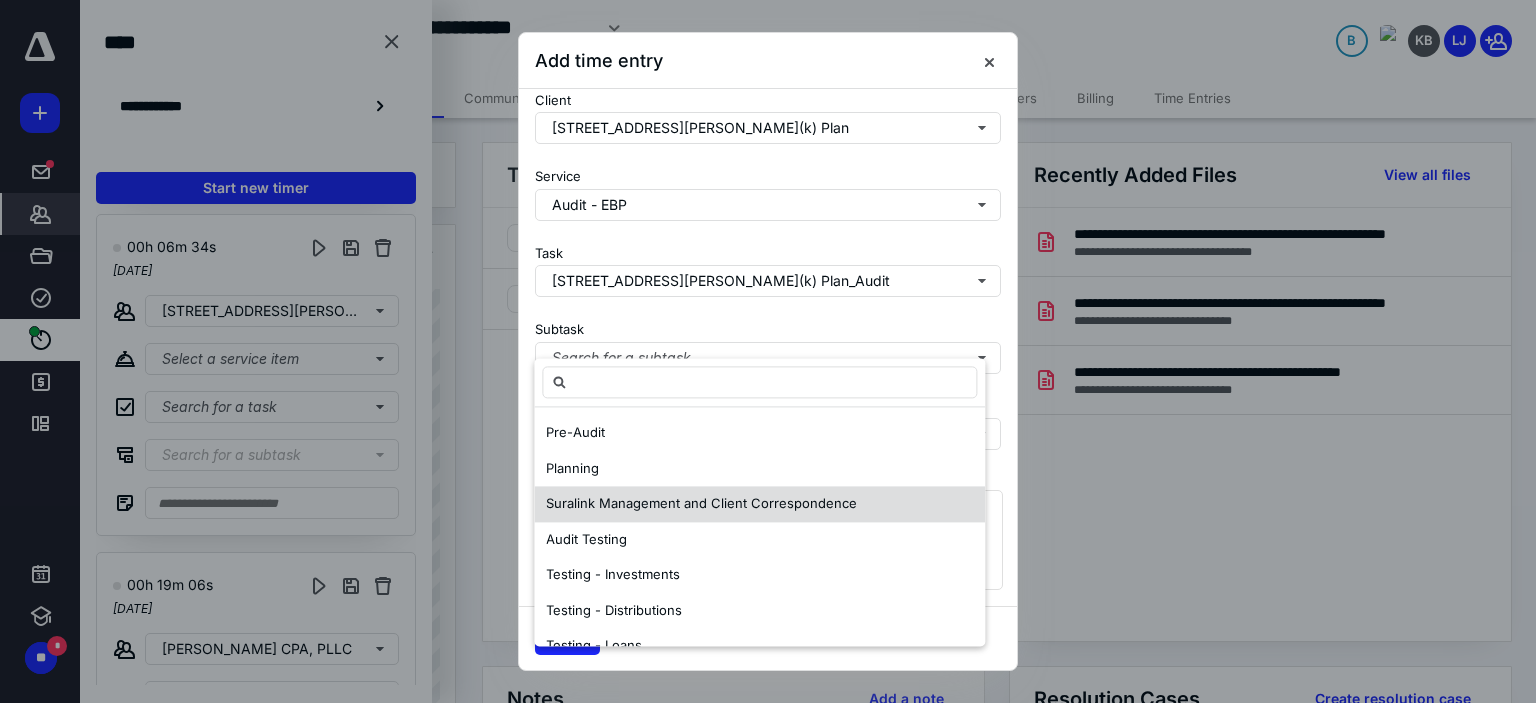 click on "Suralink Management and Client Correspondence" at bounding box center (701, 503) 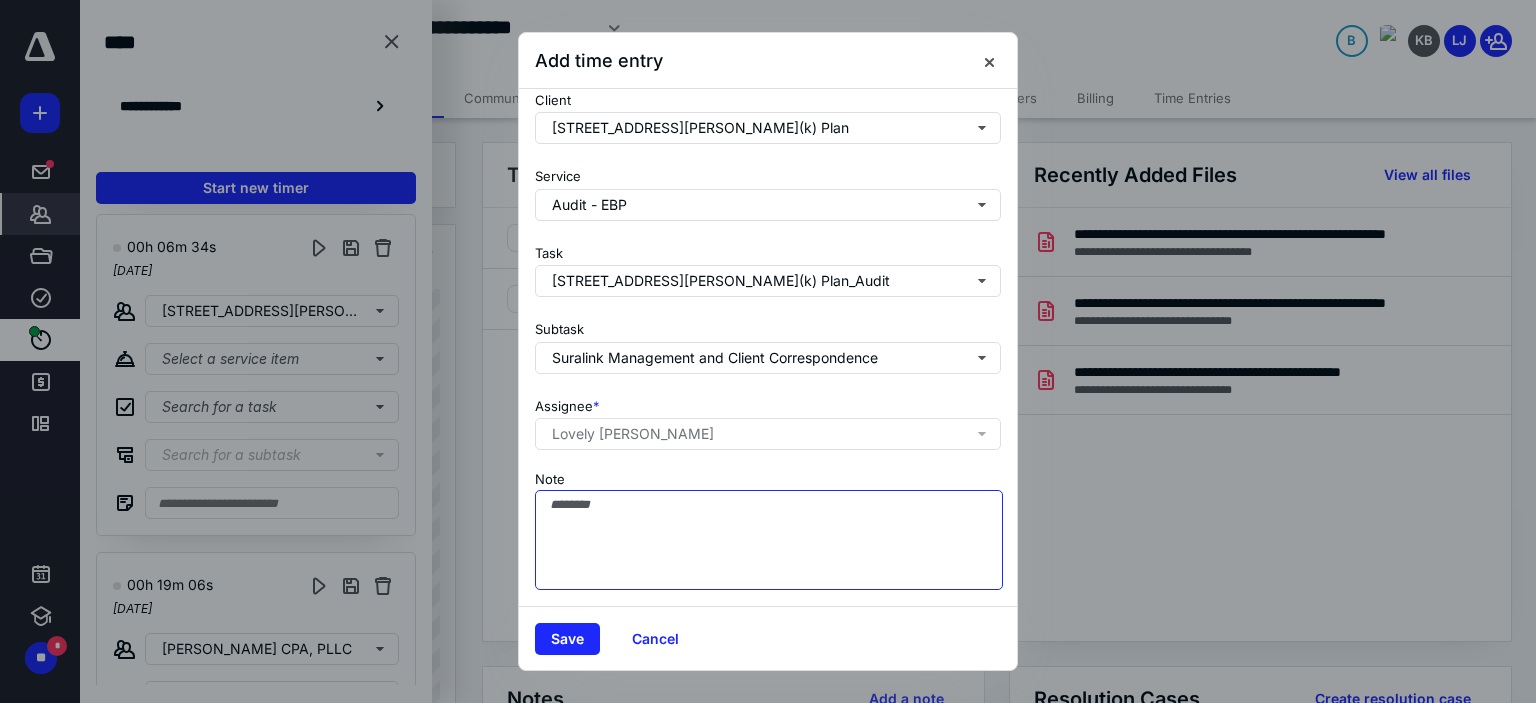 click on "Note" at bounding box center (769, 540) 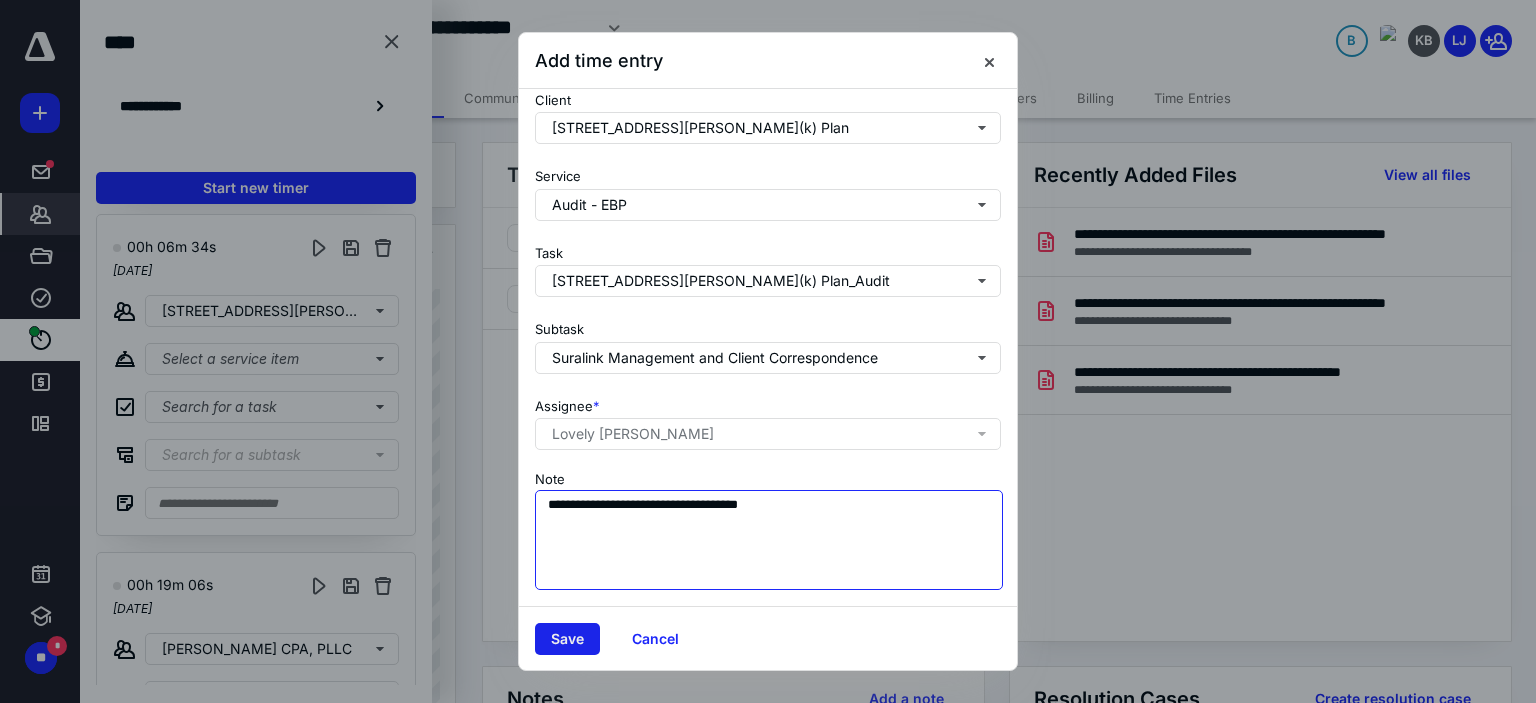 type on "**********" 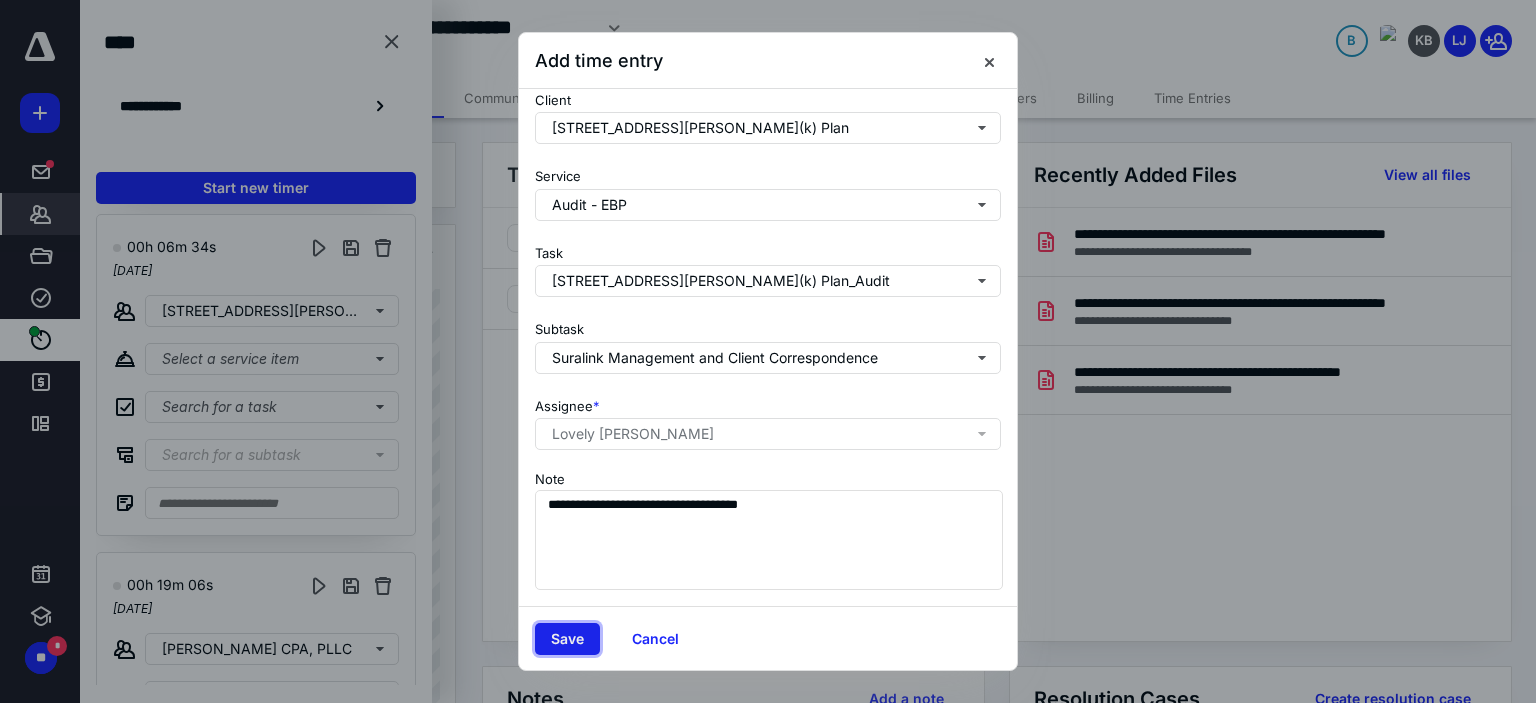 click on "Save" at bounding box center (567, 639) 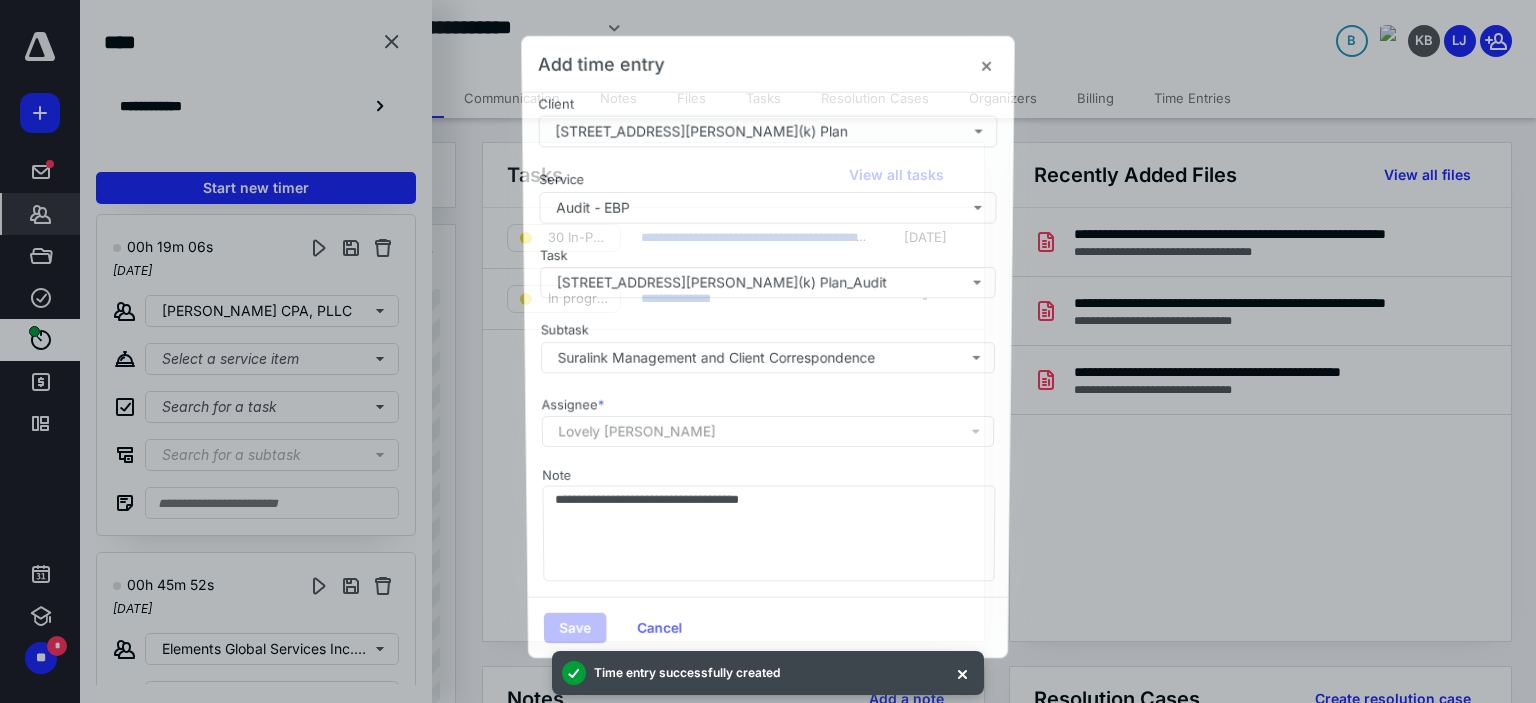 scroll, scrollTop: 682, scrollLeft: 0, axis: vertical 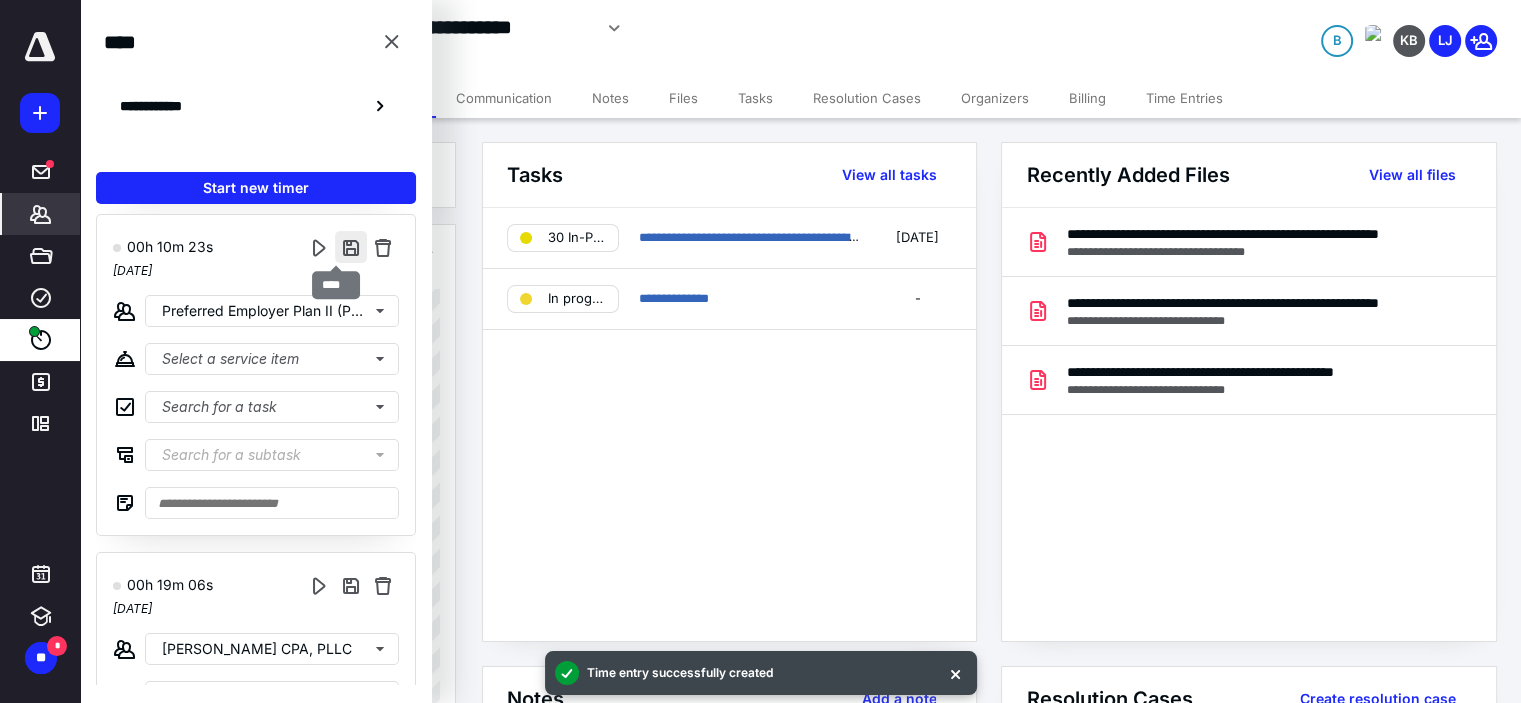 click at bounding box center (351, 247) 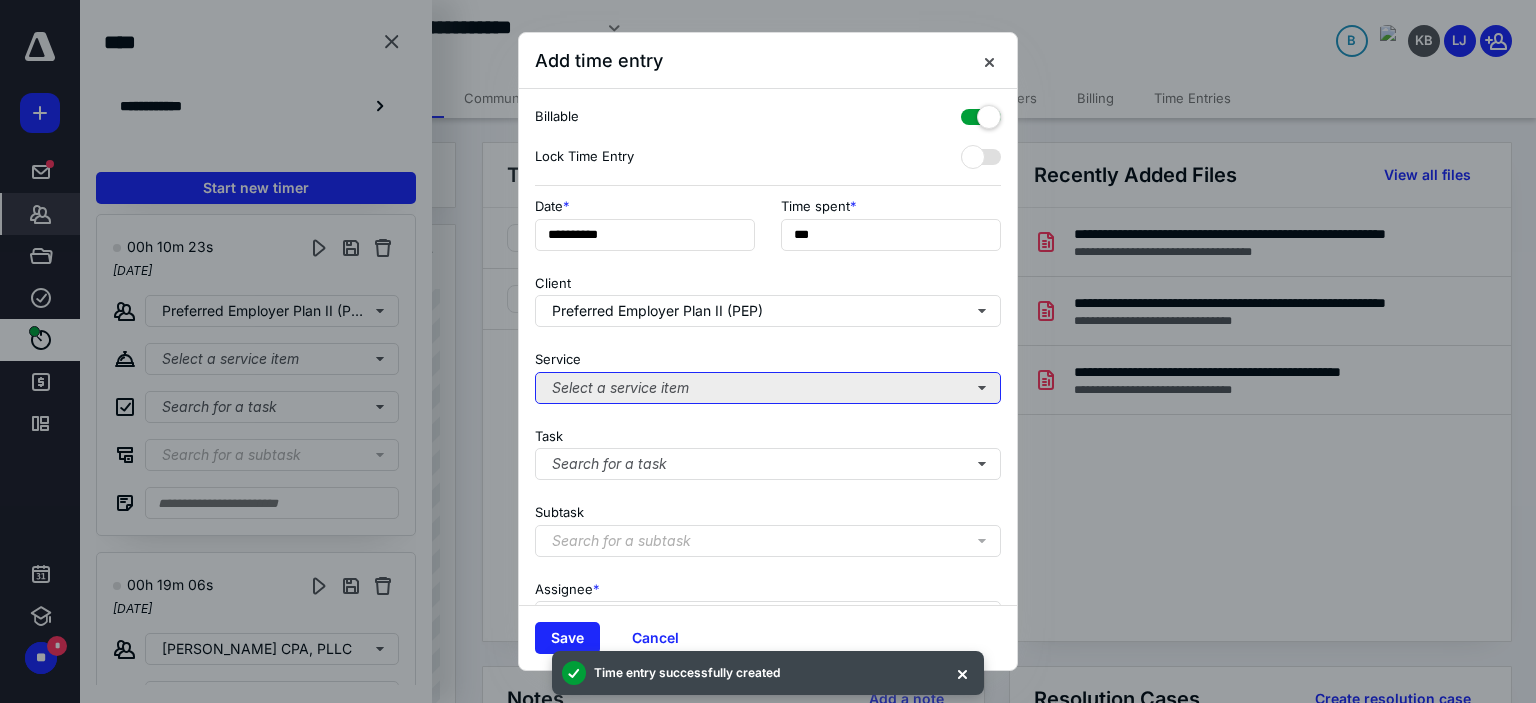click on "Select a service item" at bounding box center [768, 388] 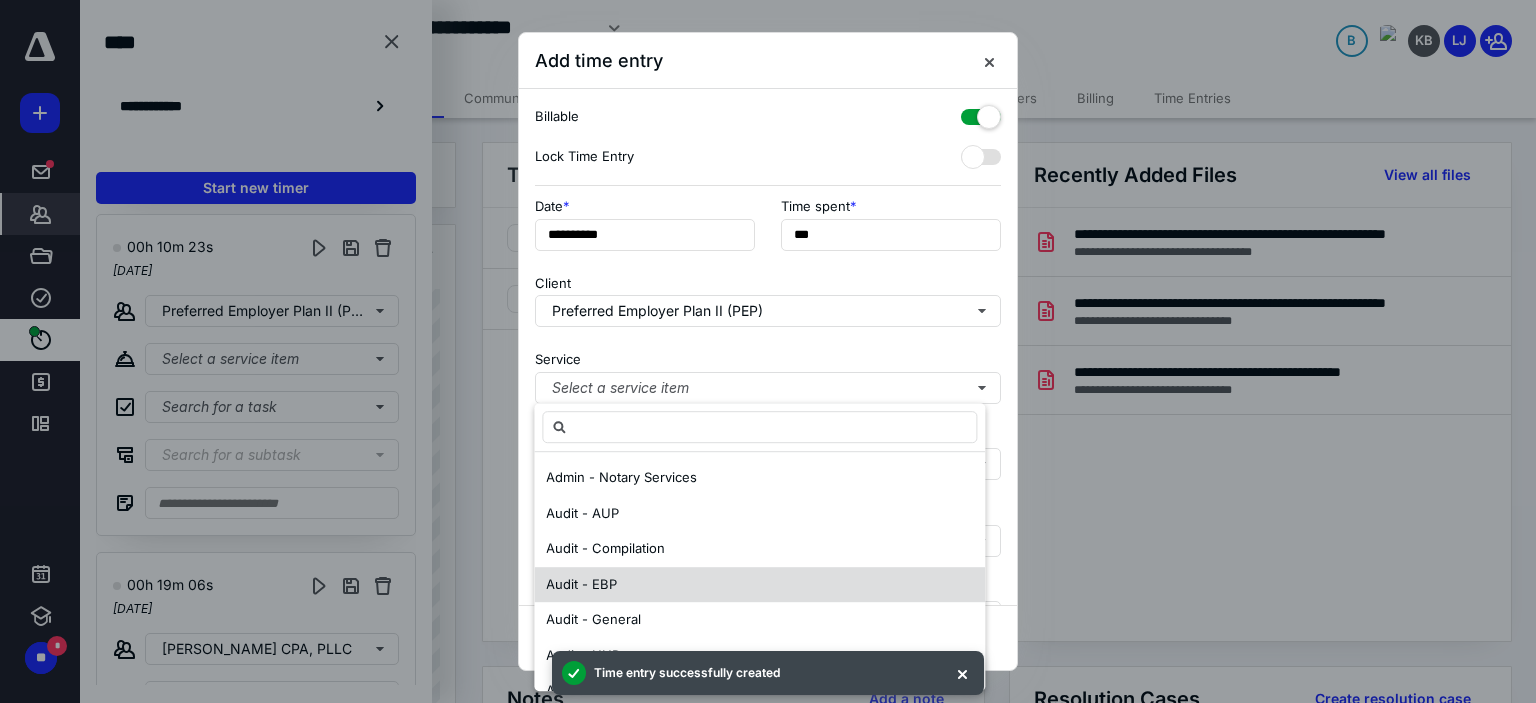 click on "Audit - EBP" at bounding box center [759, 585] 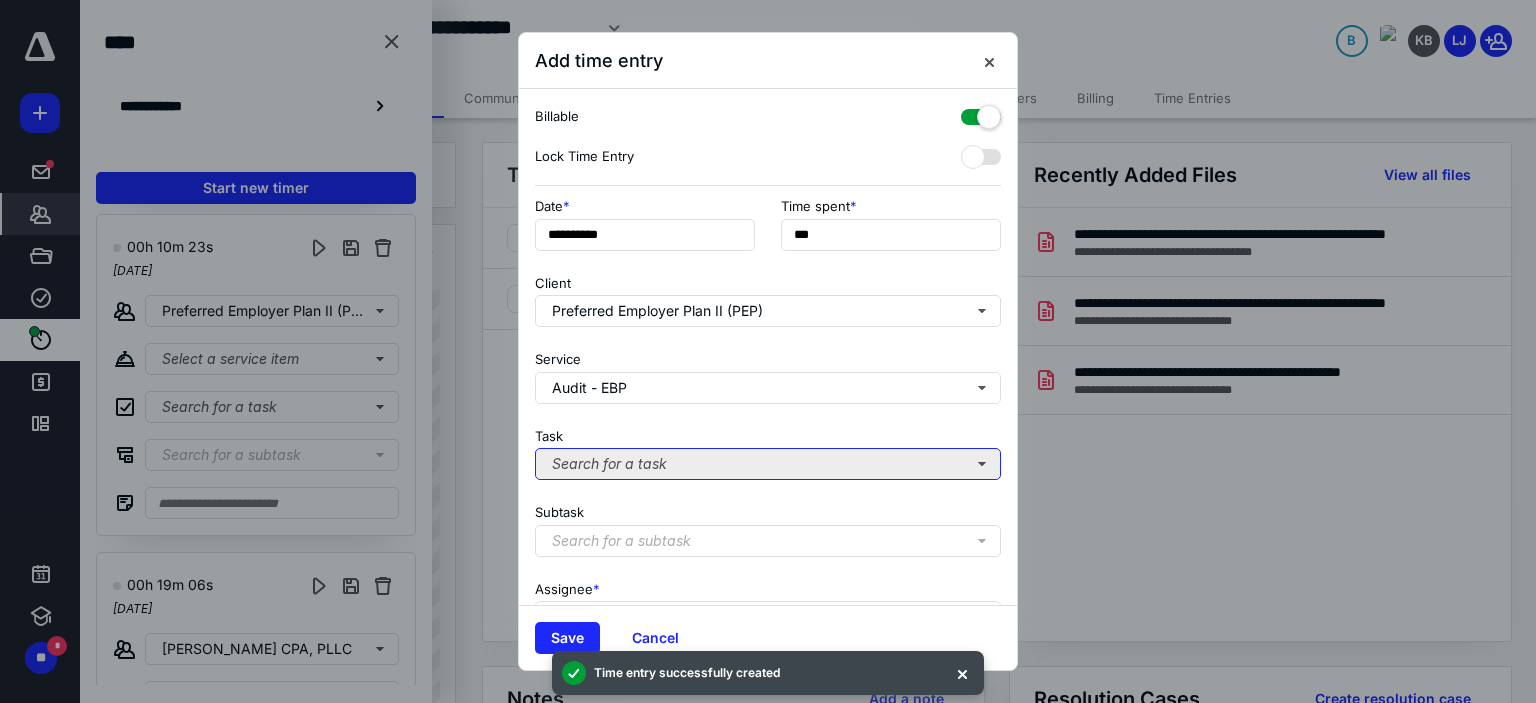 click on "Search for a task" at bounding box center (768, 464) 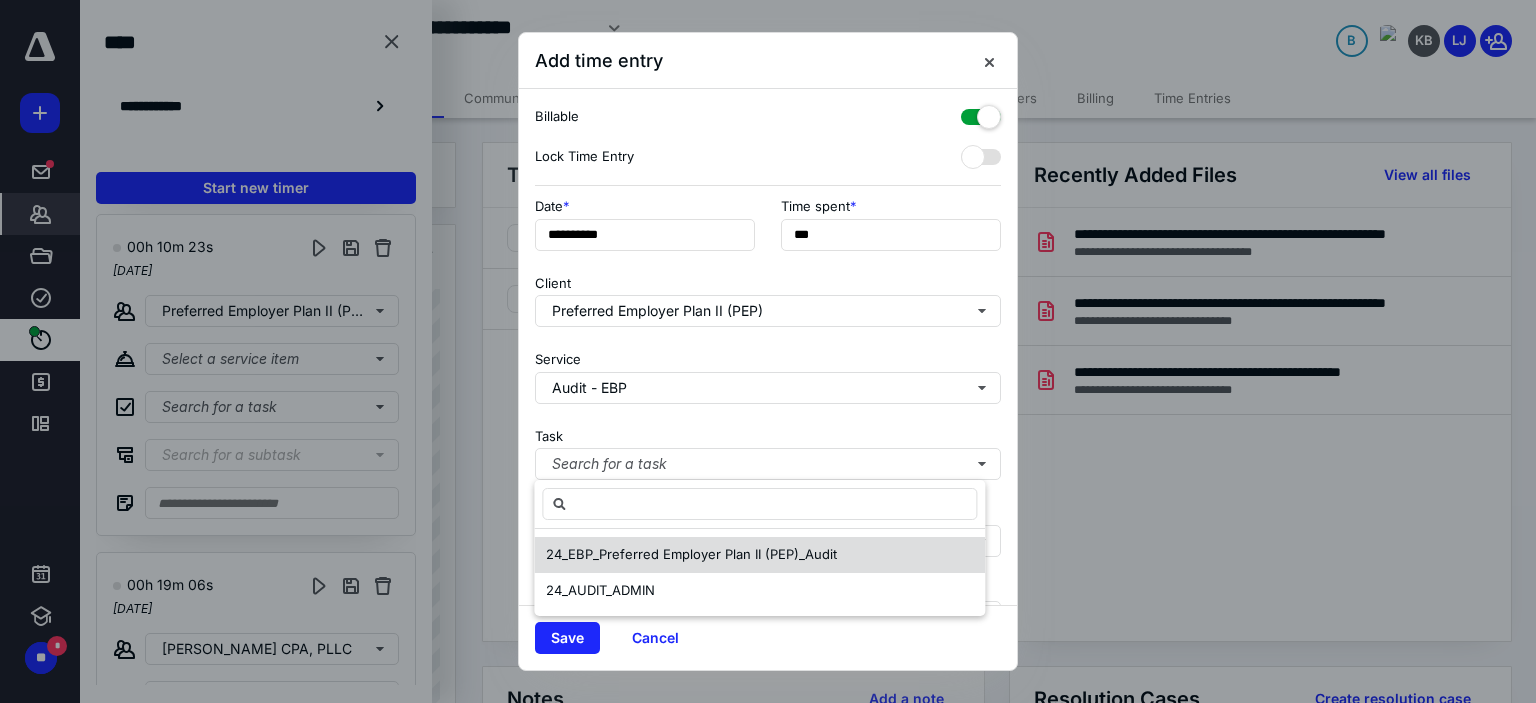 click on "24_EBP_Preferred Employer Plan II (PEP)_Audit" at bounding box center [691, 554] 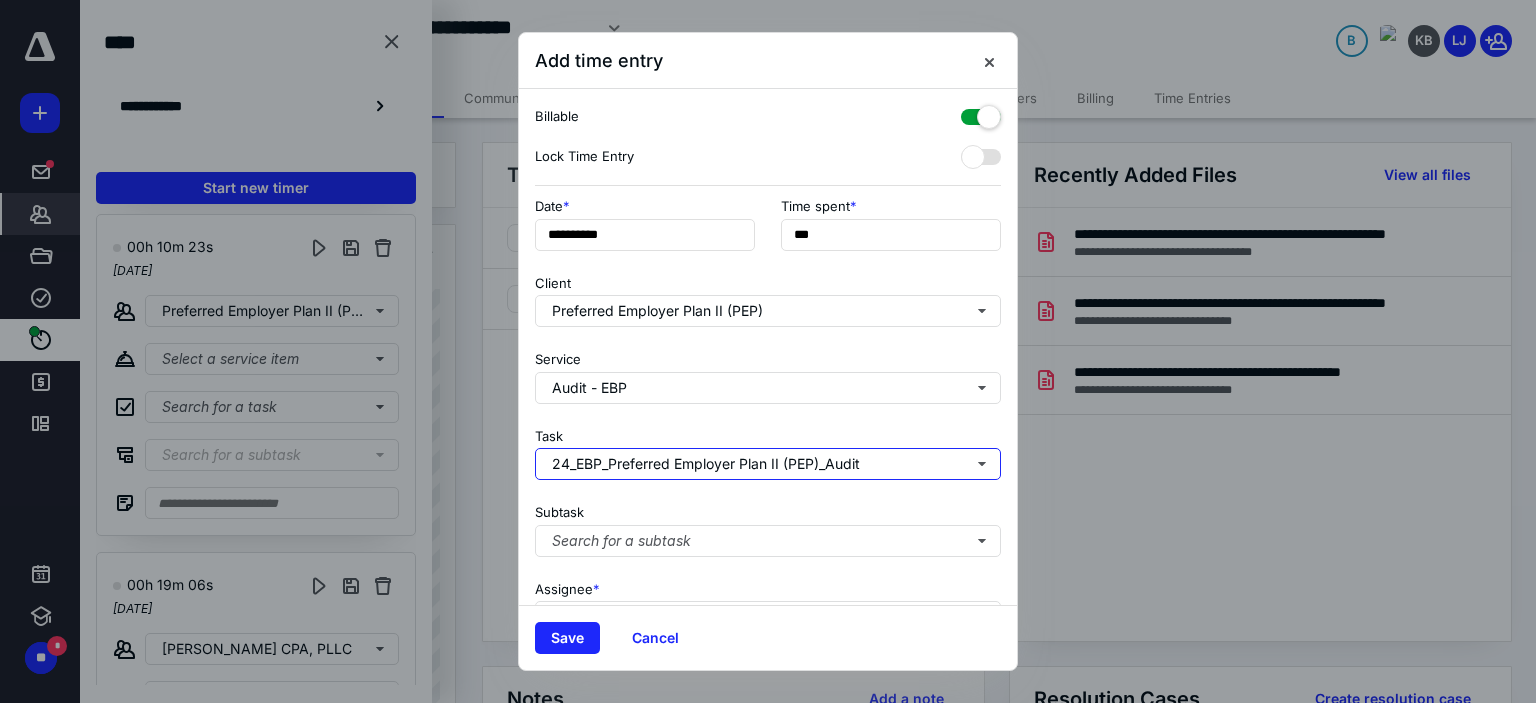scroll, scrollTop: 197, scrollLeft: 0, axis: vertical 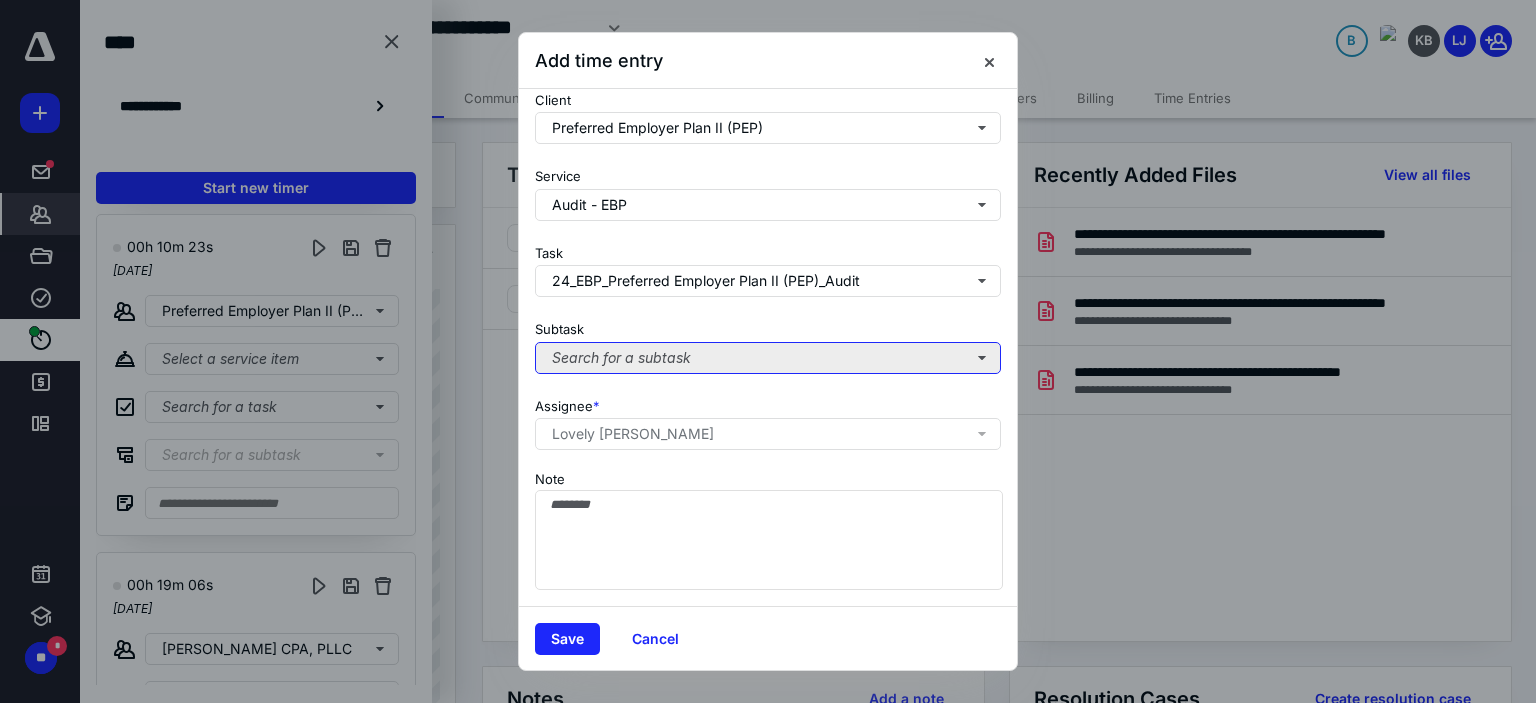 click on "Search for a subtask" at bounding box center [768, 358] 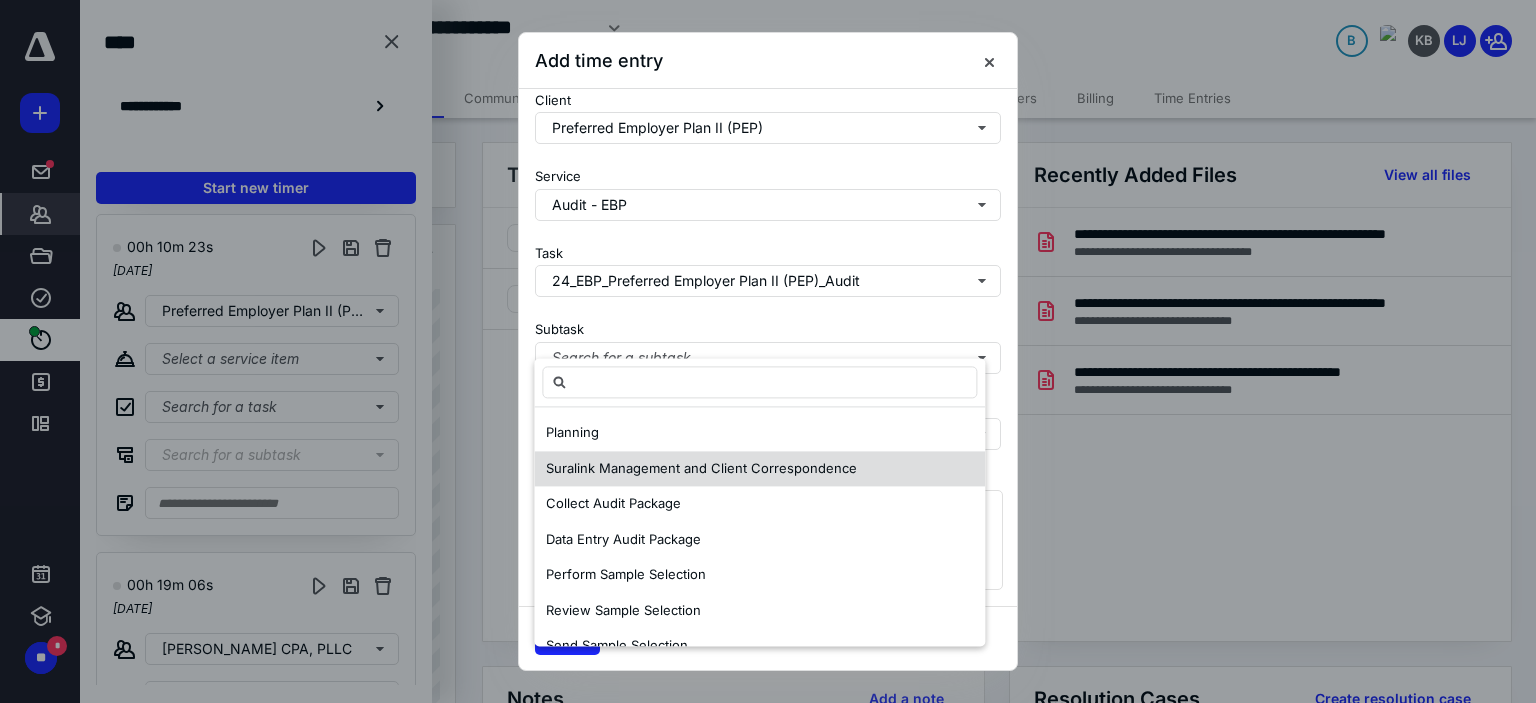 click on "Suralink Management and Client Correspondence" at bounding box center [701, 468] 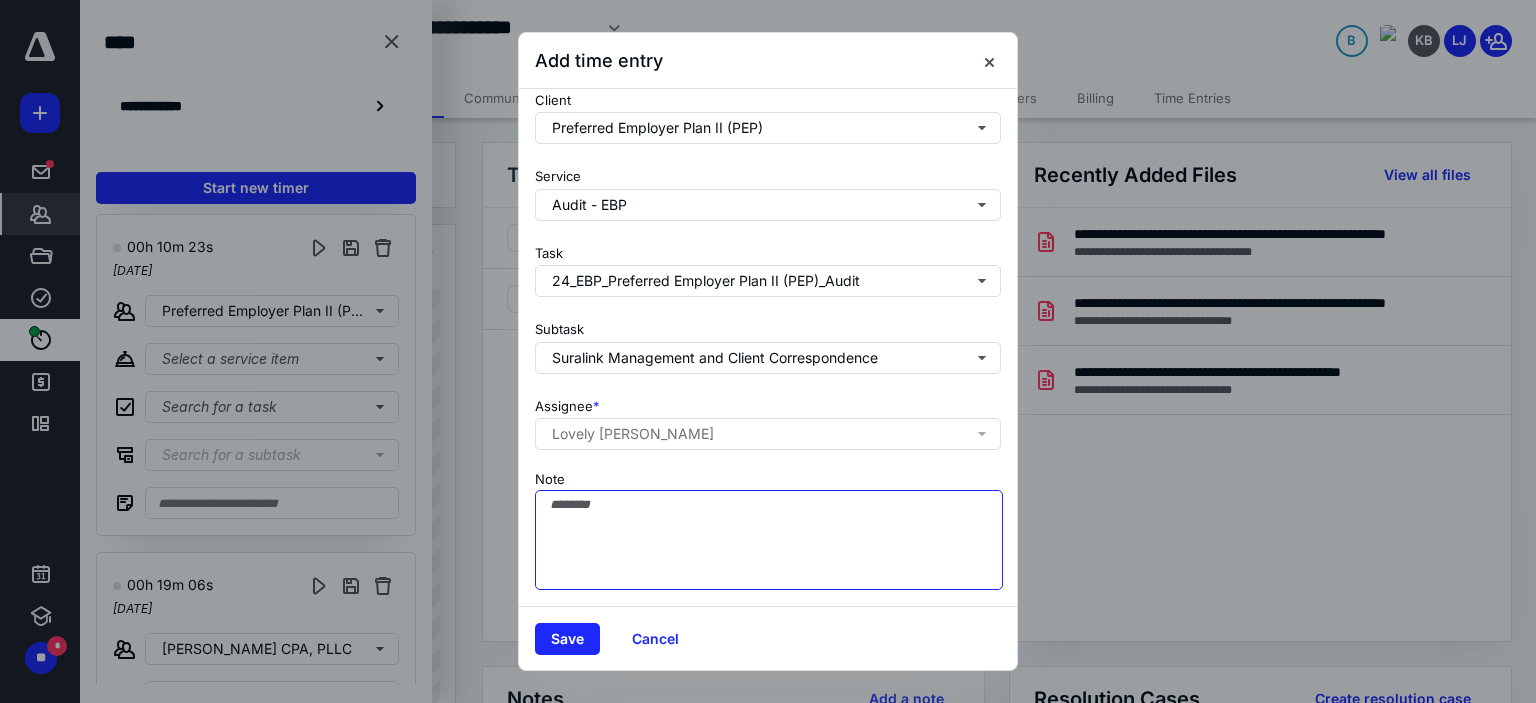 click on "Note" at bounding box center (769, 540) 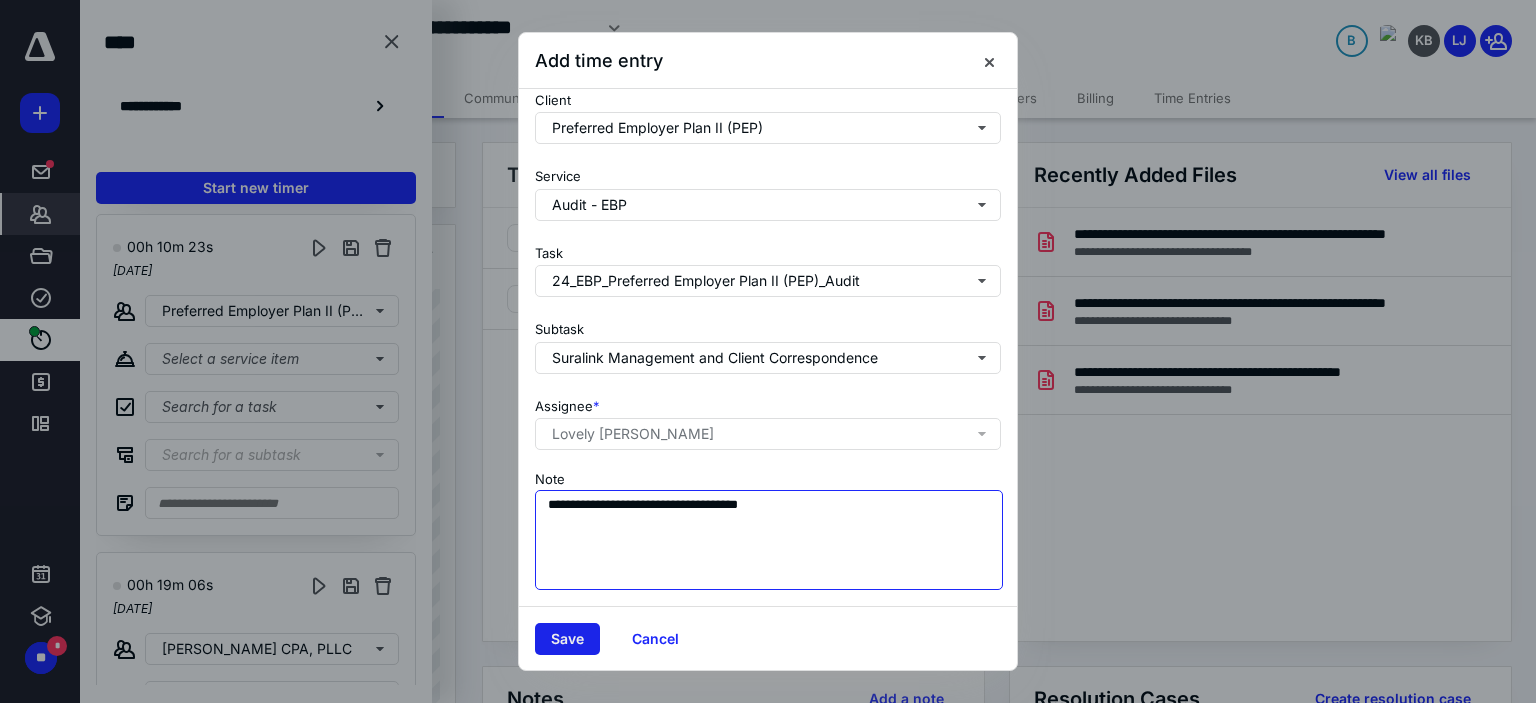 type on "**********" 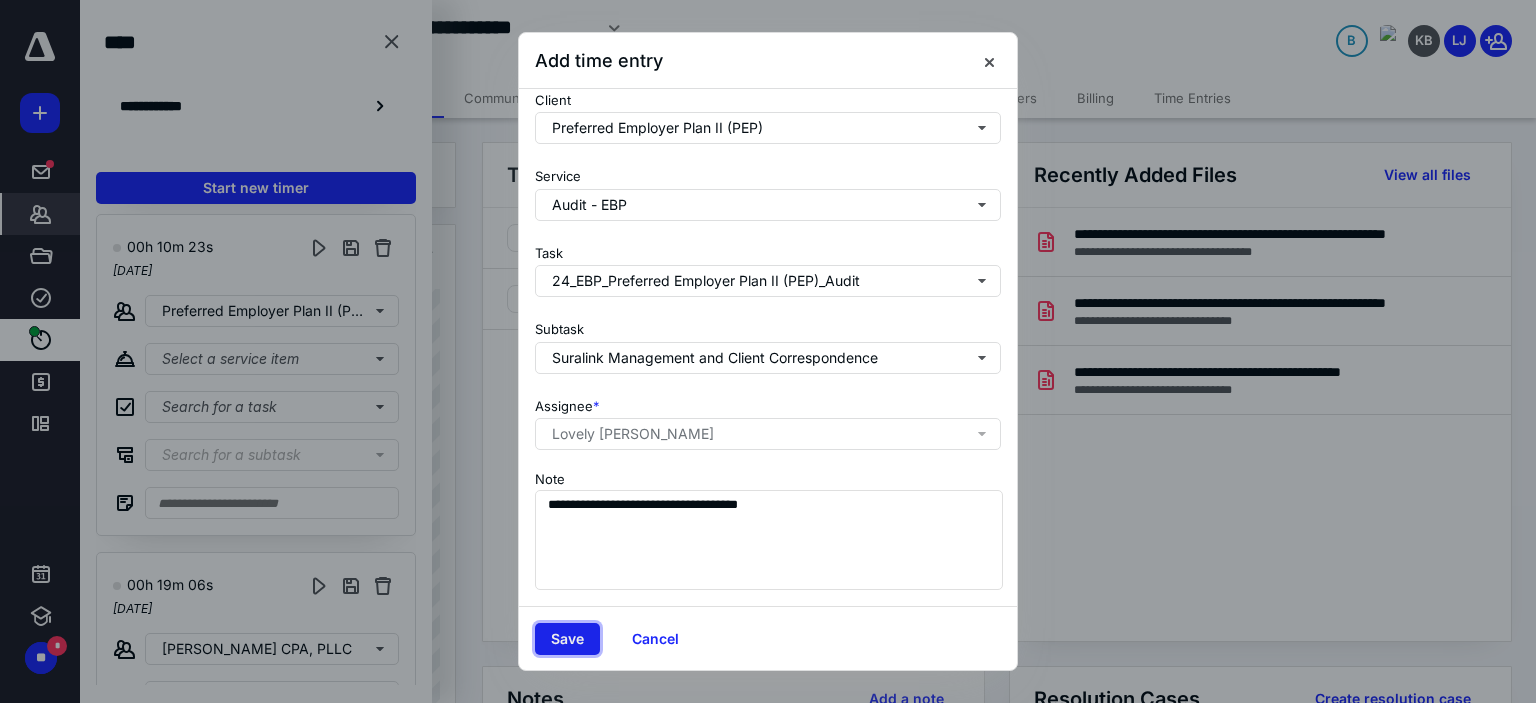 click on "Save" at bounding box center (567, 639) 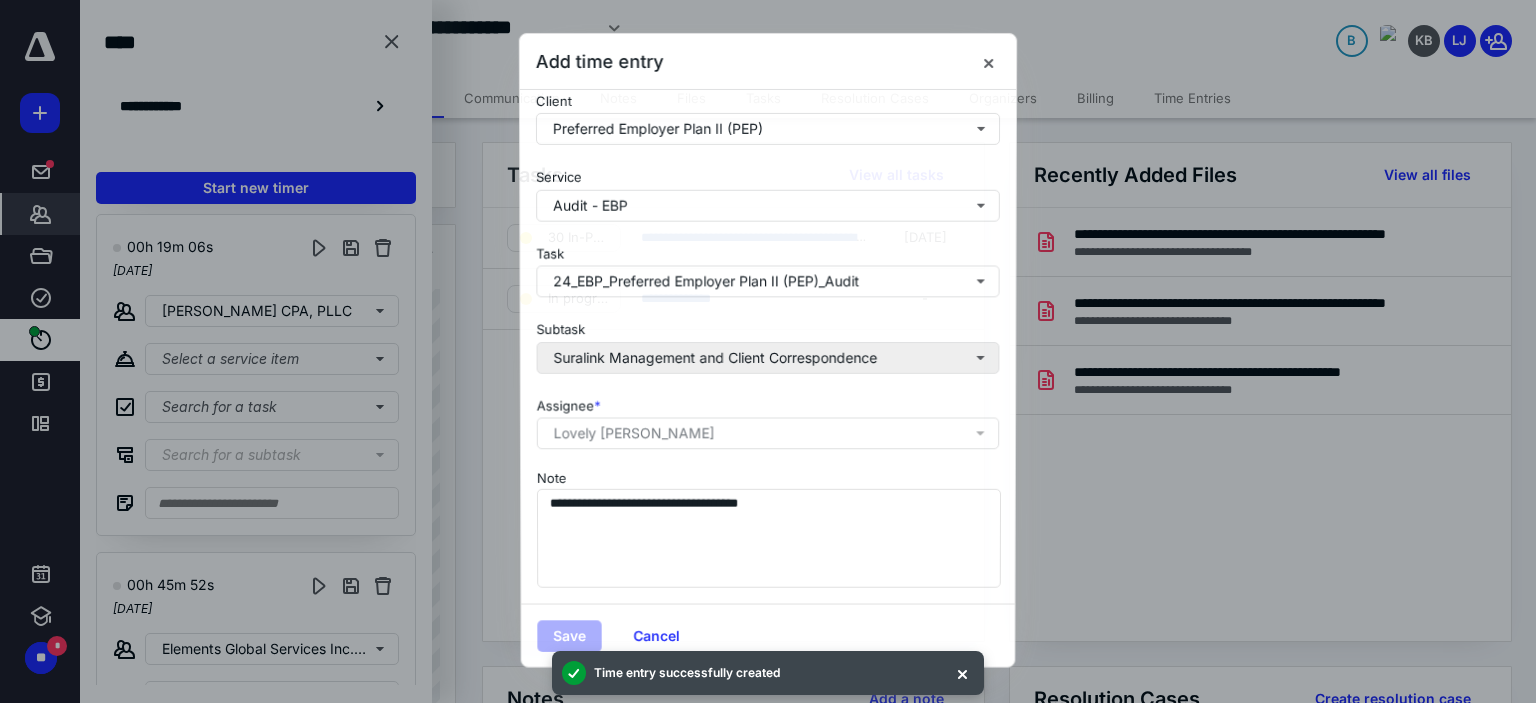 scroll, scrollTop: 344, scrollLeft: 0, axis: vertical 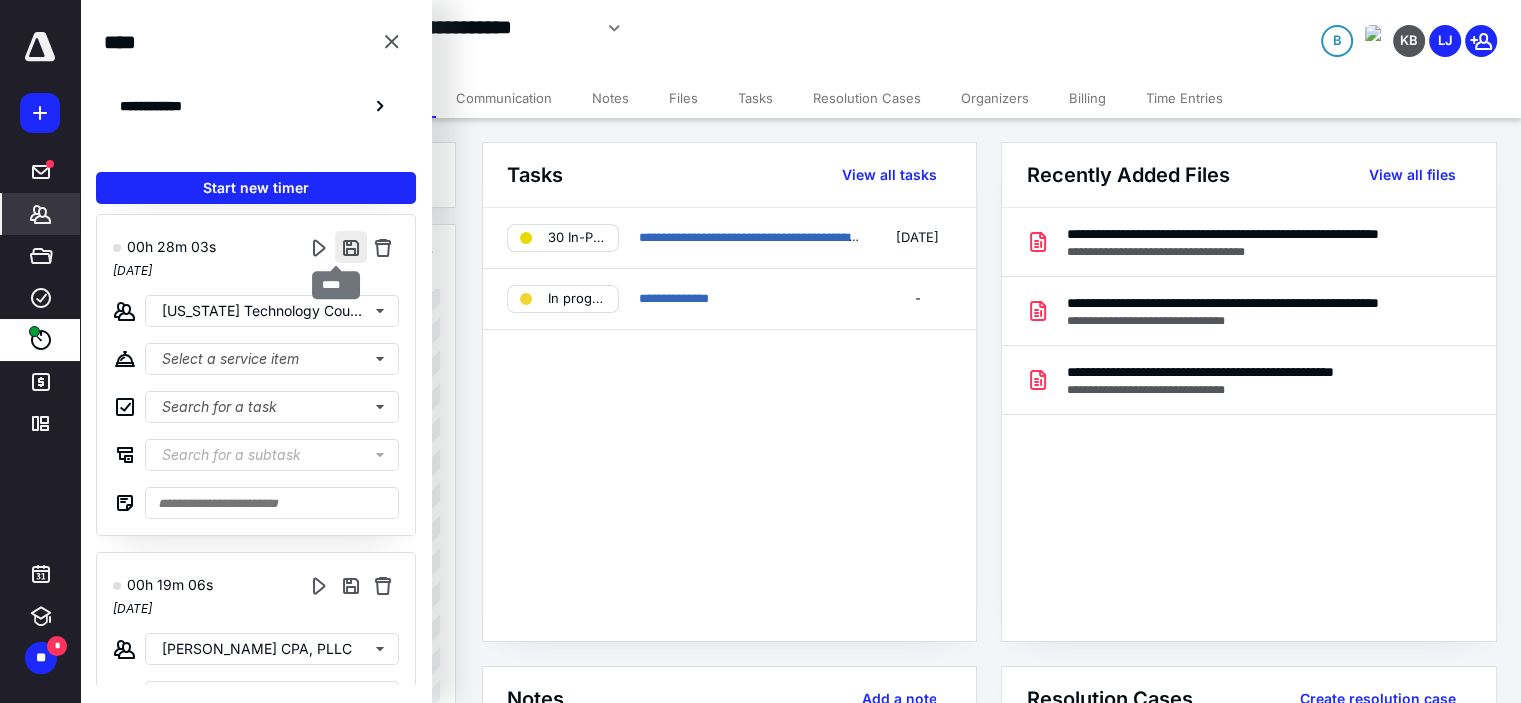 click at bounding box center [351, 247] 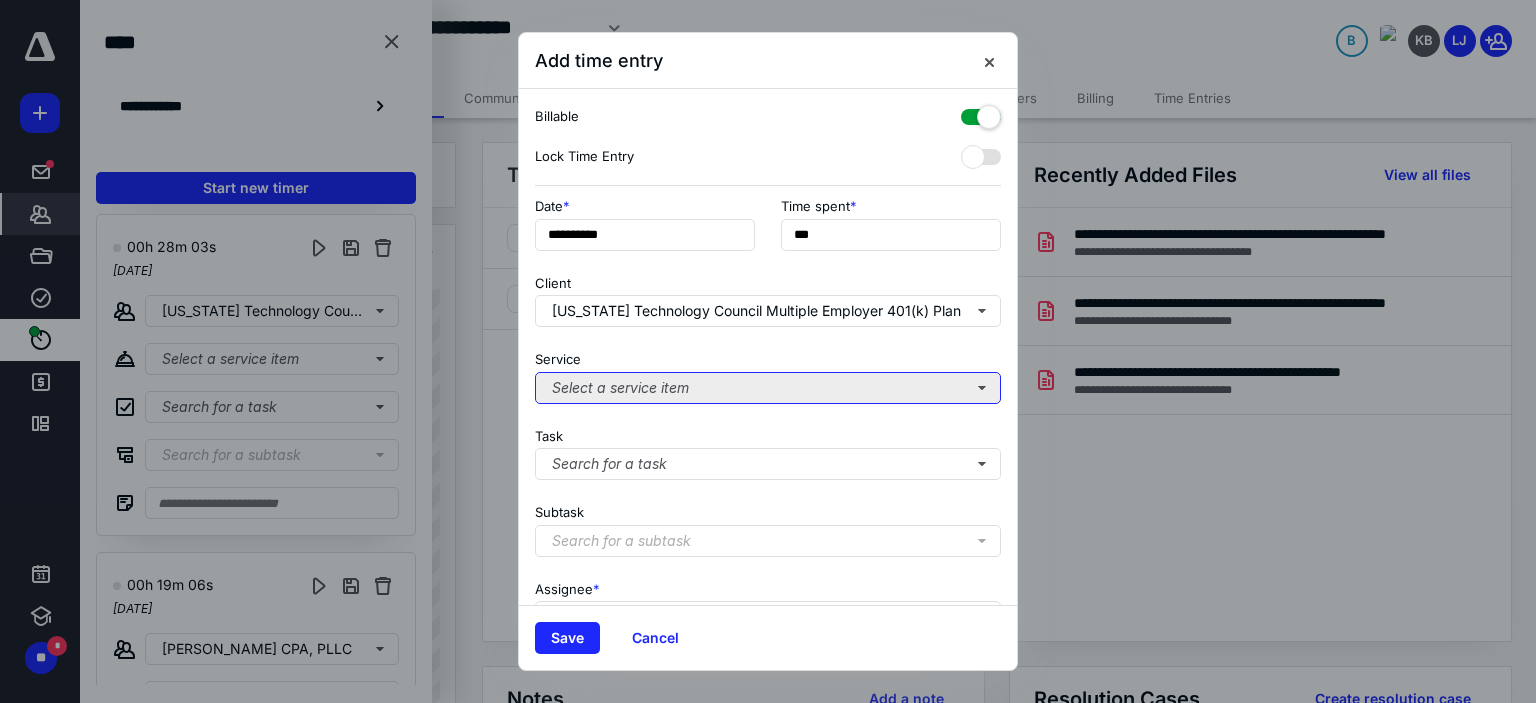 click on "Select a service item" at bounding box center (768, 388) 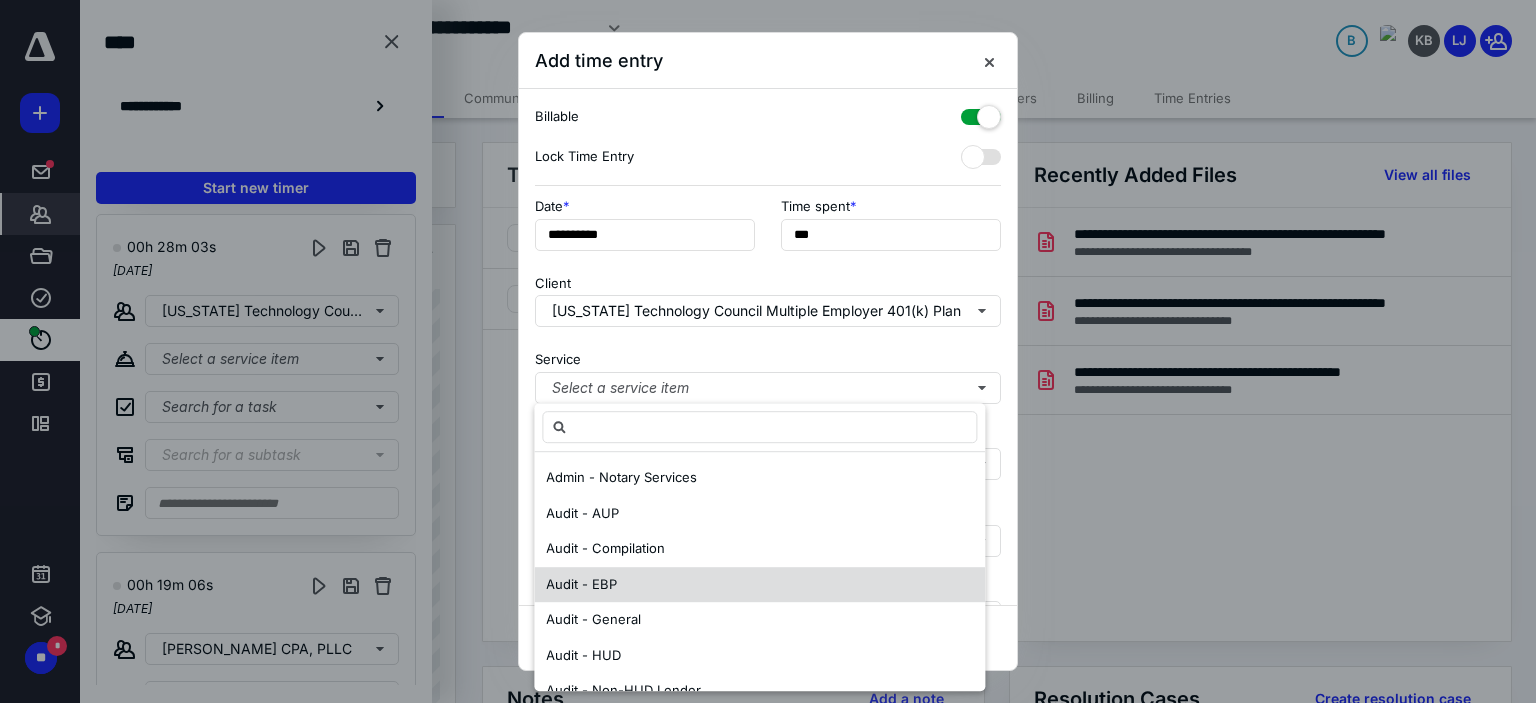 click on "Audit - EBP" at bounding box center (759, 585) 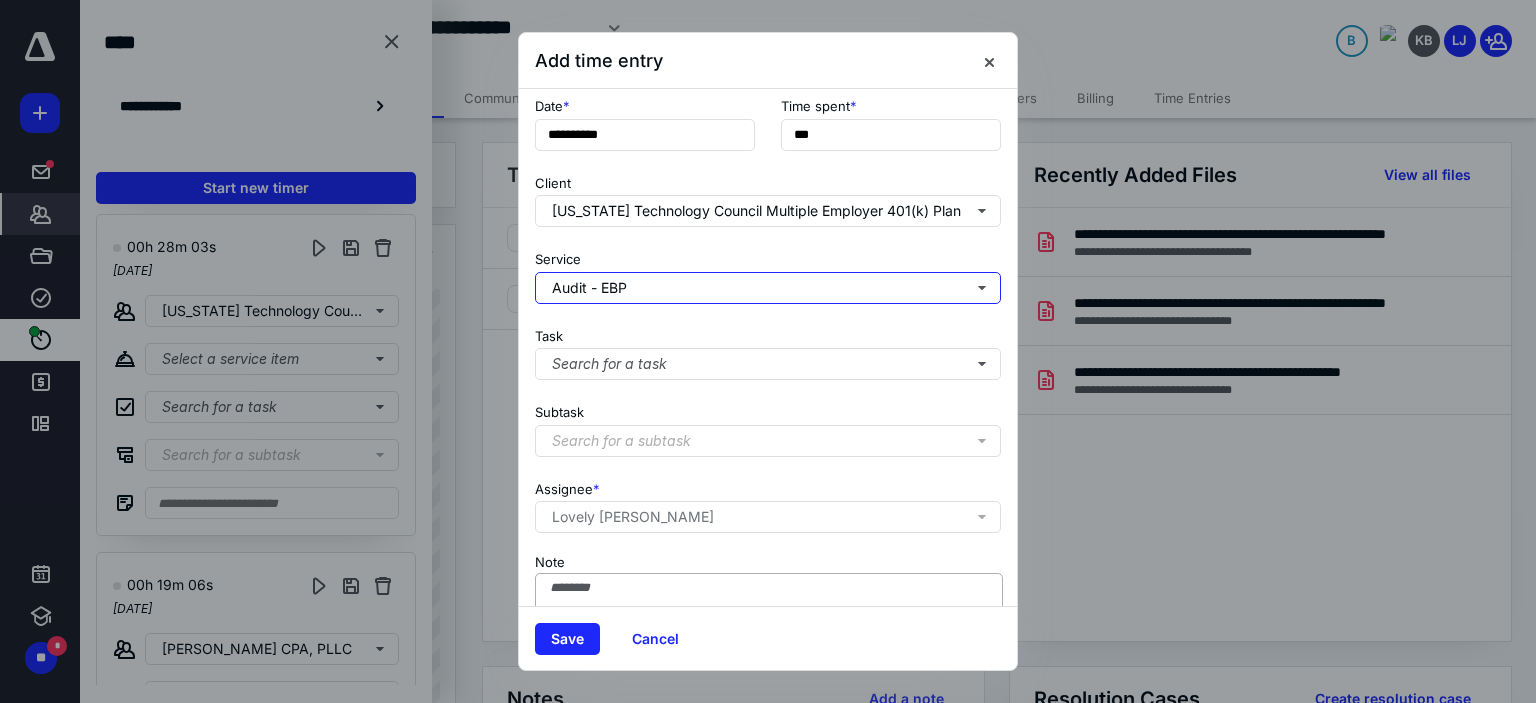 scroll, scrollTop: 197, scrollLeft: 0, axis: vertical 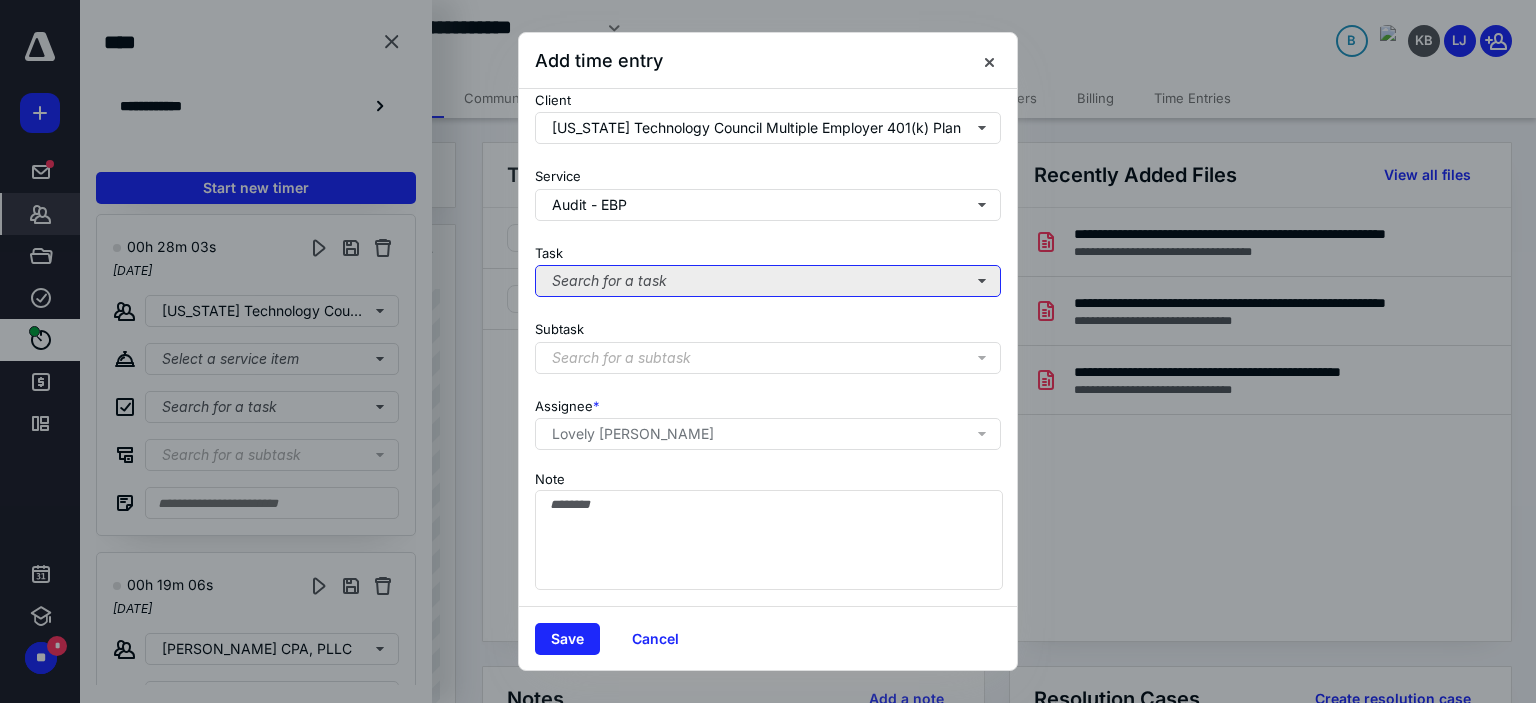 click on "Search for a task" at bounding box center (768, 281) 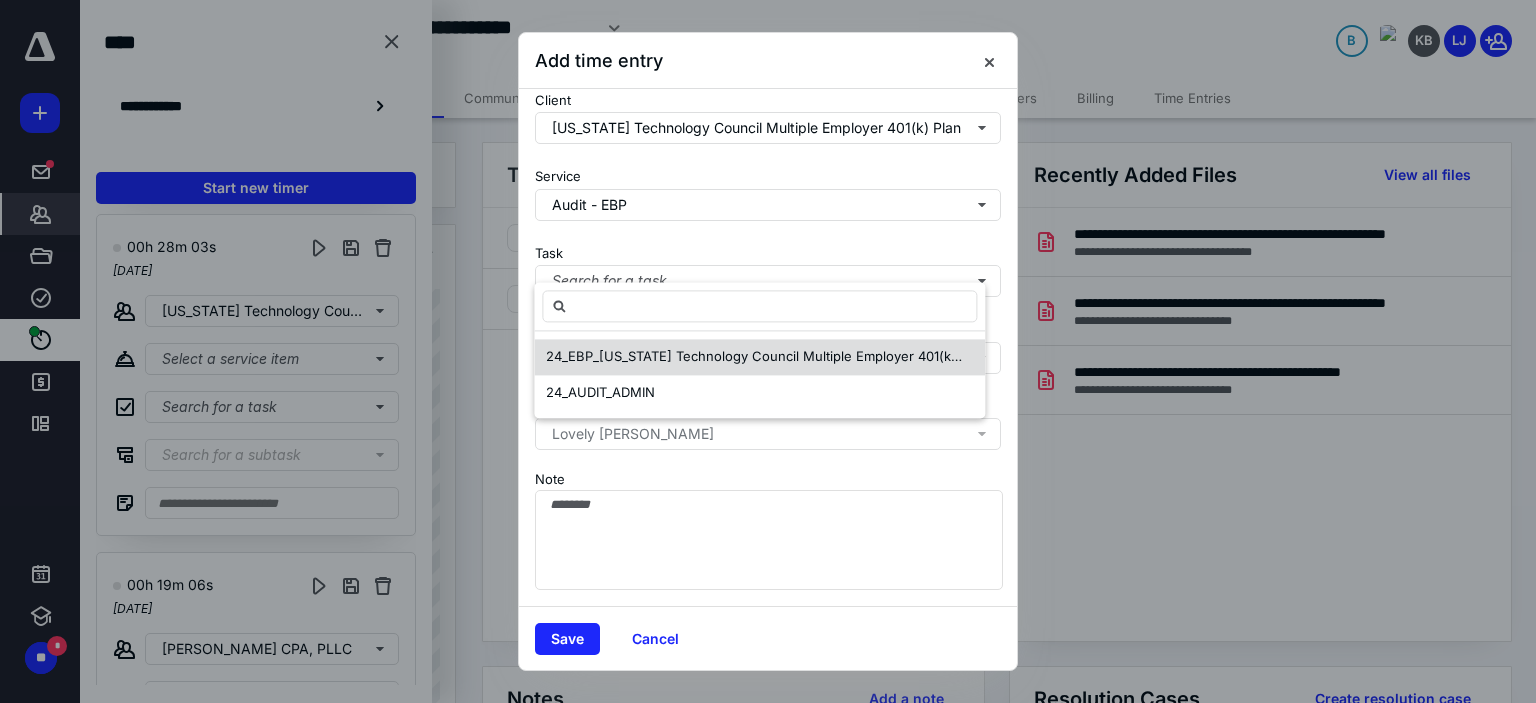 click on "24_EBP_Arizona Technology Council Multiple Employer 401(k) Plan_Audit" at bounding box center [785, 356] 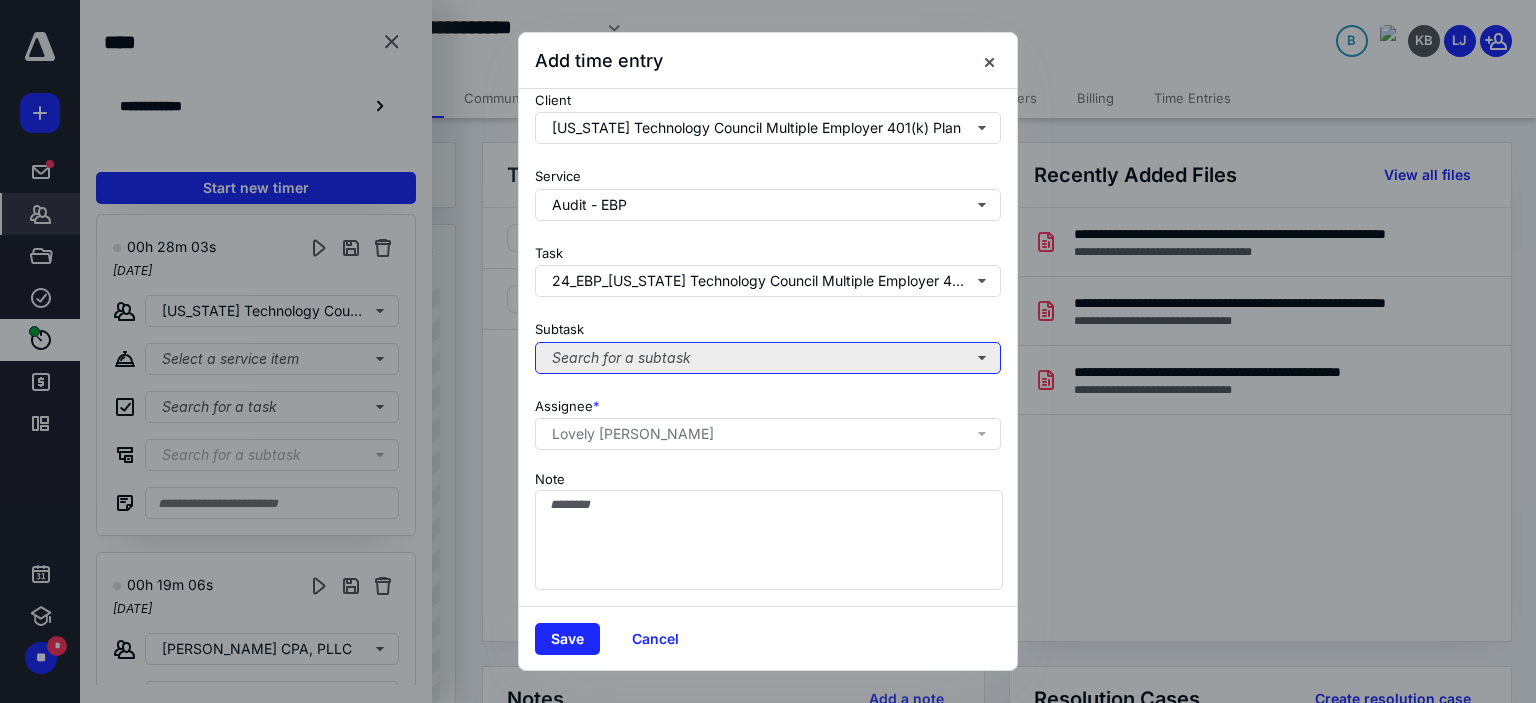 click on "Search for a subtask" at bounding box center [768, 358] 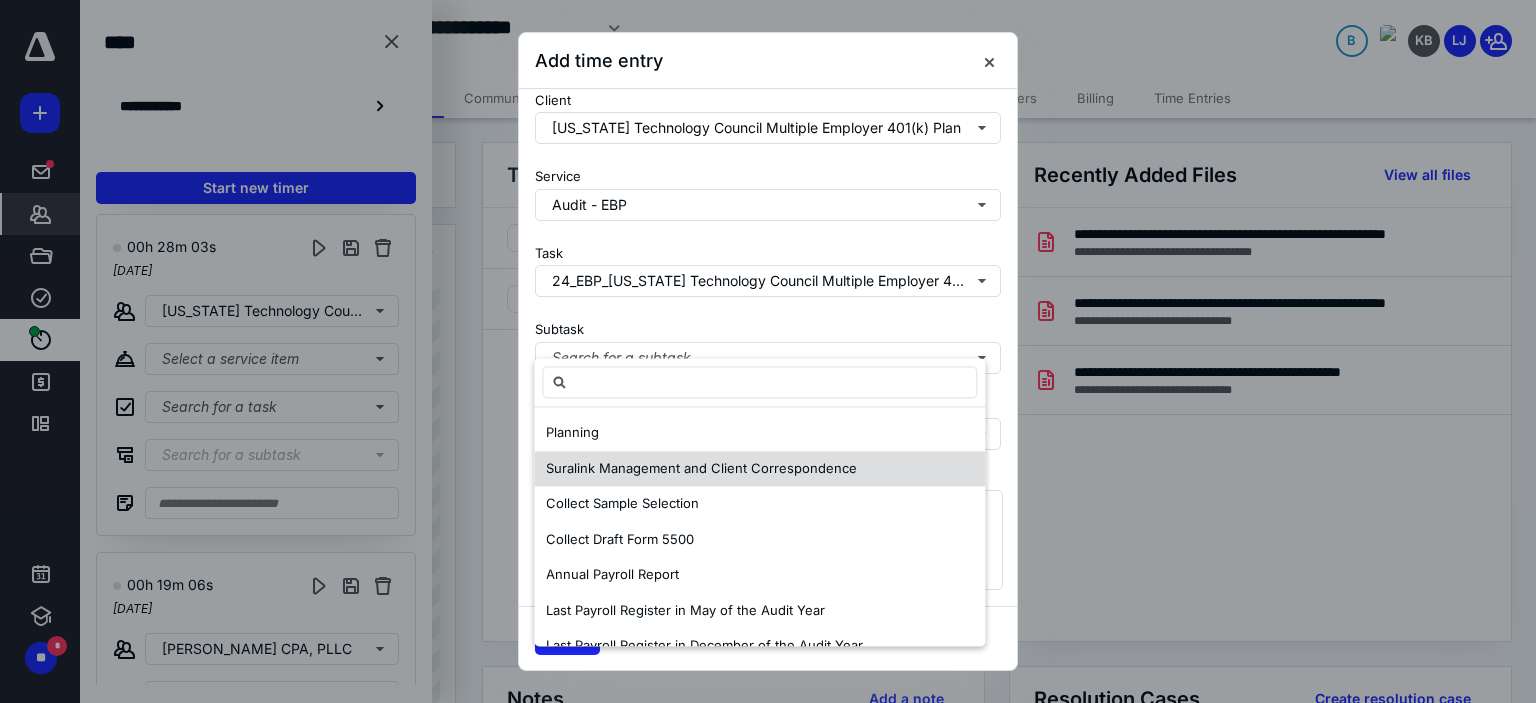 click on "Suralink Management and Client Correspondence" at bounding box center [701, 468] 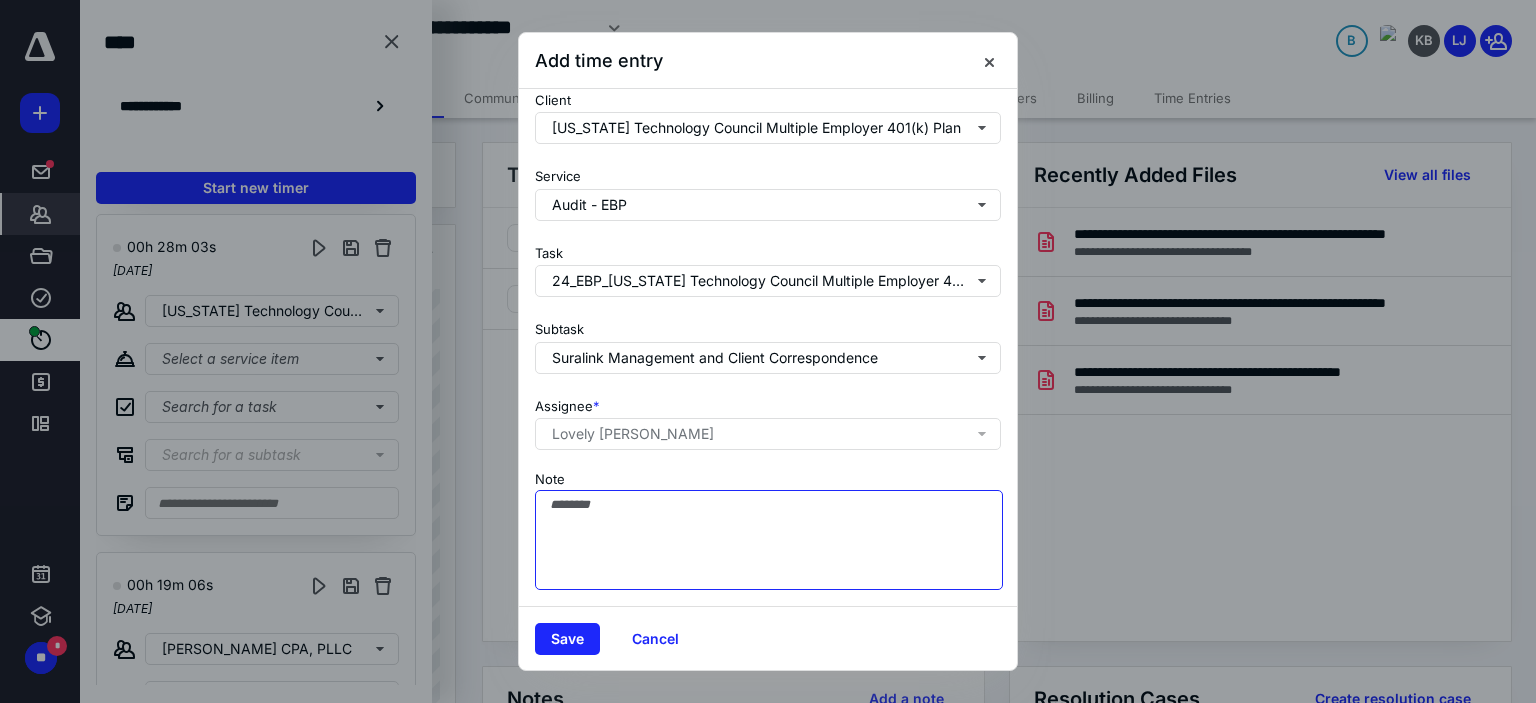 click on "Note" at bounding box center [769, 540] 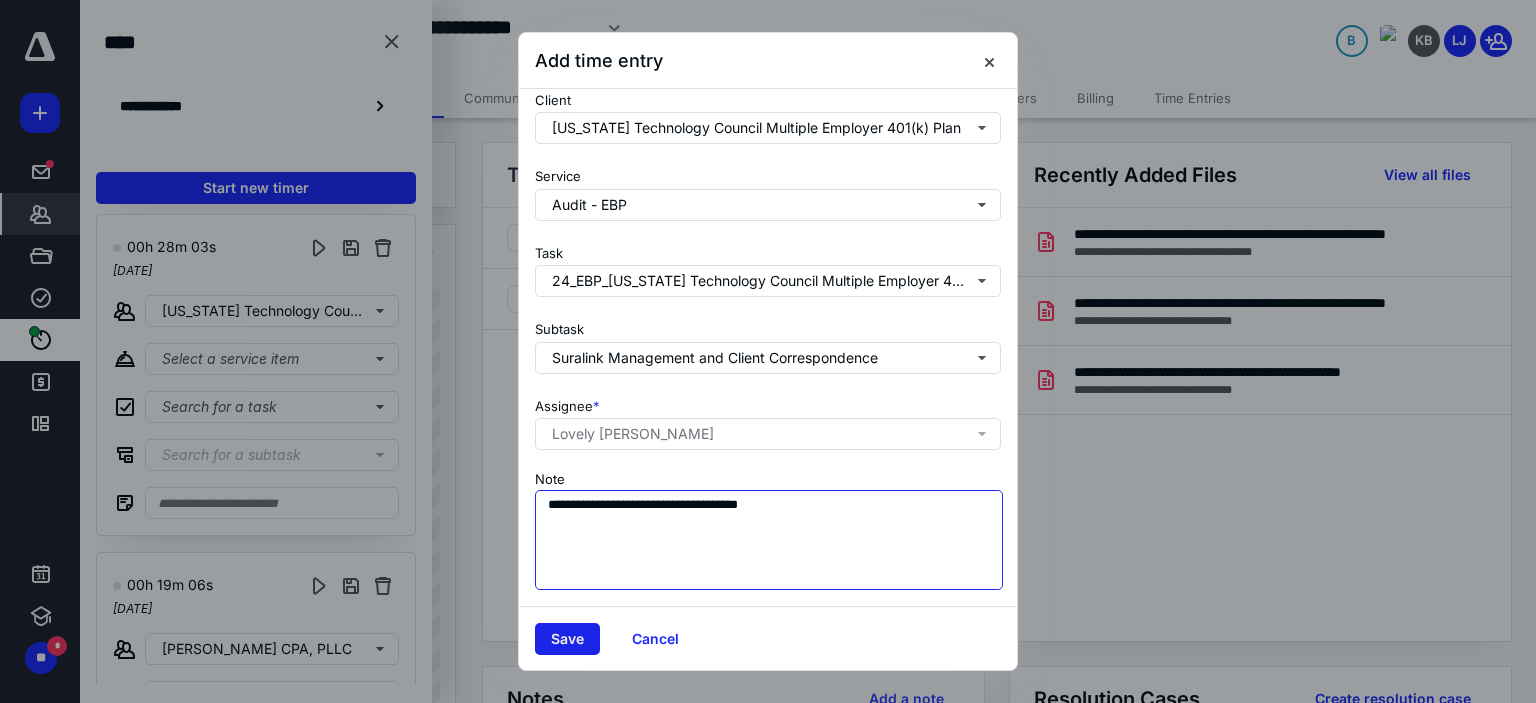 type on "**********" 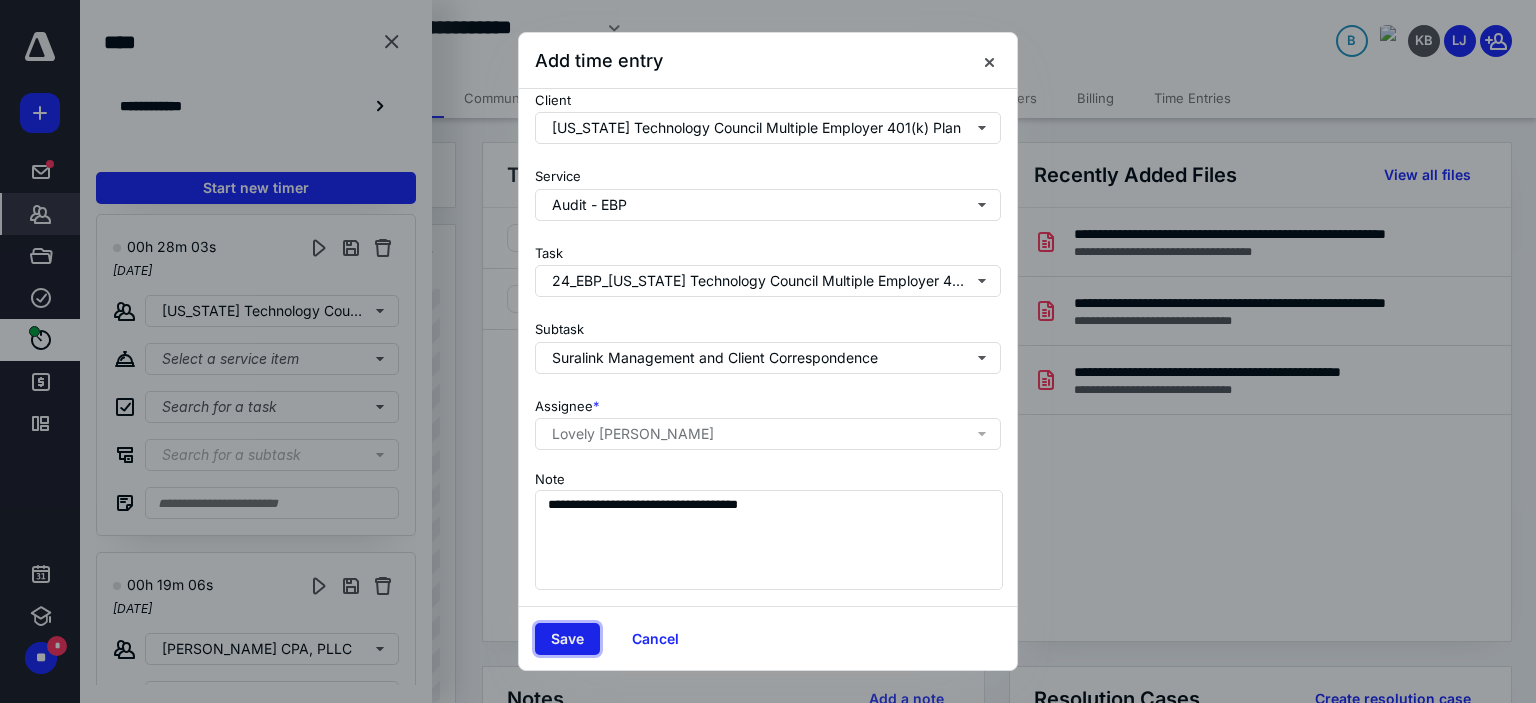 click on "Save" at bounding box center (567, 639) 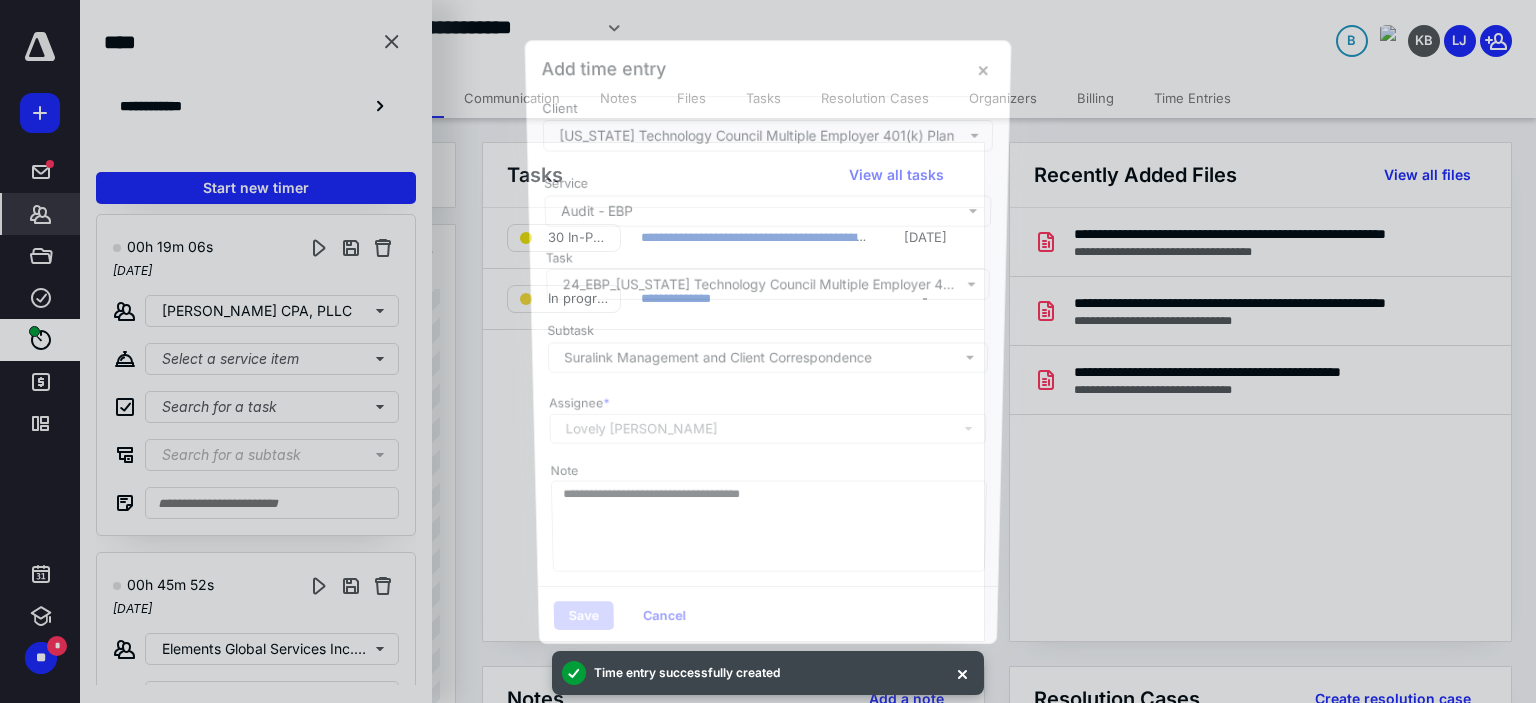 scroll, scrollTop: 7, scrollLeft: 0, axis: vertical 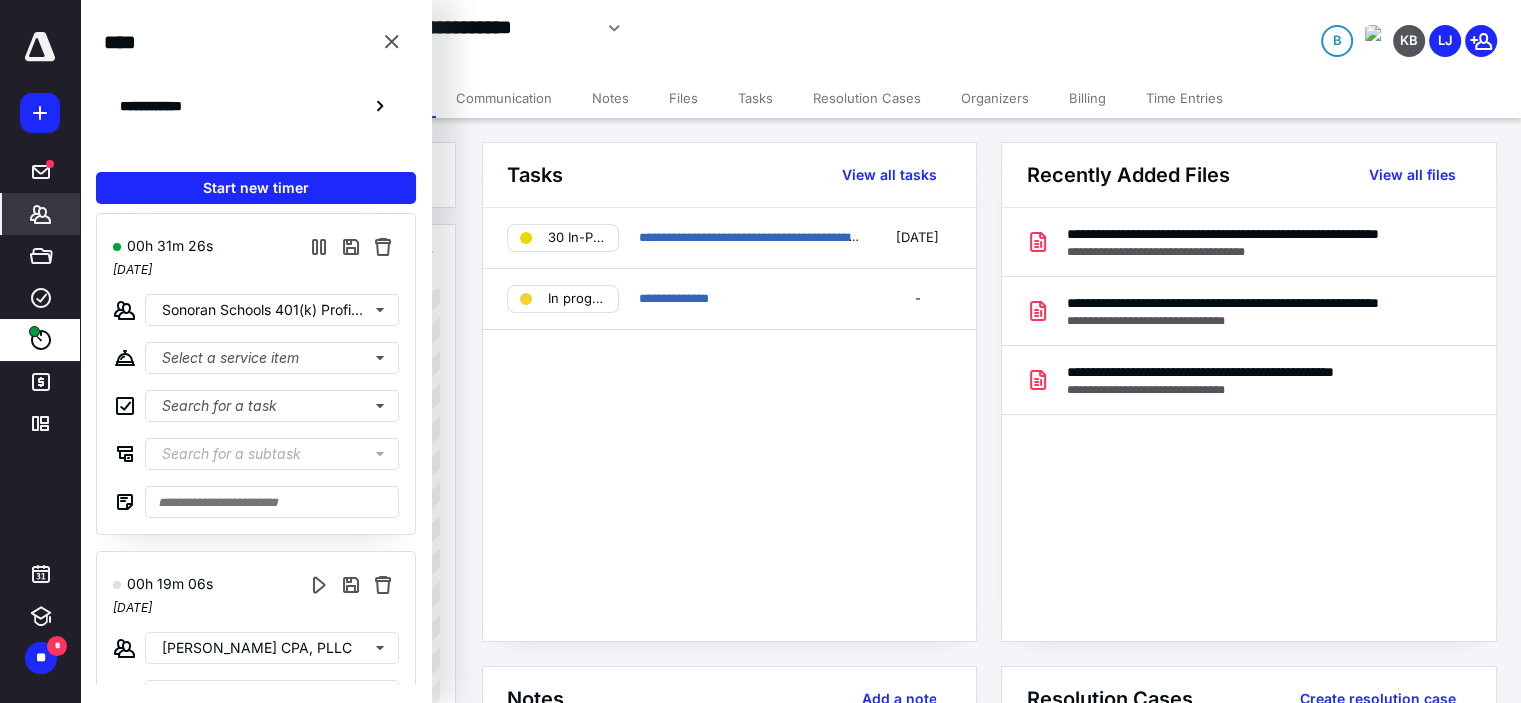 click on "**********" at bounding box center [601, 28] 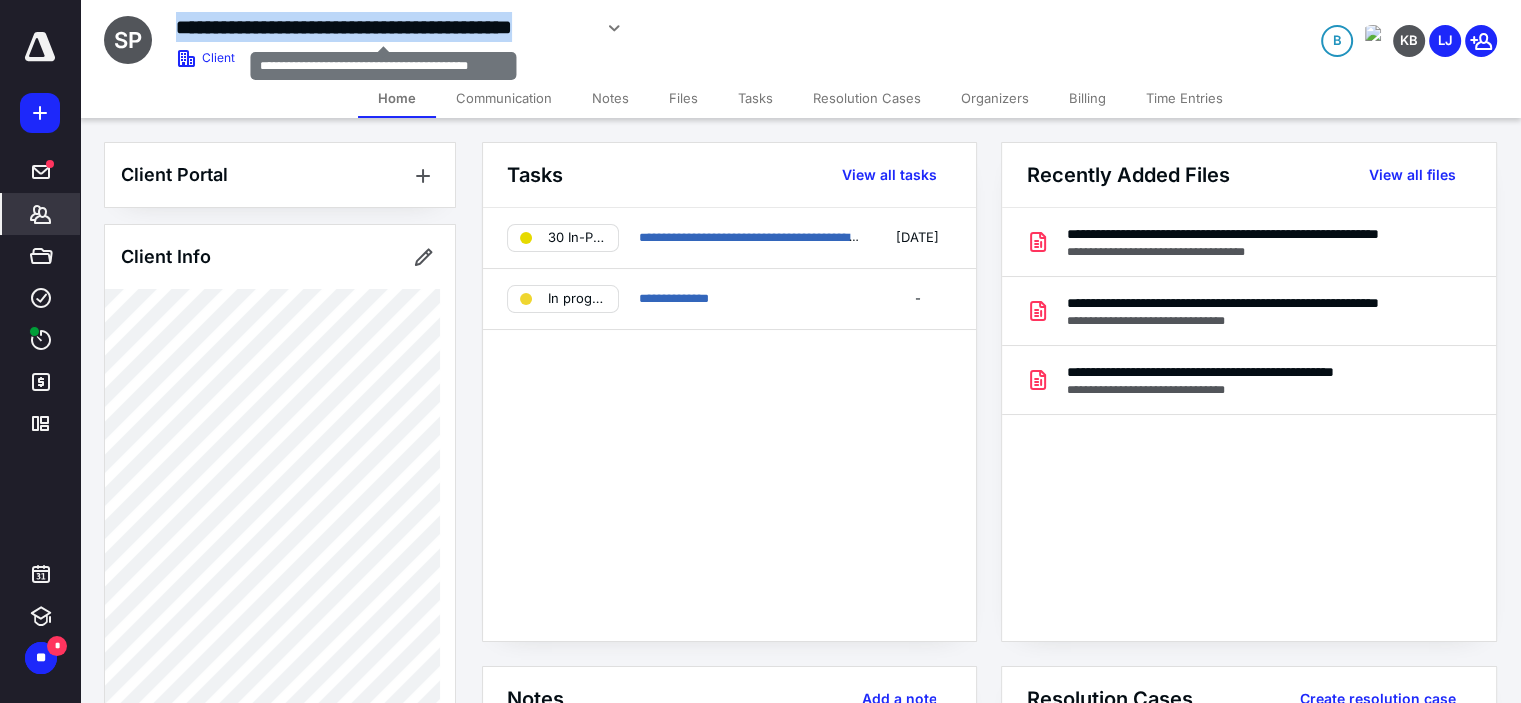 drag, startPoint x: 178, startPoint y: 26, endPoint x: 585, endPoint y: 31, distance: 407.0307 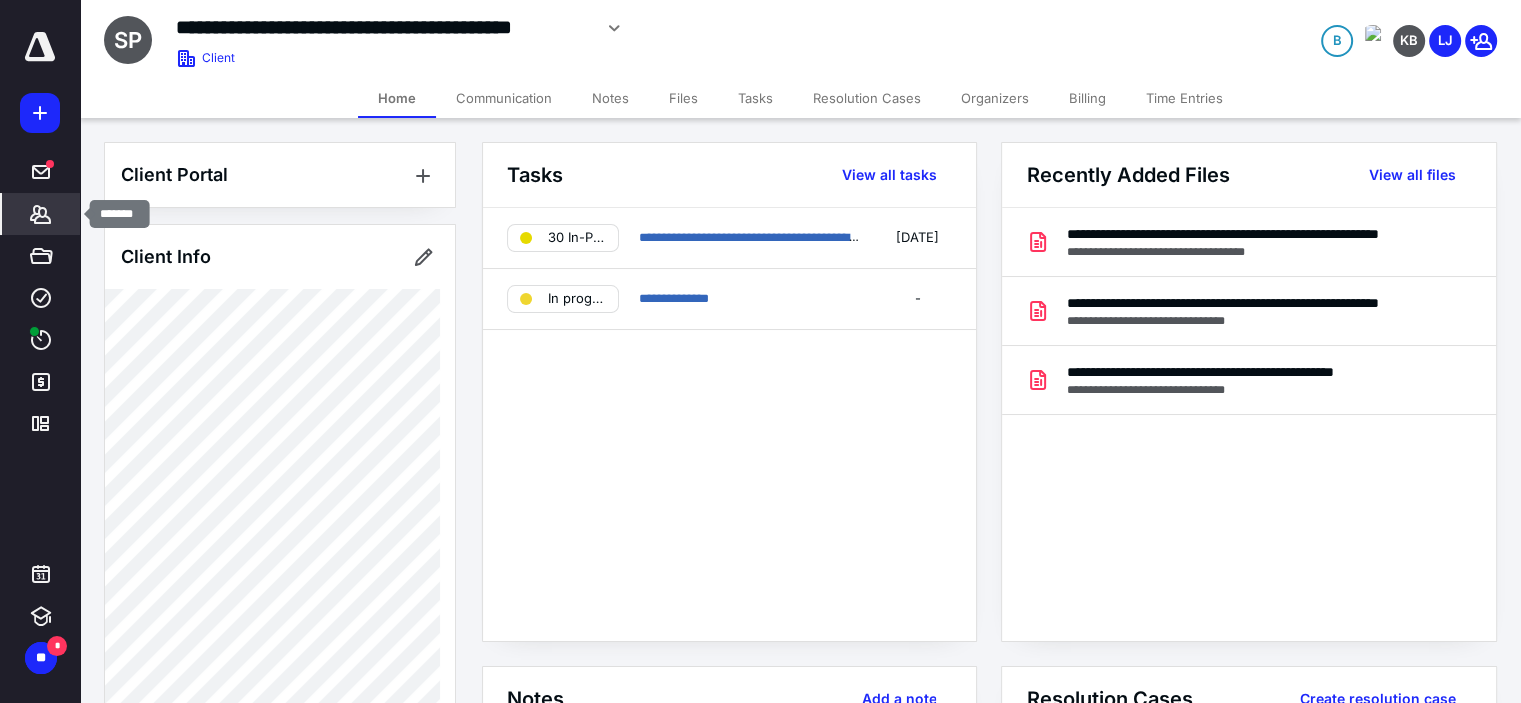 click 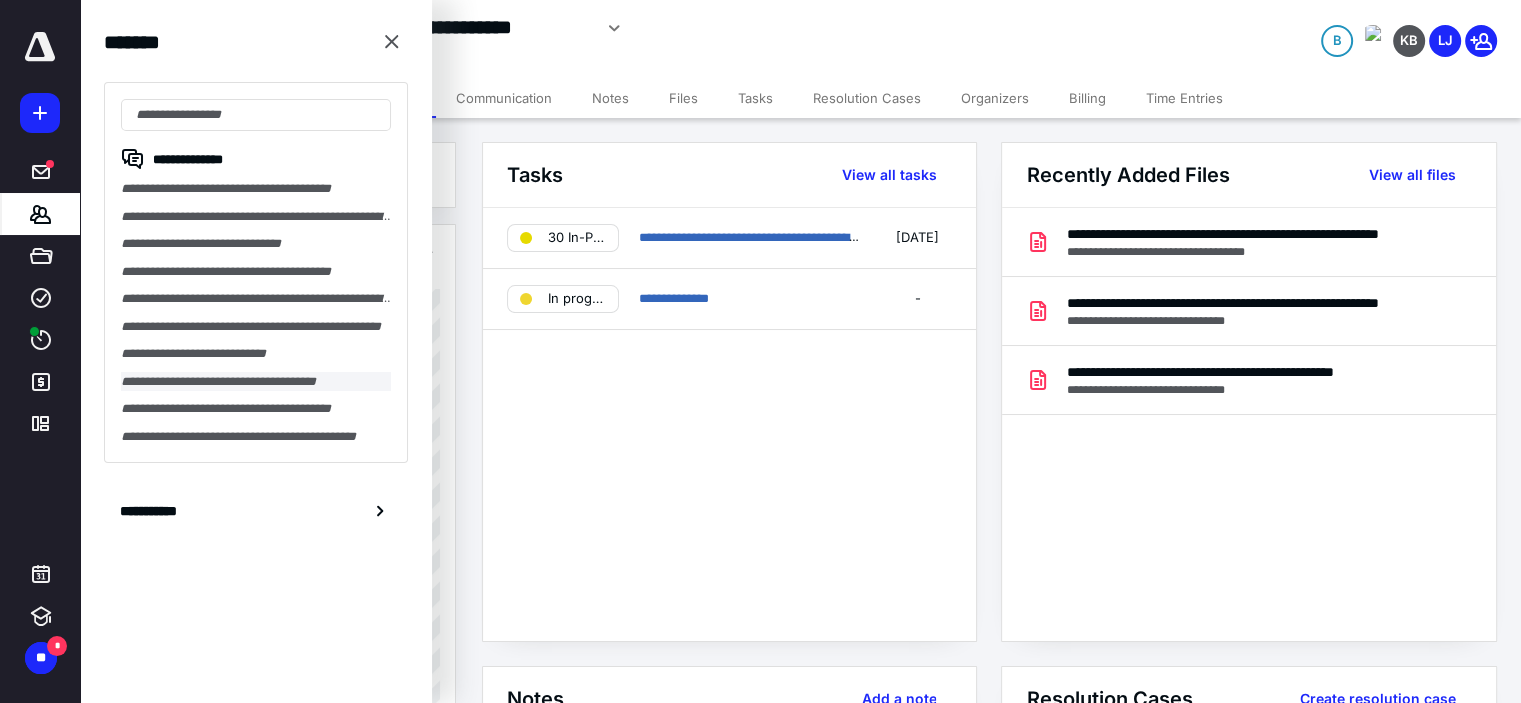 click on "**********" at bounding box center (256, 382) 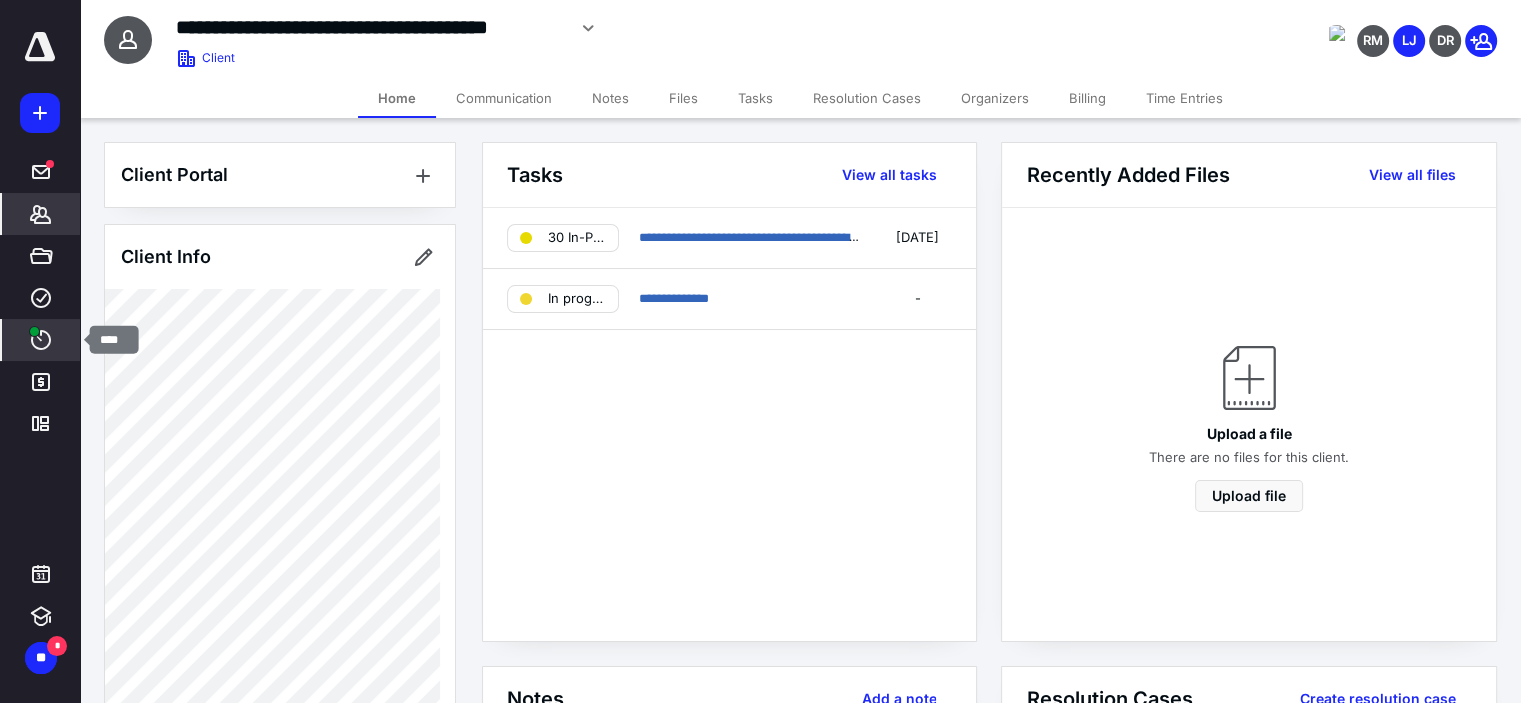 click 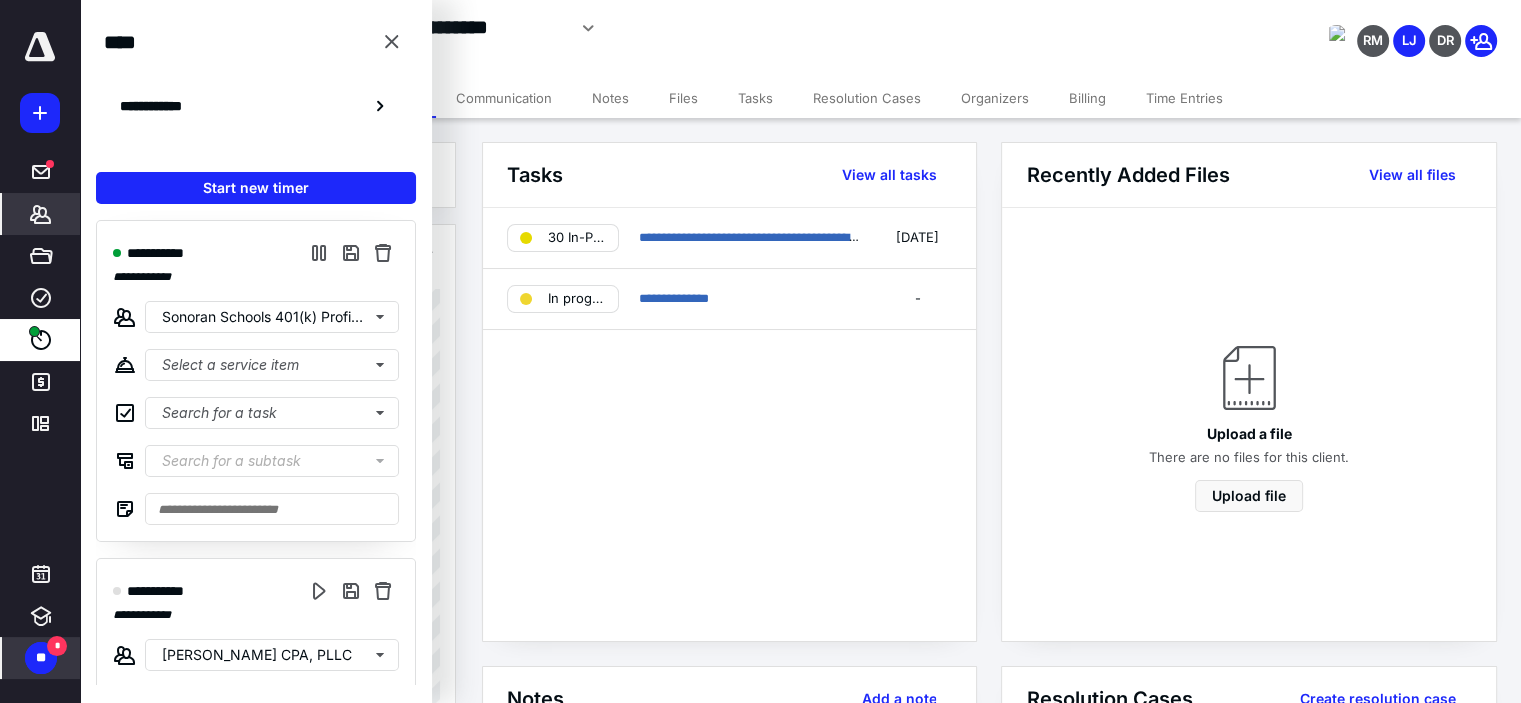 click on "**" at bounding box center [41, 658] 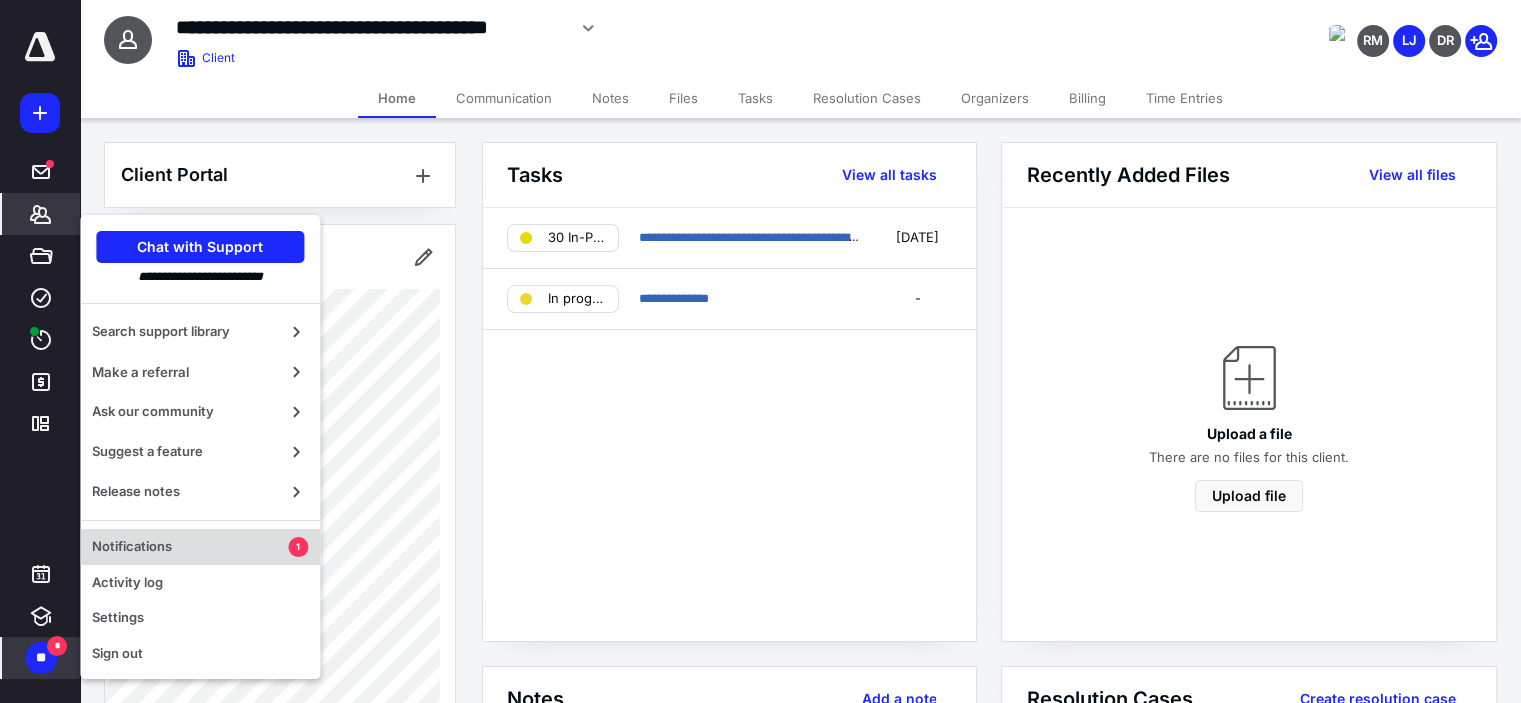 click on "Notifications" at bounding box center [190, 547] 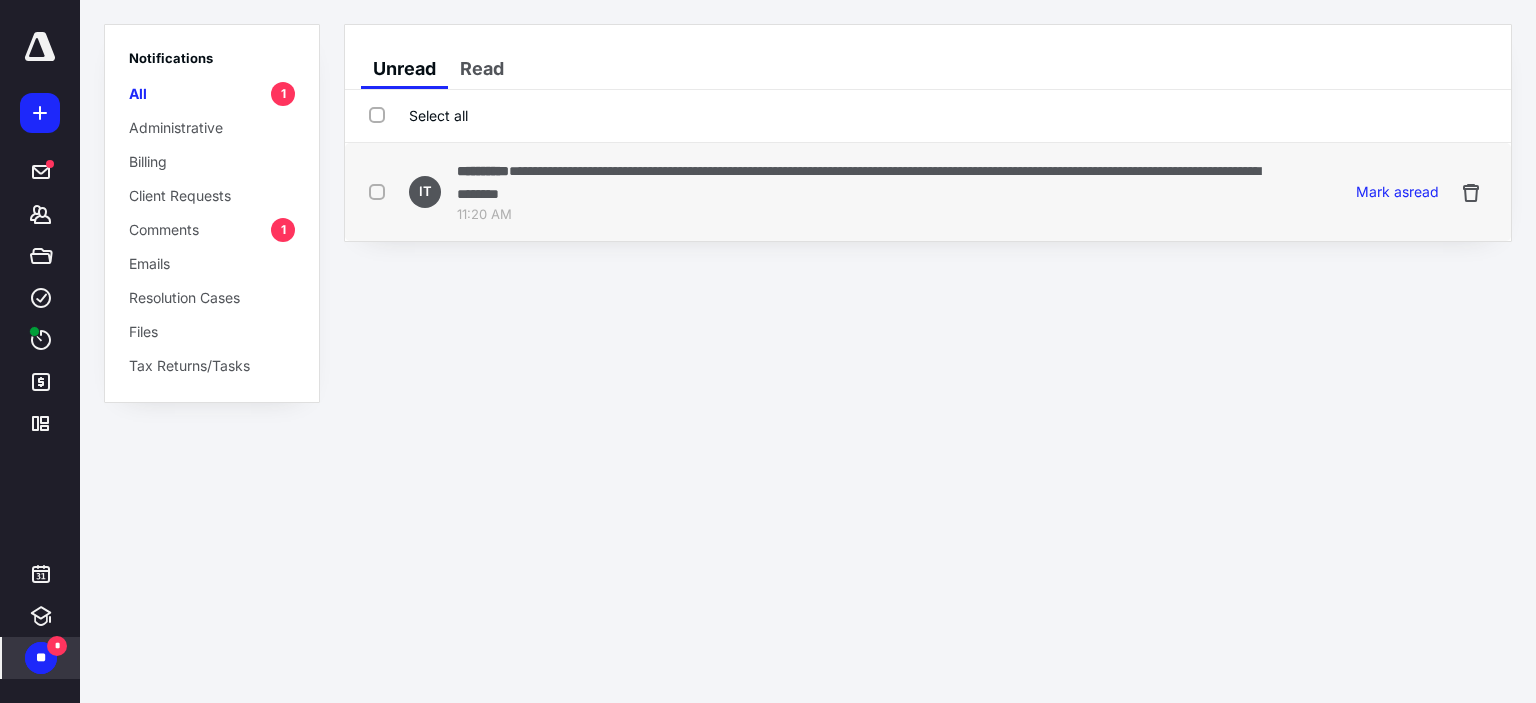 click on "**********" at bounding box center [860, 182] 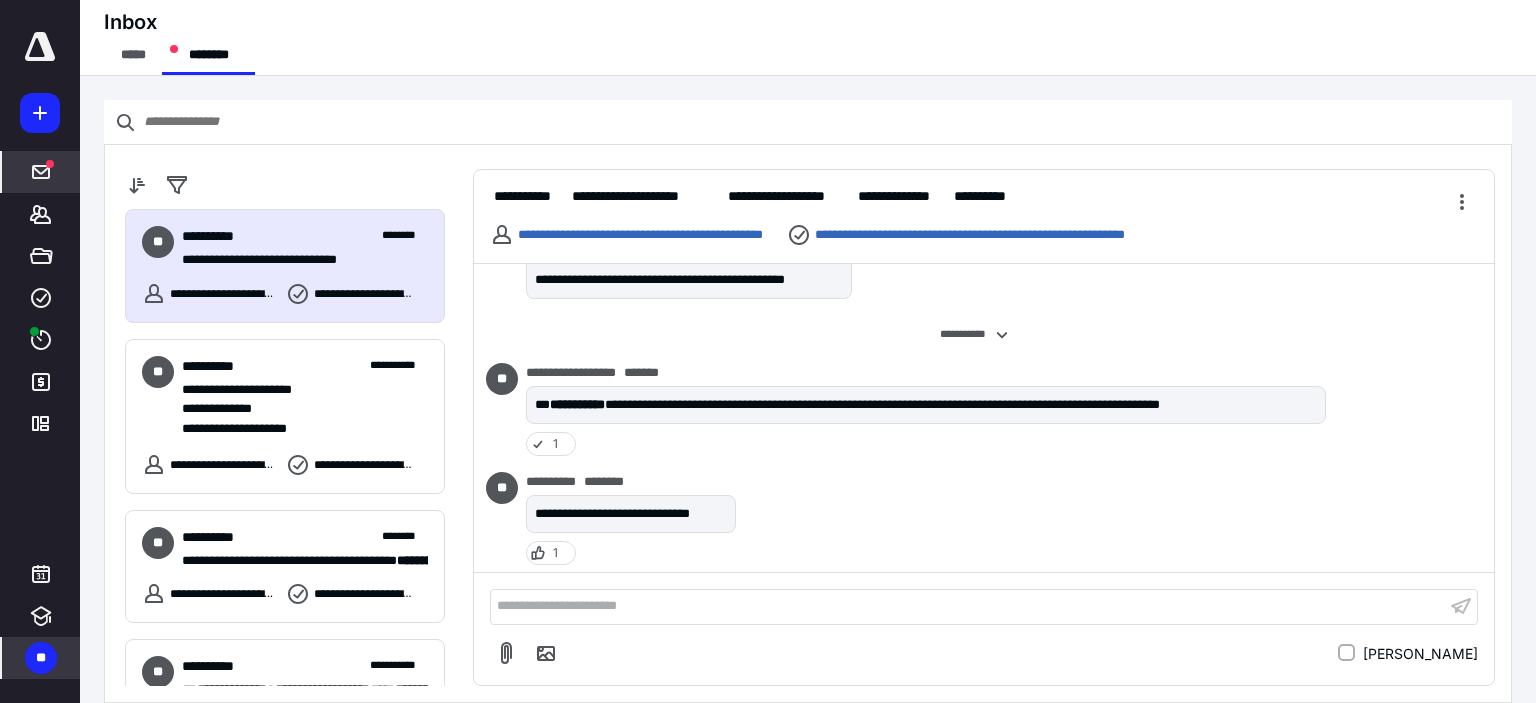 scroll, scrollTop: 679, scrollLeft: 0, axis: vertical 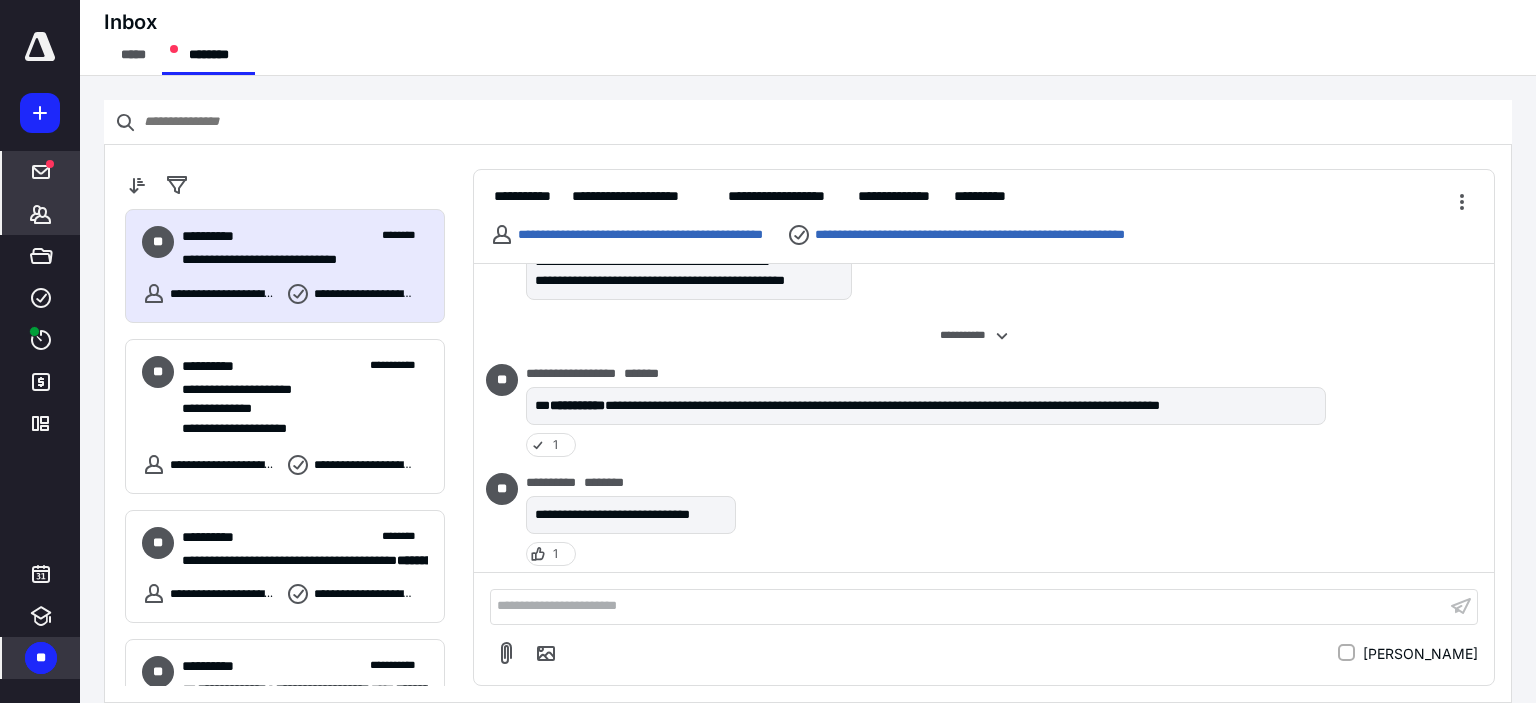 click 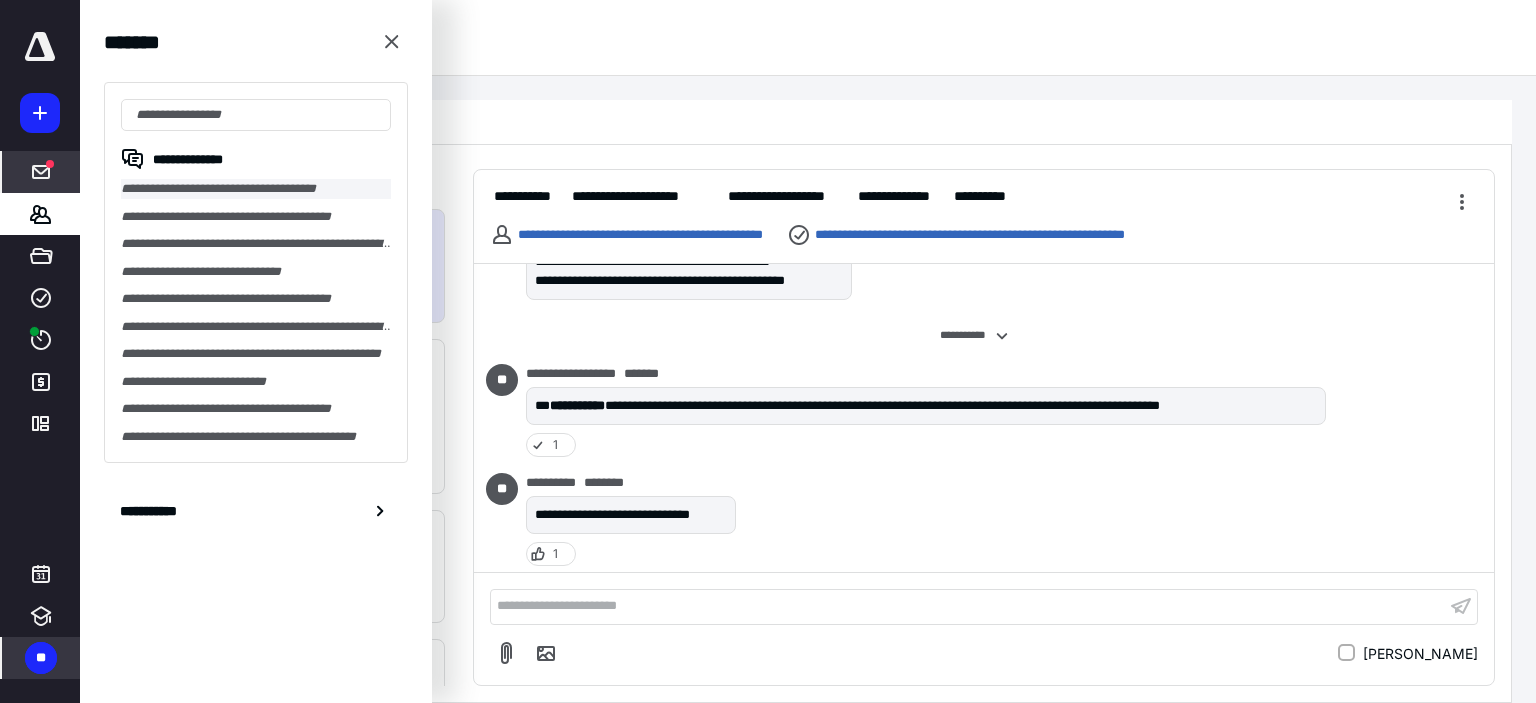 click on "**********" at bounding box center [256, 189] 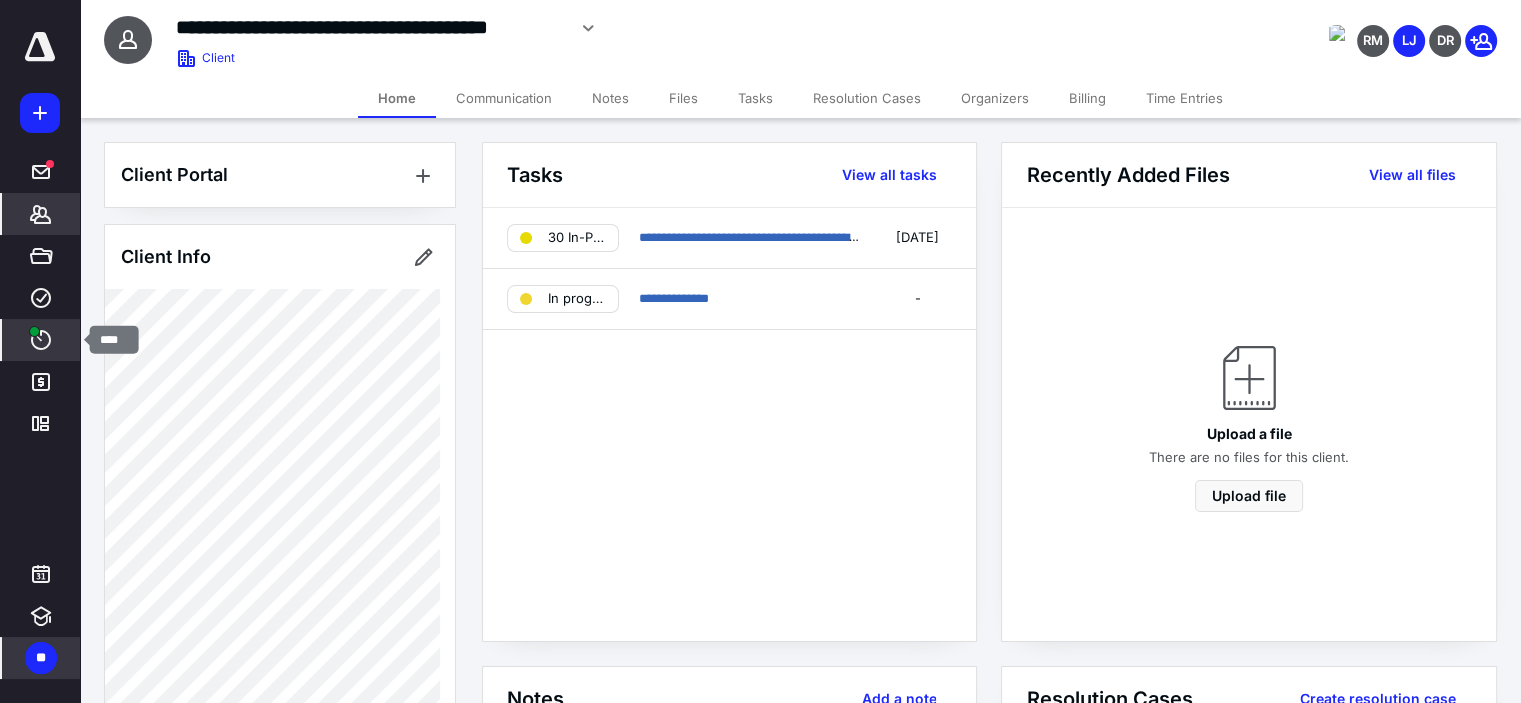 click 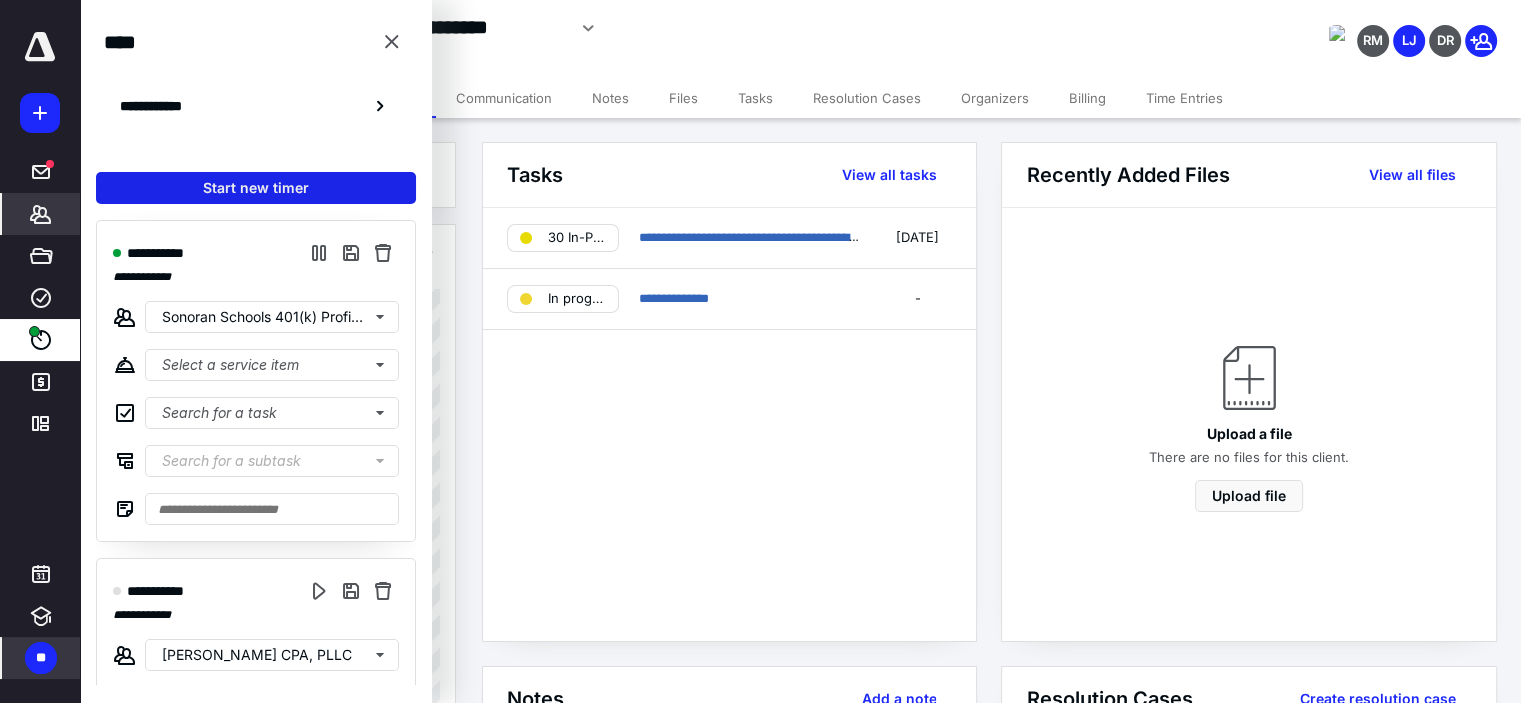 click on "Start new timer" at bounding box center (256, 188) 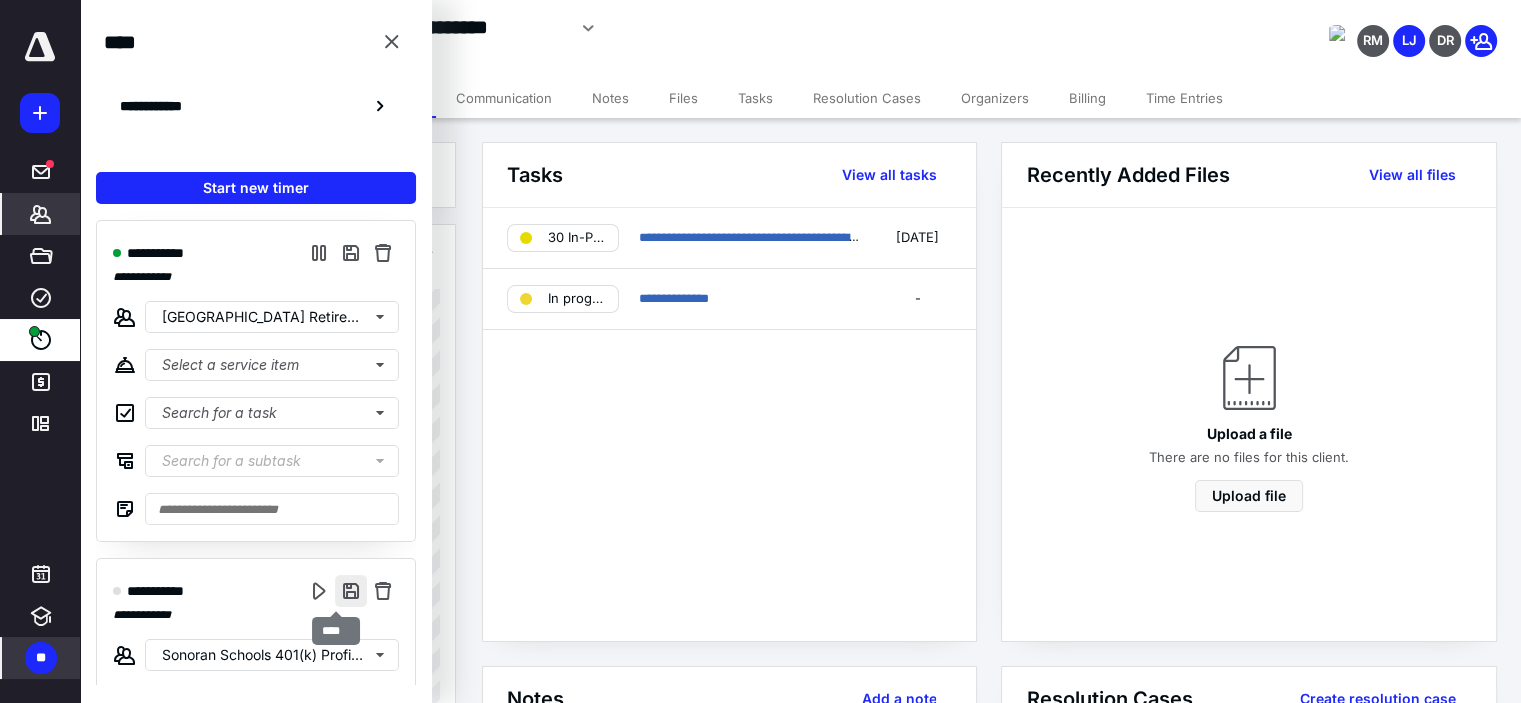 click at bounding box center [351, 591] 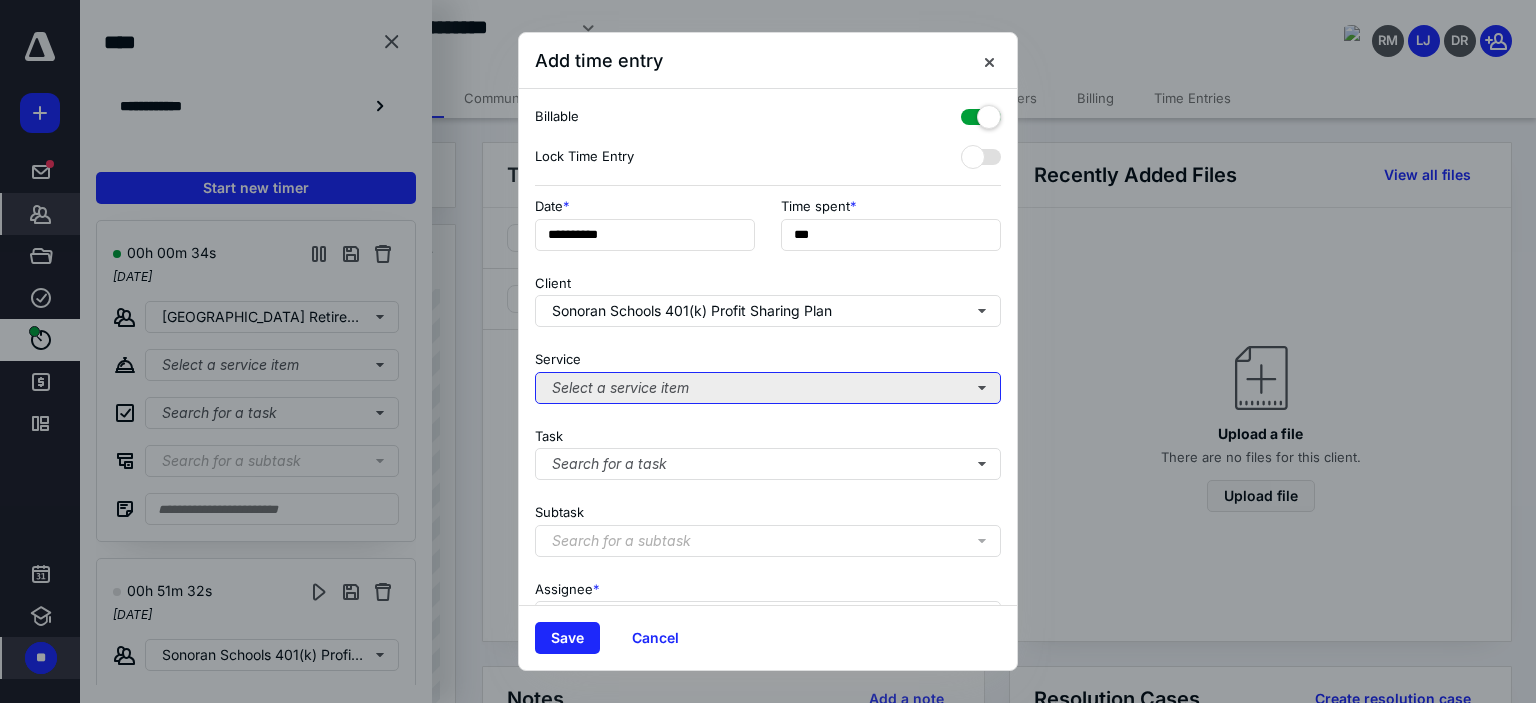 click on "Select a service item" at bounding box center [768, 388] 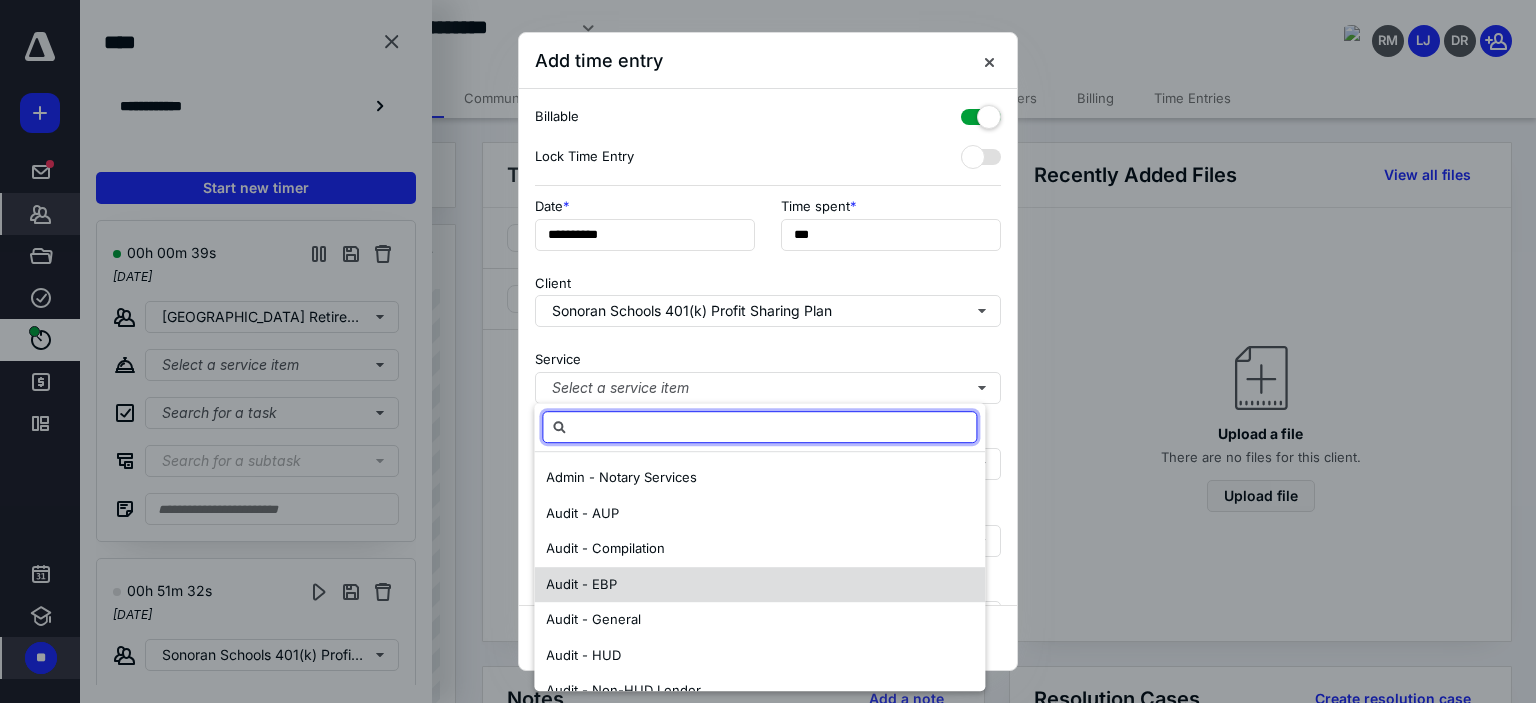 click on "Audit - EBP" at bounding box center [581, 584] 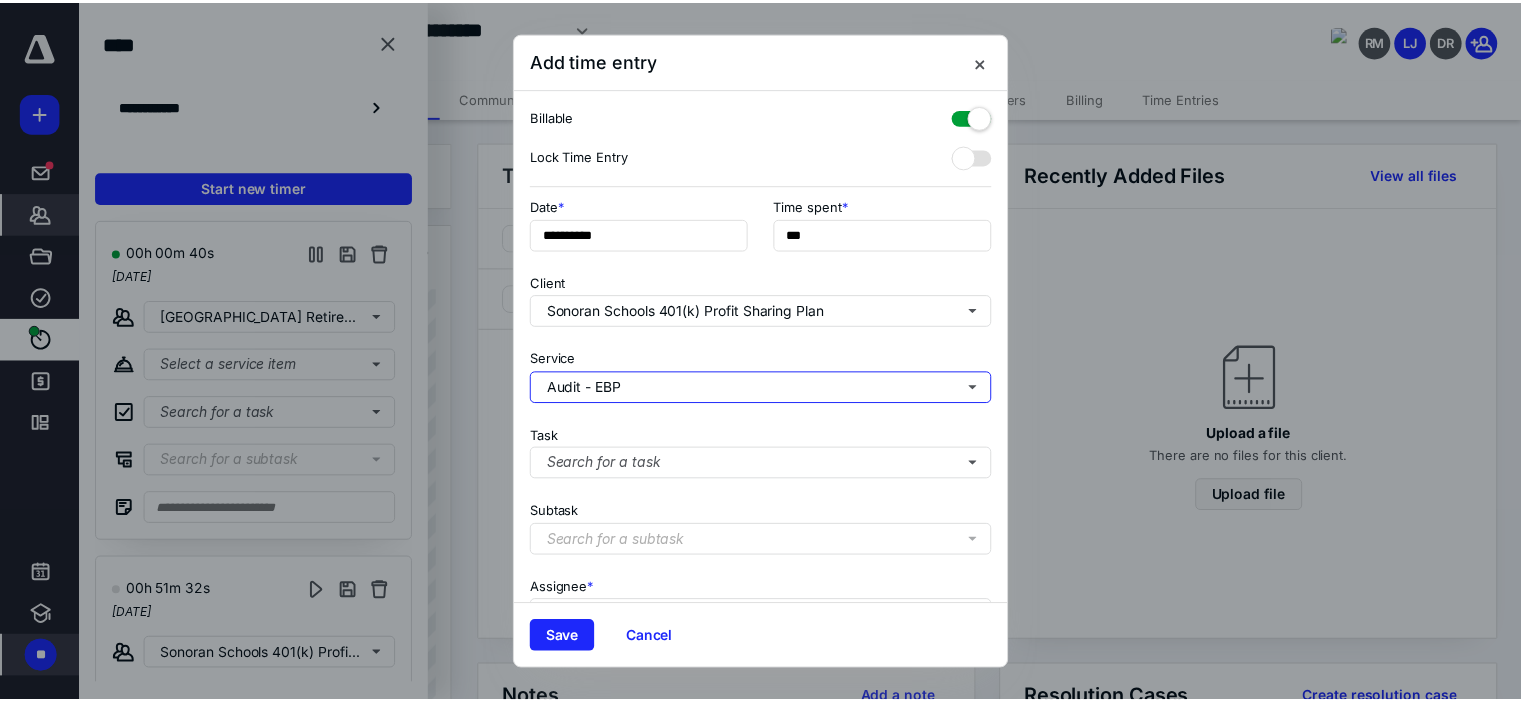 scroll, scrollTop: 197, scrollLeft: 0, axis: vertical 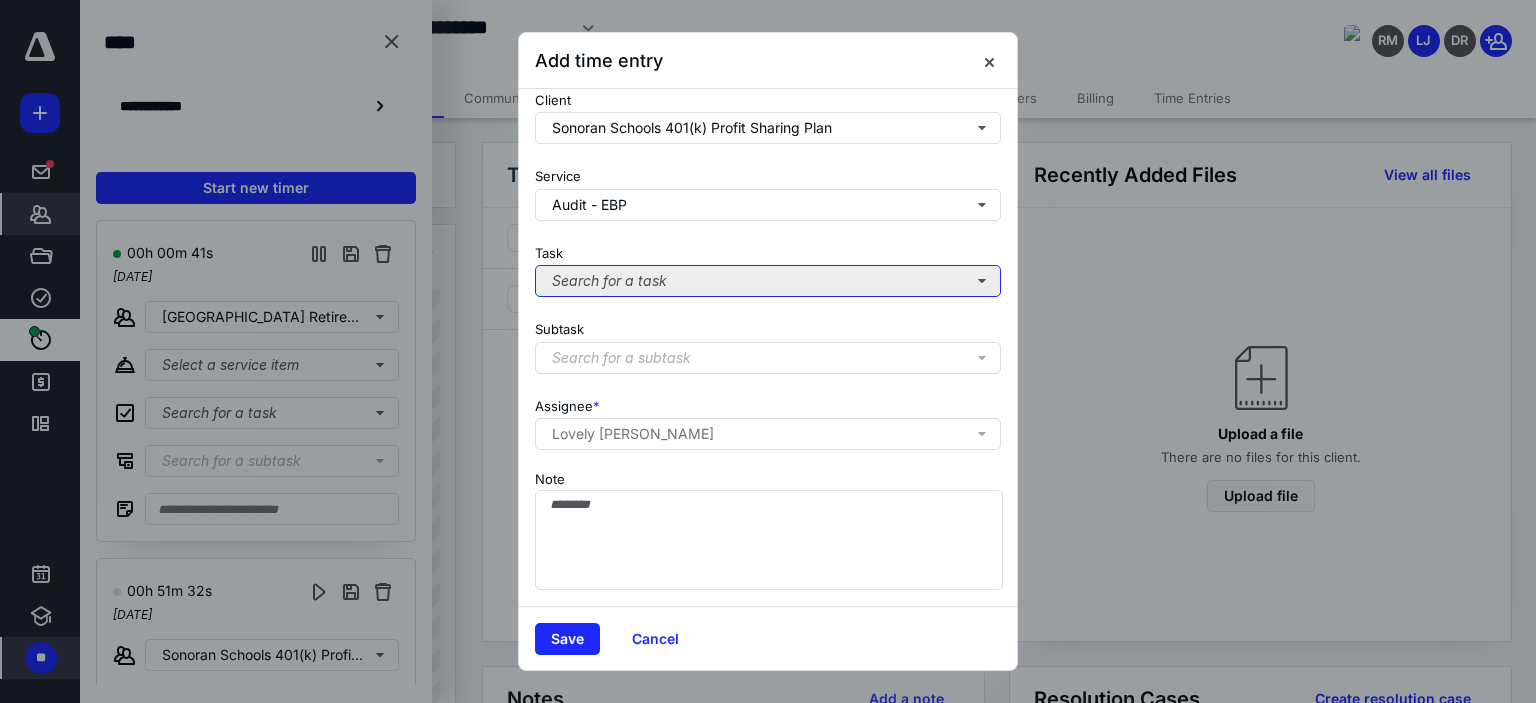 click on "Search for a task" at bounding box center [768, 281] 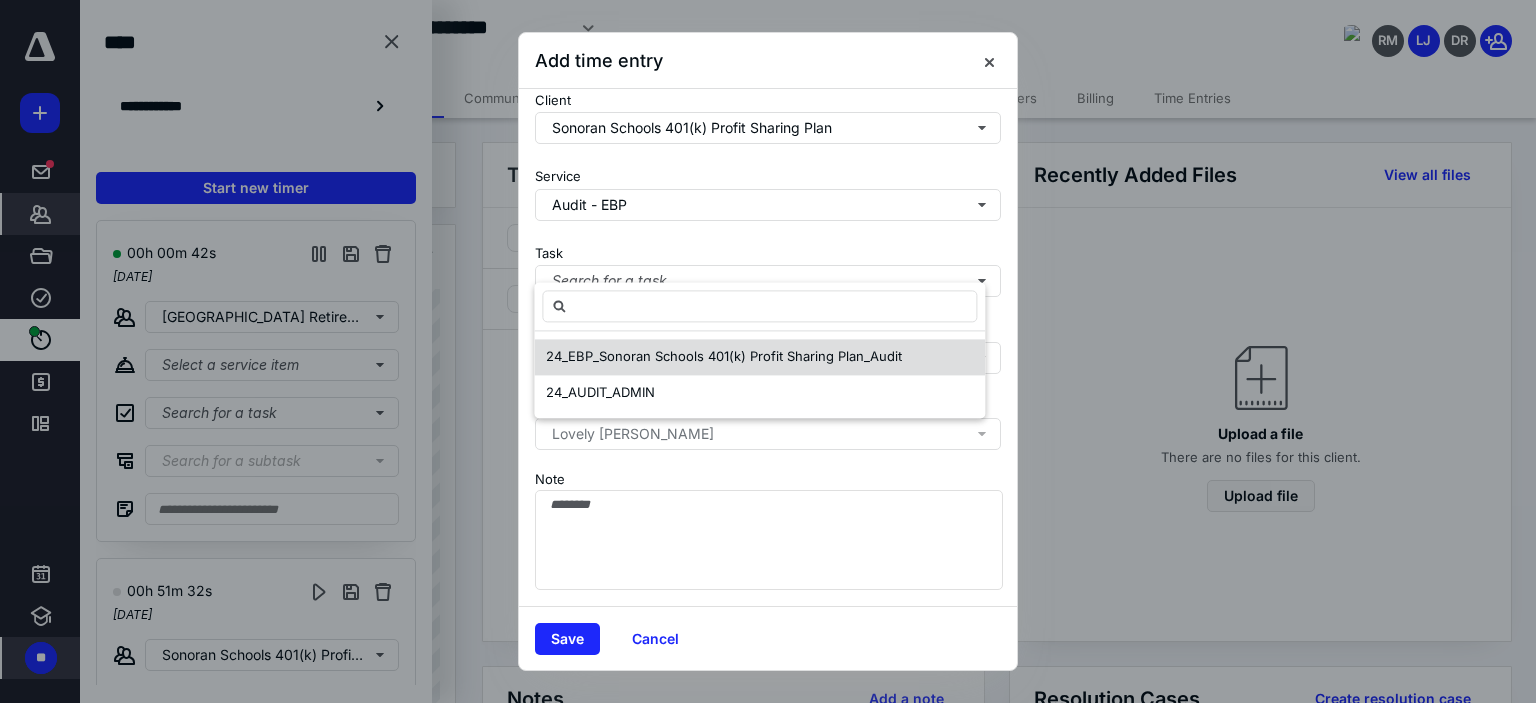 click on "24_EBP_Sonoran Schools 401(k) Profit Sharing Plan_Audit" at bounding box center [724, 356] 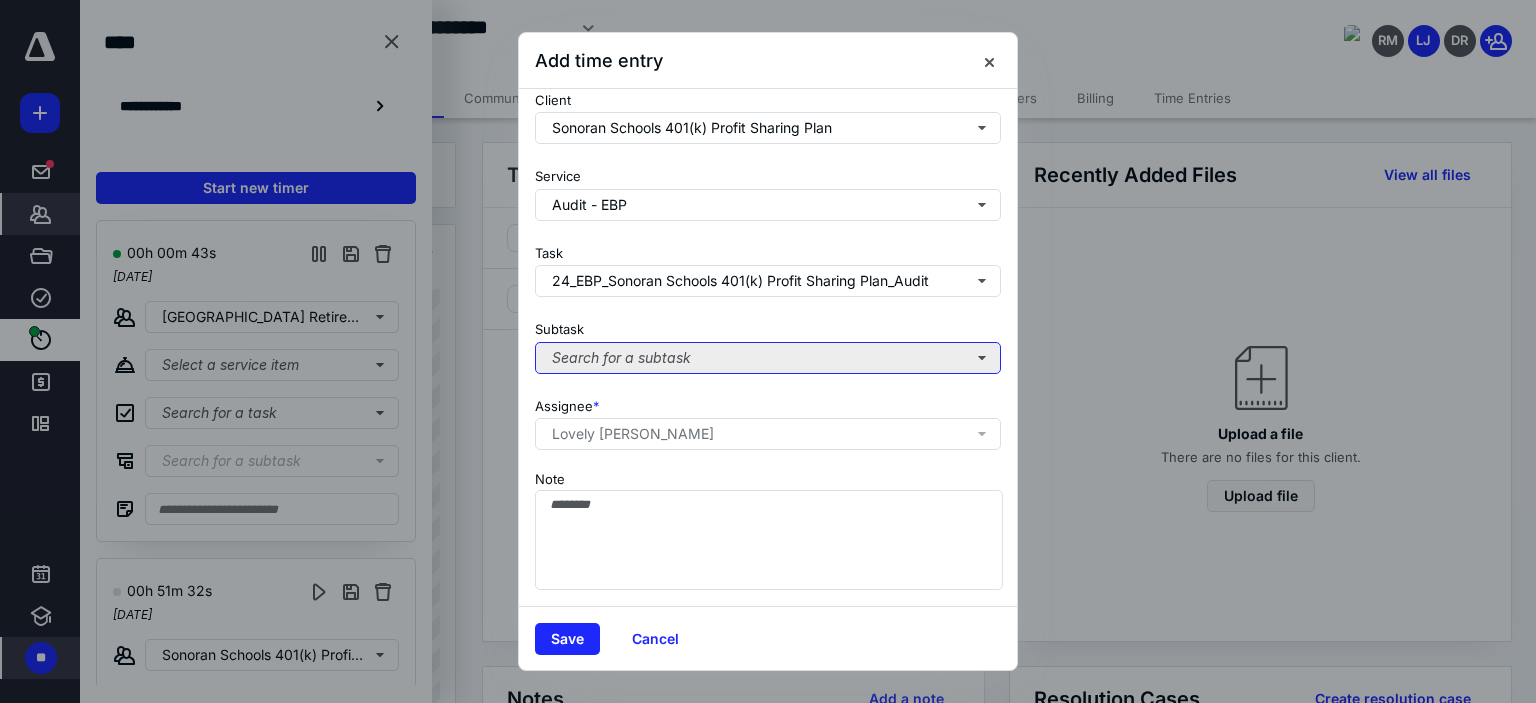 click on "Search for a subtask" at bounding box center (768, 358) 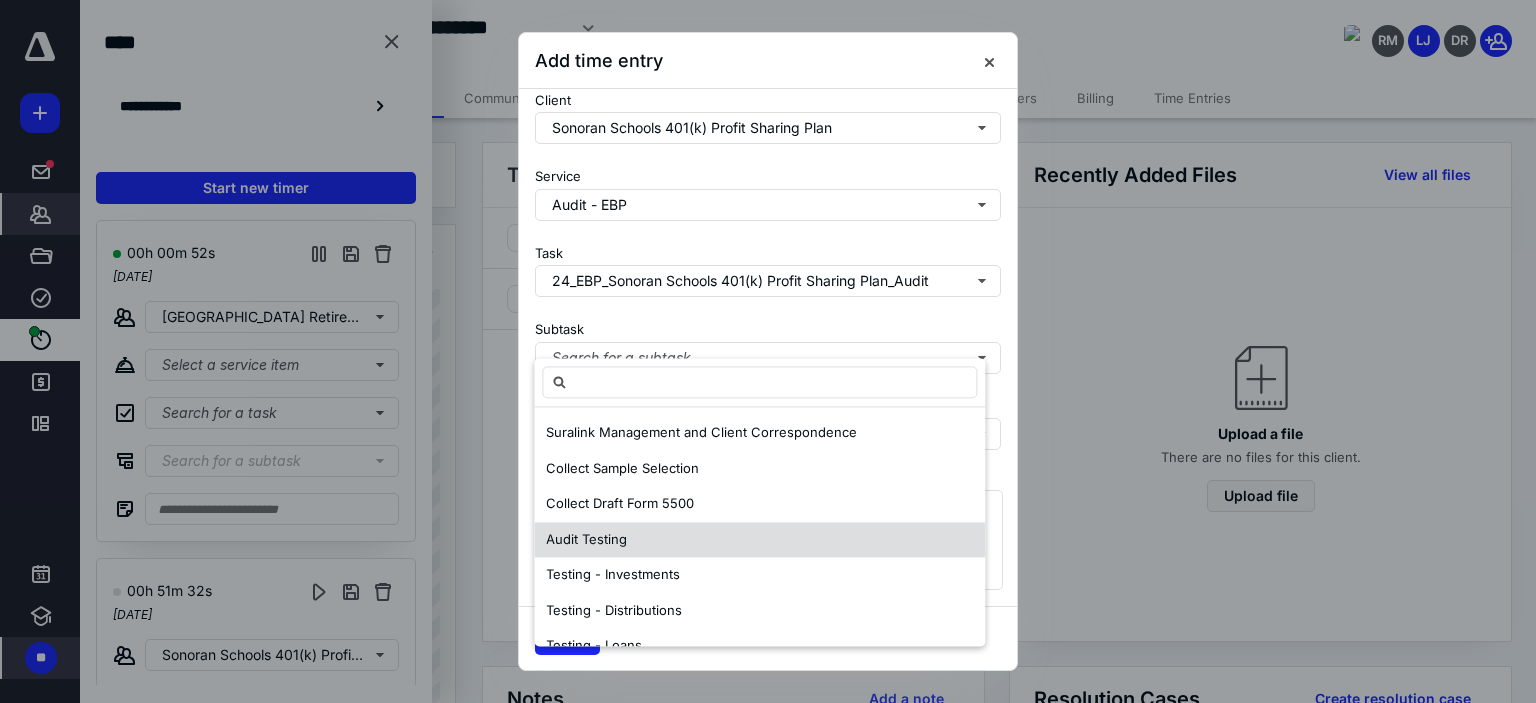 click on "Audit Testing" at bounding box center (586, 539) 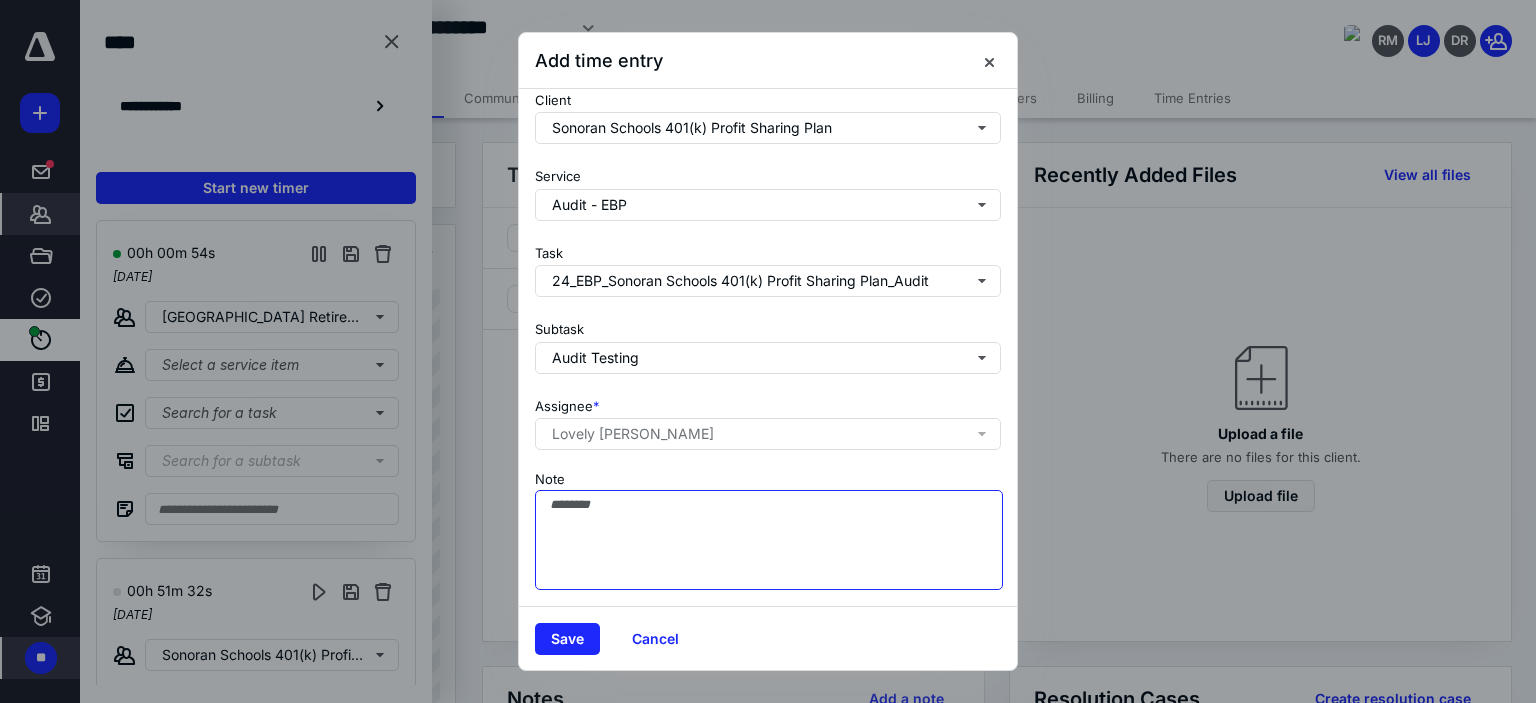 click on "Note" at bounding box center (769, 540) 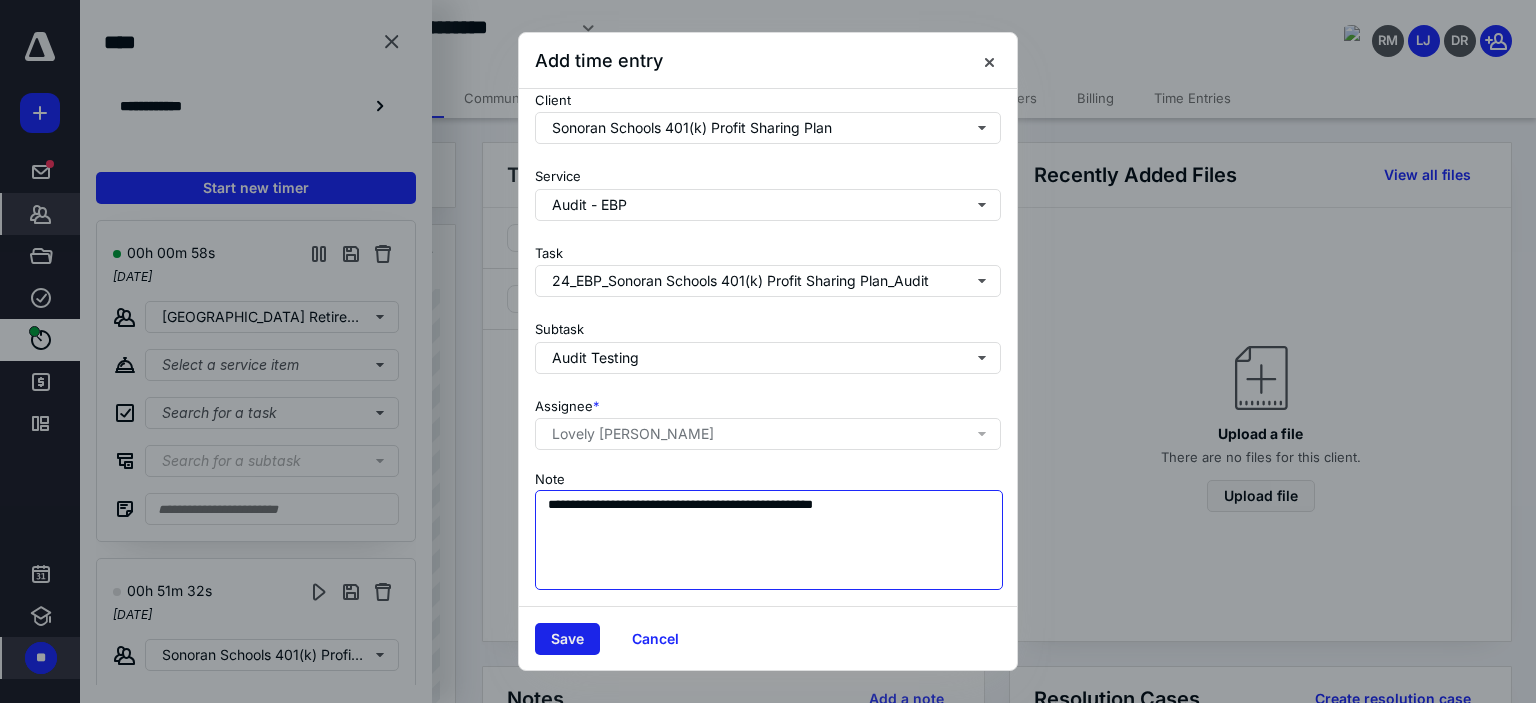 type on "**********" 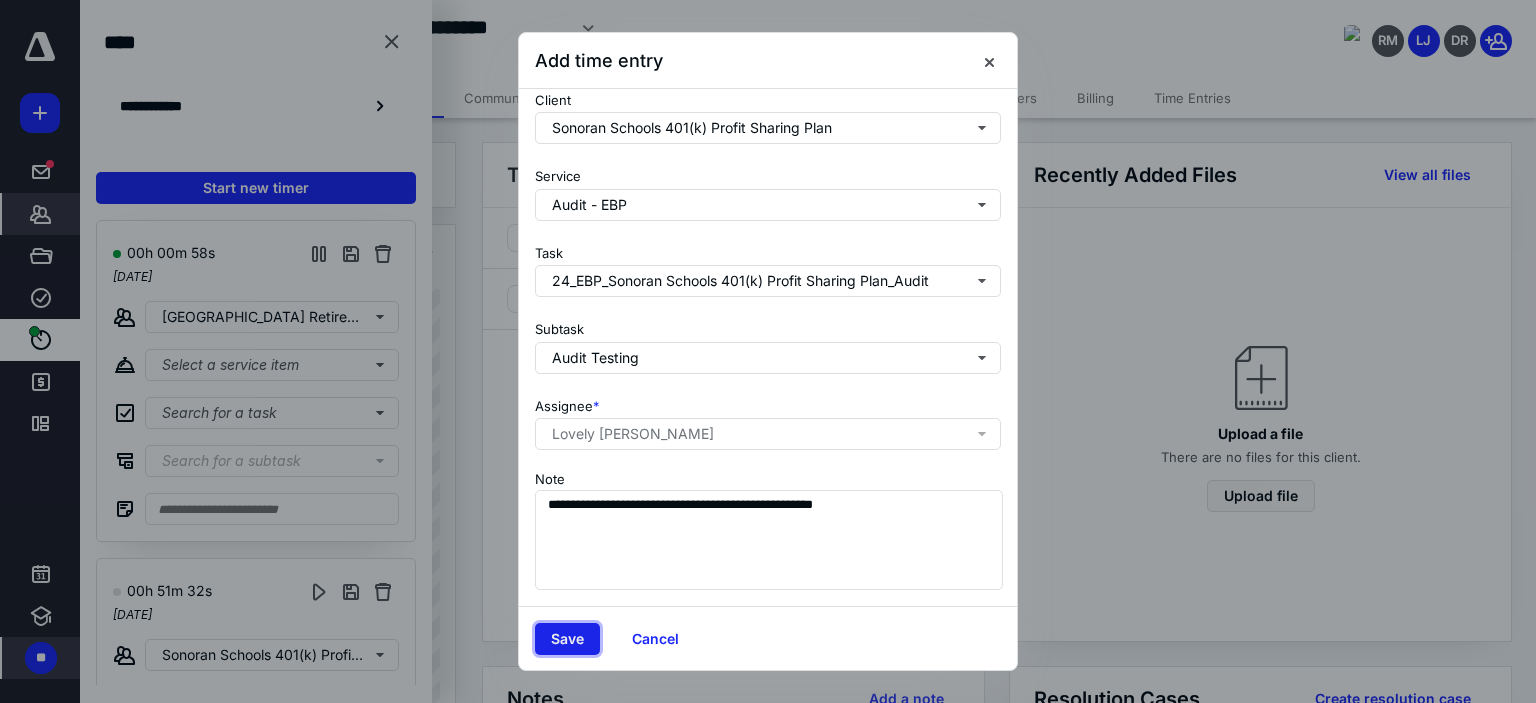 click on "Save" at bounding box center (567, 639) 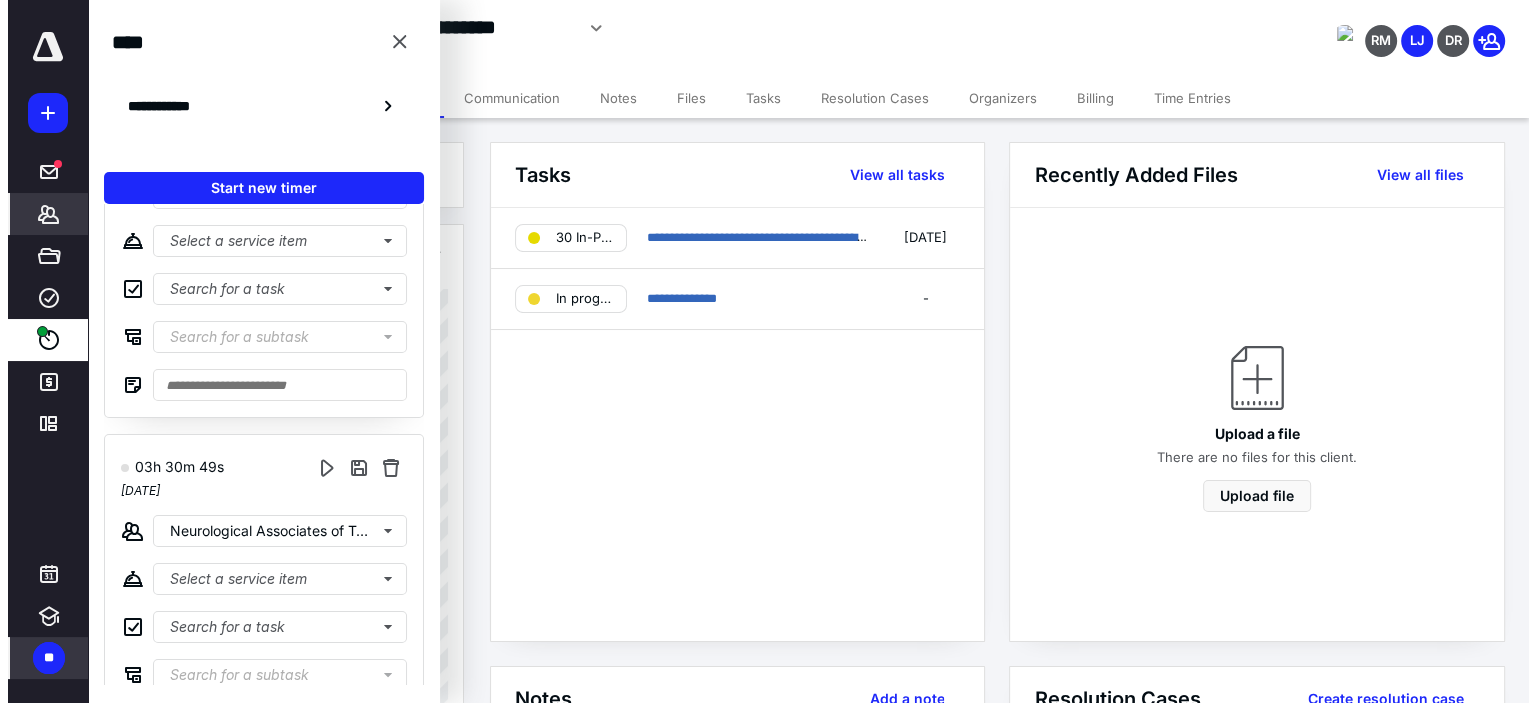 scroll, scrollTop: 869, scrollLeft: 0, axis: vertical 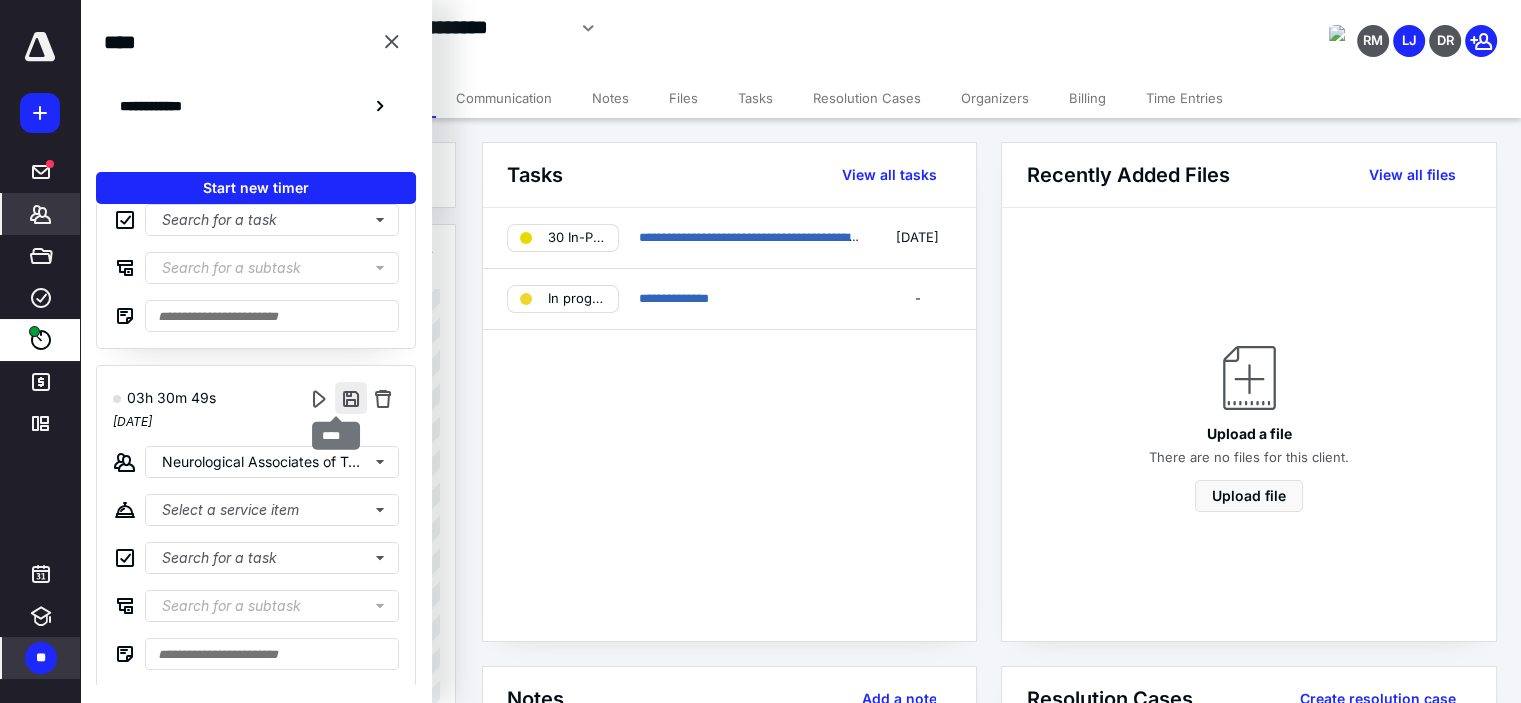 click at bounding box center (351, 398) 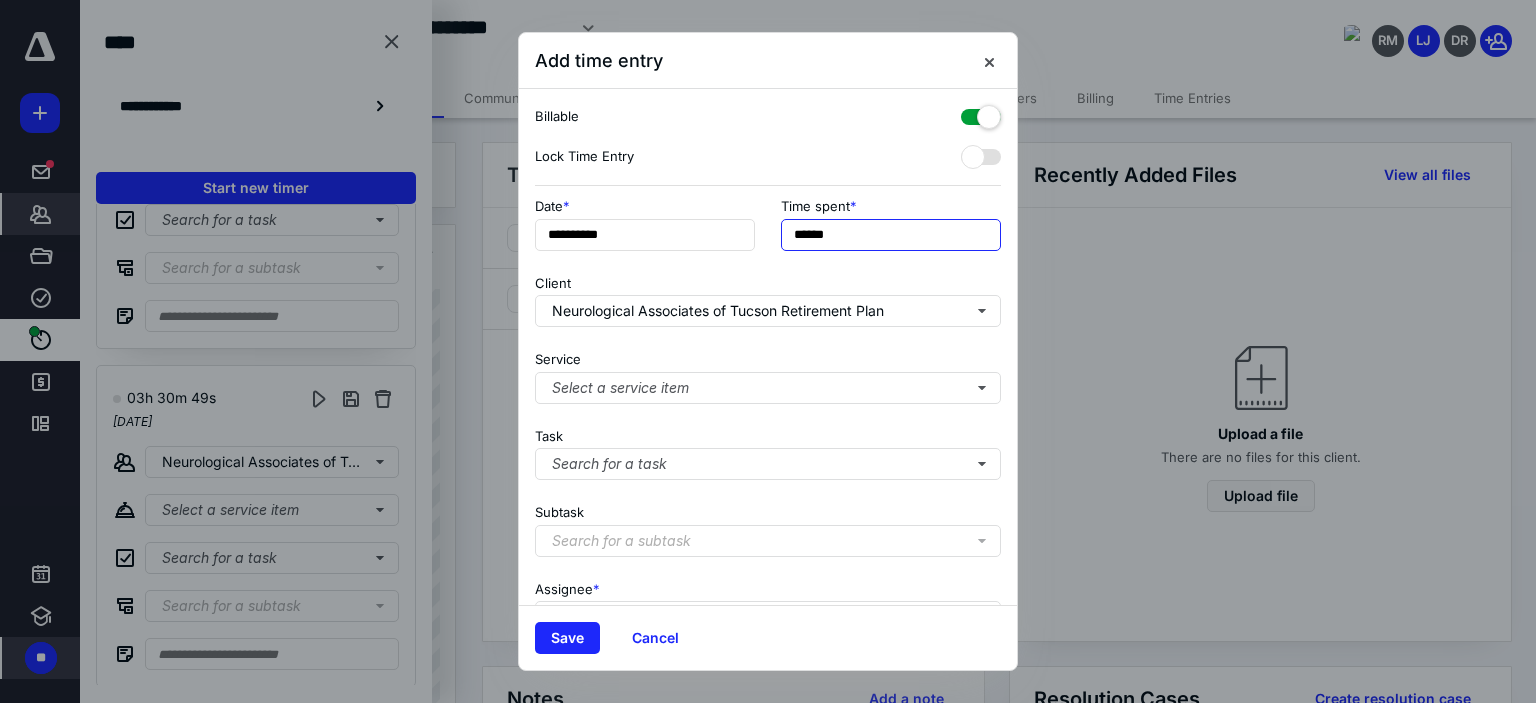 click on "******" at bounding box center [891, 235] 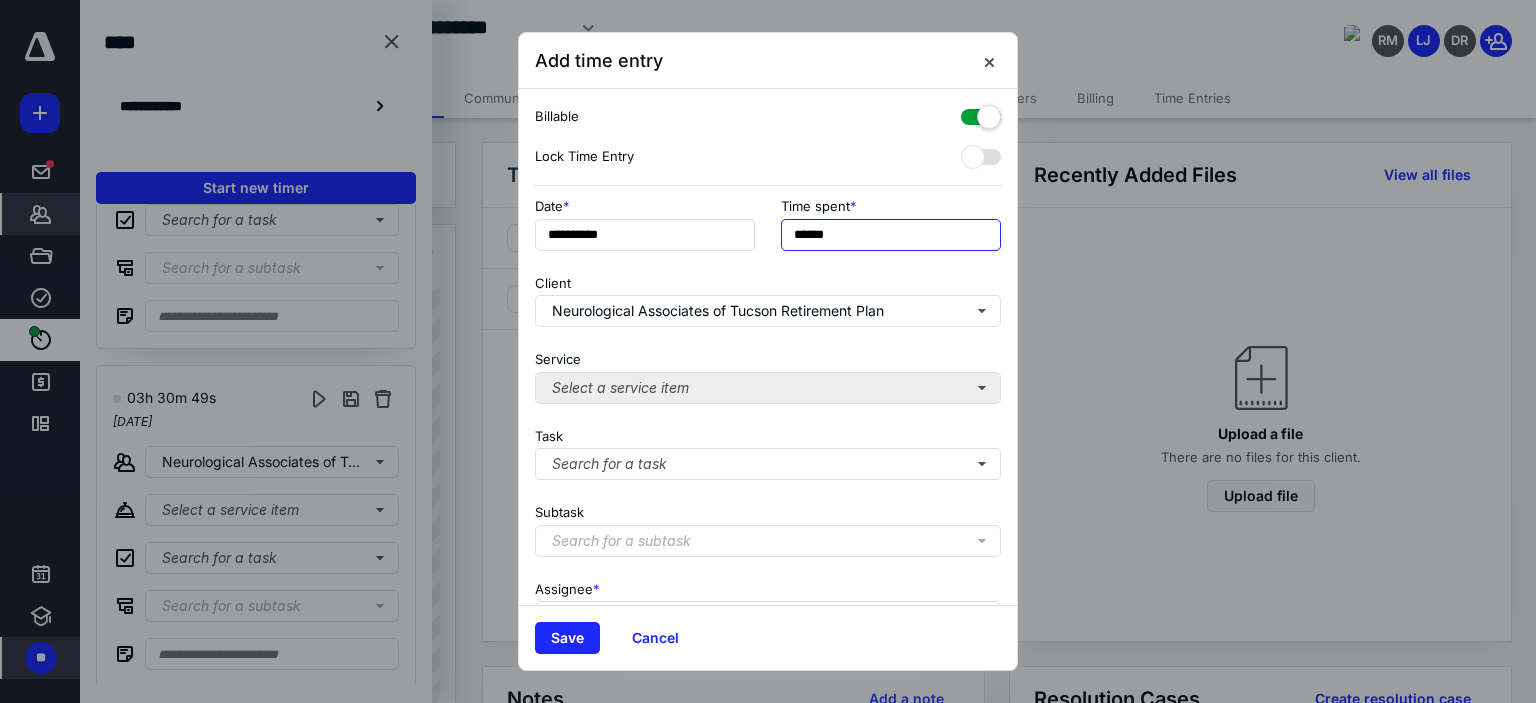 type on "******" 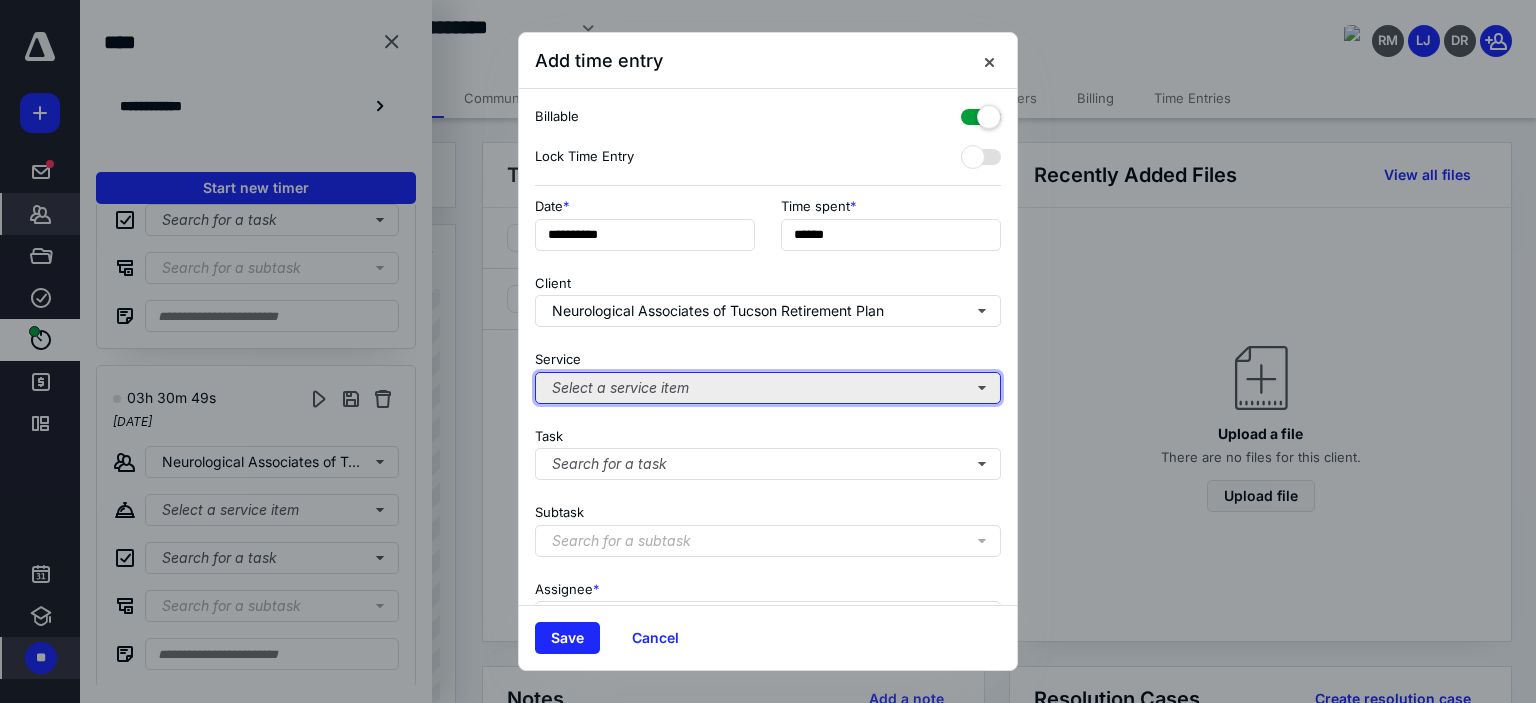 click on "Select a service item" at bounding box center (768, 388) 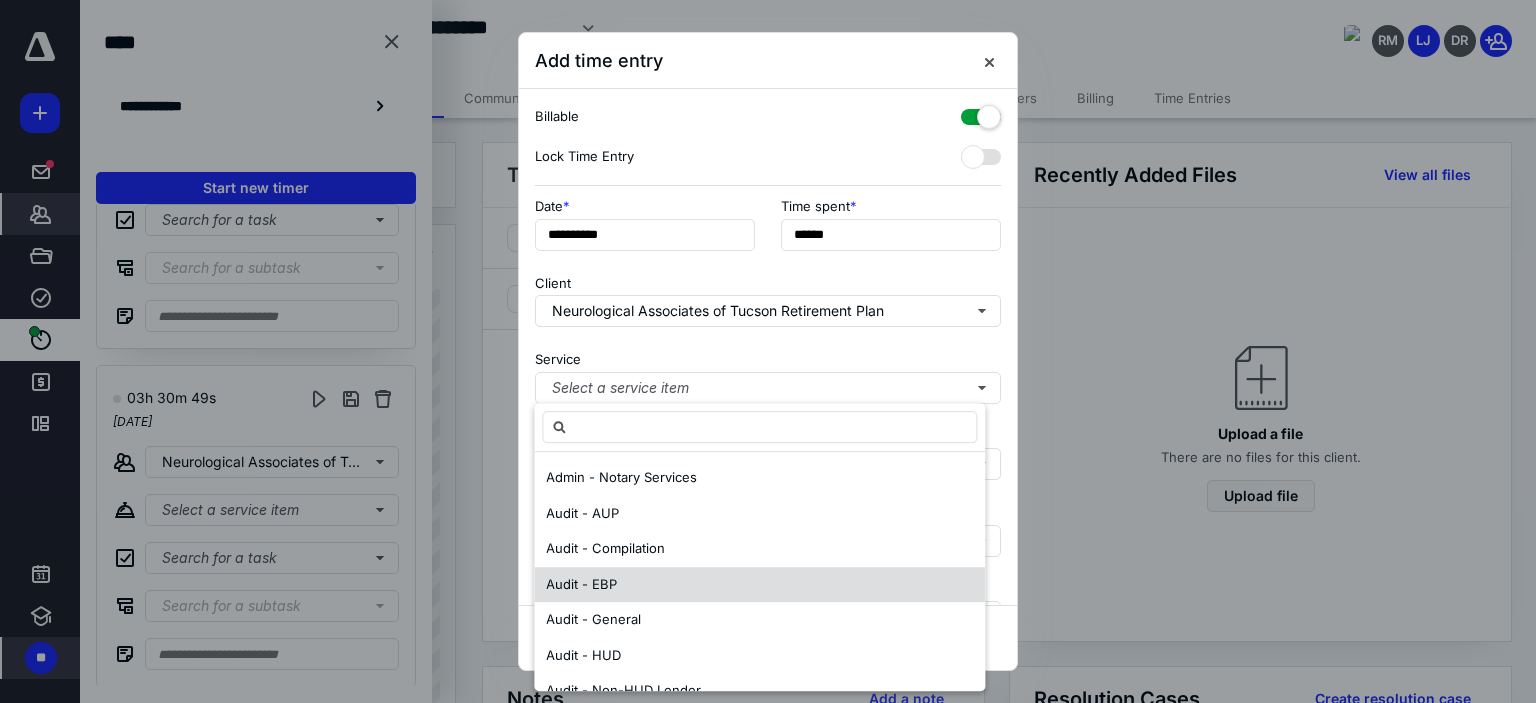 click on "Audit - EBP" at bounding box center (759, 585) 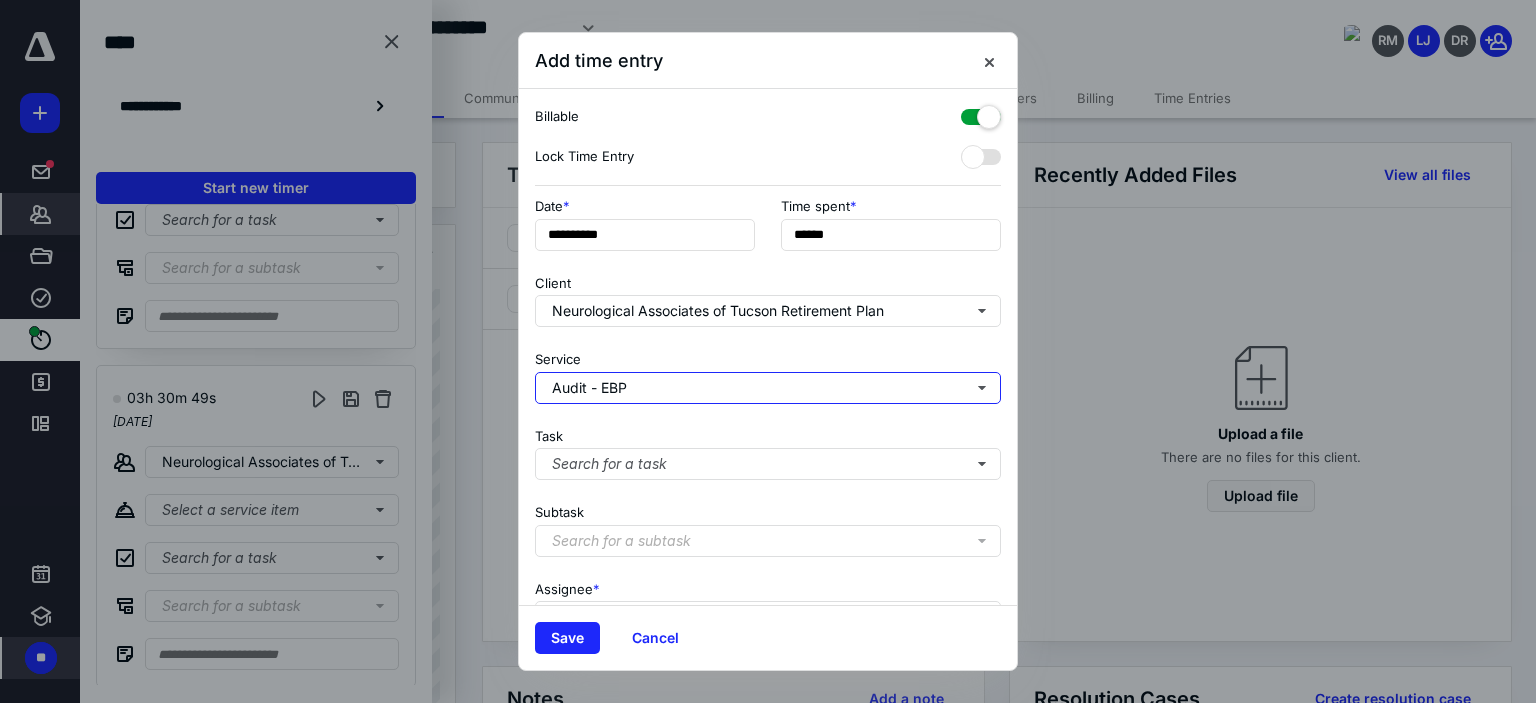 scroll, scrollTop: 197, scrollLeft: 0, axis: vertical 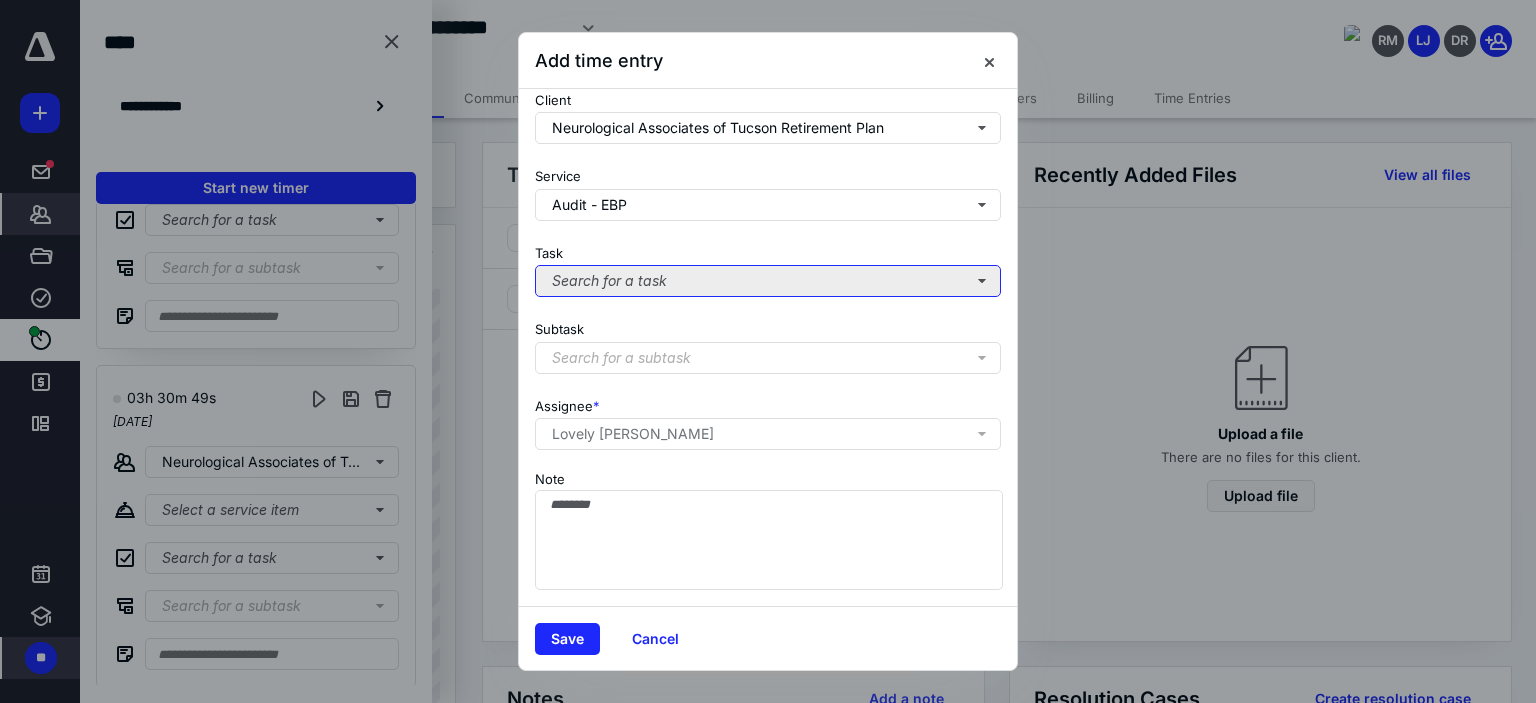 click on "Search for a task" at bounding box center (768, 281) 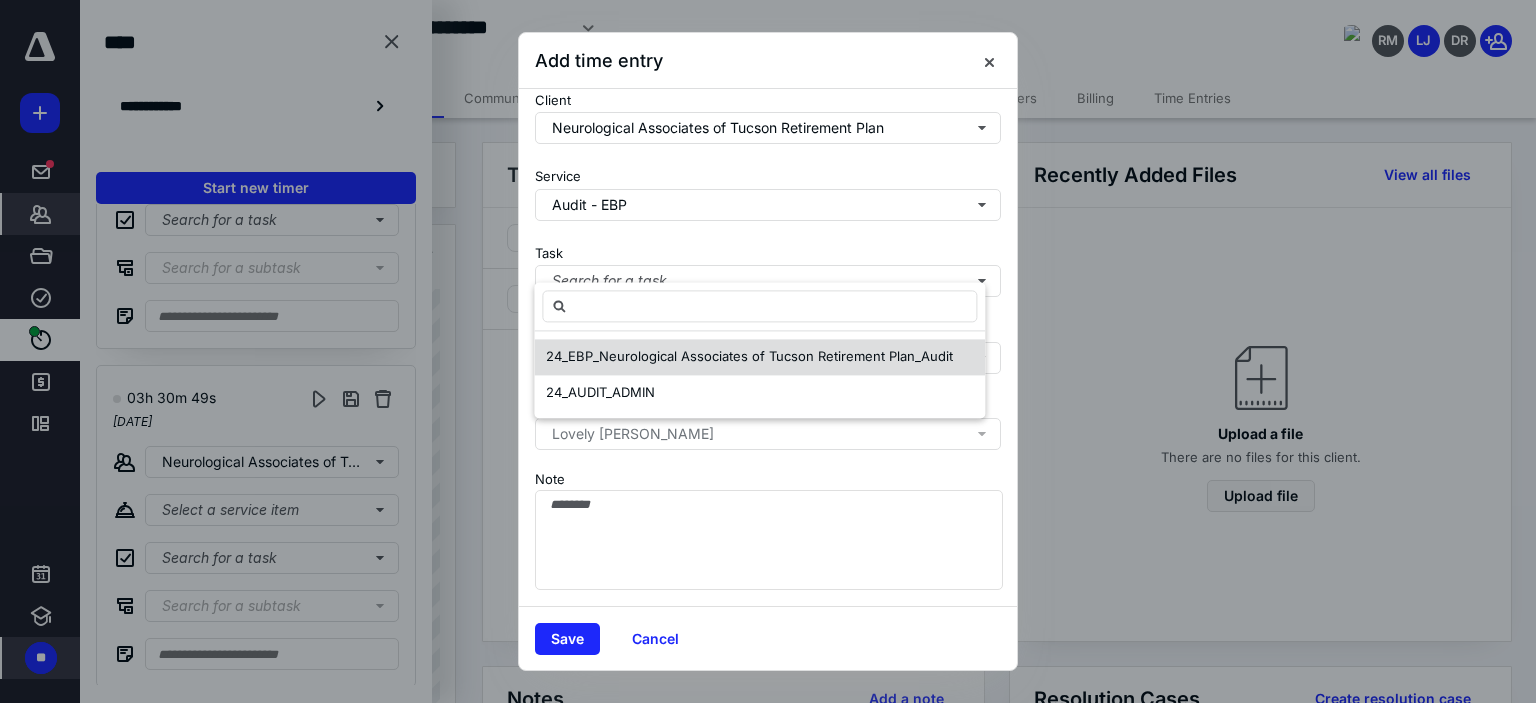 click on "24_EBP_Neurological Associates of Tucson Retirement Plan_Audit" at bounding box center (749, 356) 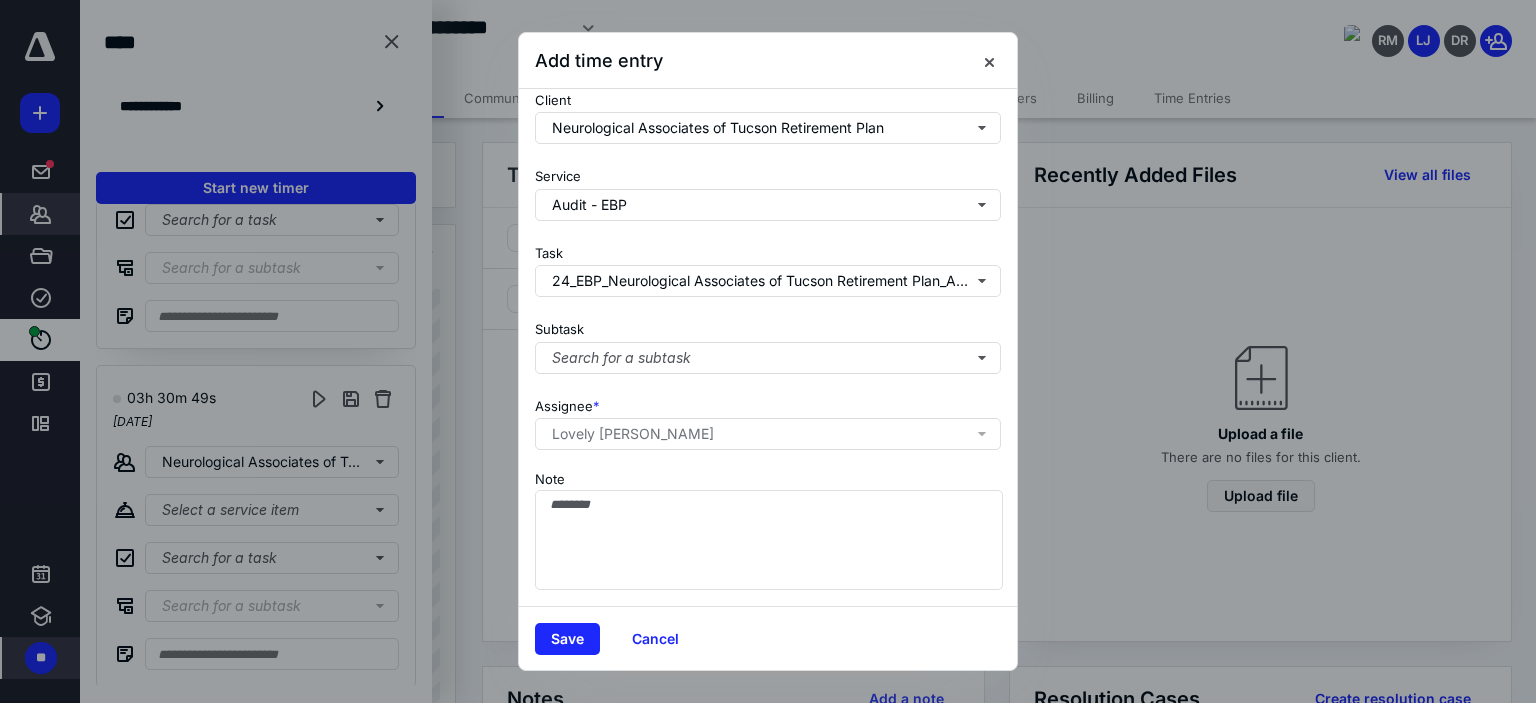 click on "**********" at bounding box center (768, 347) 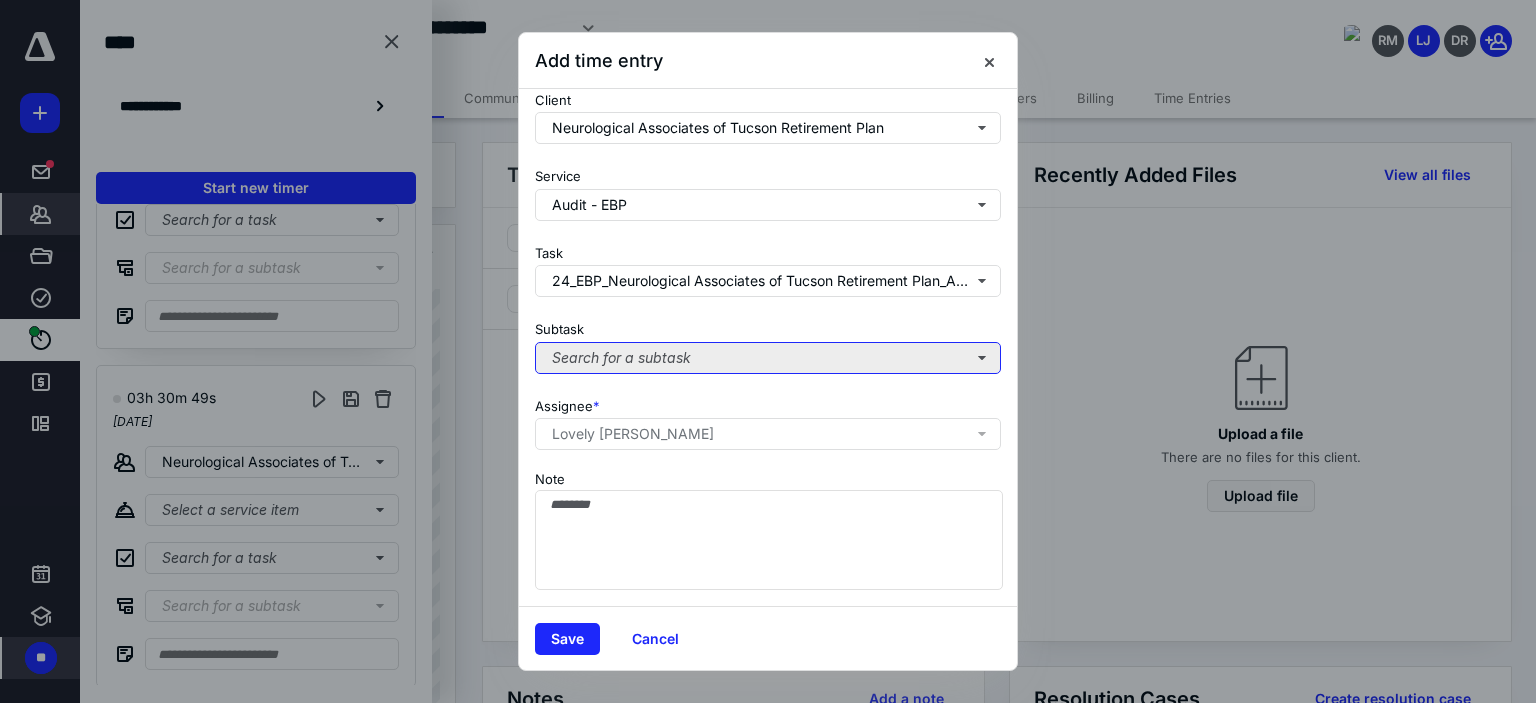 click on "Search for a subtask" at bounding box center (768, 358) 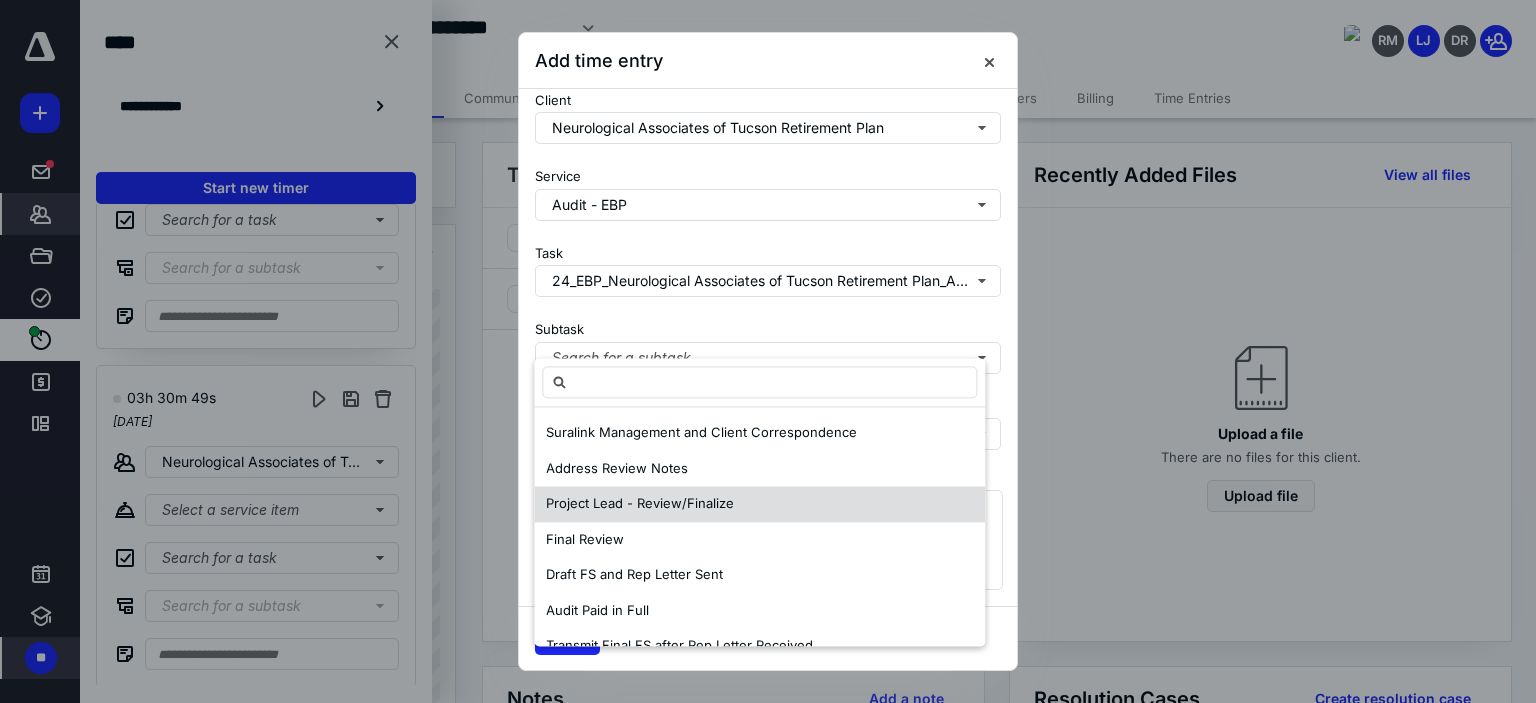 click on "Project Lead - Review/Finalize" at bounding box center [640, 503] 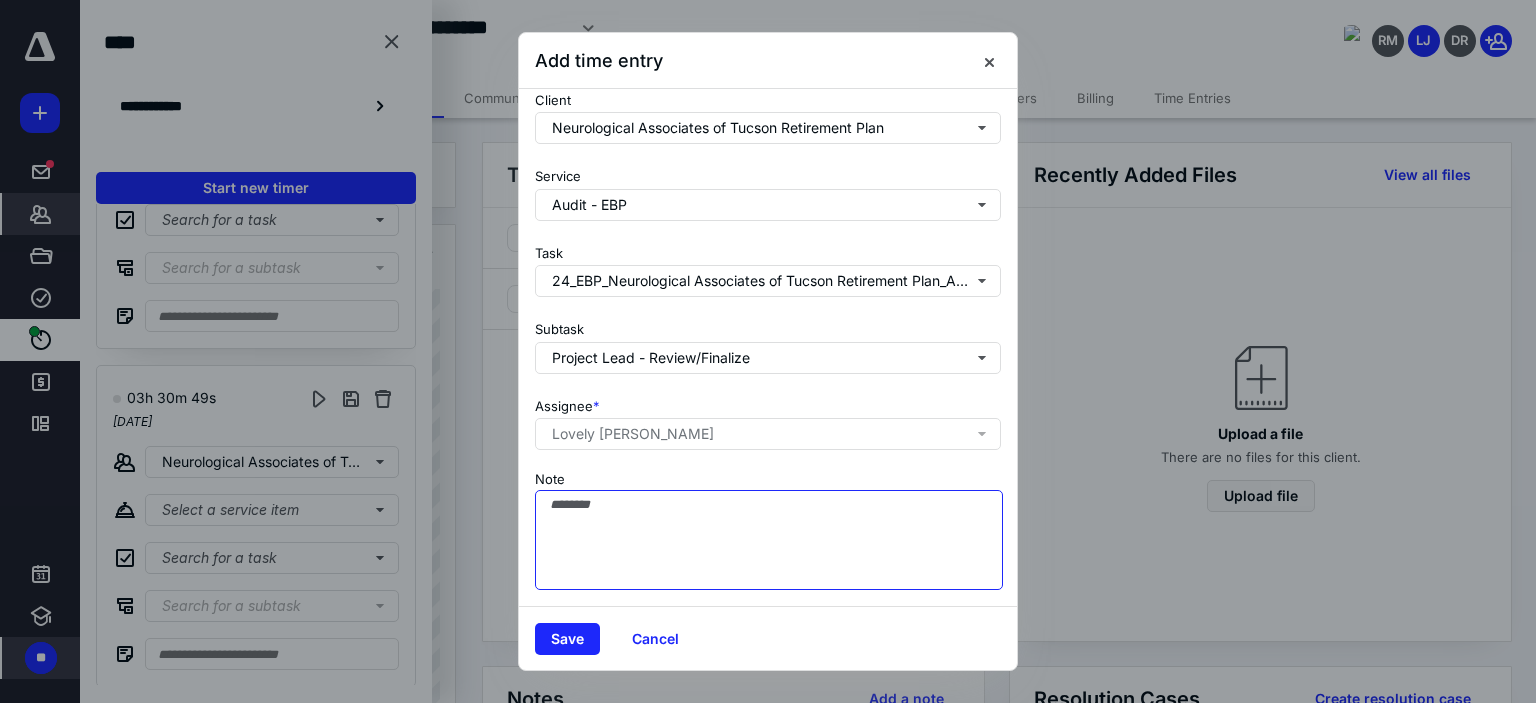 click on "Note" at bounding box center [769, 540] 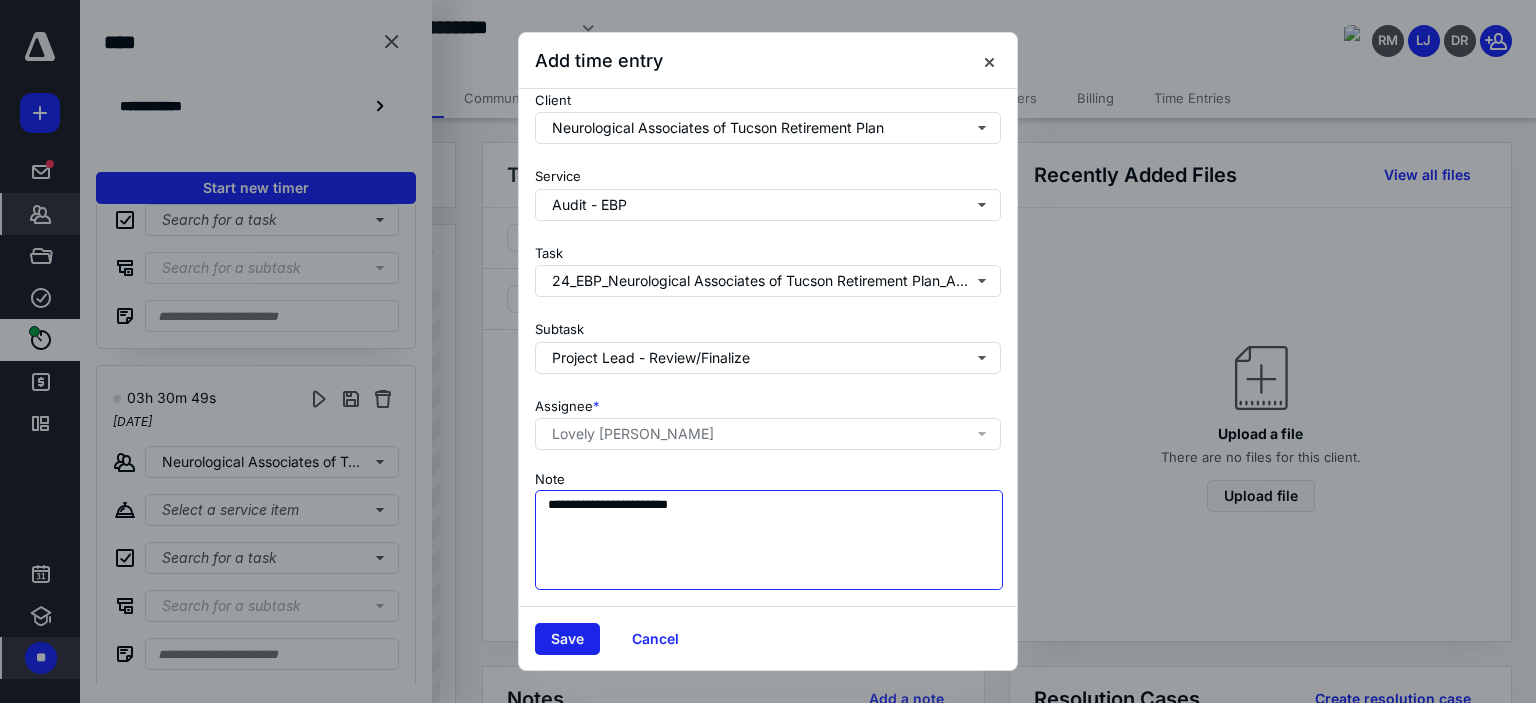 type on "**********" 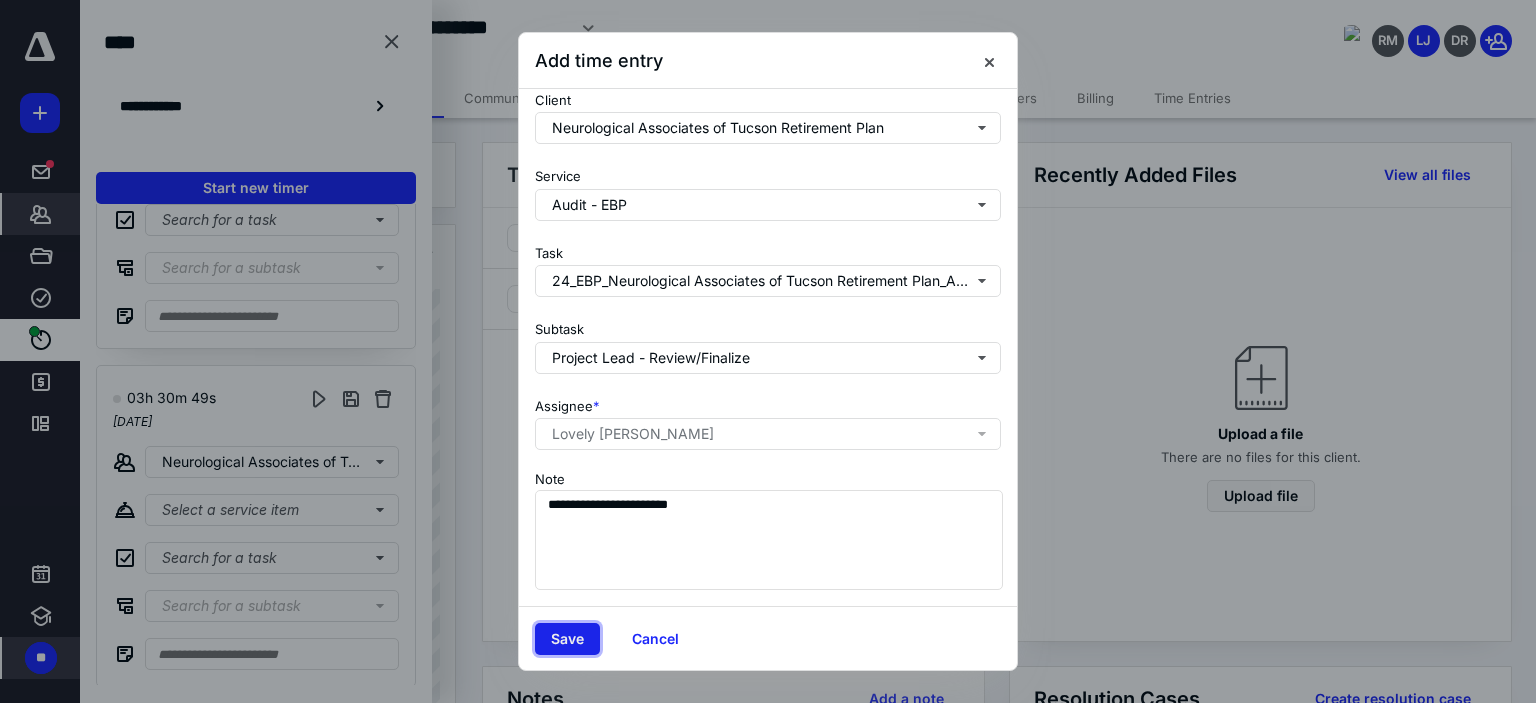 click on "Save" at bounding box center [567, 639] 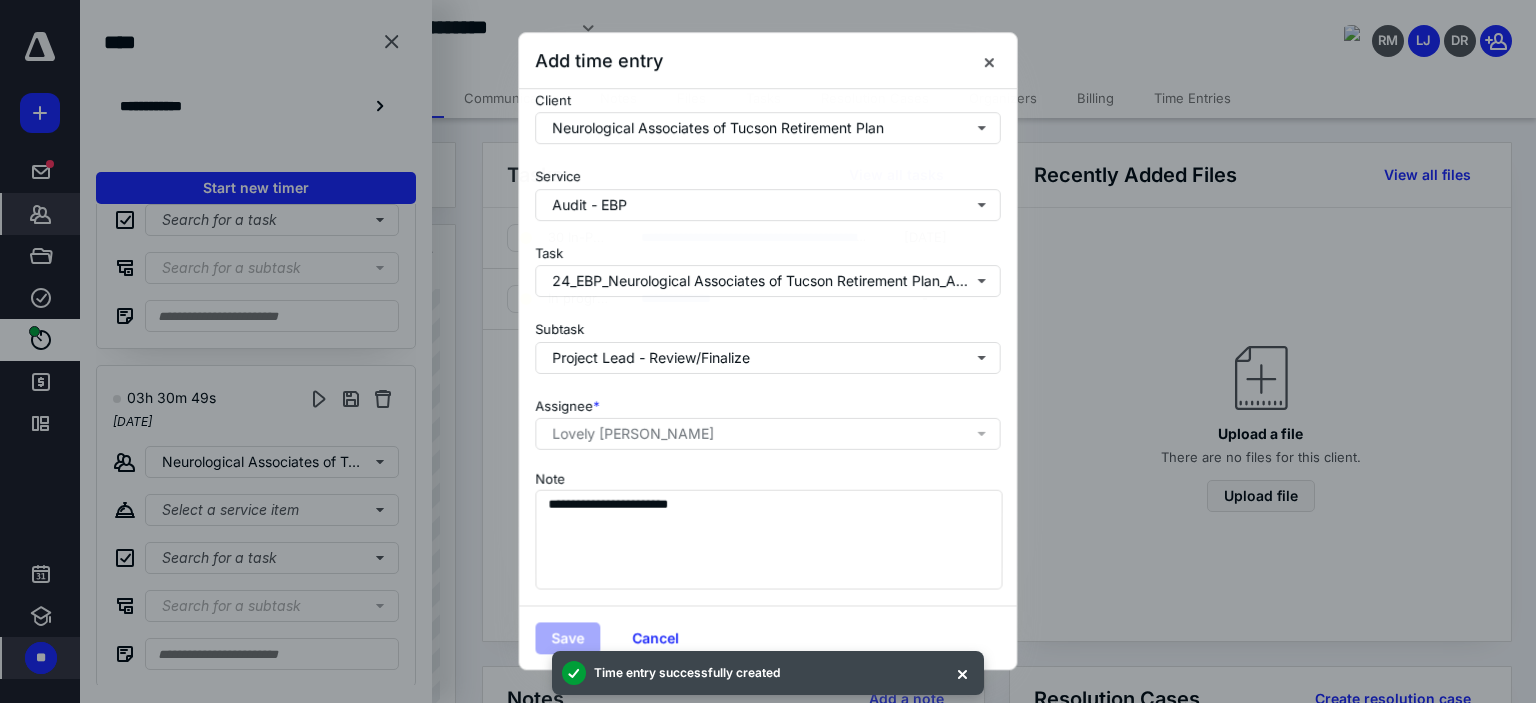 scroll, scrollTop: 532, scrollLeft: 0, axis: vertical 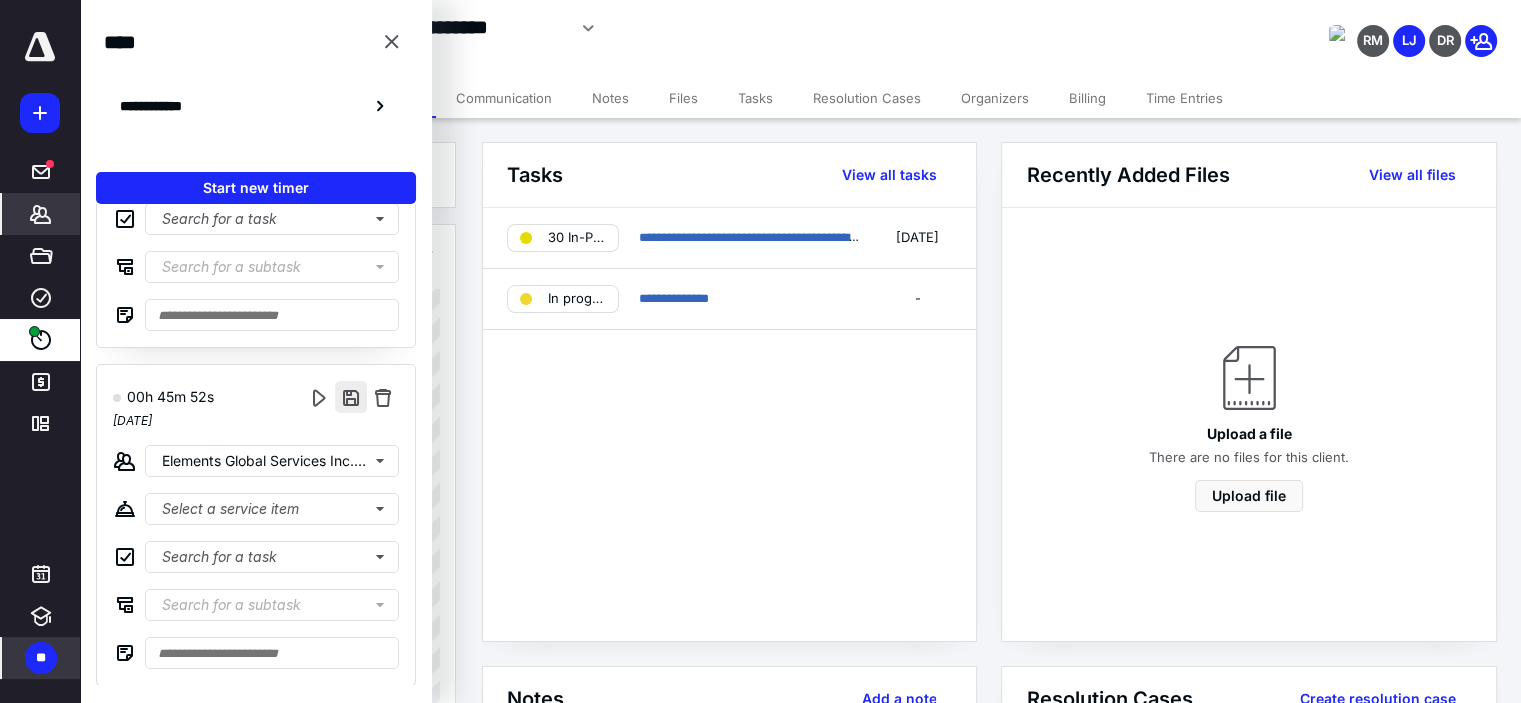 click at bounding box center [351, 397] 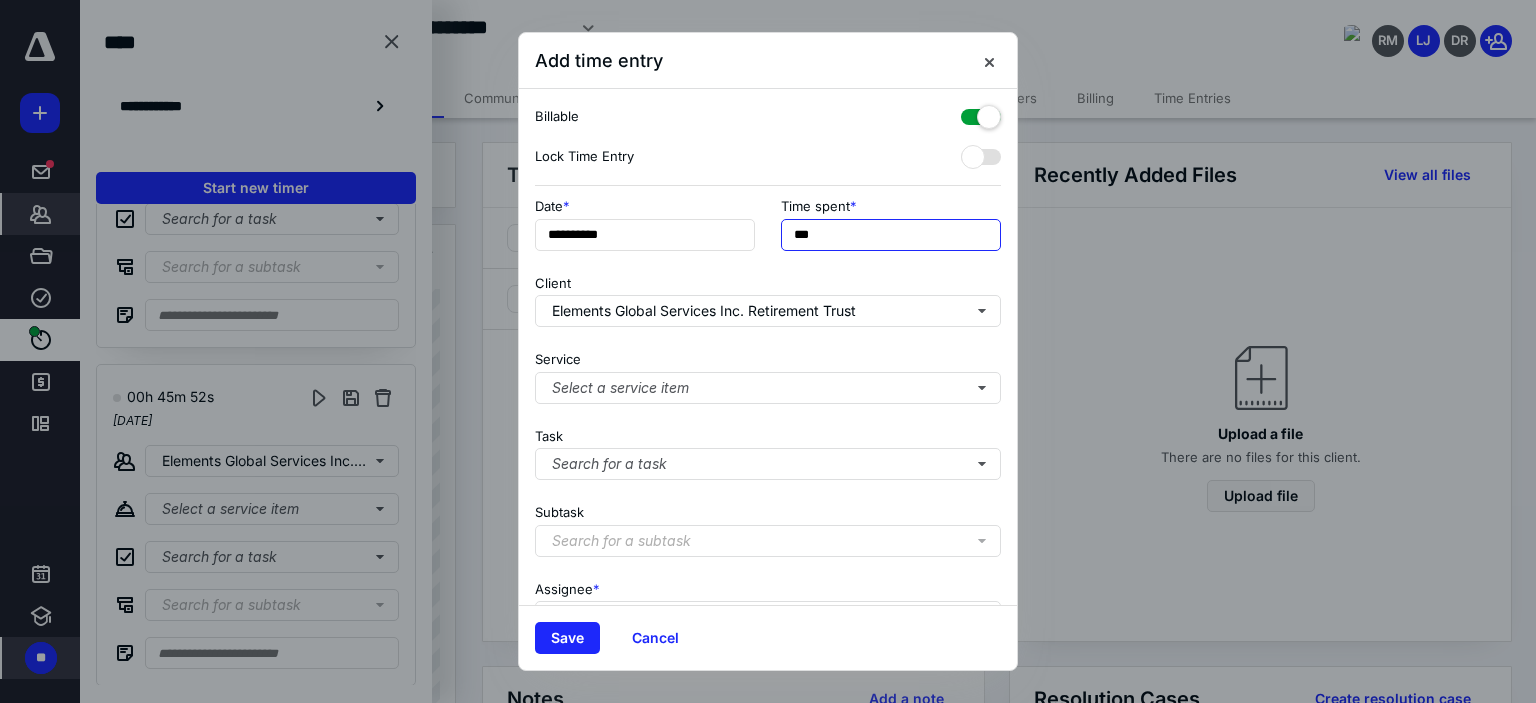 drag, startPoint x: 806, startPoint y: 235, endPoint x: 783, endPoint y: 233, distance: 23.086792 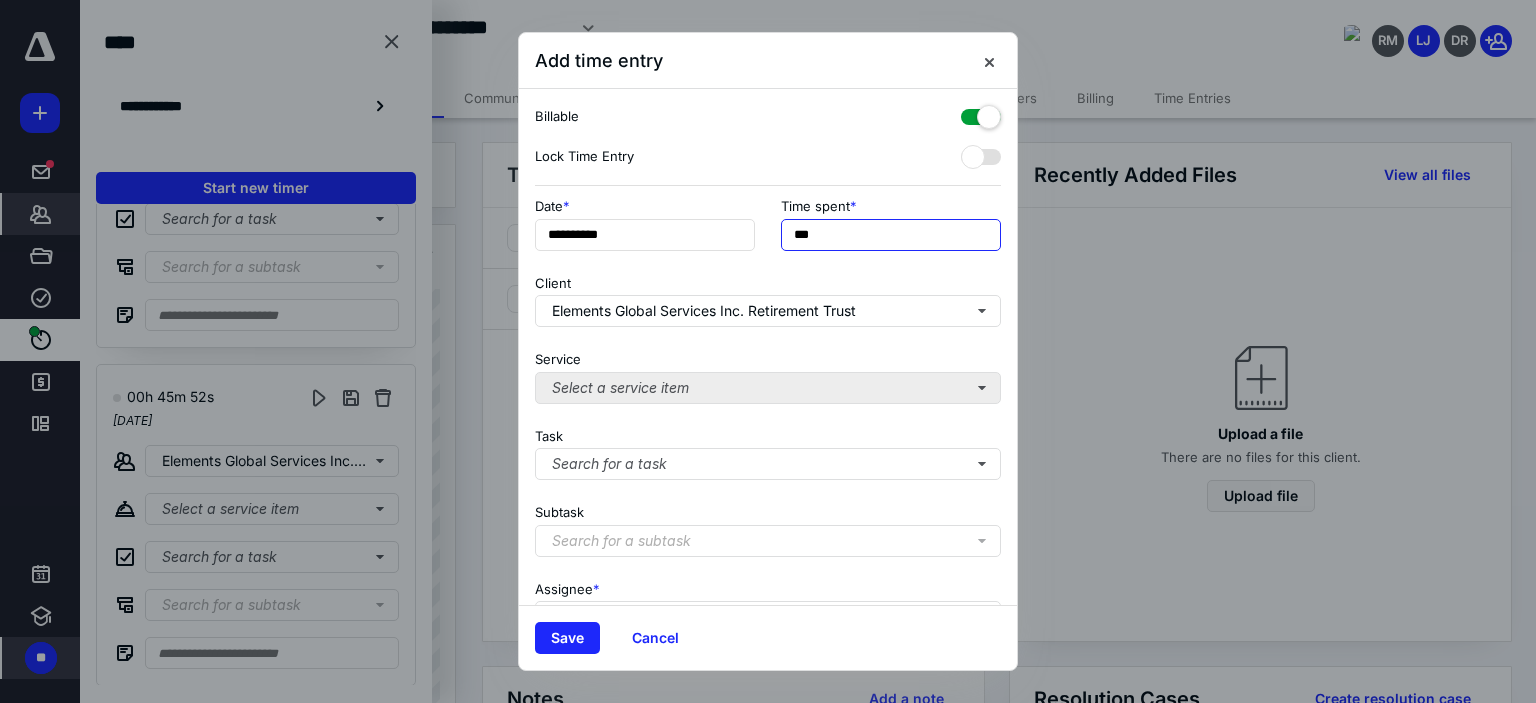 type on "***" 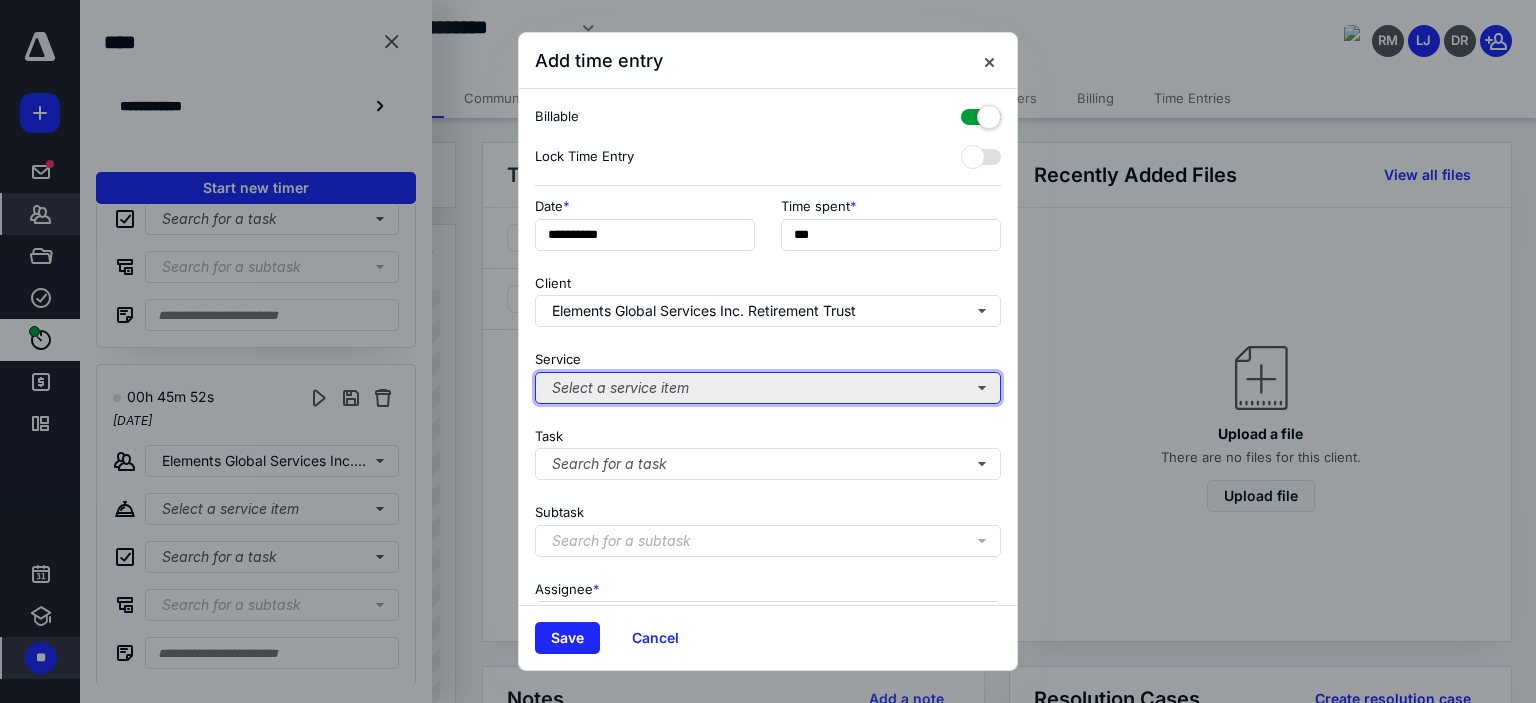 click on "Select a service item" at bounding box center (768, 388) 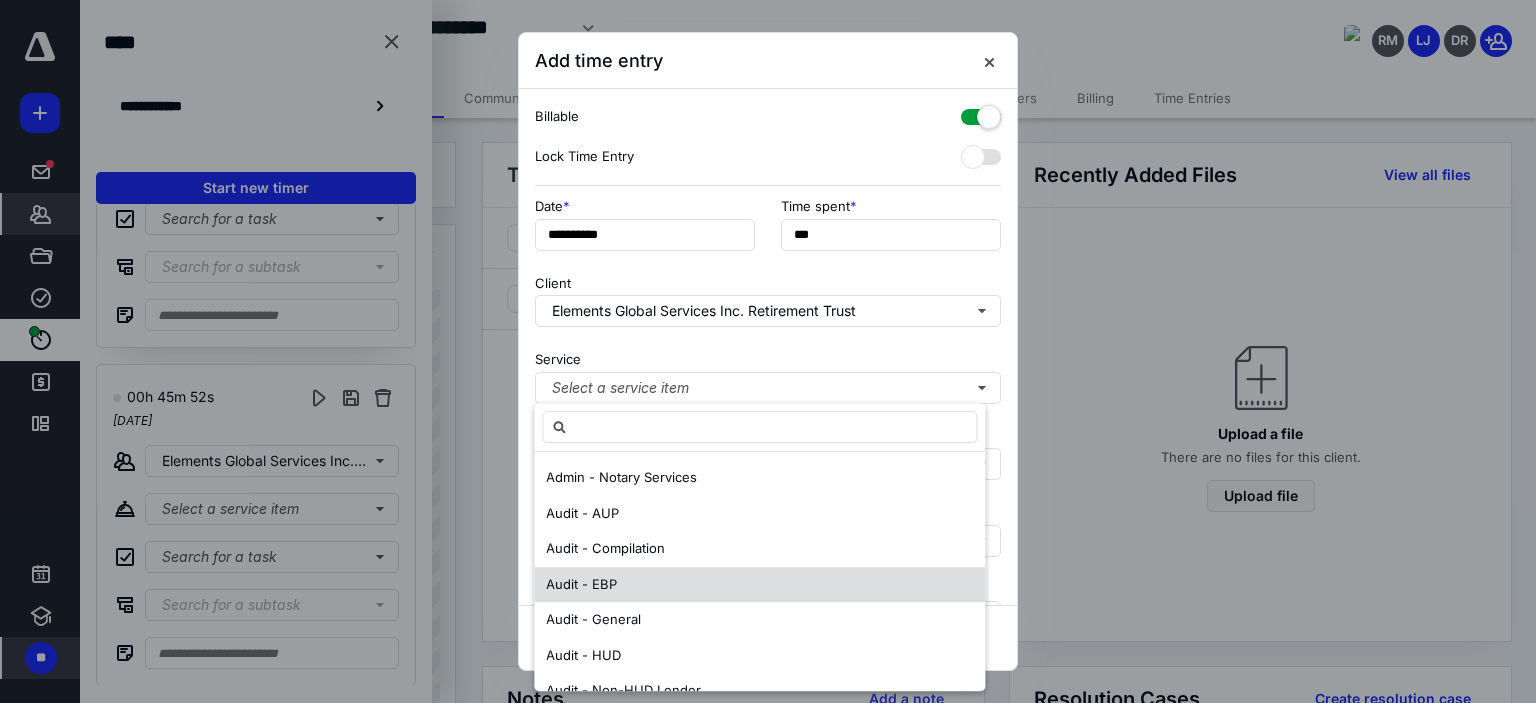 click on "Audit - EBP" at bounding box center [759, 585] 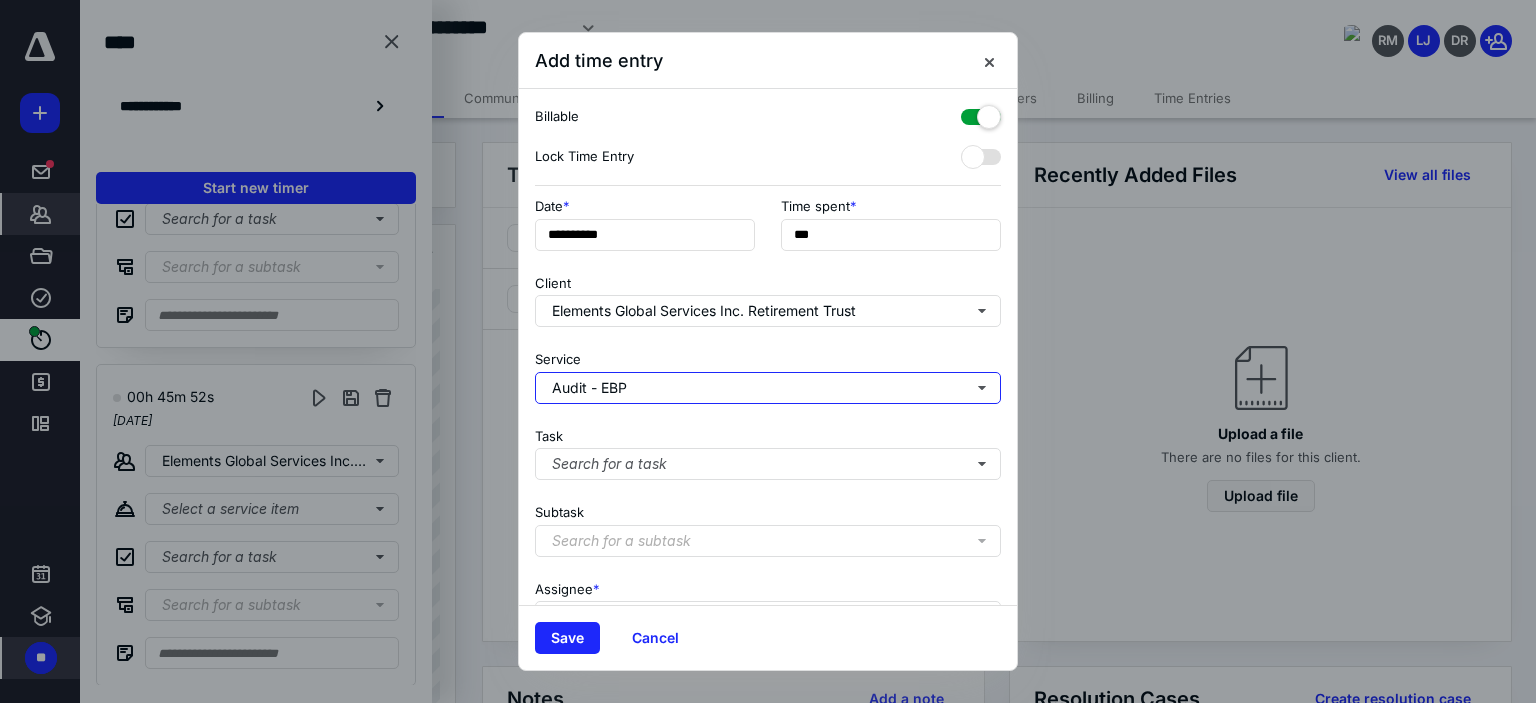 scroll, scrollTop: 197, scrollLeft: 0, axis: vertical 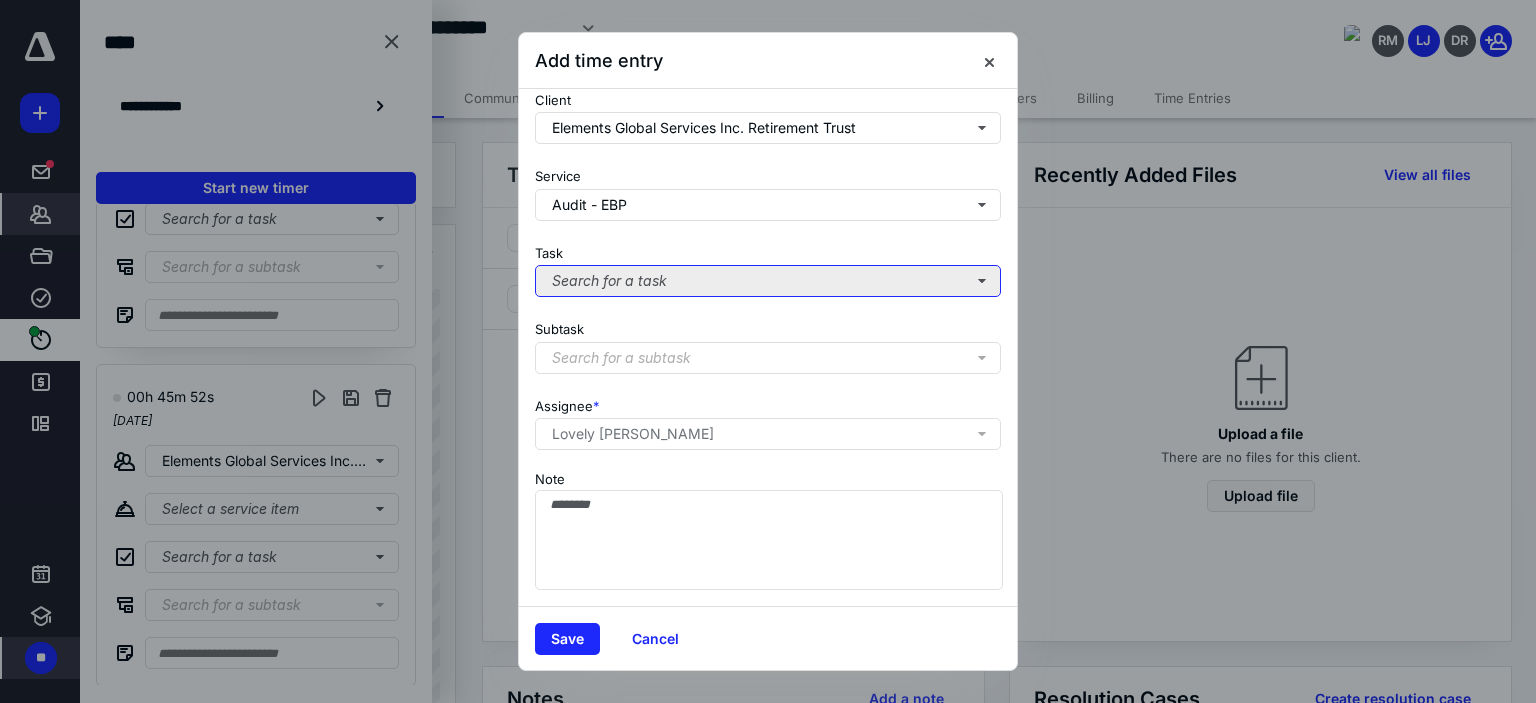click on "Search for a task" at bounding box center (768, 281) 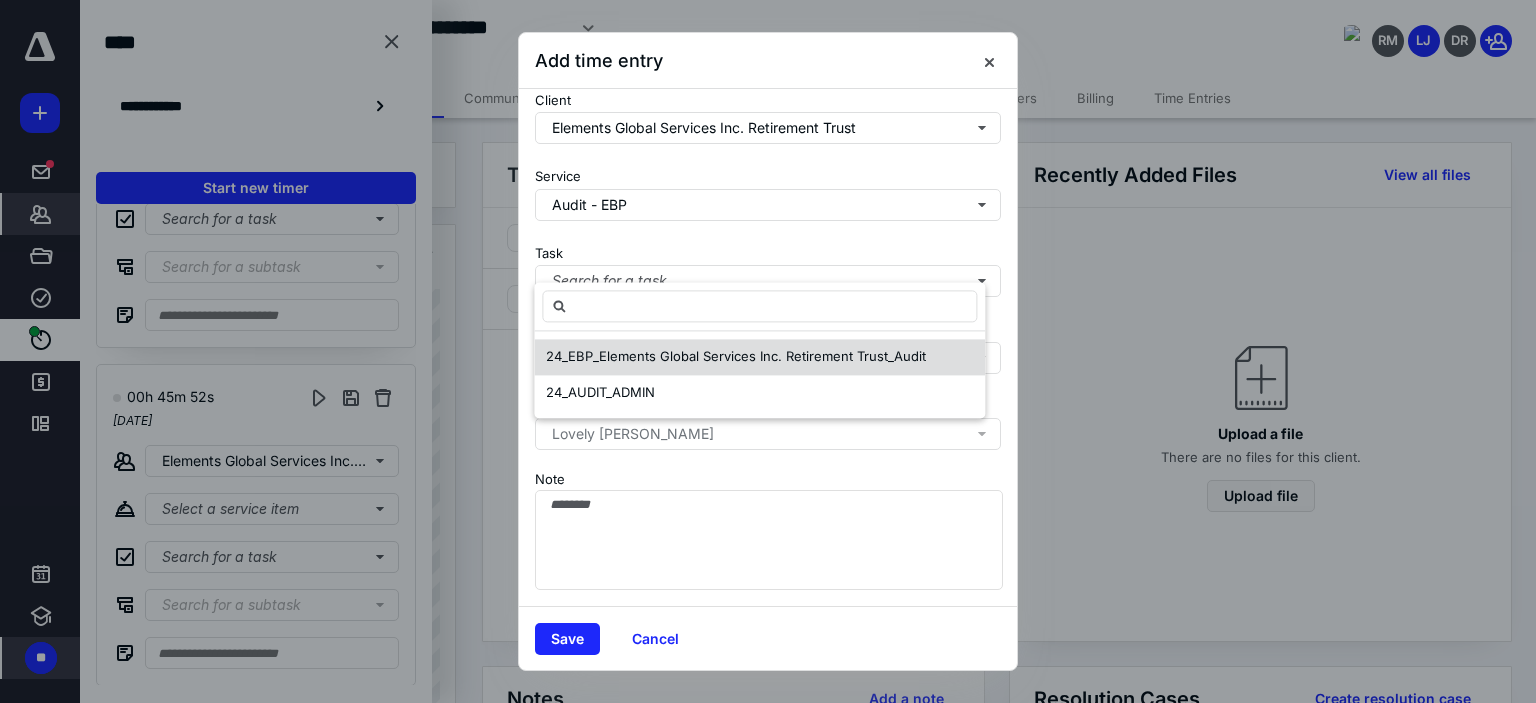 click on "24_EBP_Elements Global Services Inc. Retirement Trust_Audit" at bounding box center (736, 356) 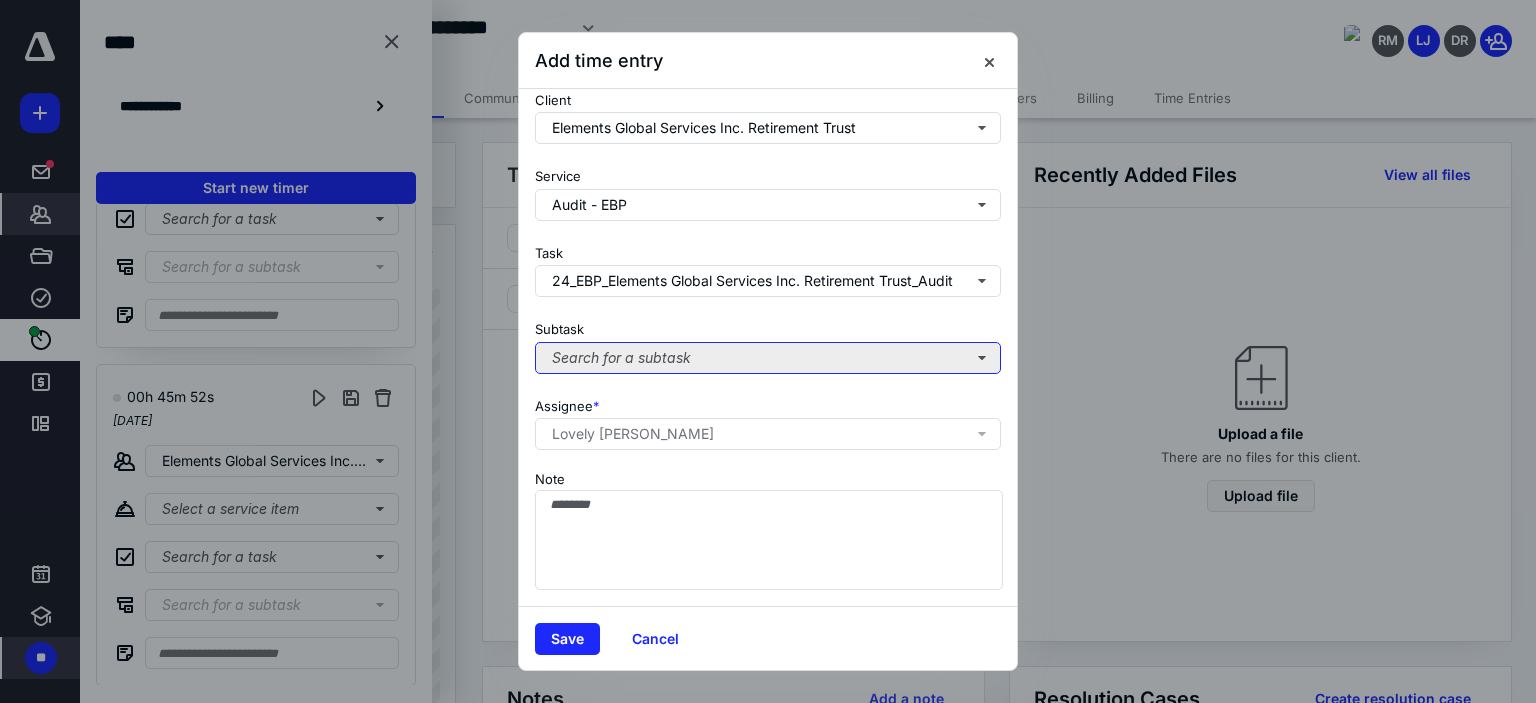 click on "Search for a subtask" at bounding box center (768, 358) 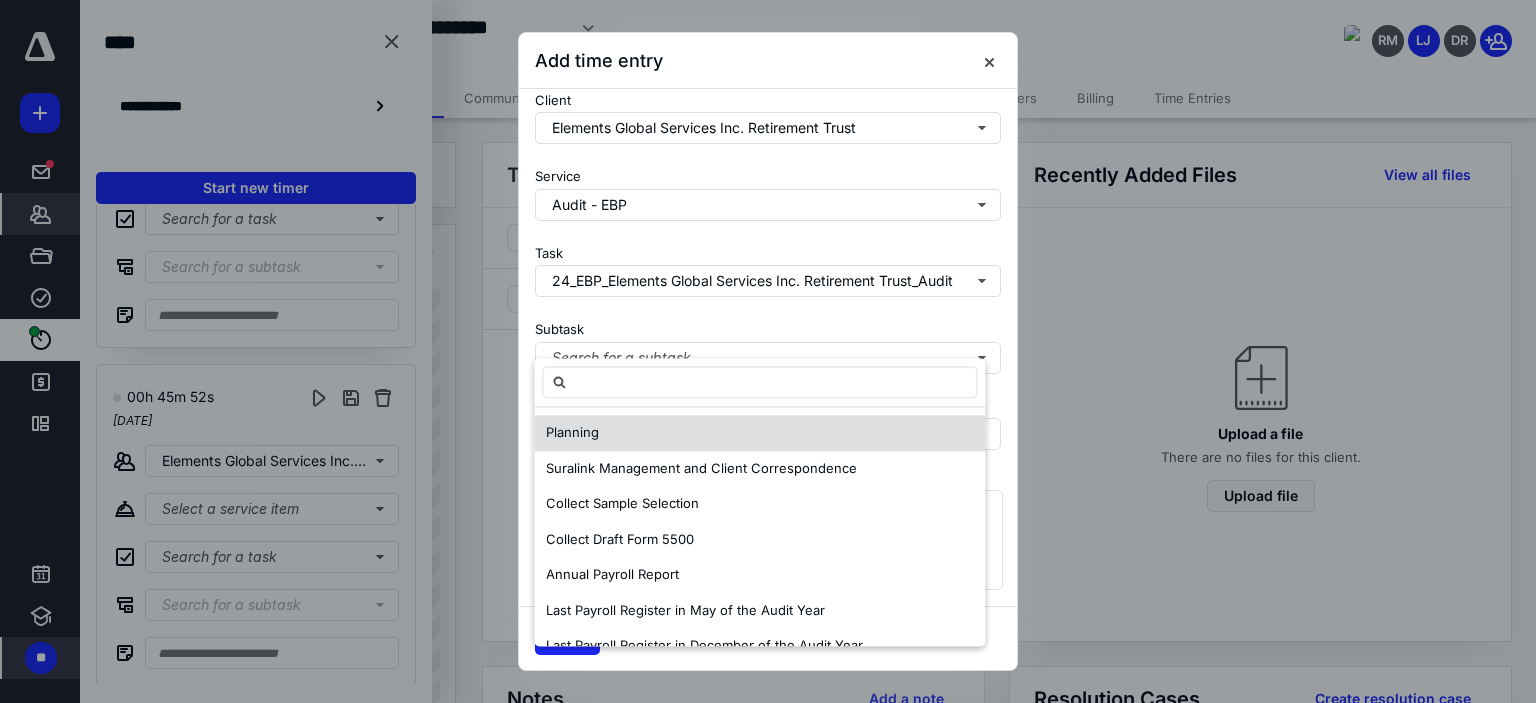 click on "Planning" at bounding box center (759, 433) 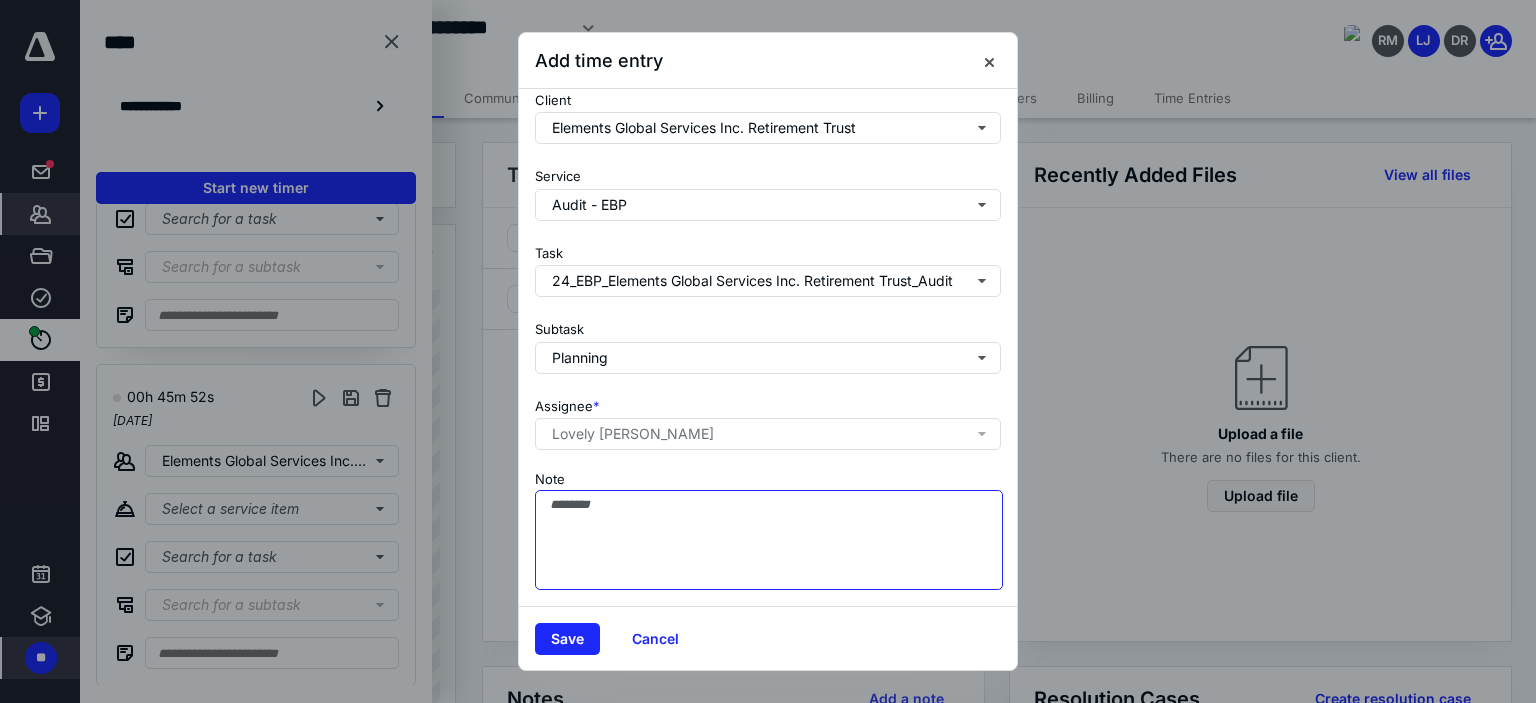 click on "Note" at bounding box center [769, 540] 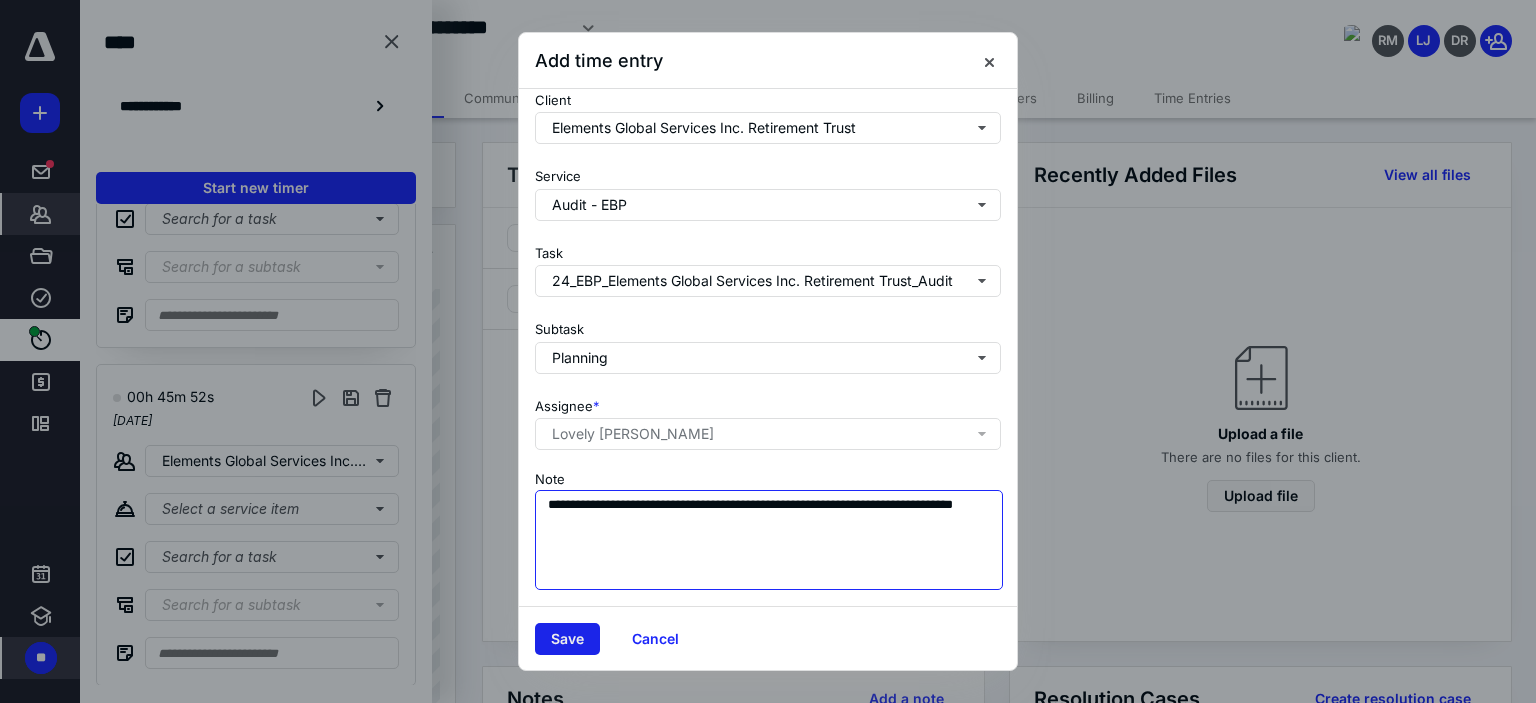type on "**********" 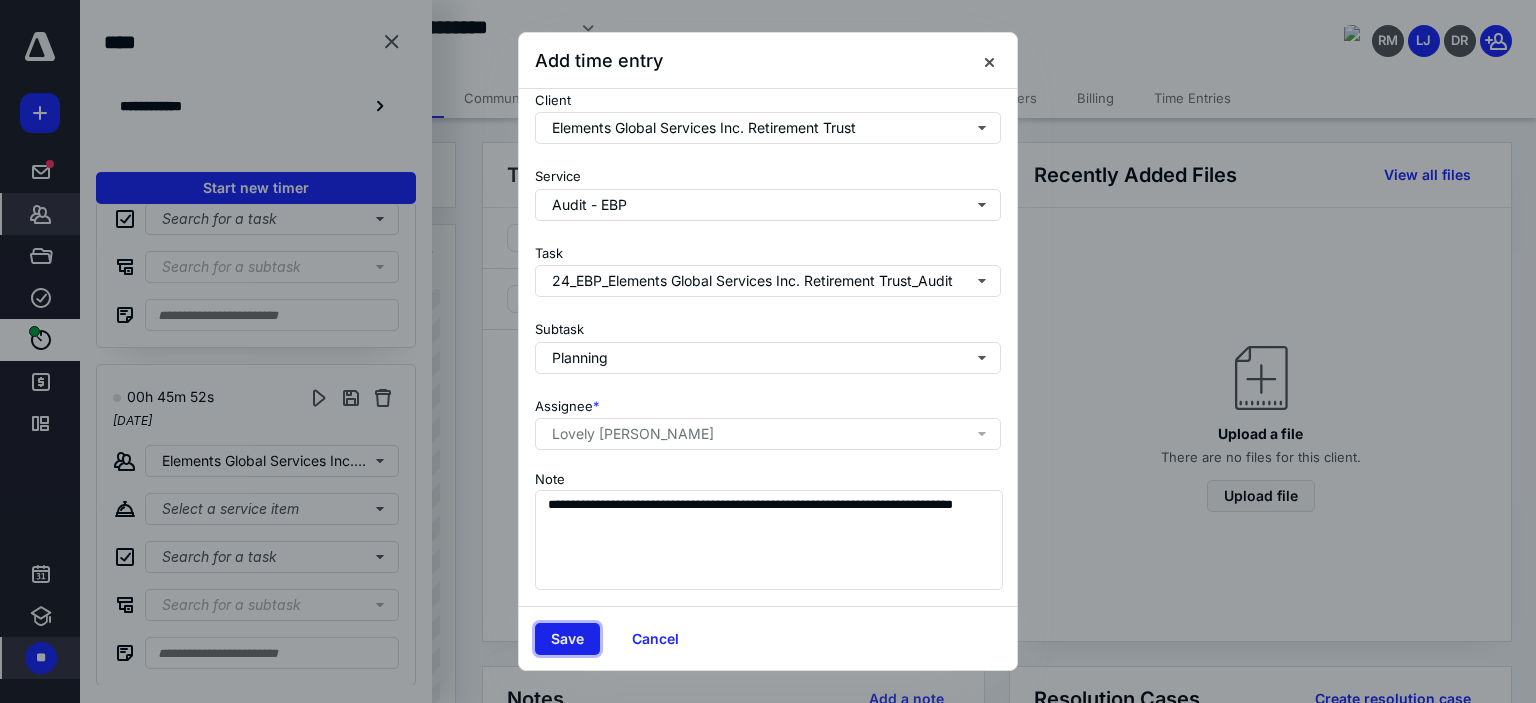 click on "Save" at bounding box center [567, 639] 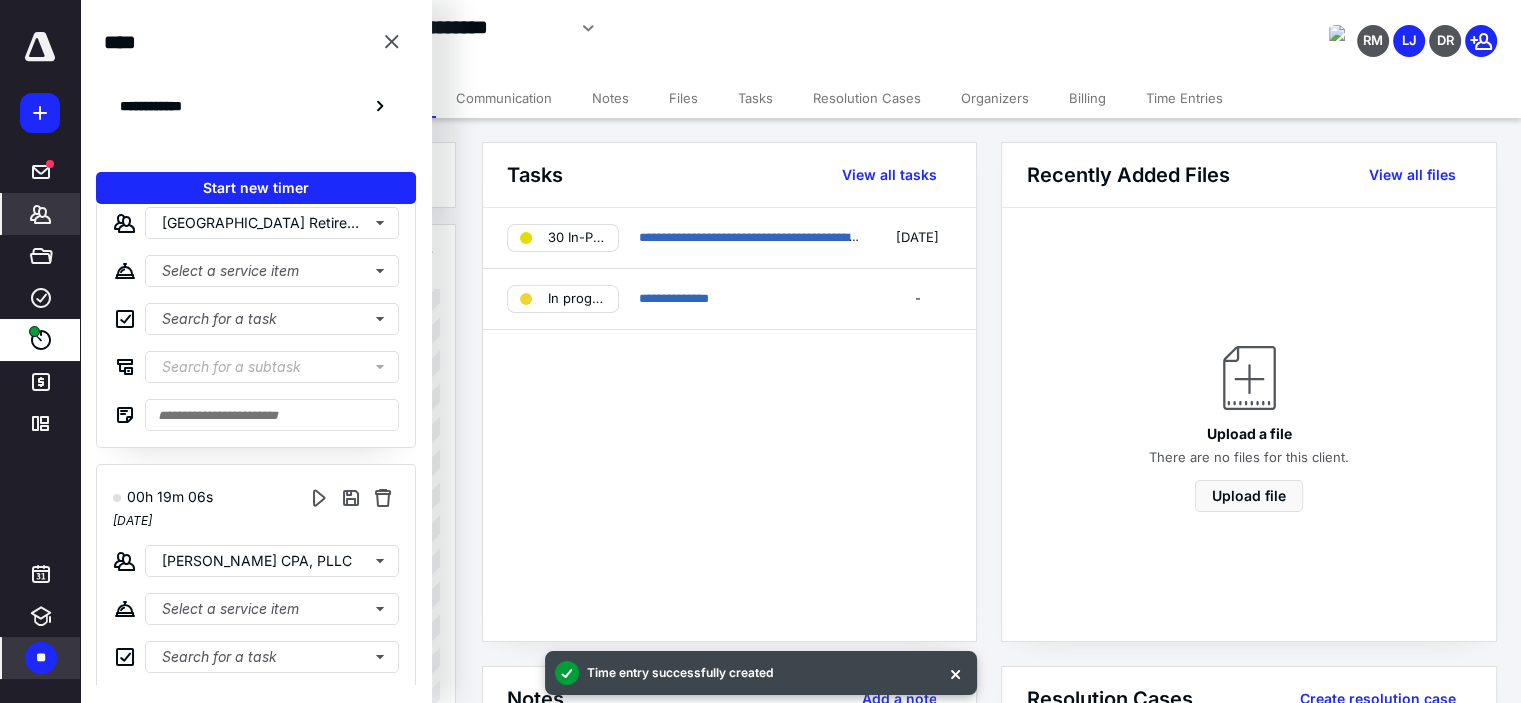 scroll, scrollTop: 0, scrollLeft: 0, axis: both 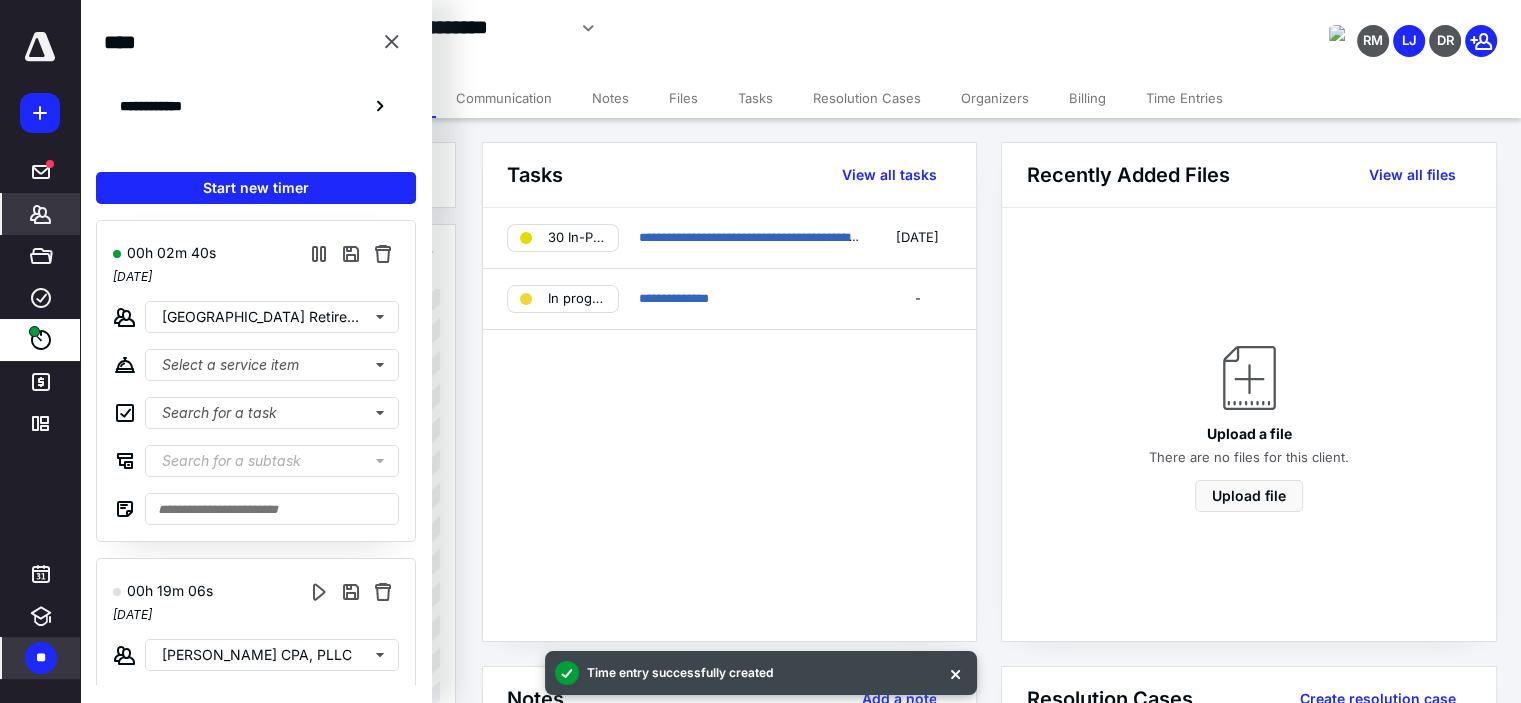 click on "**********" at bounding box center [729, 424] 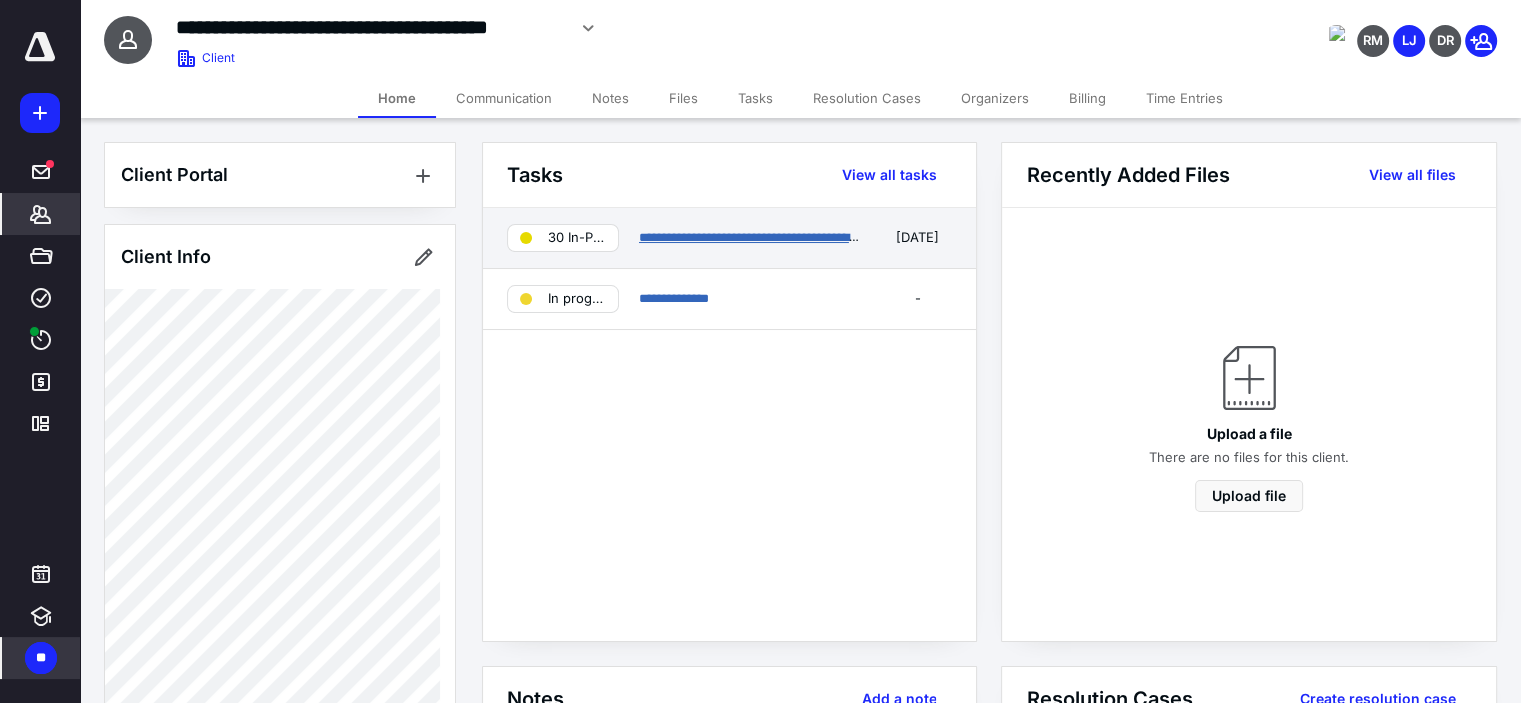 click on "**********" at bounding box center [776, 237] 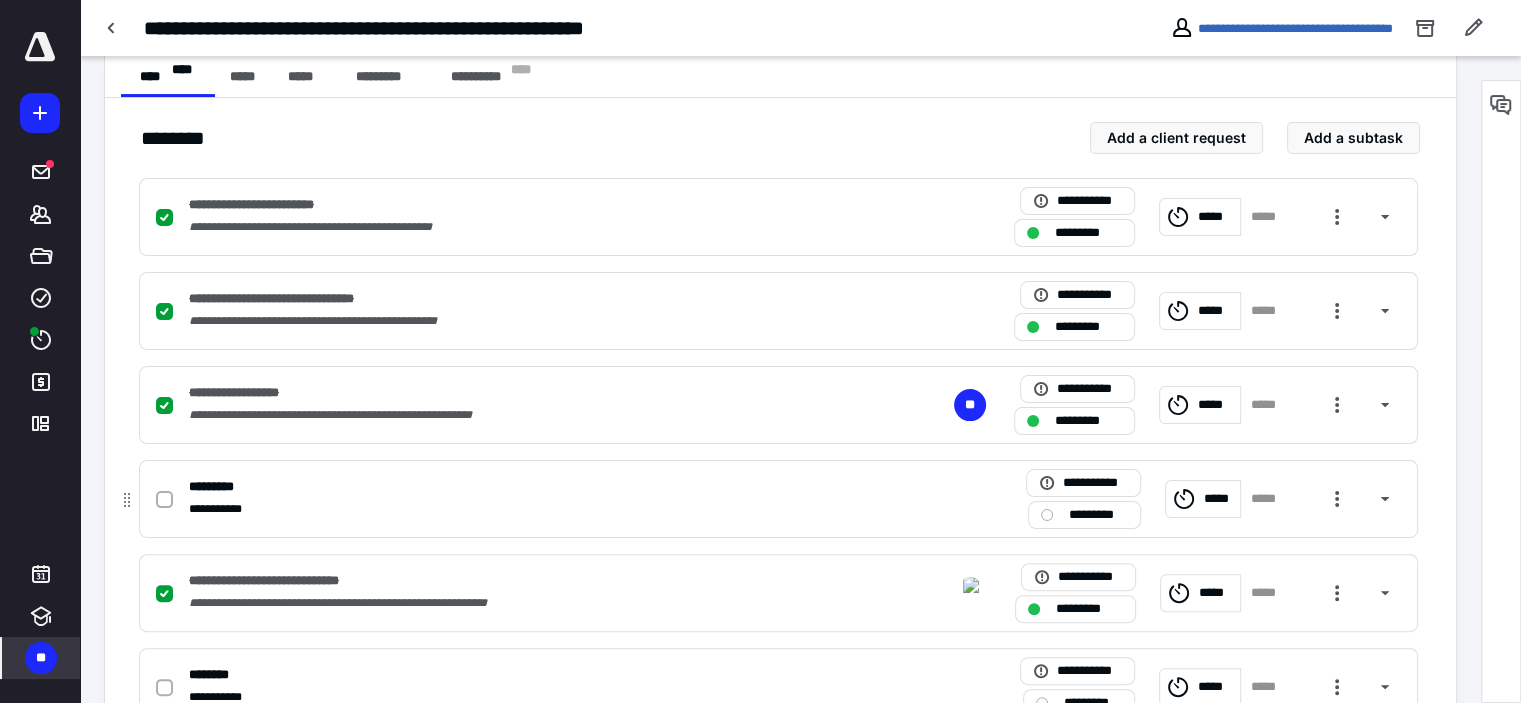 scroll, scrollTop: 500, scrollLeft: 0, axis: vertical 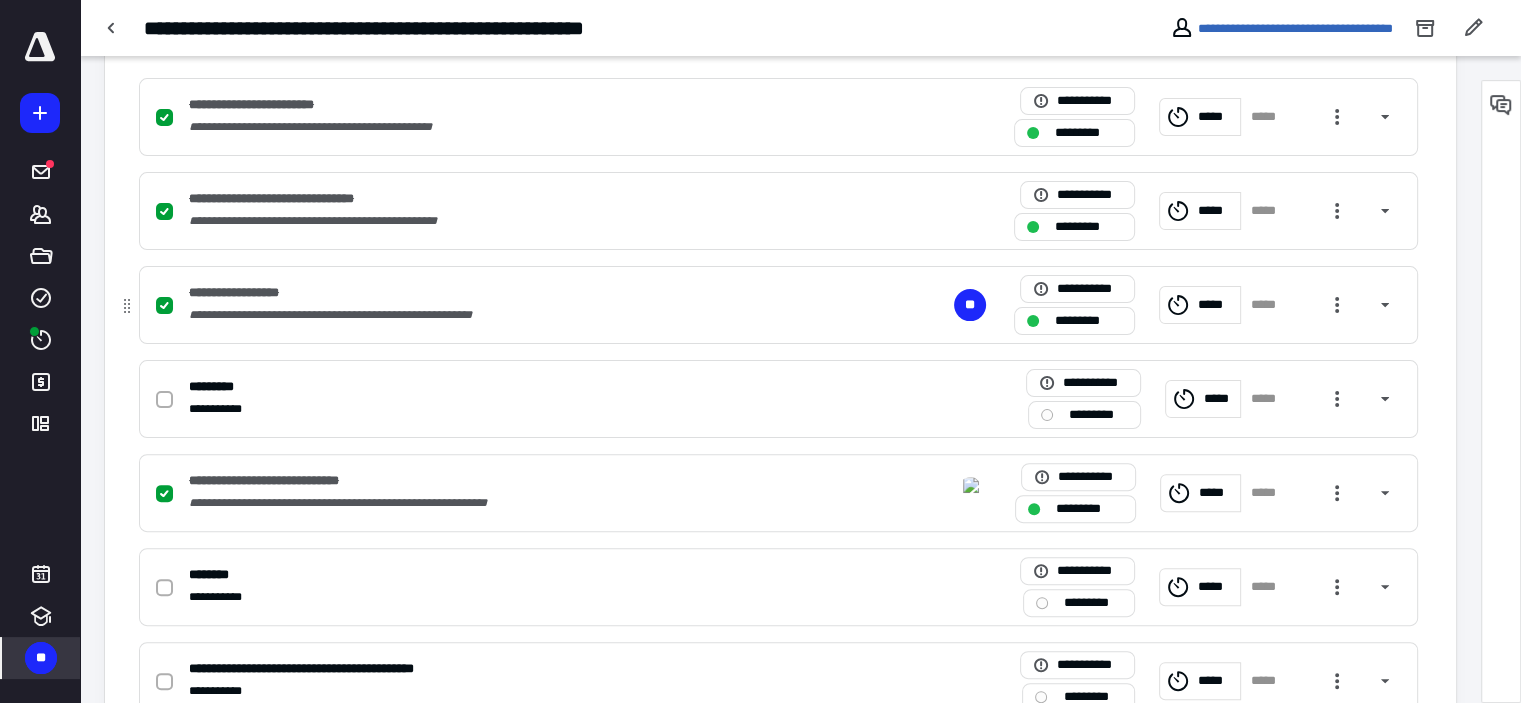 click at bounding box center (168, 399) 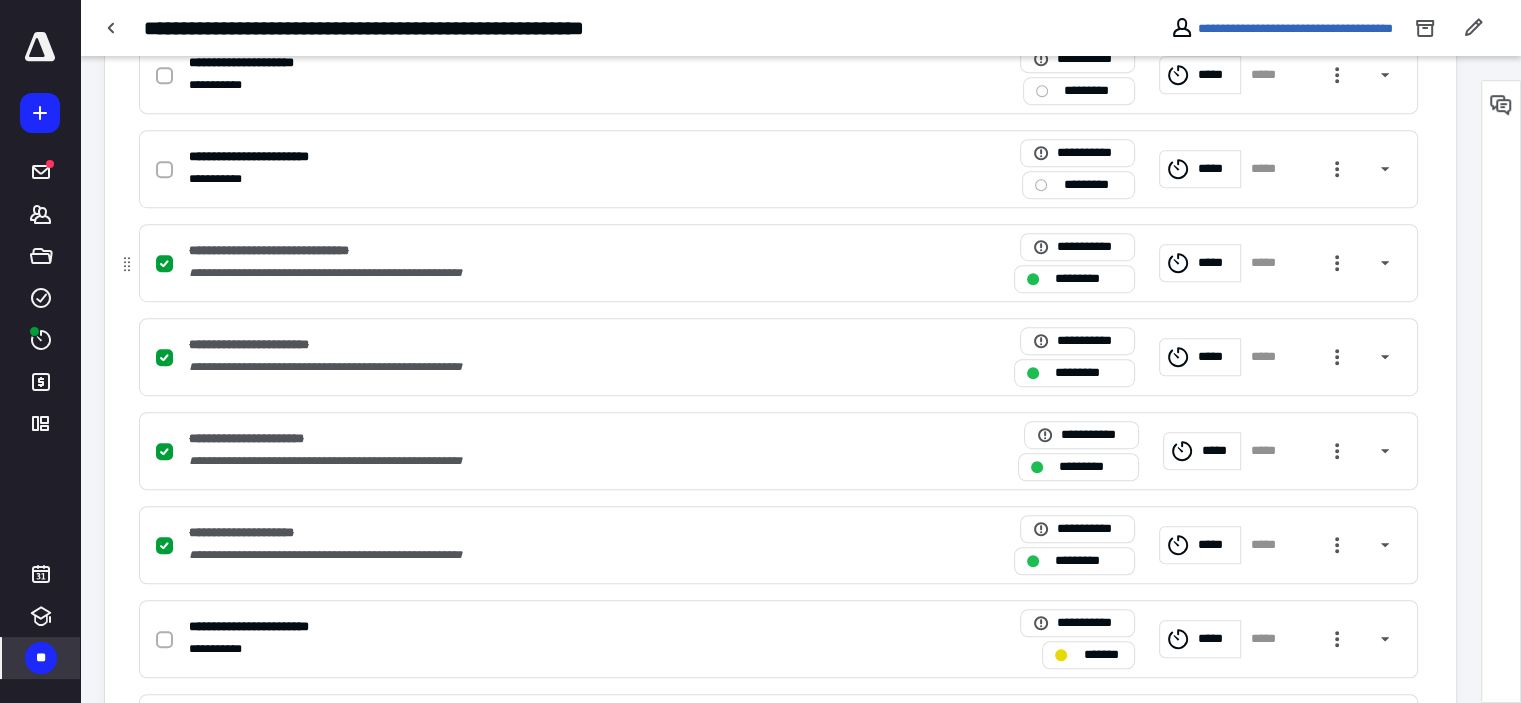 scroll, scrollTop: 1100, scrollLeft: 0, axis: vertical 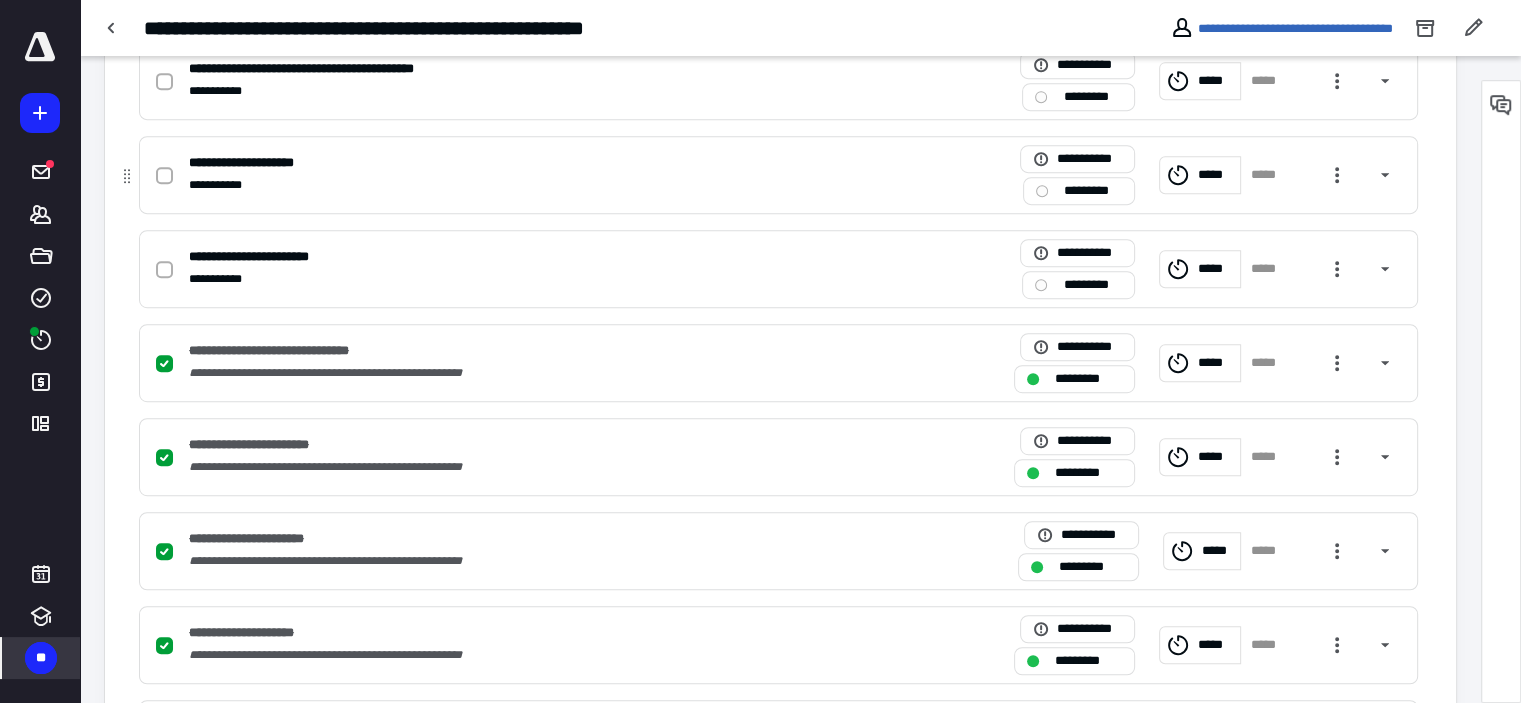 click 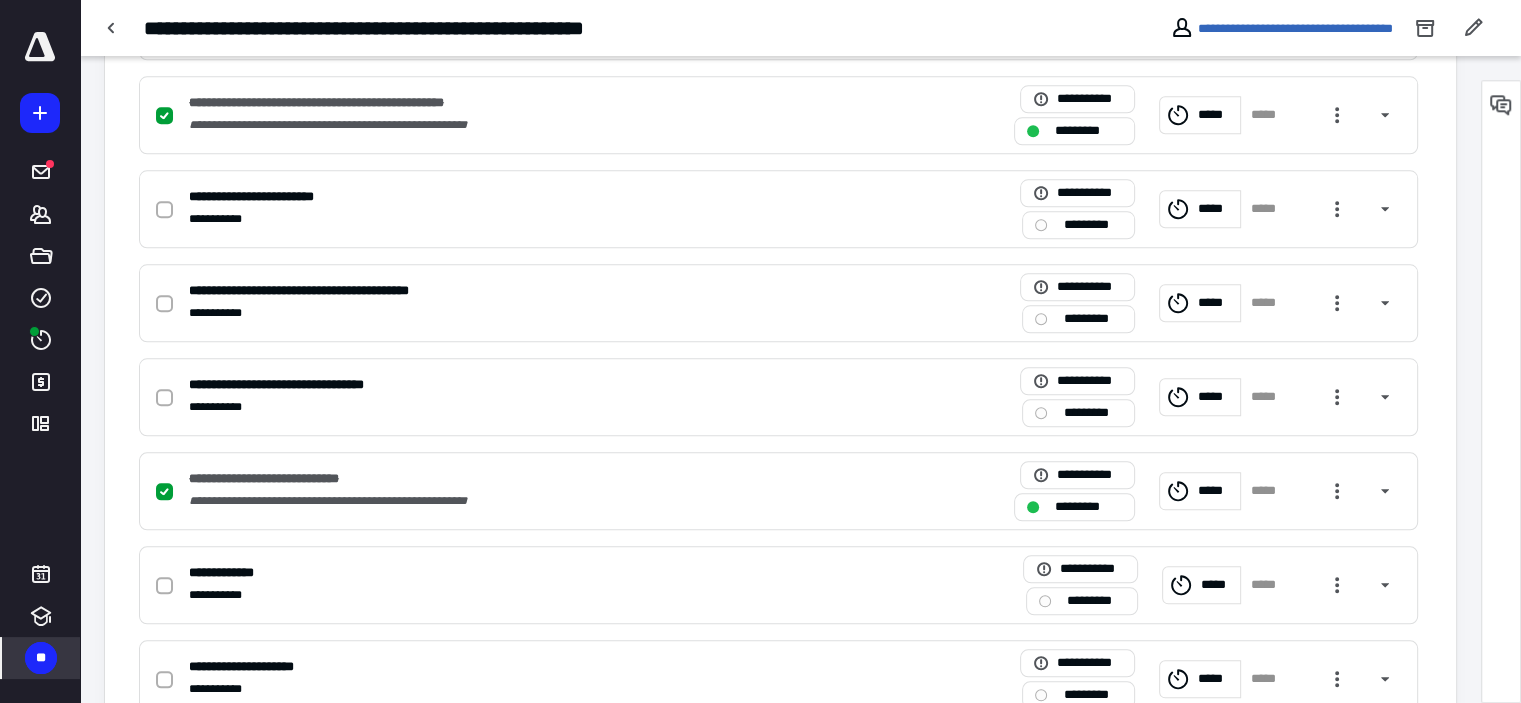 scroll, scrollTop: 2200, scrollLeft: 0, axis: vertical 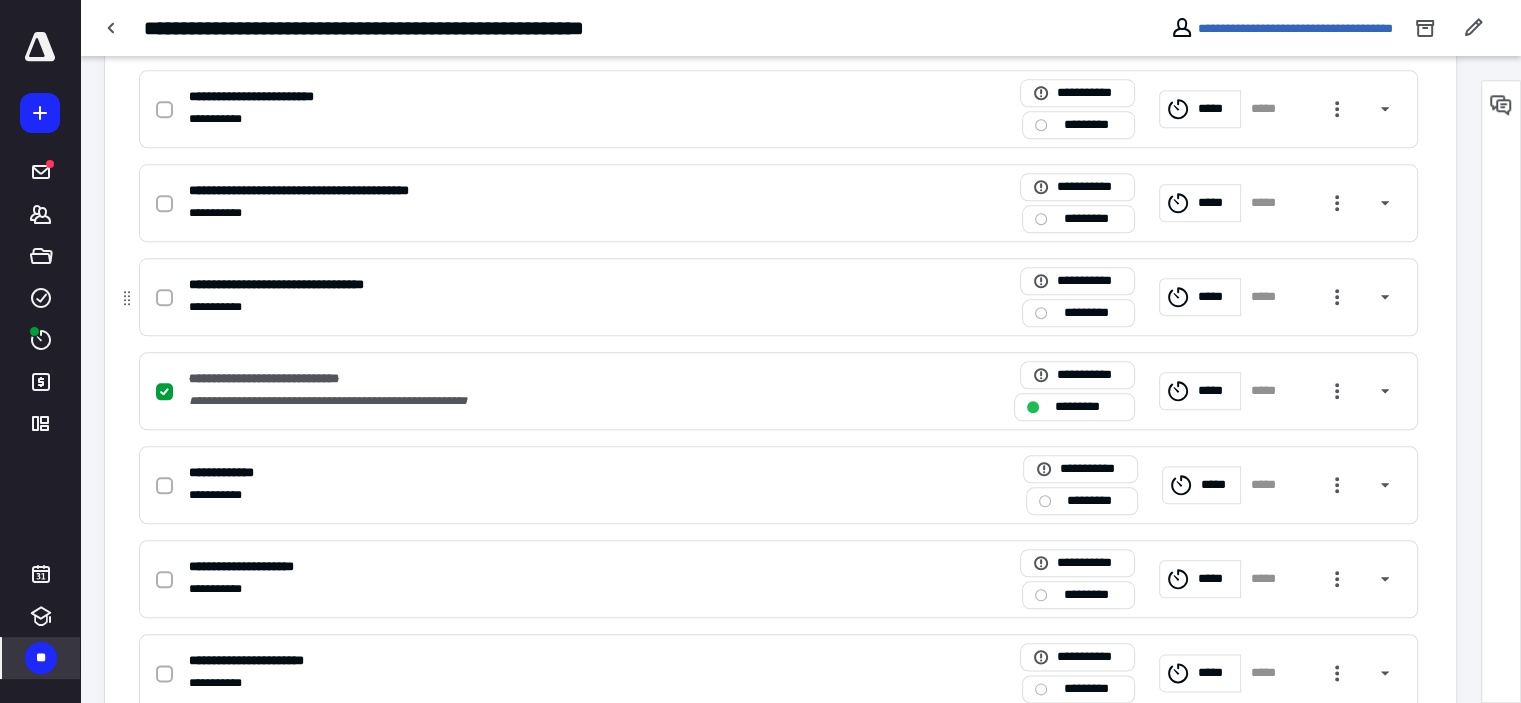 click at bounding box center [164, 203] 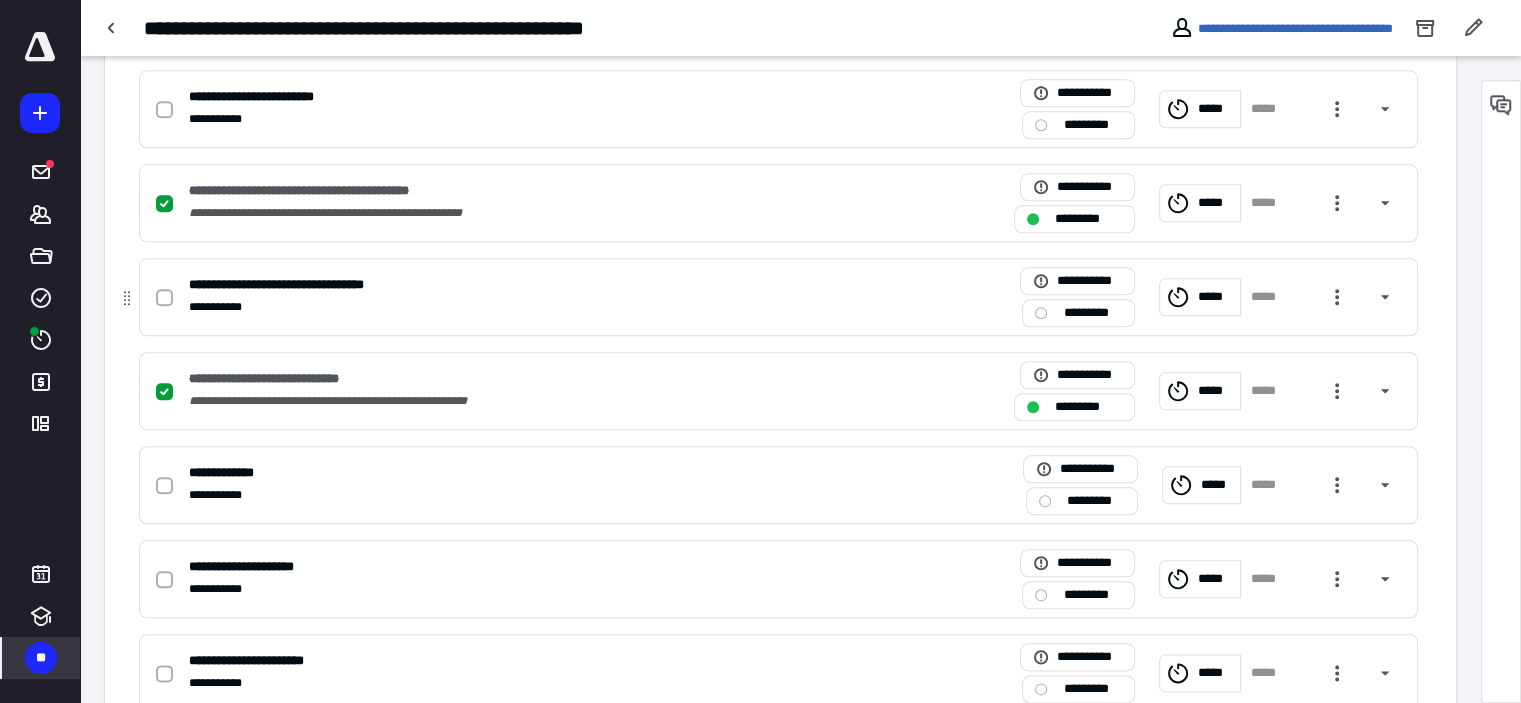 click 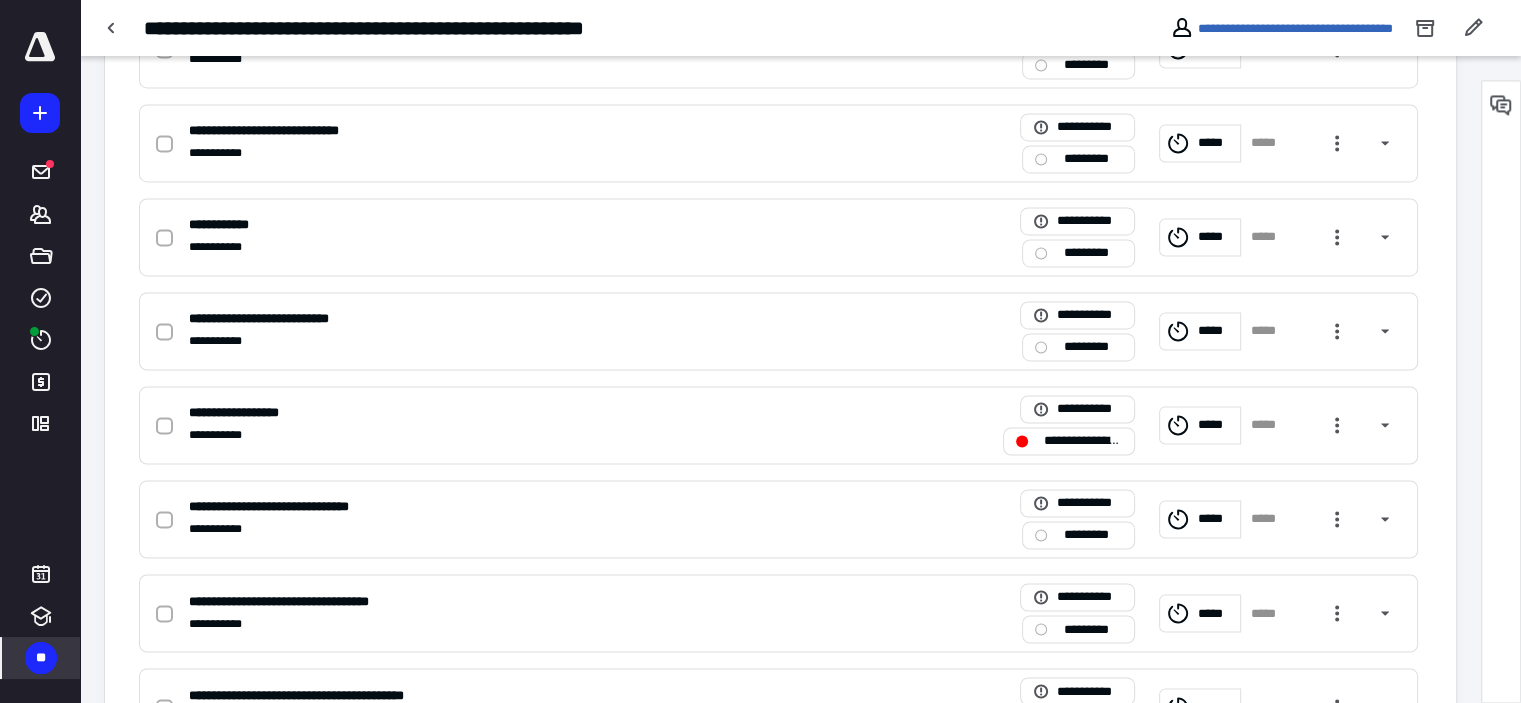 scroll, scrollTop: 3300, scrollLeft: 0, axis: vertical 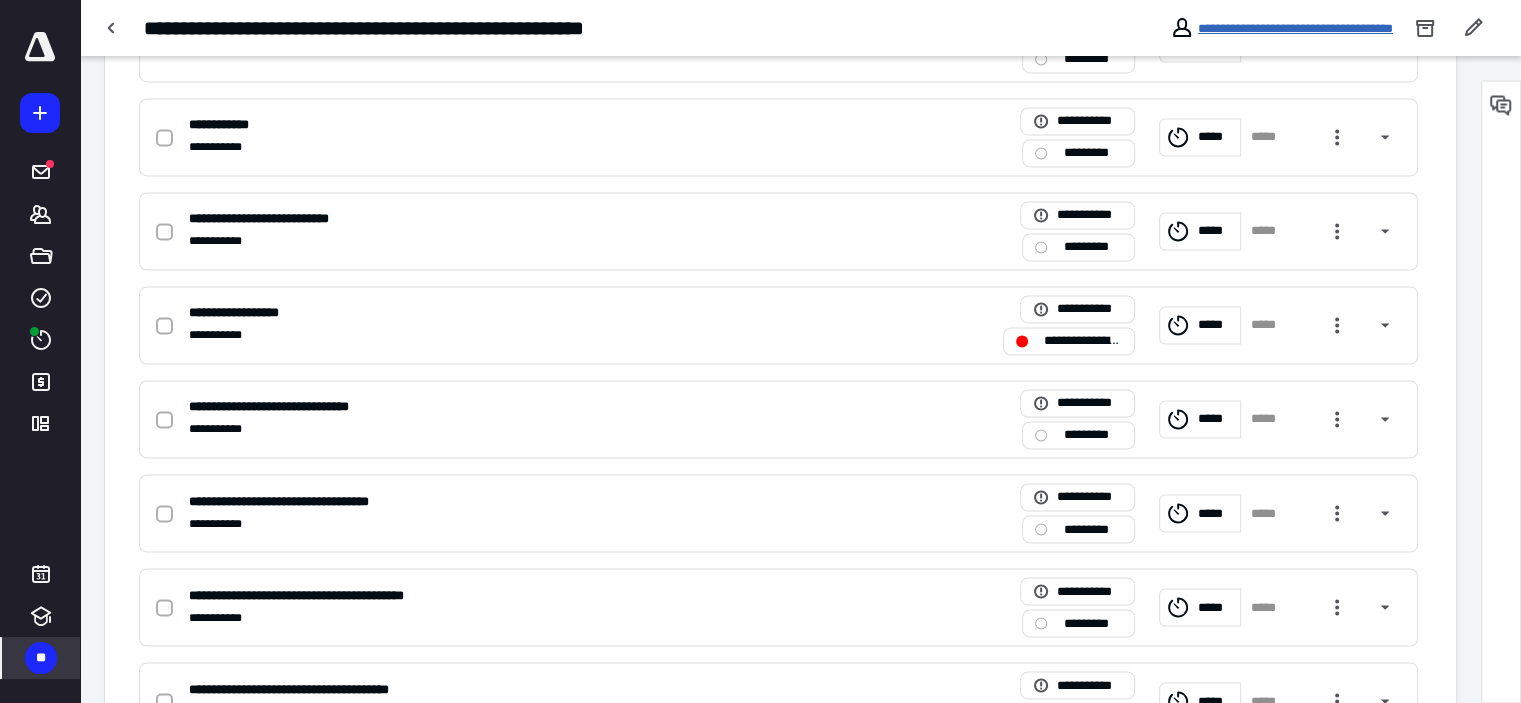 drag, startPoint x: 1183, startPoint y: 31, endPoint x: 1148, endPoint y: 49, distance: 39.357338 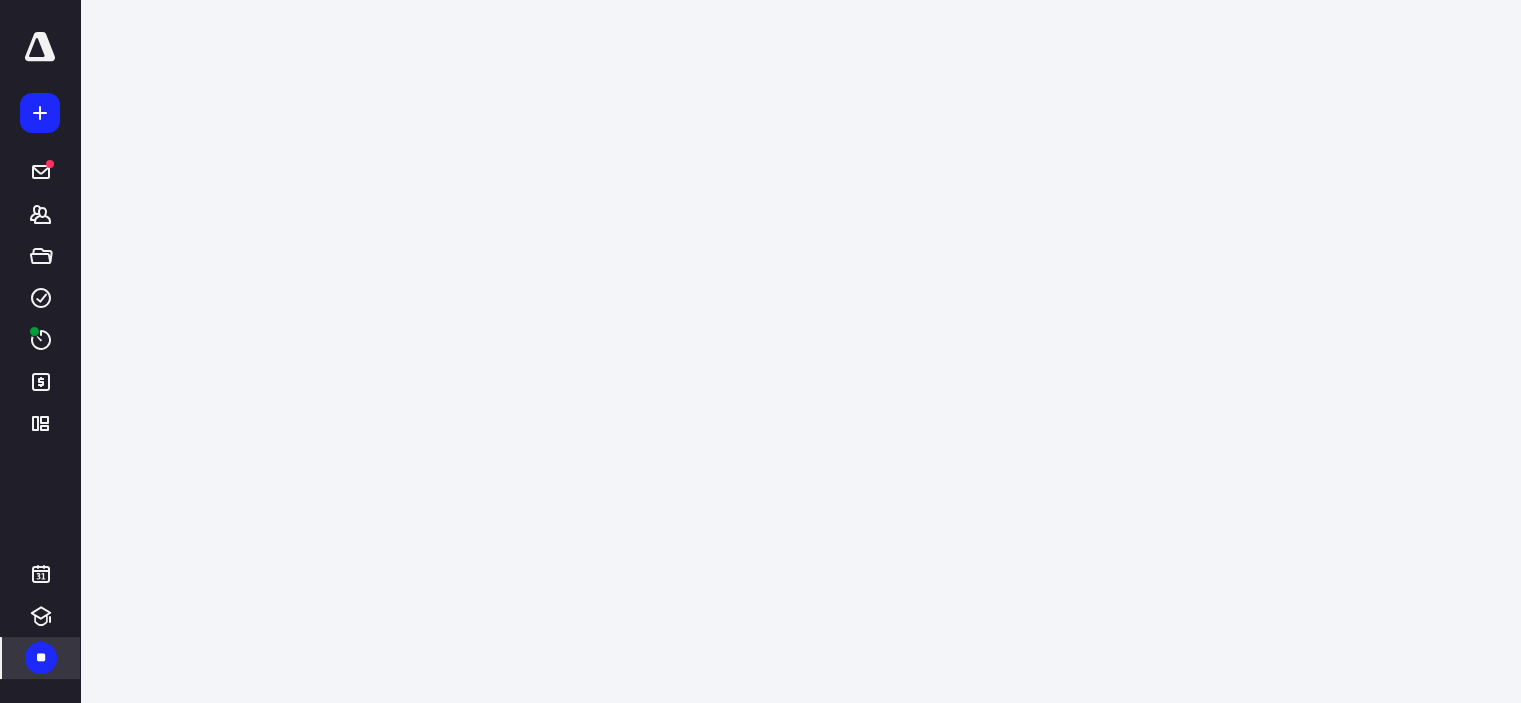 scroll, scrollTop: 0, scrollLeft: 0, axis: both 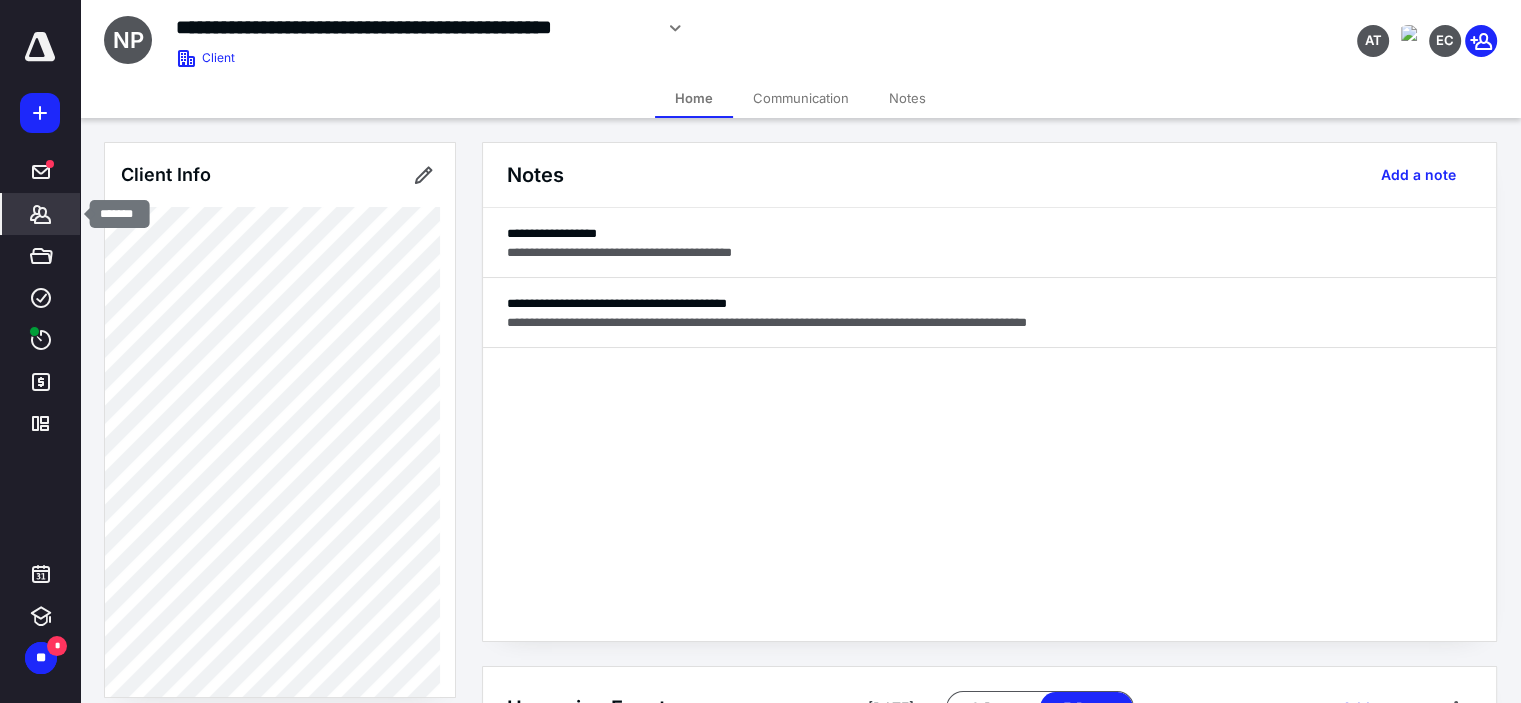 click 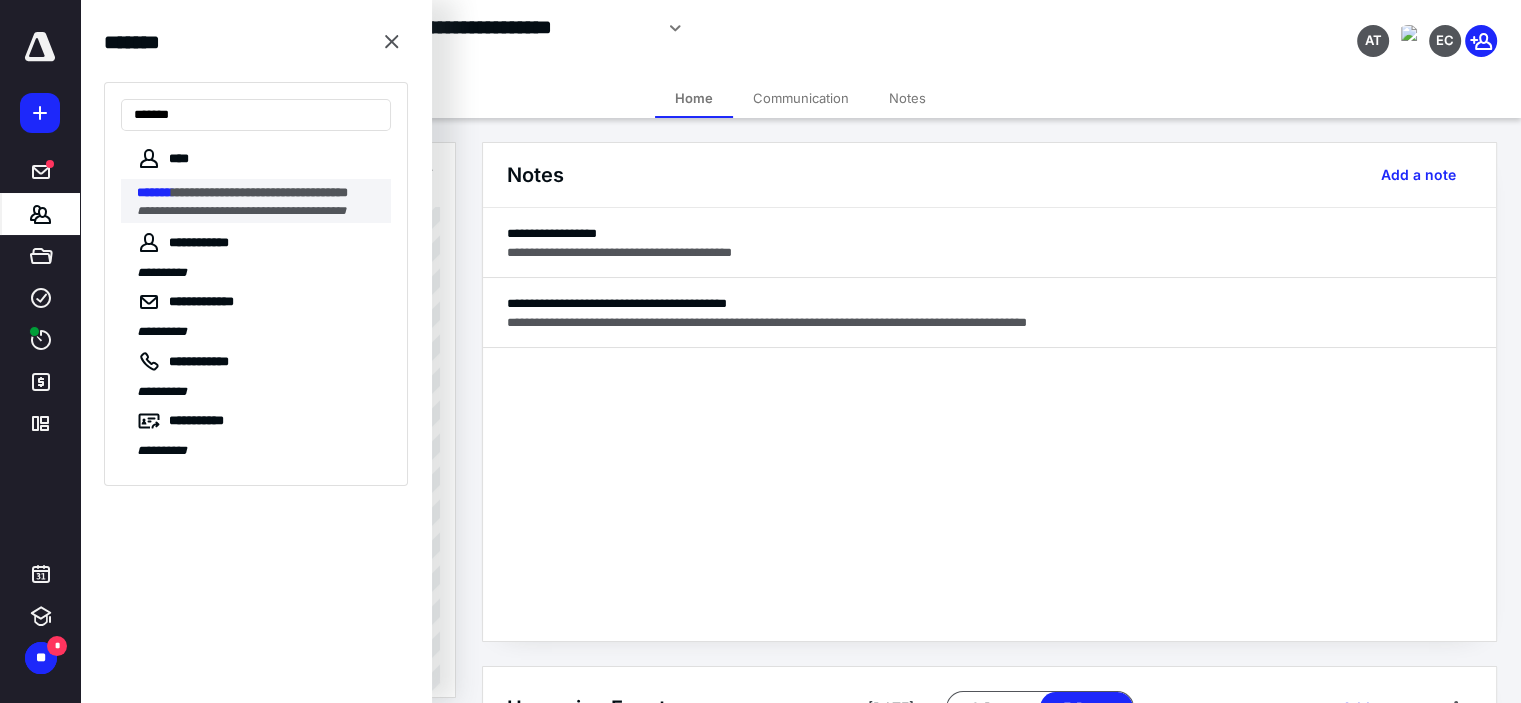 type on "*******" 